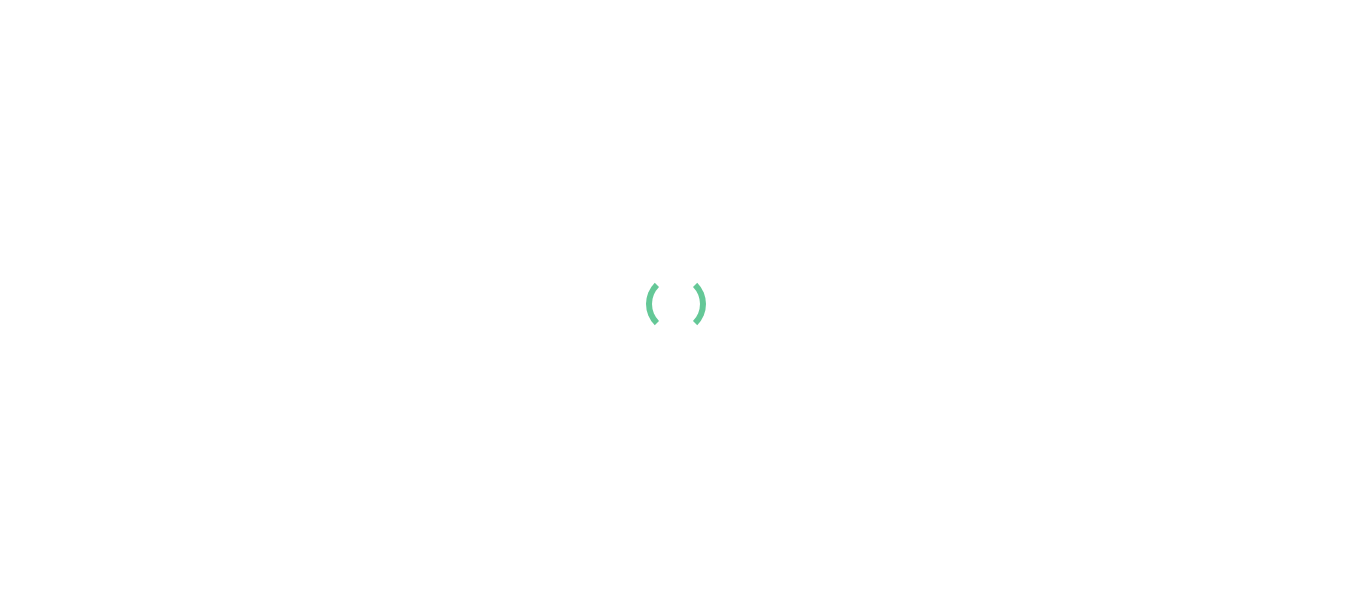 scroll, scrollTop: 0, scrollLeft: 0, axis: both 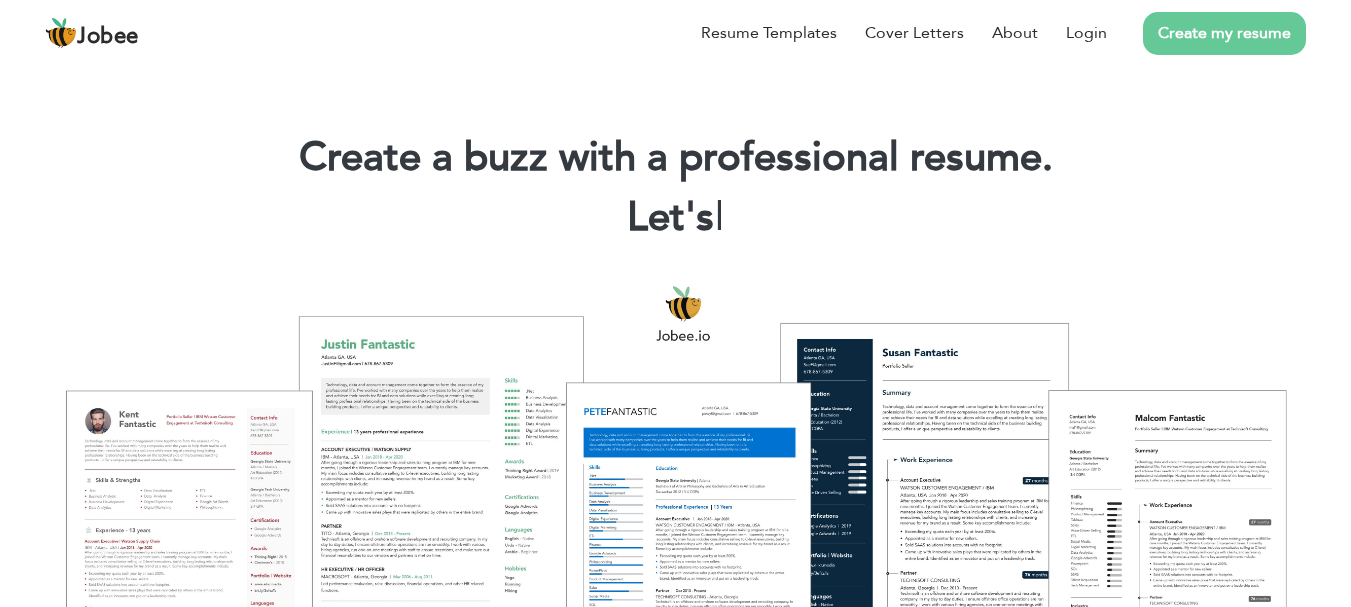 click on "Create my resume" at bounding box center (1224, 33) 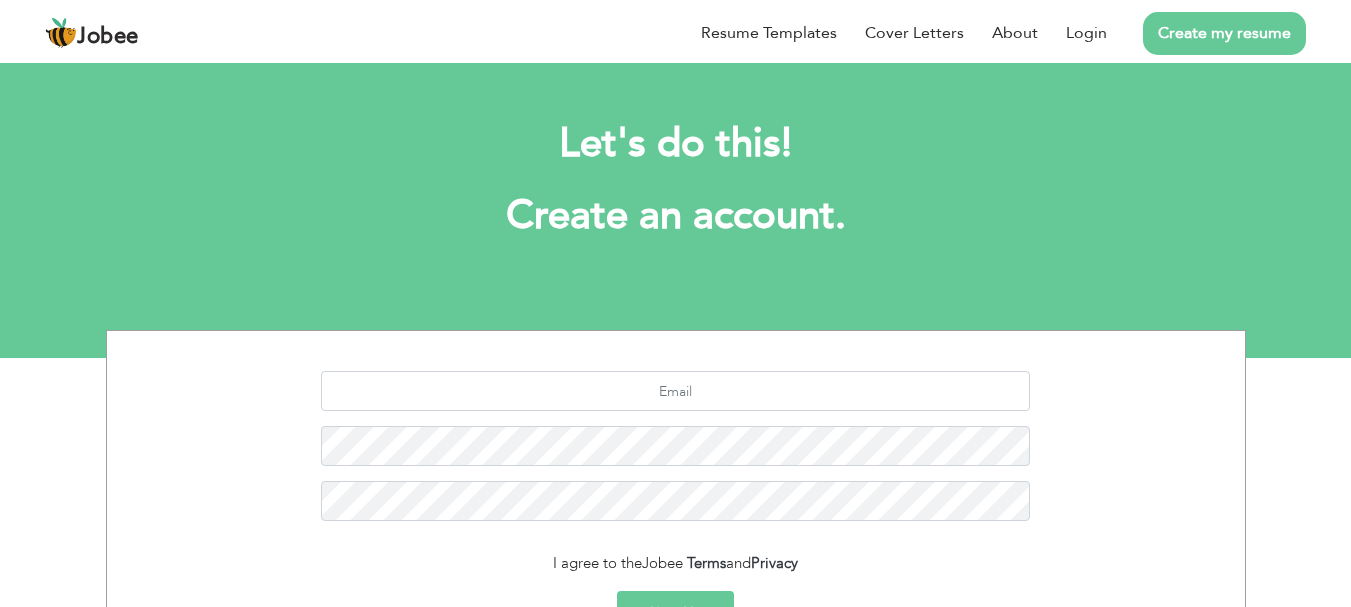 scroll, scrollTop: 0, scrollLeft: 0, axis: both 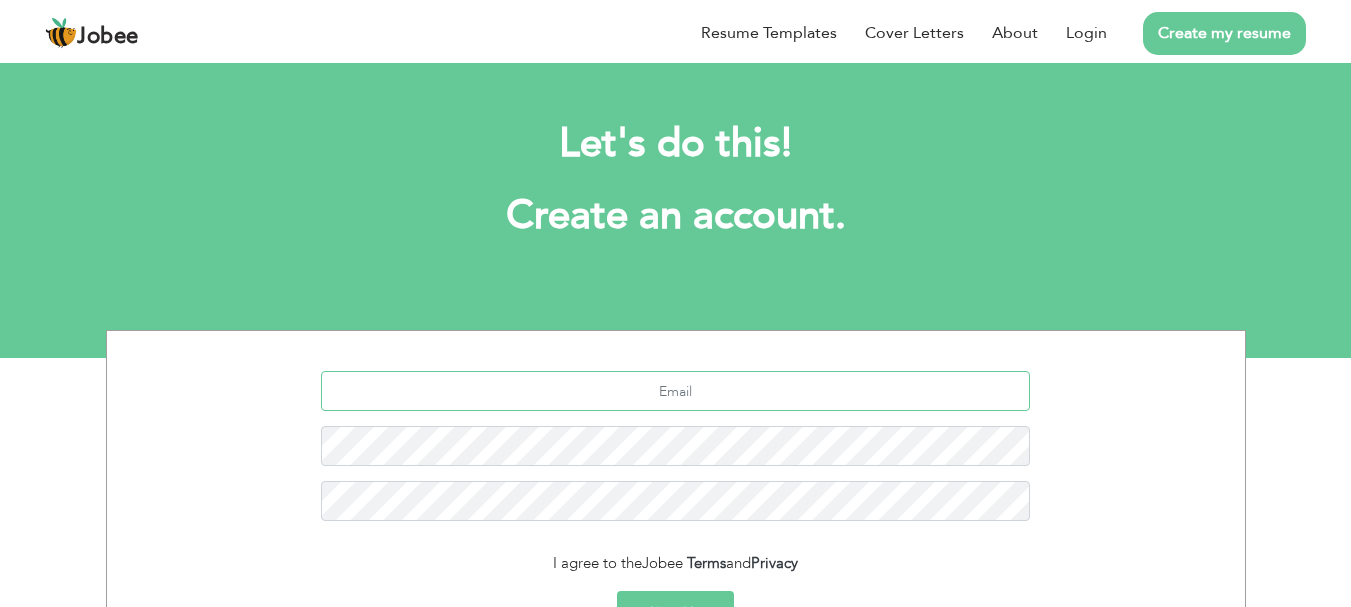 click at bounding box center (675, 391) 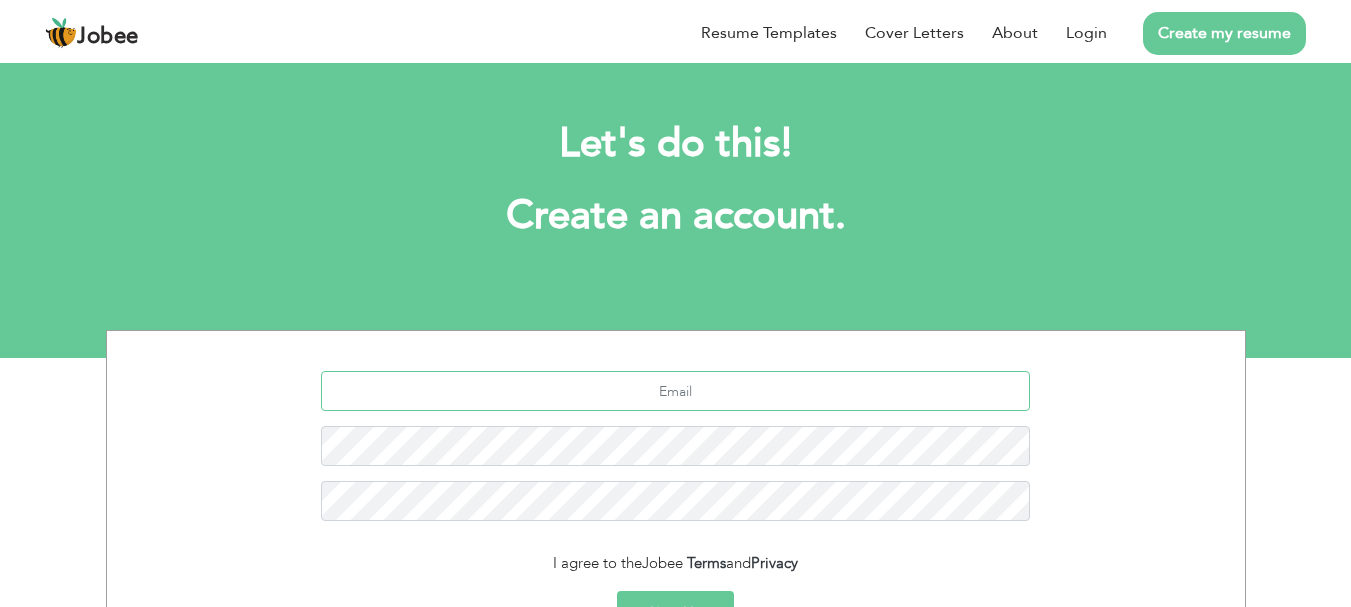 paste on "[EMAIL_ADDRESS][DOMAIN_NAME]" 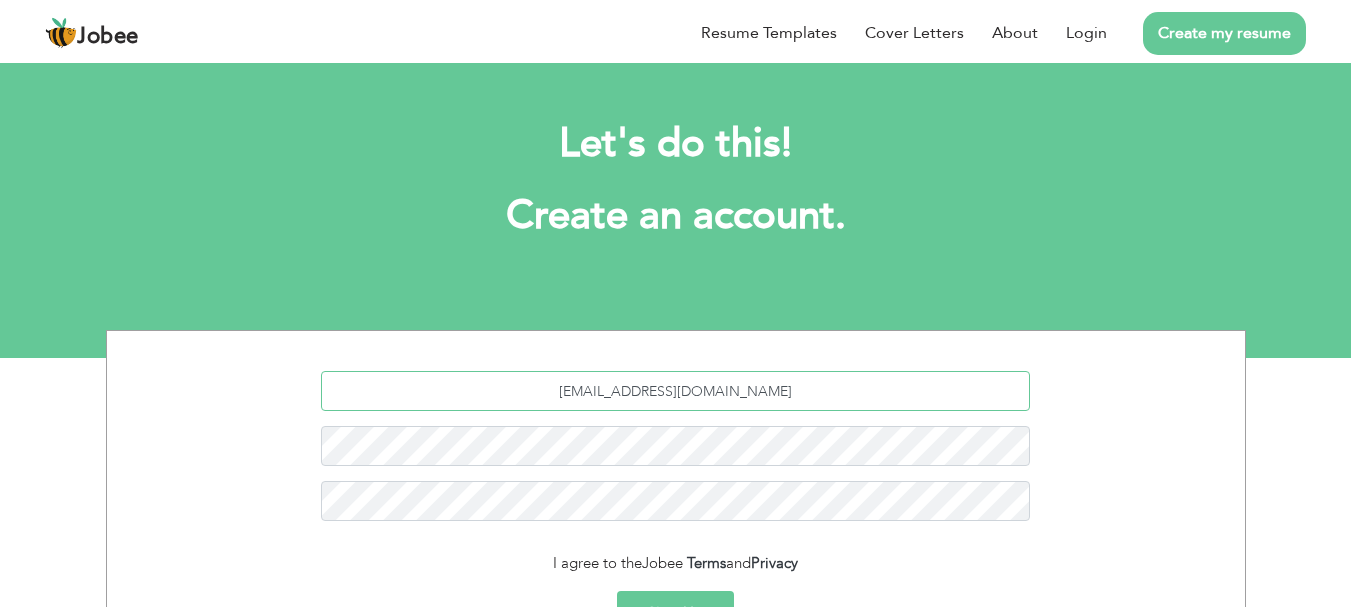 type on "[EMAIL_ADDRESS][DOMAIN_NAME]" 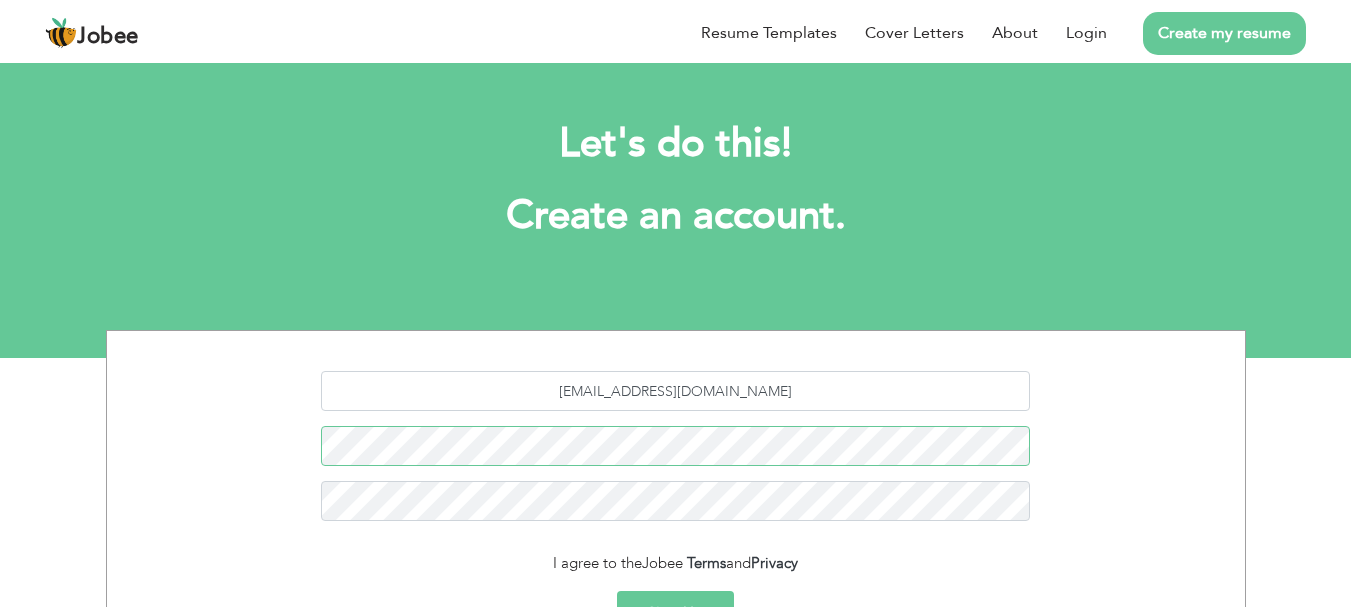 click on "Sign Up" at bounding box center [675, 613] 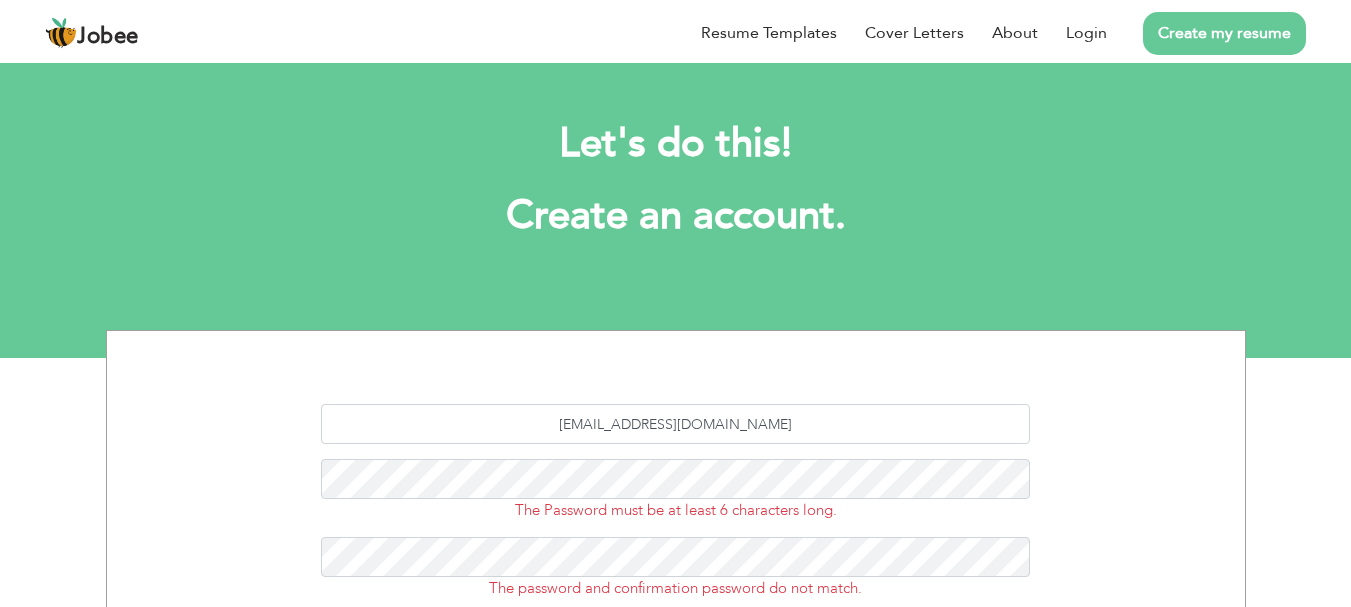 scroll, scrollTop: 0, scrollLeft: 0, axis: both 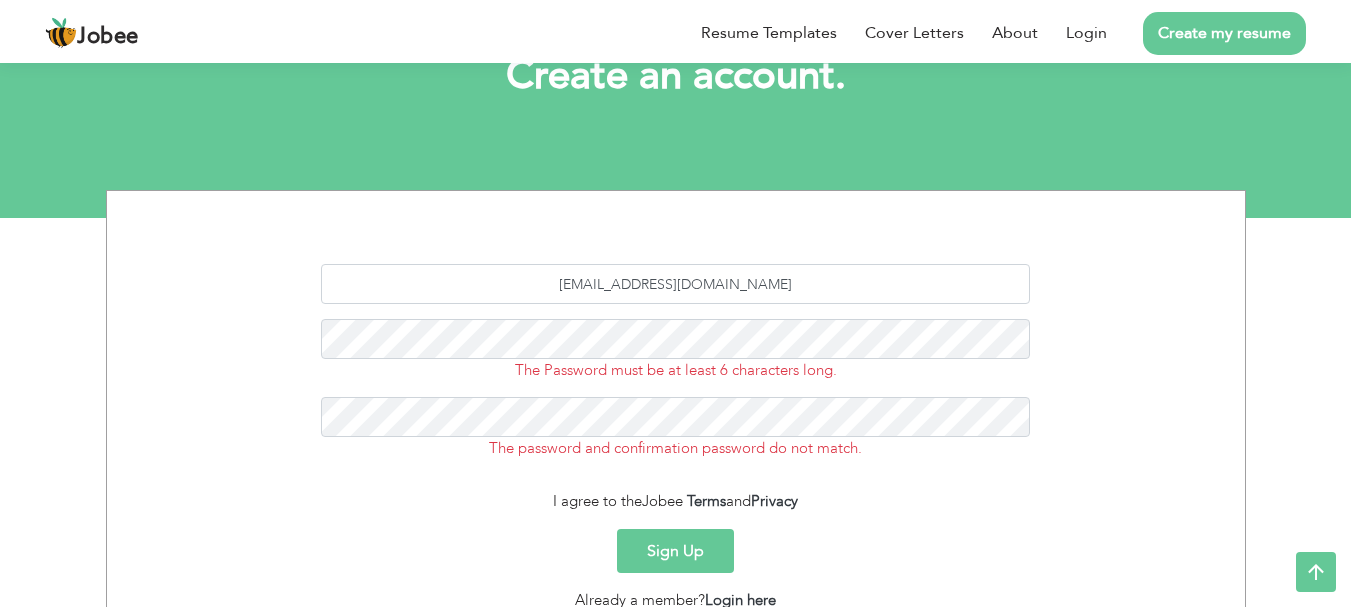 click on "Sign Up" at bounding box center [675, 551] 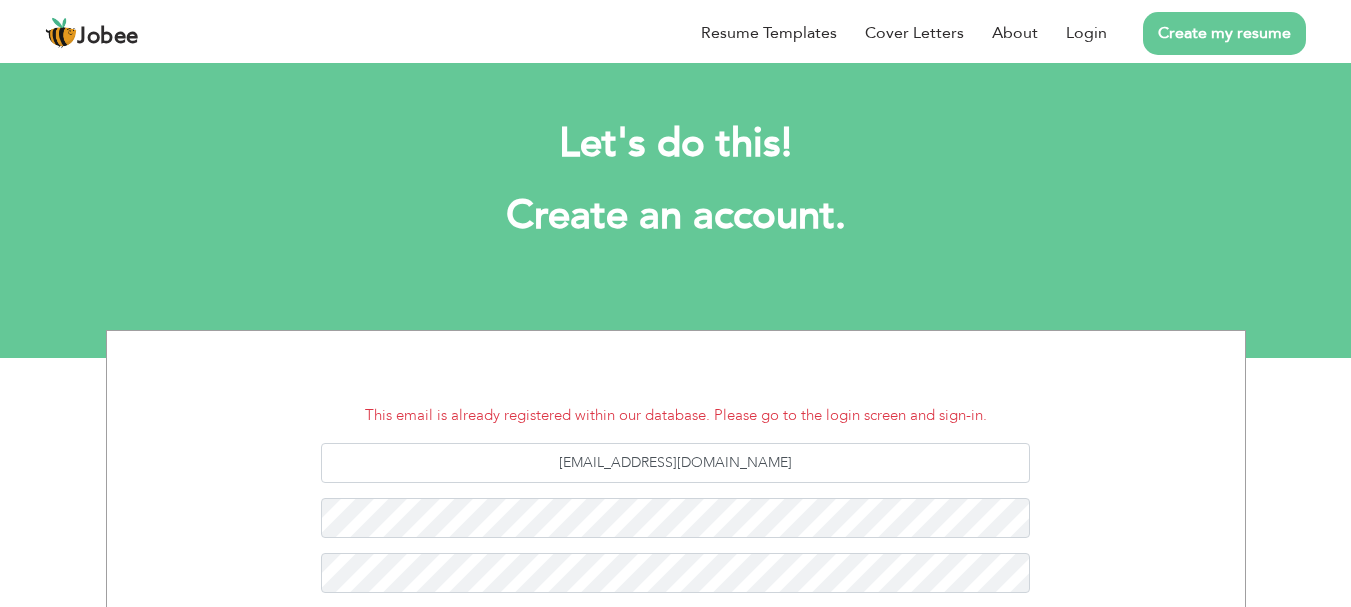 scroll, scrollTop: 0, scrollLeft: 0, axis: both 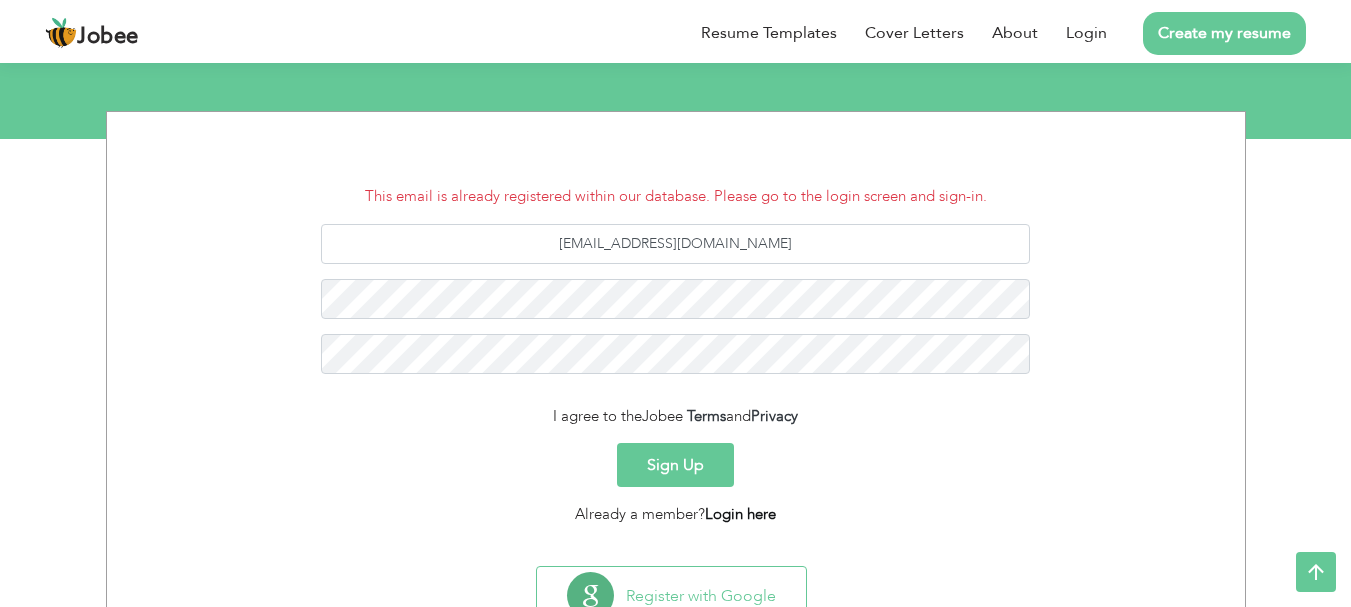 click on "Login here" at bounding box center (740, 514) 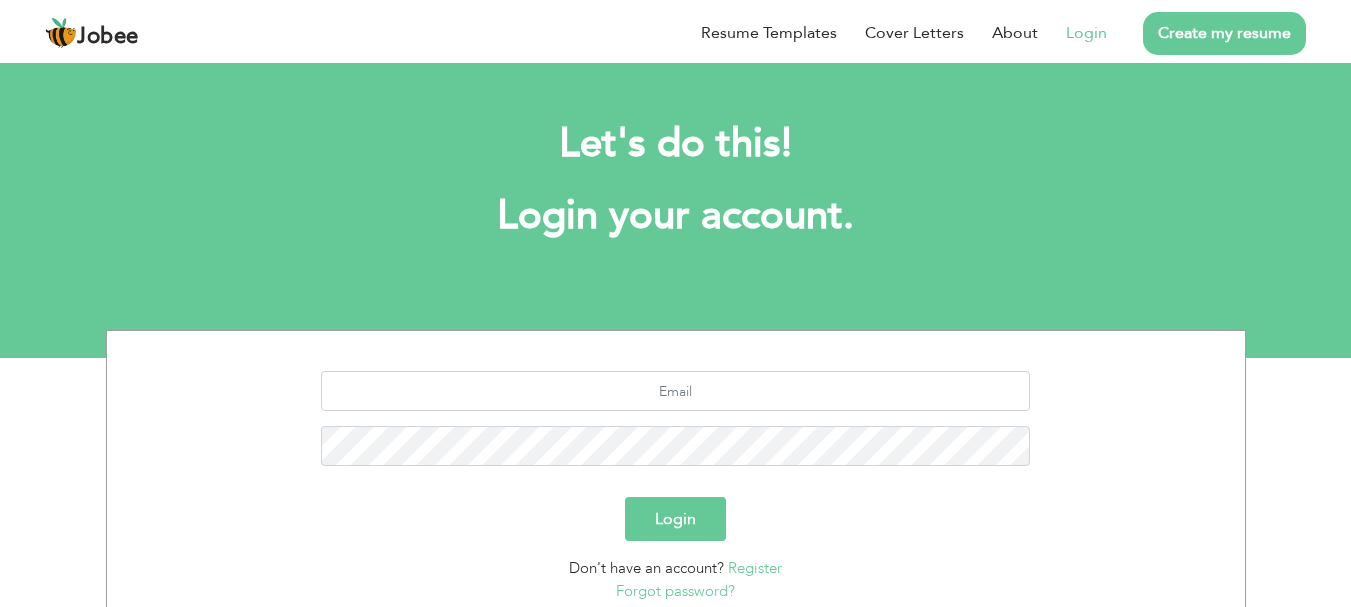 scroll, scrollTop: 0, scrollLeft: 0, axis: both 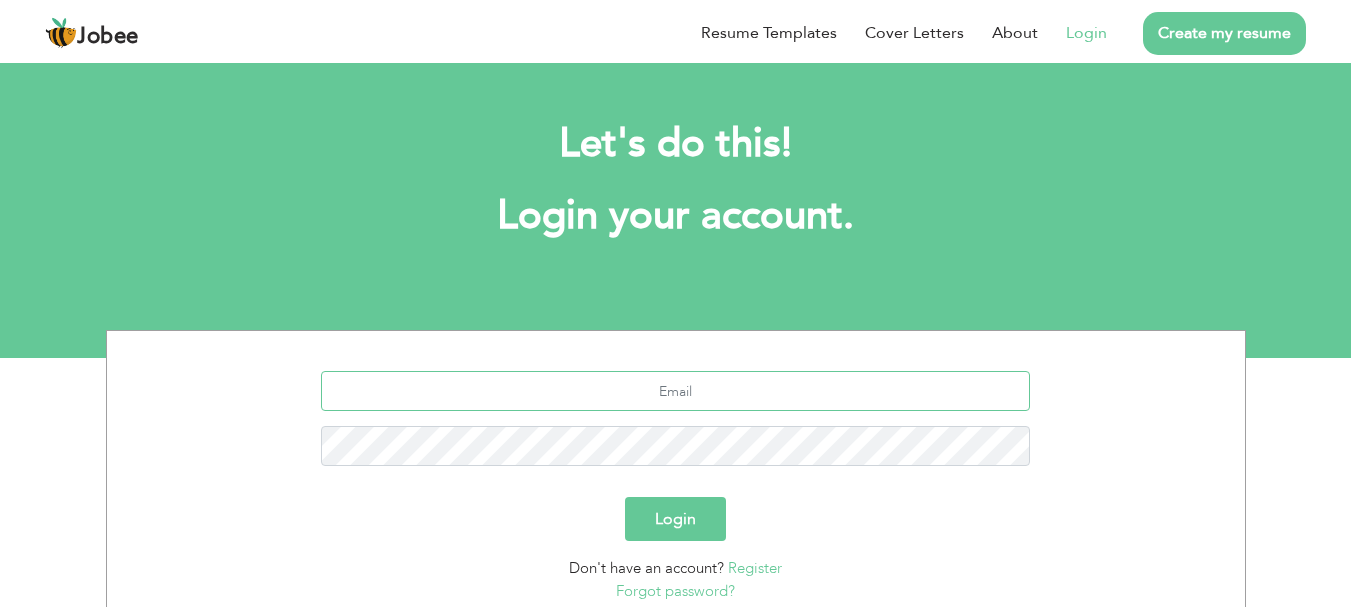 click at bounding box center [675, 391] 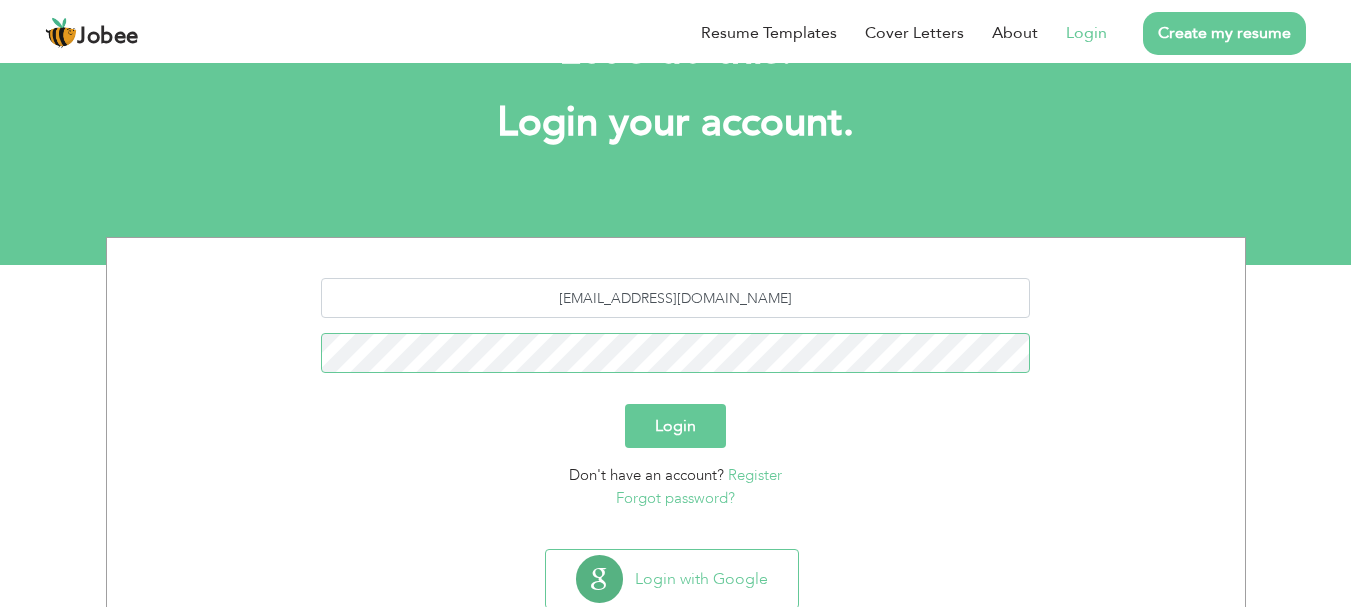 scroll, scrollTop: 152, scrollLeft: 0, axis: vertical 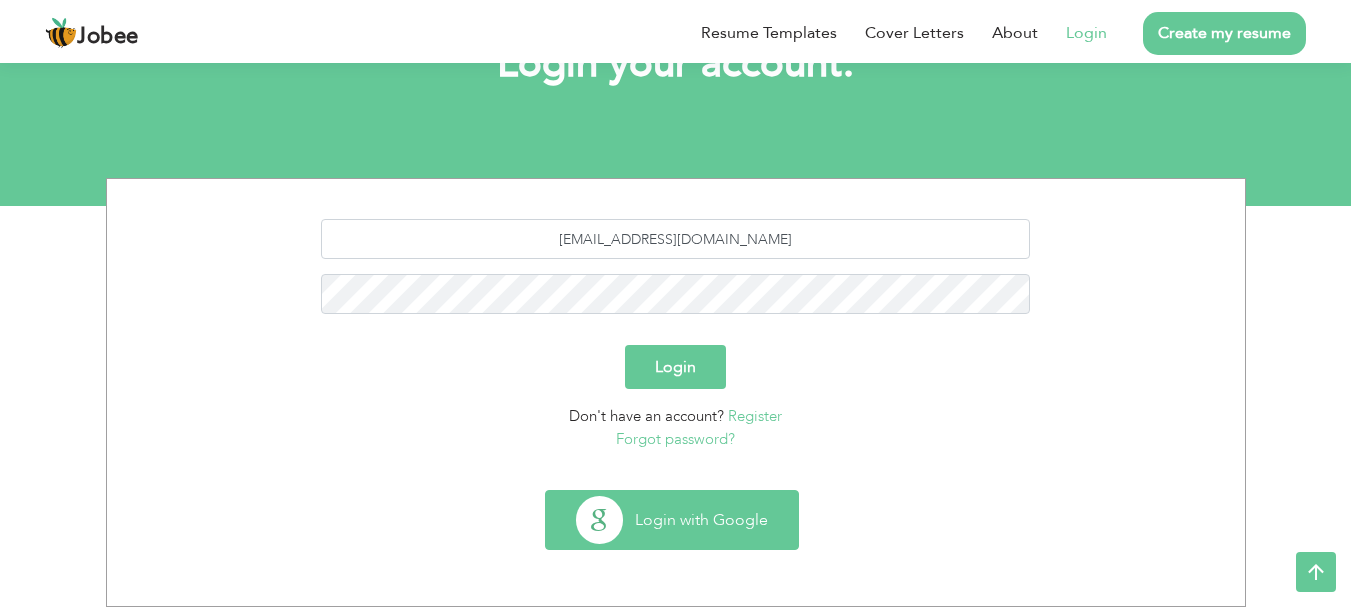 click on "Login with Google" at bounding box center [672, 520] 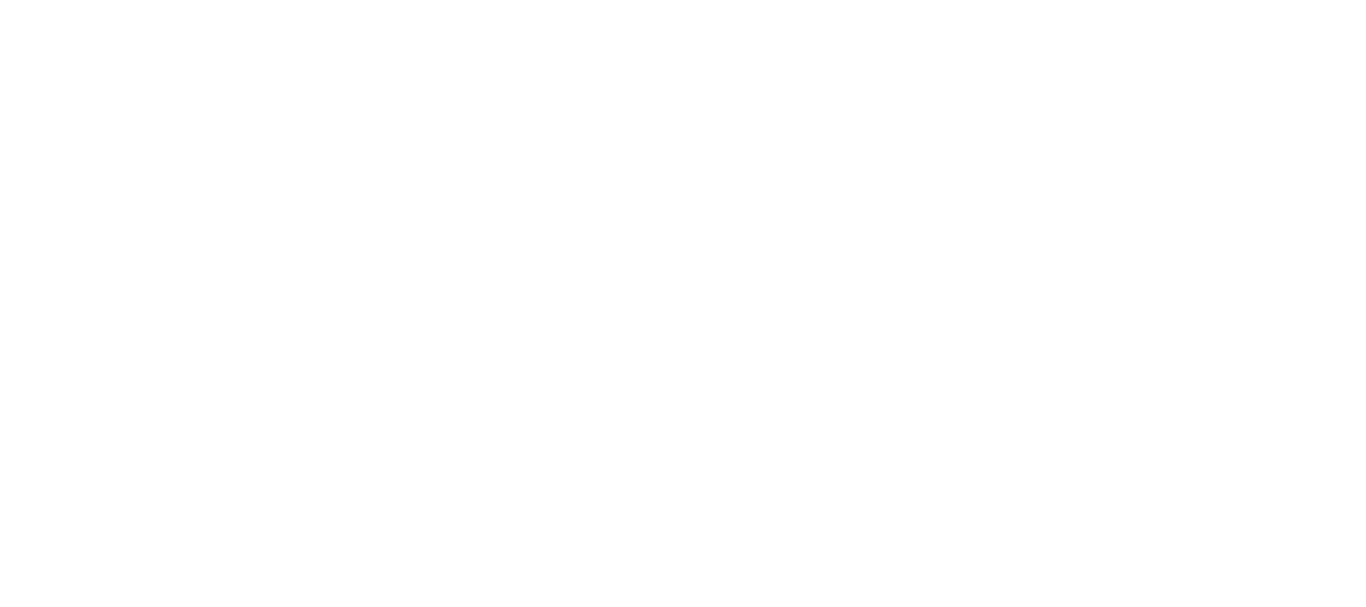 scroll, scrollTop: 0, scrollLeft: 0, axis: both 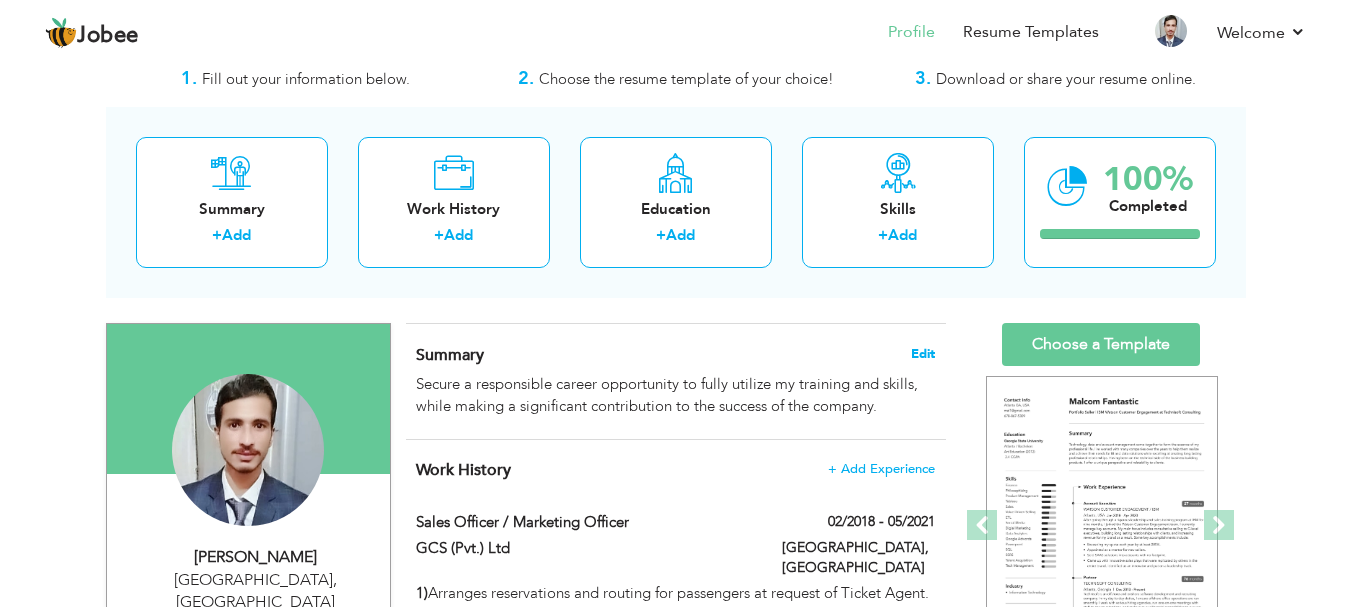click on "Edit" at bounding box center (923, 354) 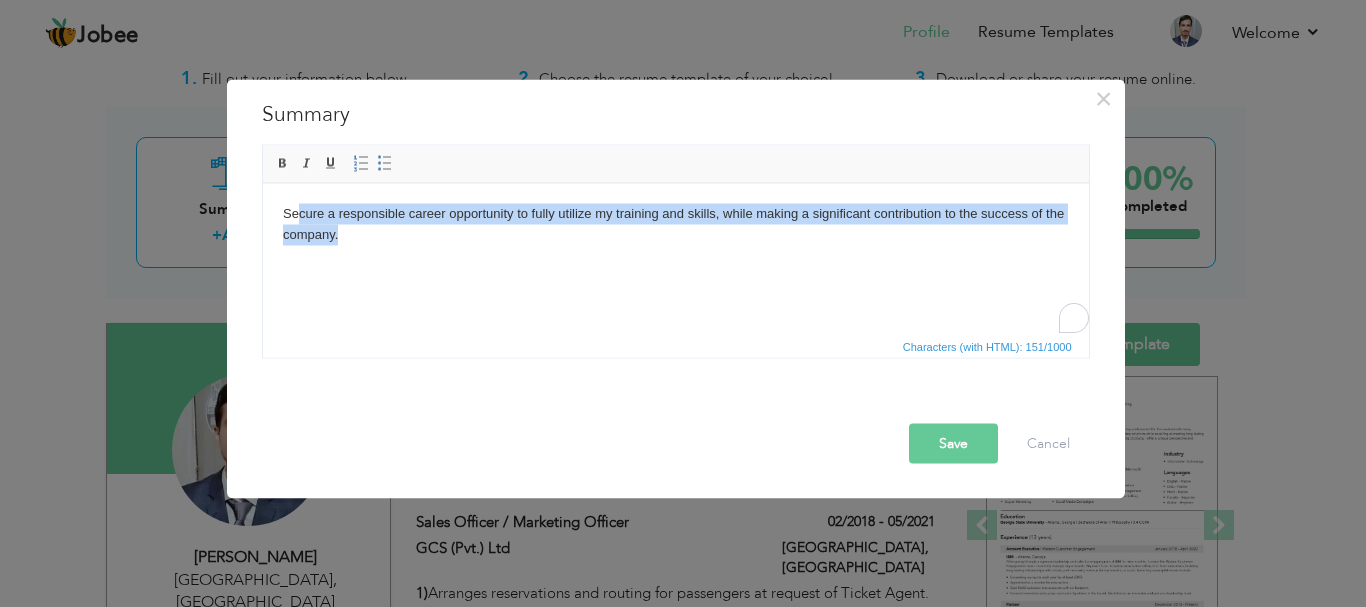 drag, startPoint x: 383, startPoint y: 244, endPoint x: 299, endPoint y: 209, distance: 91 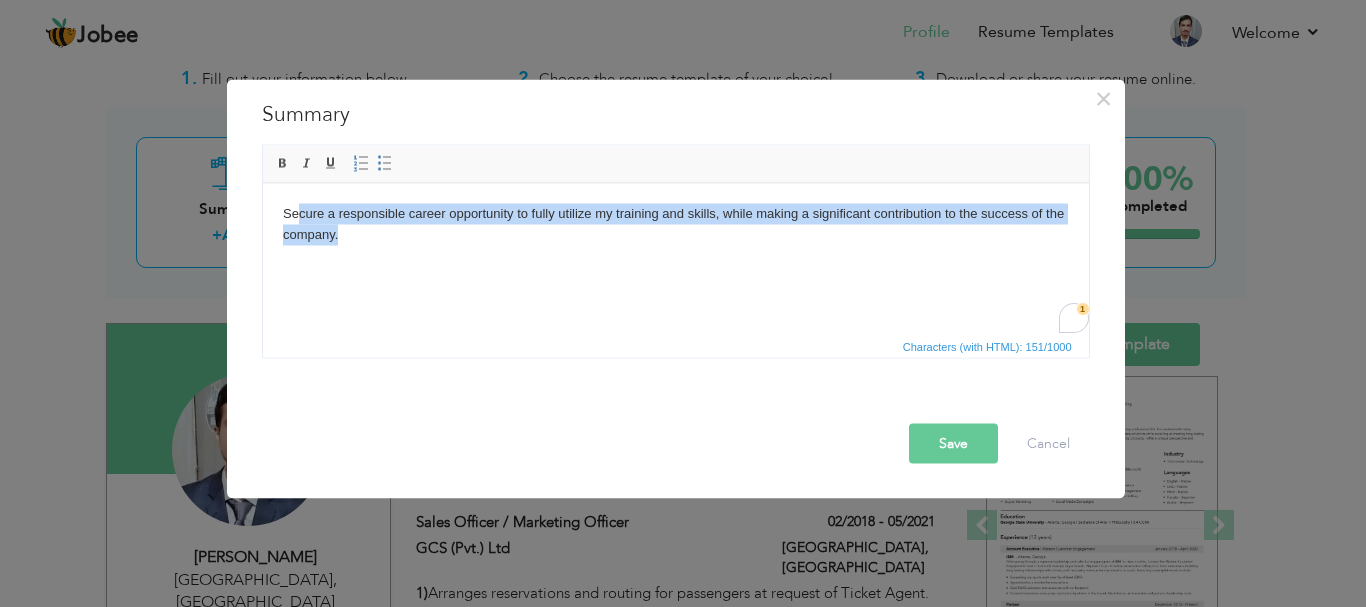 click on "Secure a responsible career opportunity to fully utilize my training and skills, while making a significant contribution to the success of the company." at bounding box center [675, 224] 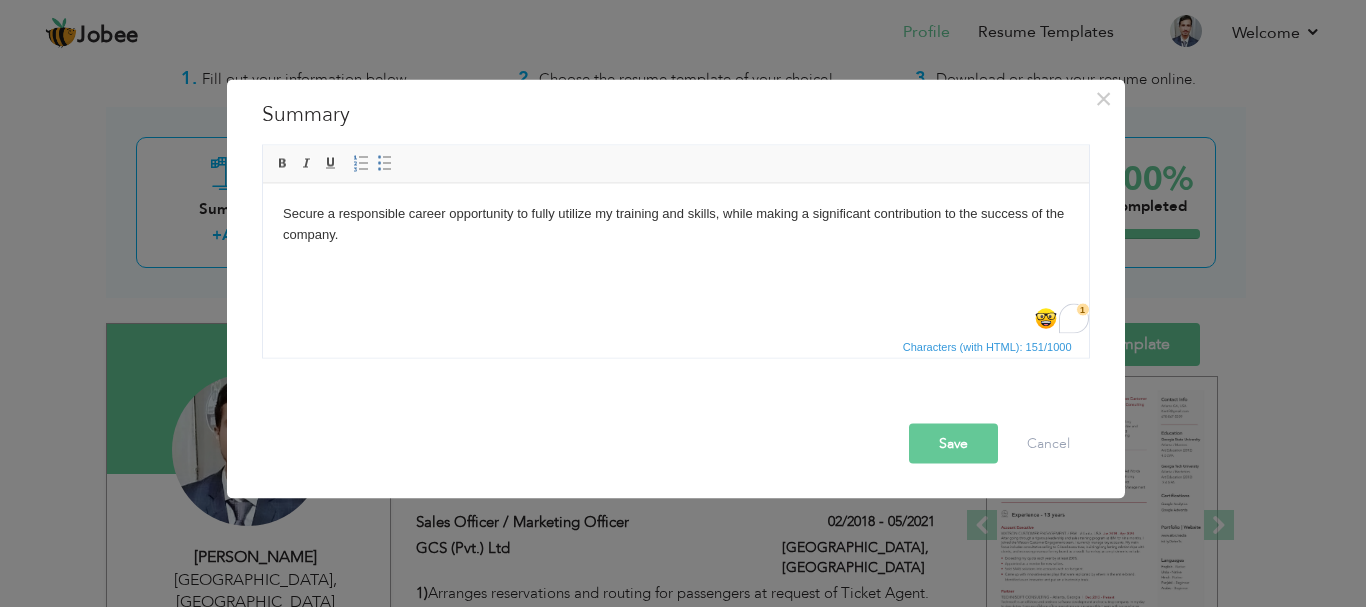 click on "Secure a responsible career opportunity to fully utilize my training and skills, while making a significant contribution to the success of the company." at bounding box center [675, 224] 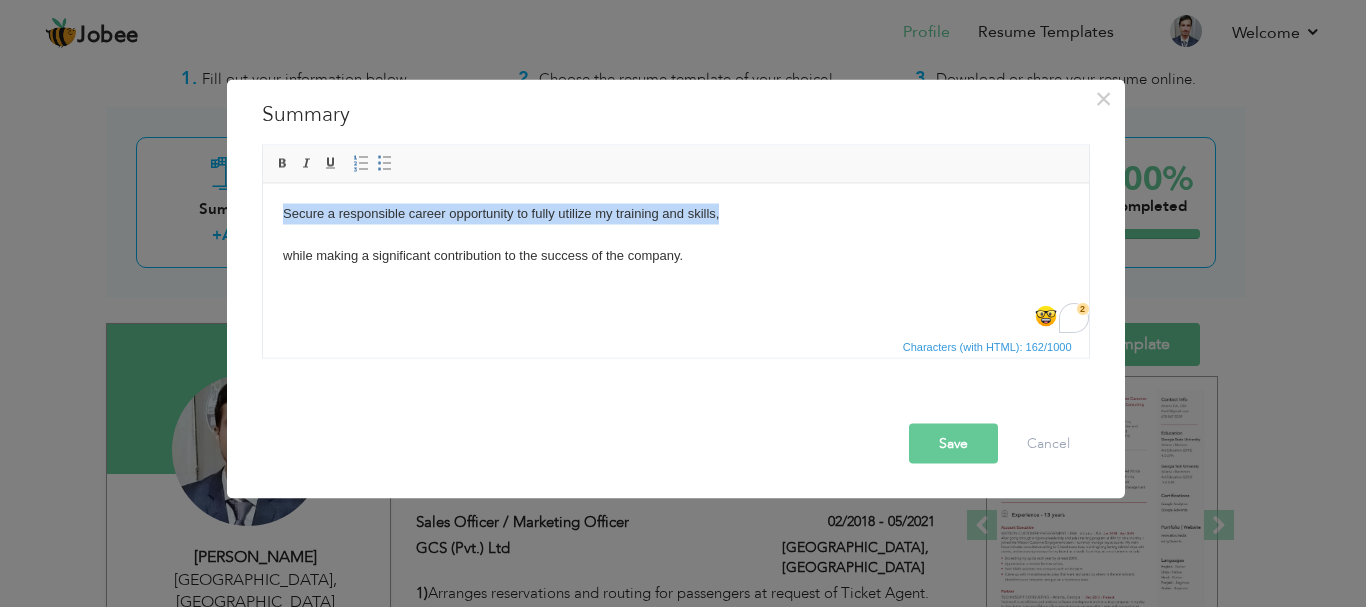 drag, startPoint x: 722, startPoint y: 213, endPoint x: 269, endPoint y: 209, distance: 453.01767 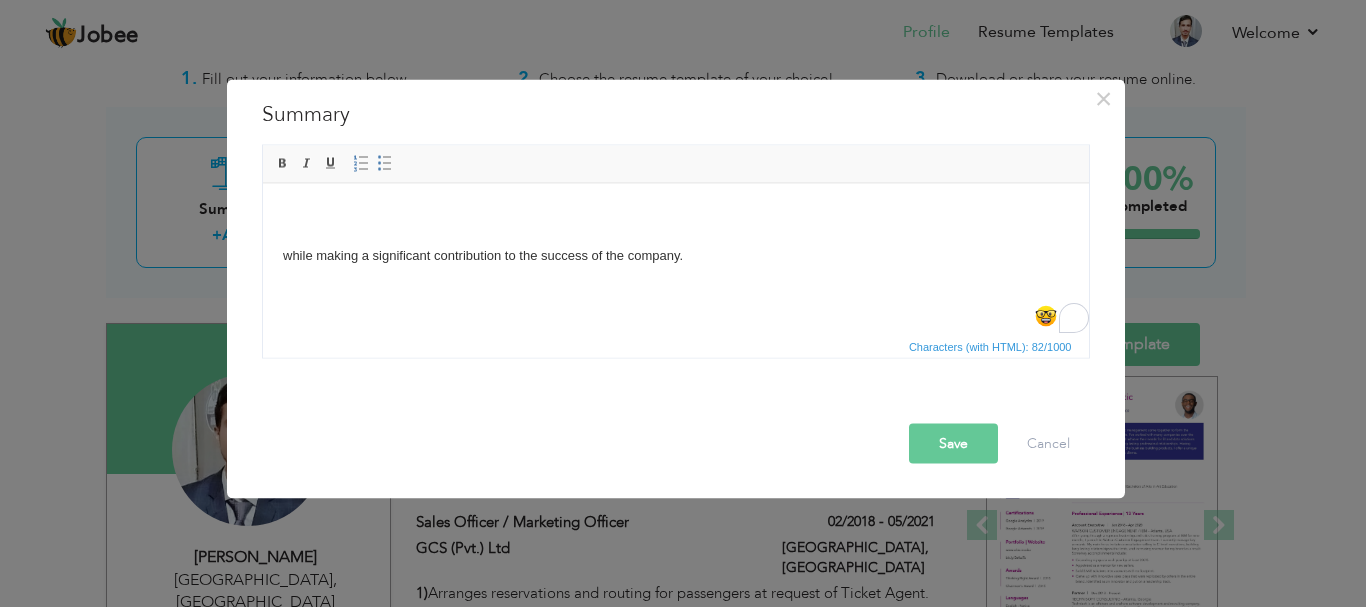 click on "while making a significant contribution to the success of the company." at bounding box center [675, 234] 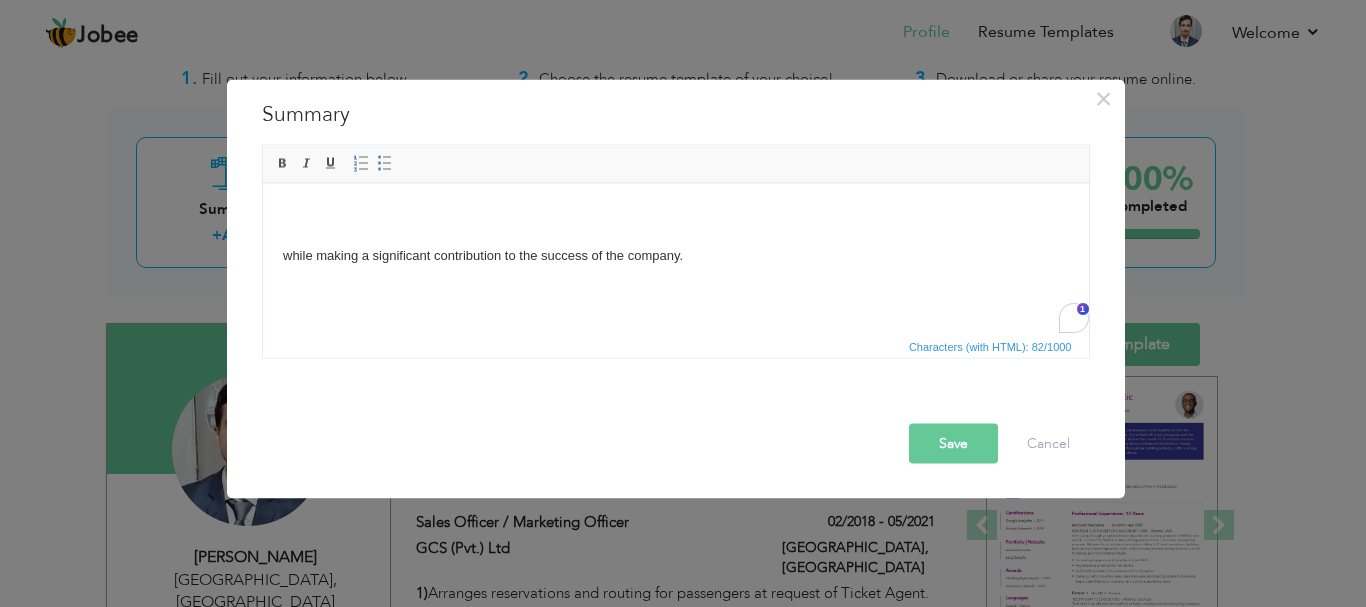 click on "while making a significant contribution to the success of the company." at bounding box center [675, 234] 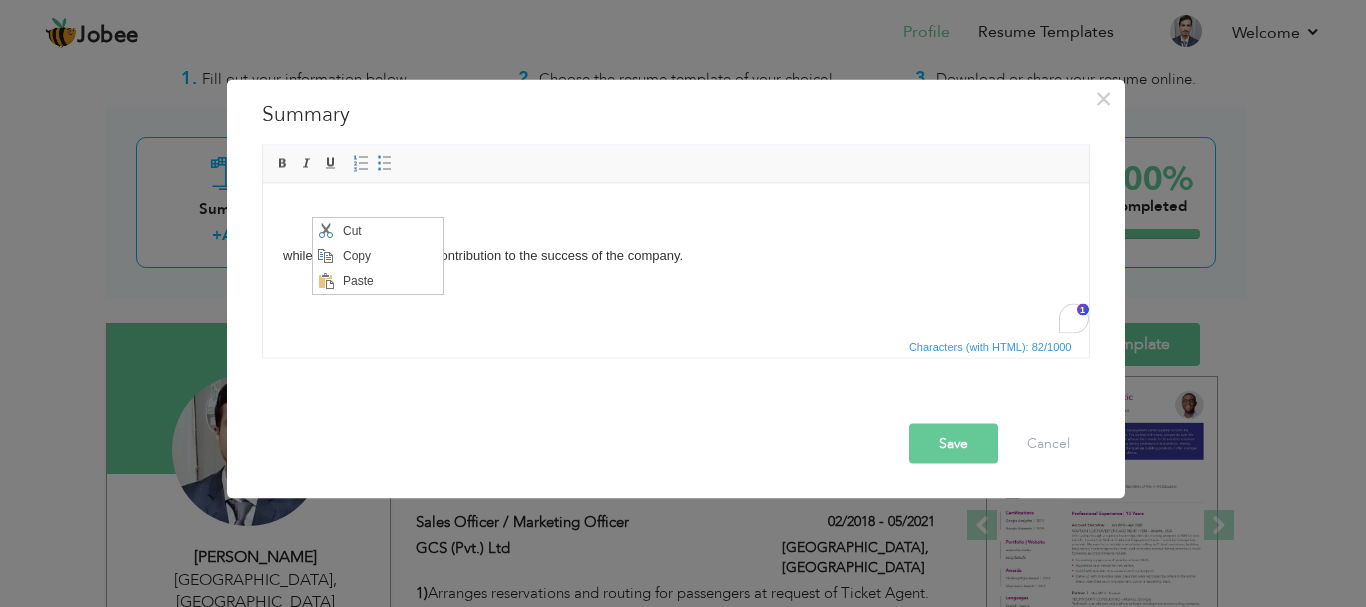 scroll, scrollTop: 0, scrollLeft: 0, axis: both 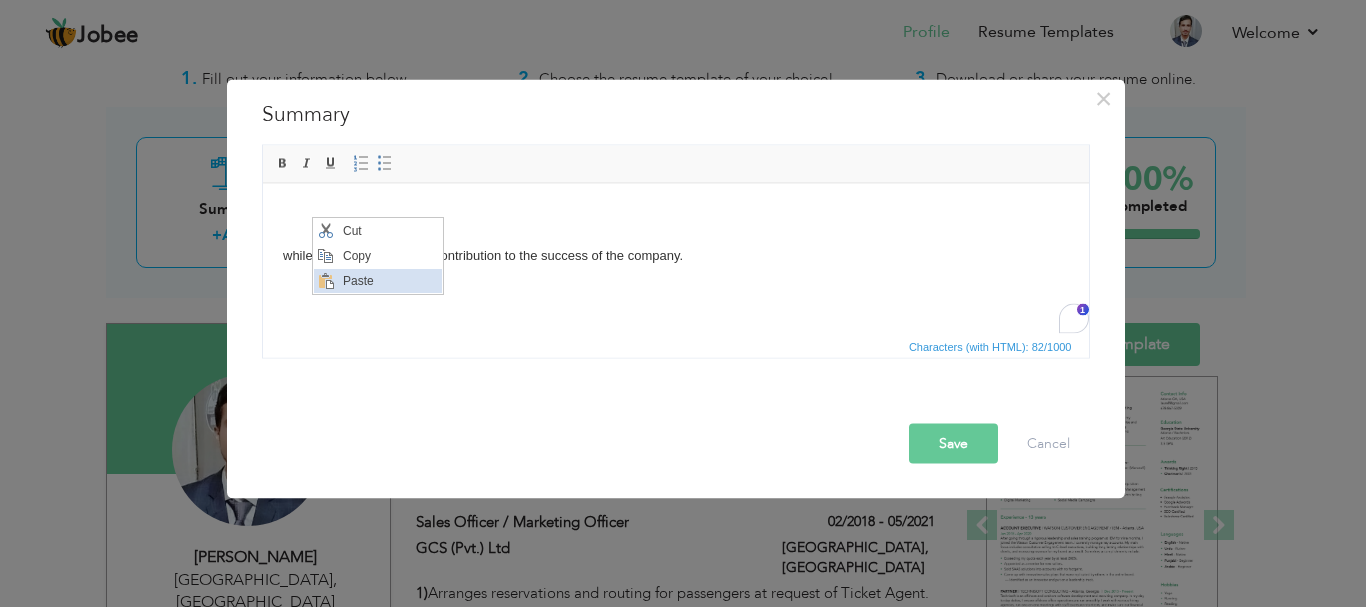 click on "Paste" at bounding box center (389, 281) 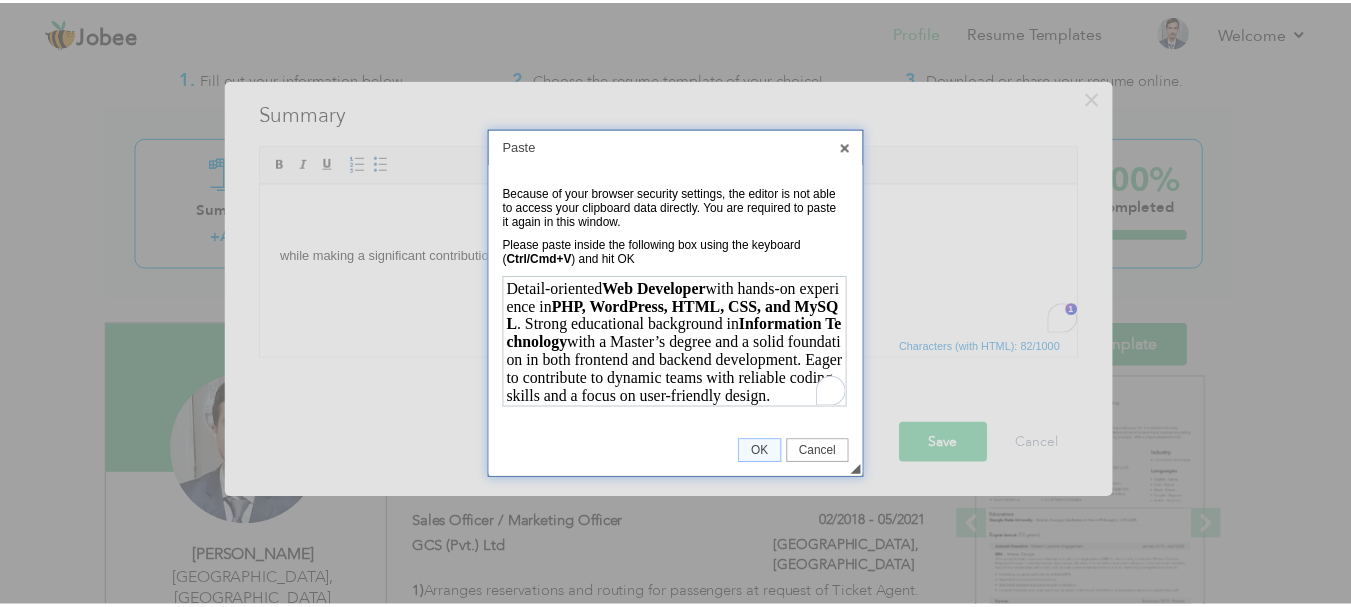 scroll, scrollTop: 0, scrollLeft: 0, axis: both 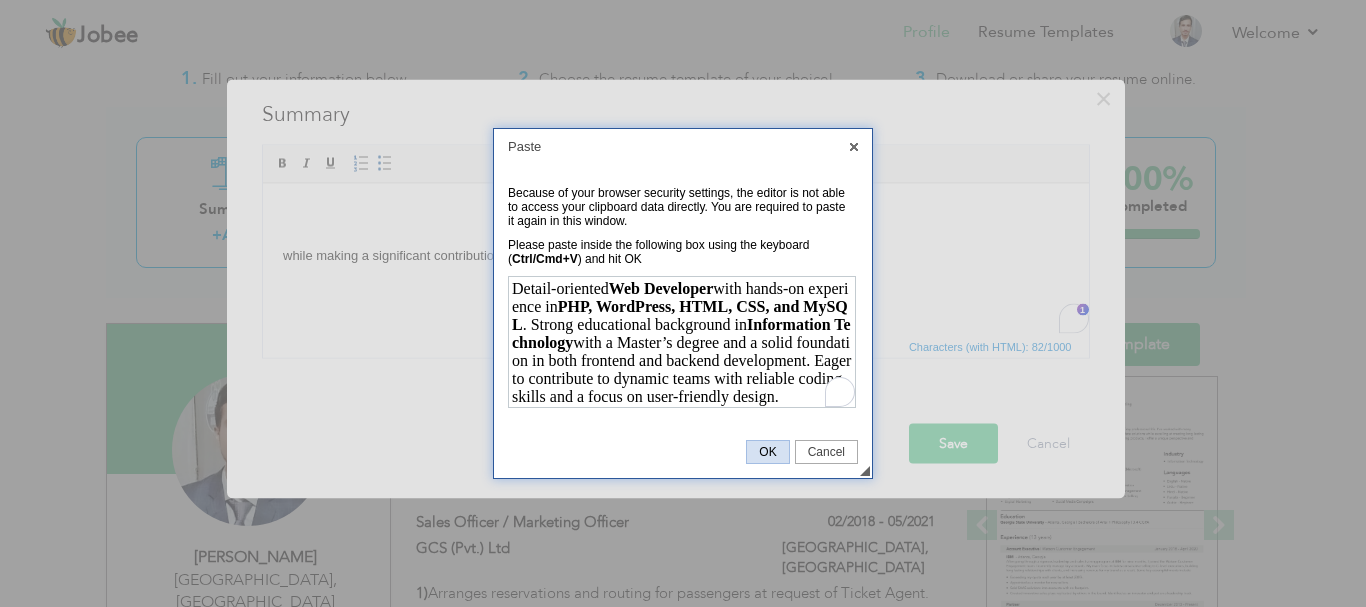 click on "OK" at bounding box center (767, 452) 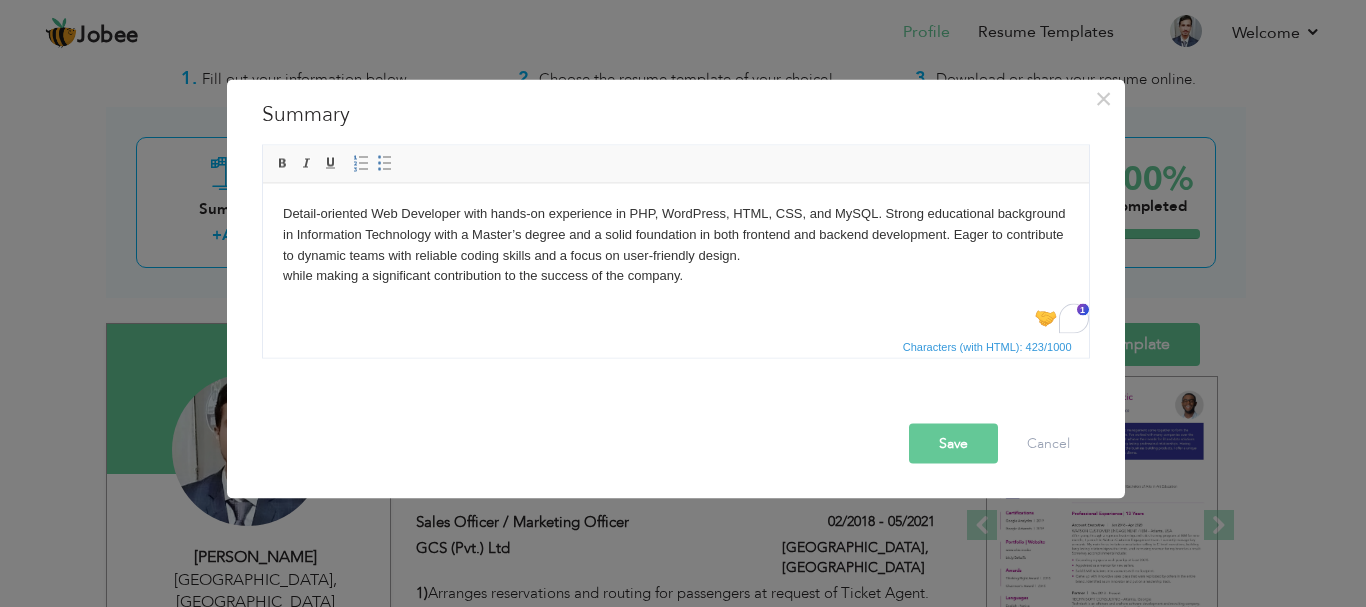 click on "Detail-oriented Web Developer with hands-on experience in PHP, WordPress, HTML, CSS, and MySQL. Strong educational background in Information Technology with a Master’s degree and a solid foundation in both frontend and backend development. Eager to contribute to dynamic teams with reliable coding skills and a focus on user-friendly design. while making a significant contribution to the success of the company." at bounding box center [675, 244] 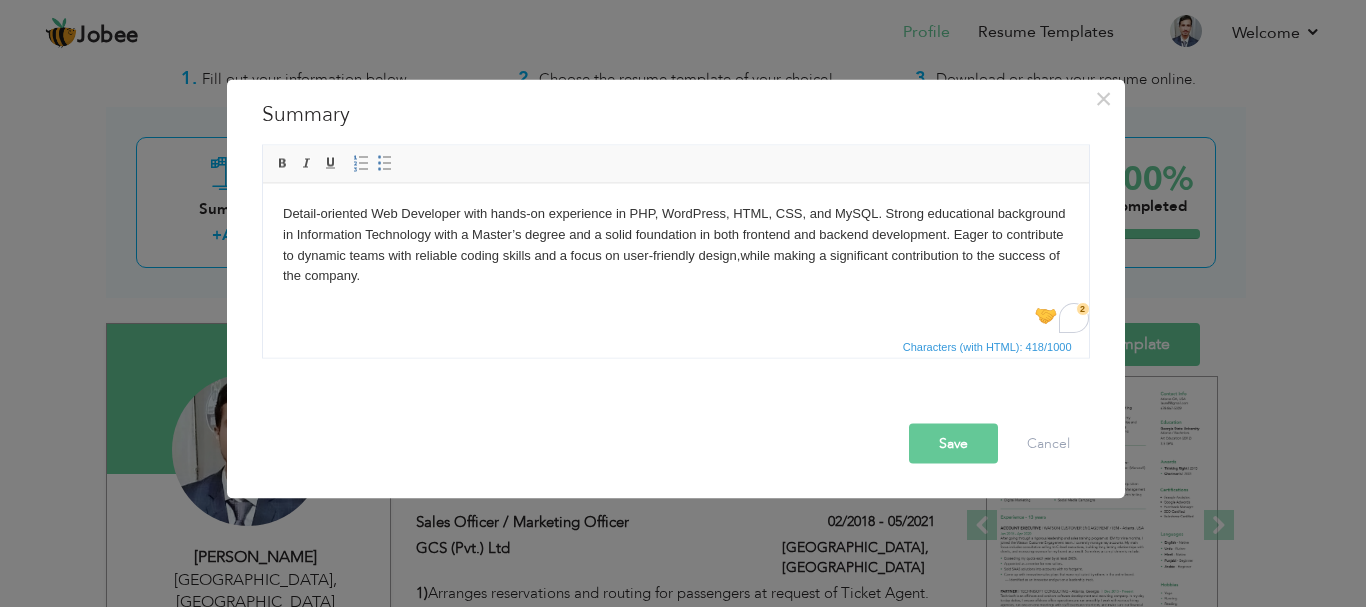 click on "Save" at bounding box center [953, 443] 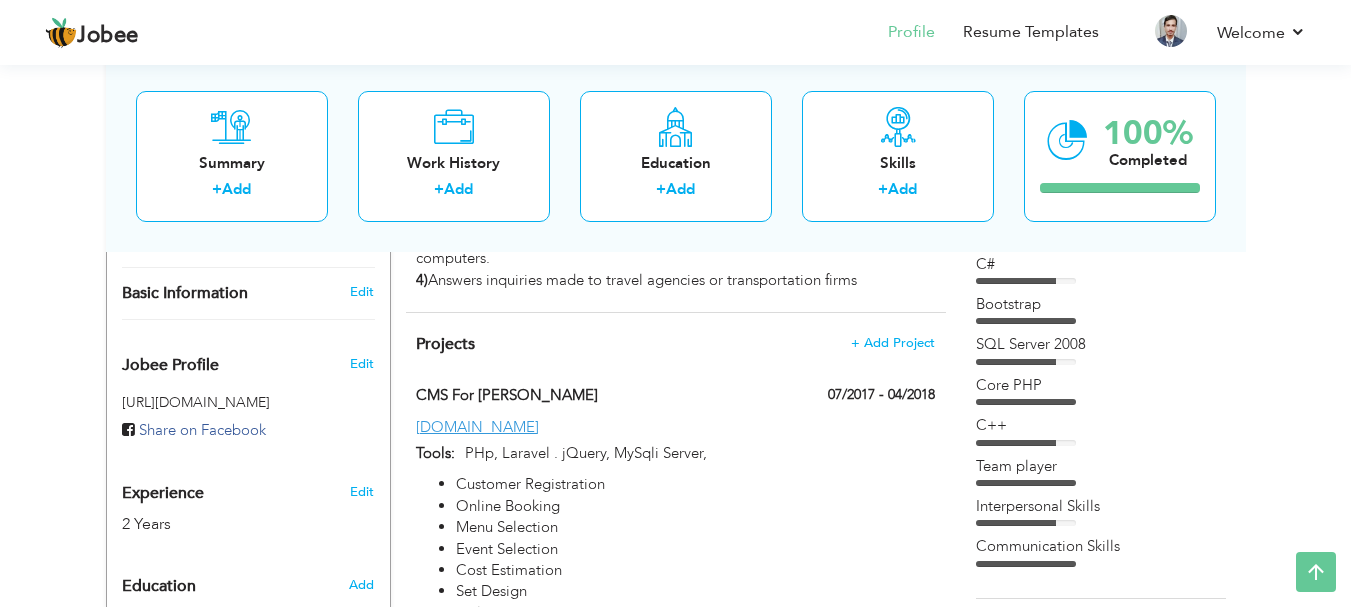 scroll, scrollTop: 552, scrollLeft: 0, axis: vertical 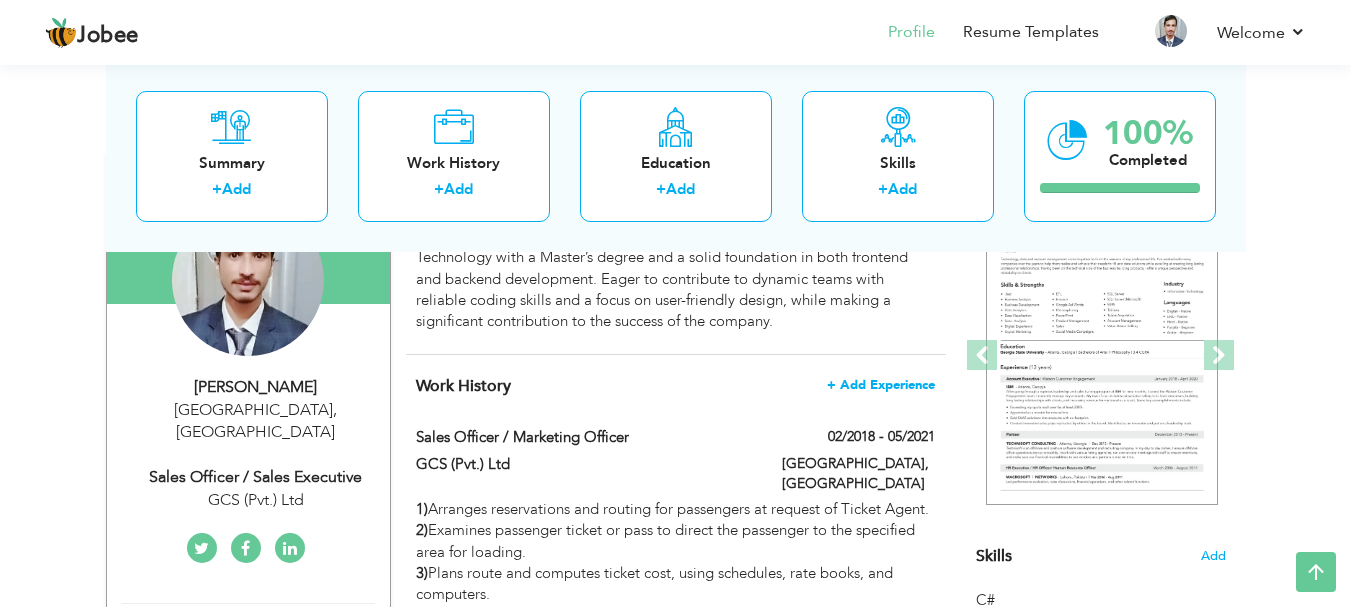 click on "+ Add Experience" at bounding box center [881, 385] 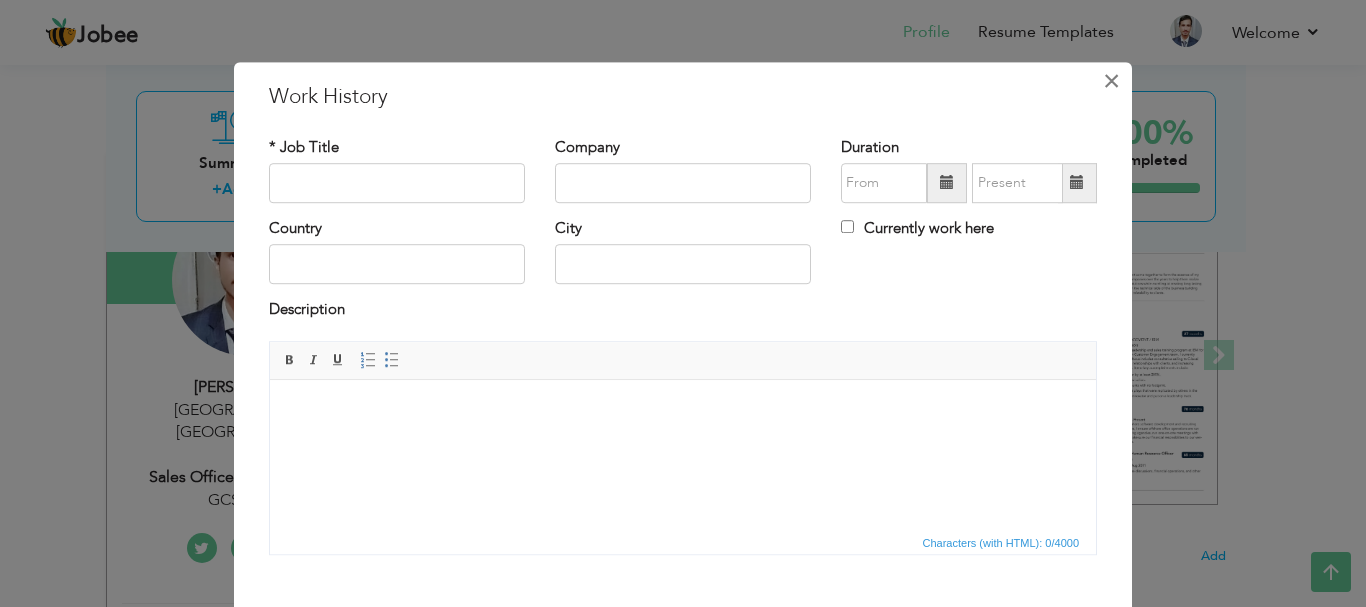 click on "×" at bounding box center (1111, 81) 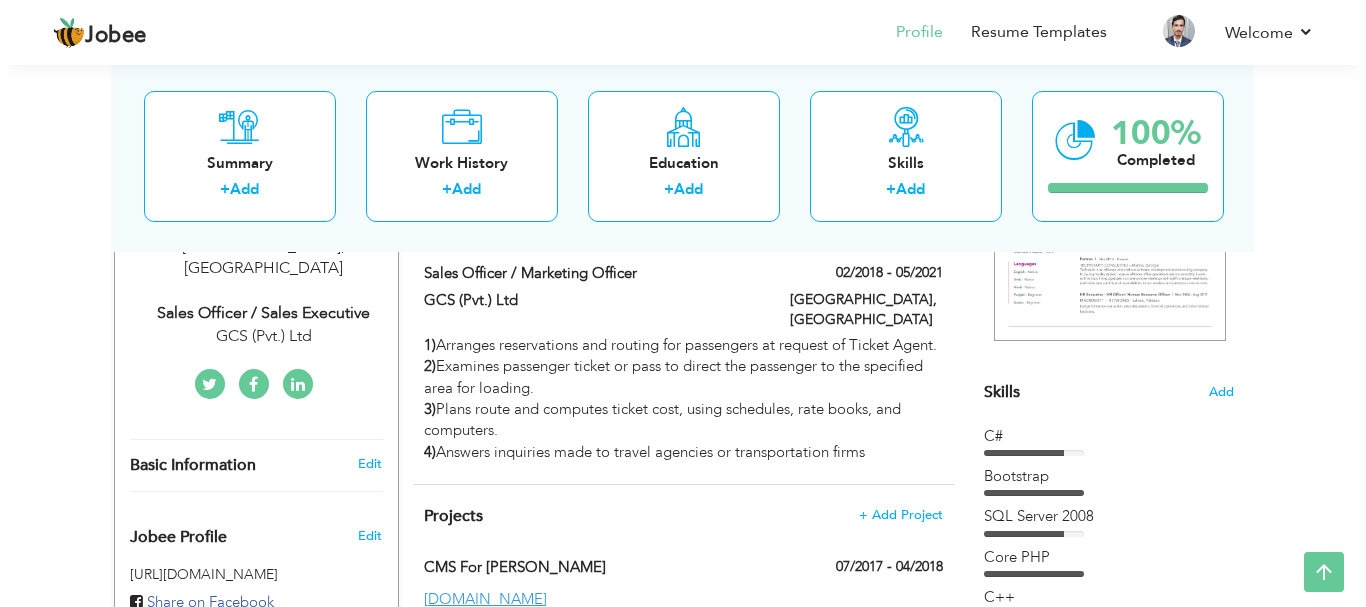 scroll, scrollTop: 382, scrollLeft: 0, axis: vertical 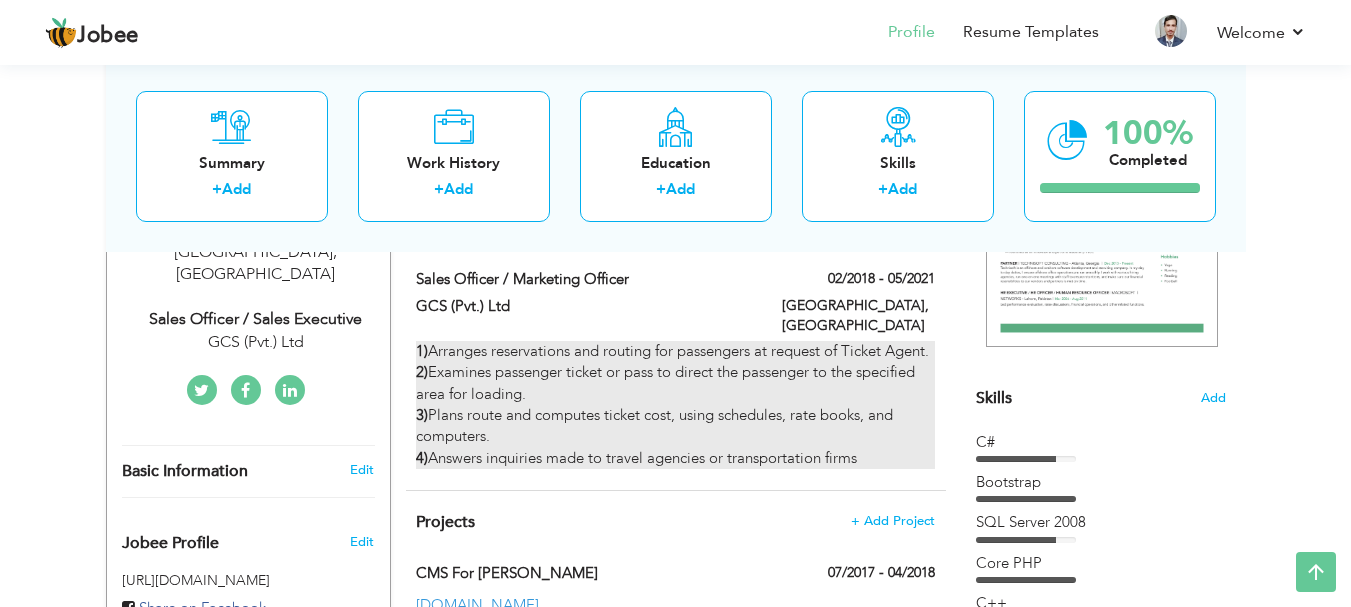 click on "1)   Arranges reservations and routing for passengers at request of Ticket Agent.
2)   Examines passenger ticket or pass to direct the passenger to the specified area for loading.
3)   Plans route and computes ticket cost, using schedules, rate books, and computers.
4)   Answers inquiries made to travel agencies or transportation firms" at bounding box center [675, 405] 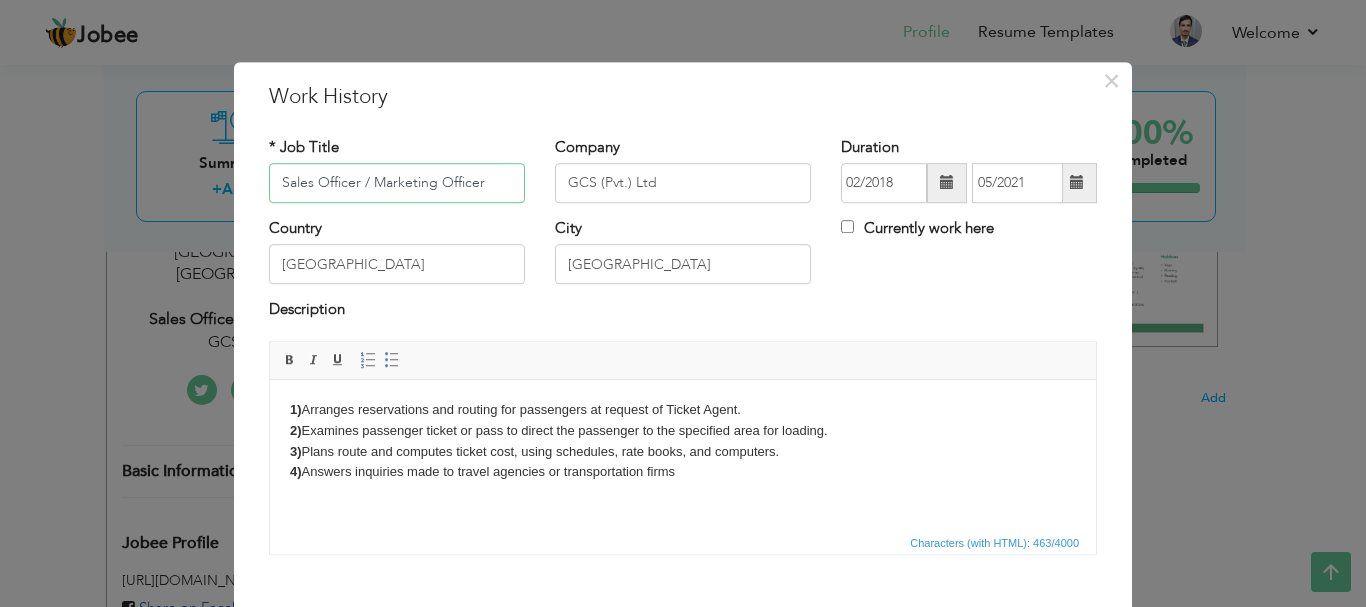 drag, startPoint x: 482, startPoint y: 187, endPoint x: 273, endPoint y: 175, distance: 209.34421 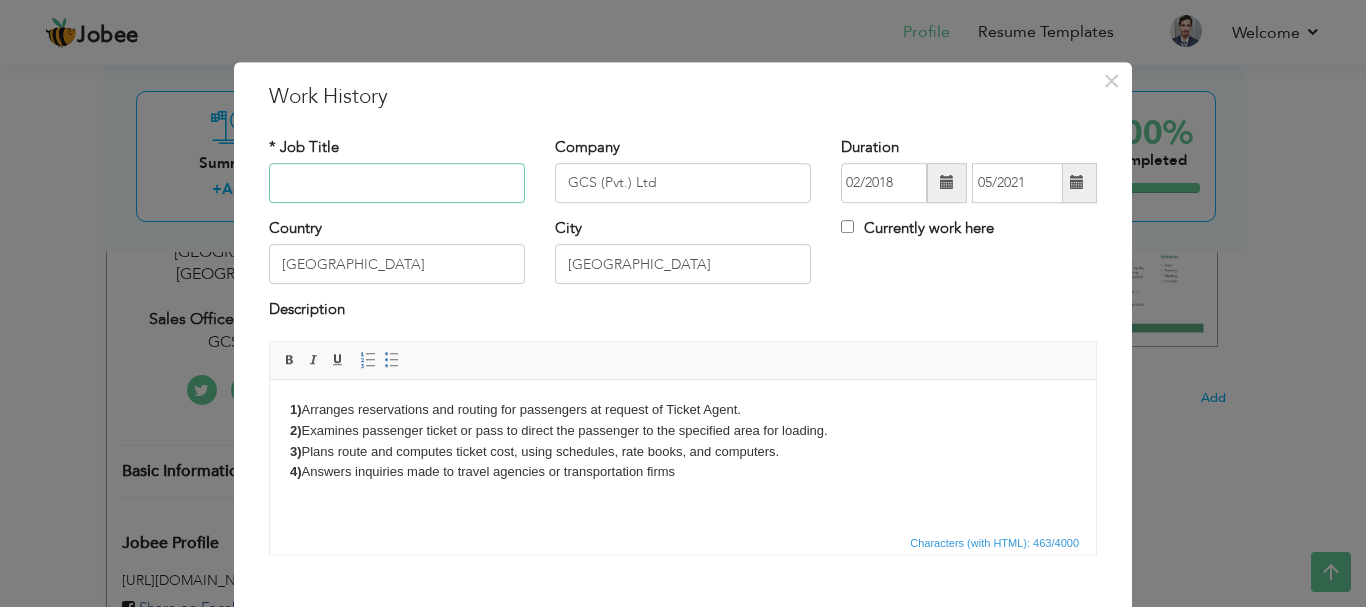 type 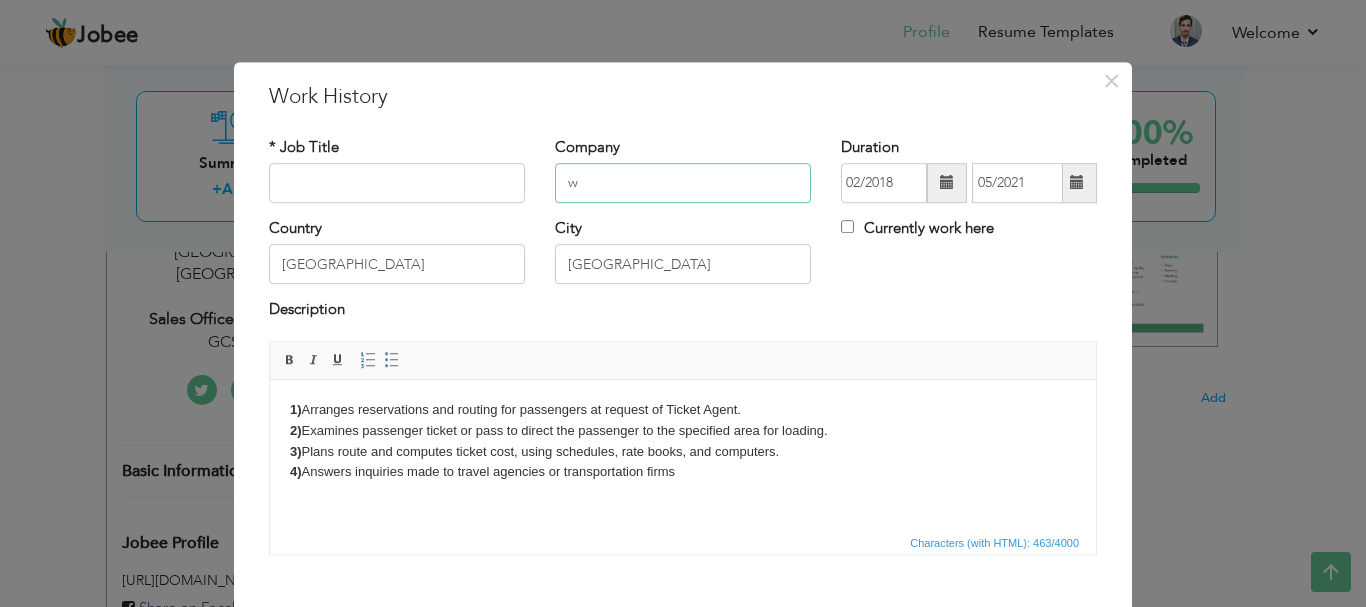 type on "w" 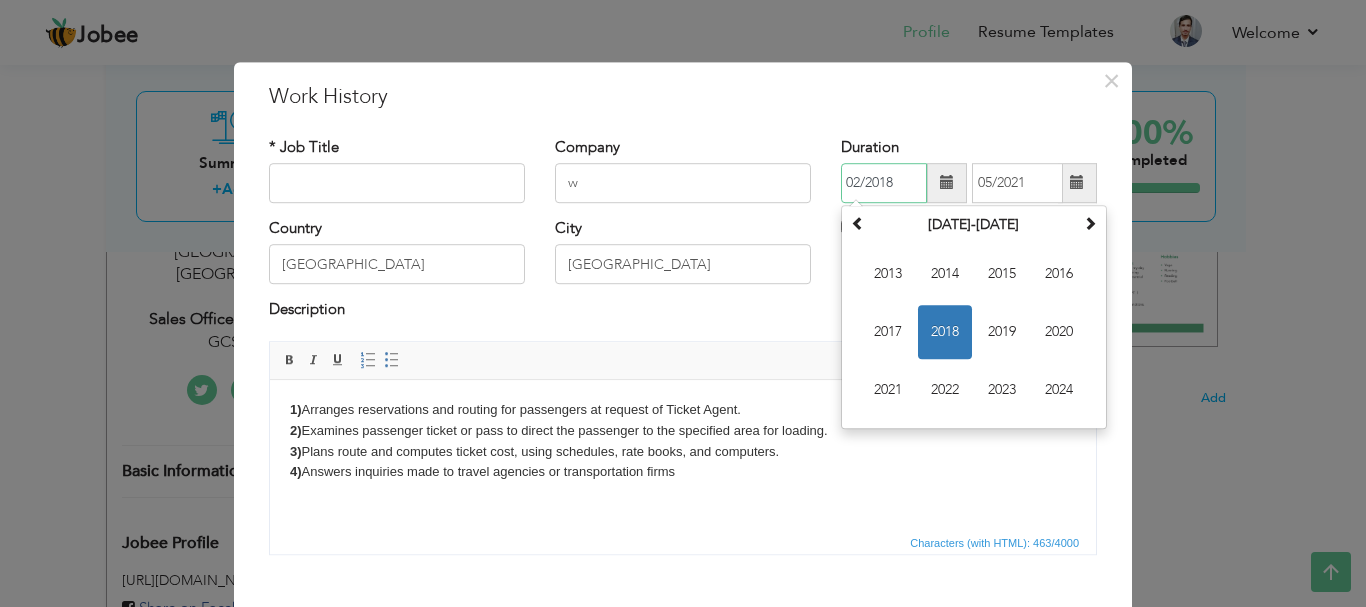 type on "e" 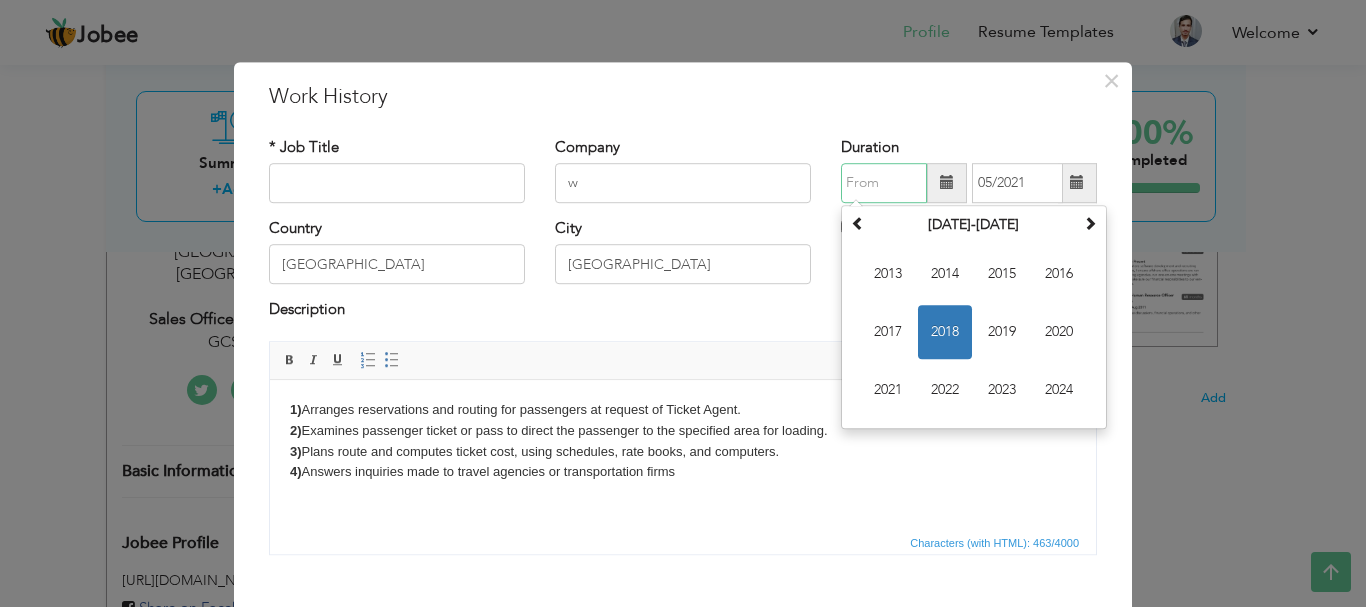 type 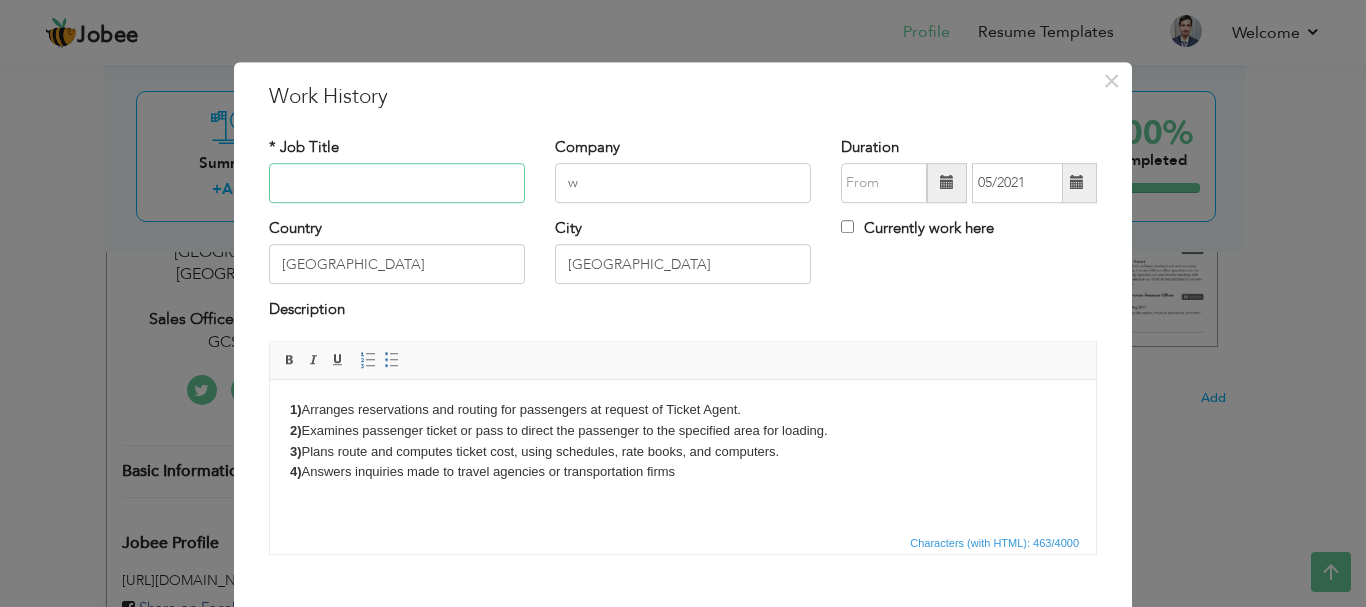 click at bounding box center [397, 183] 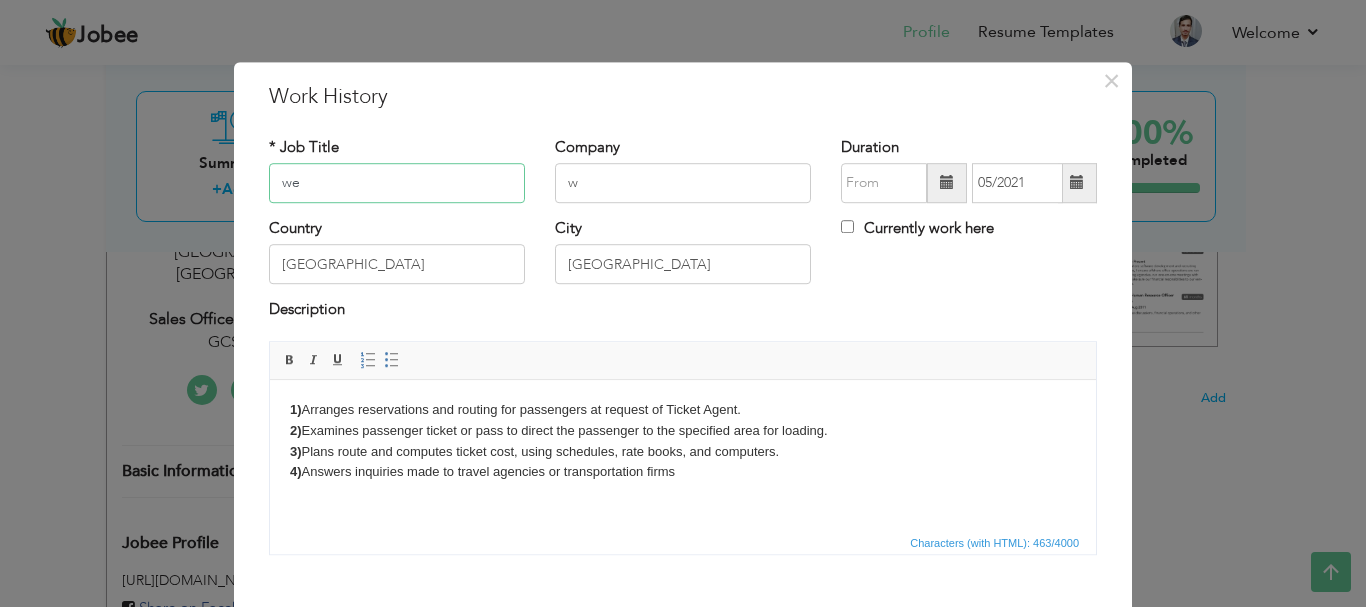 type on "w" 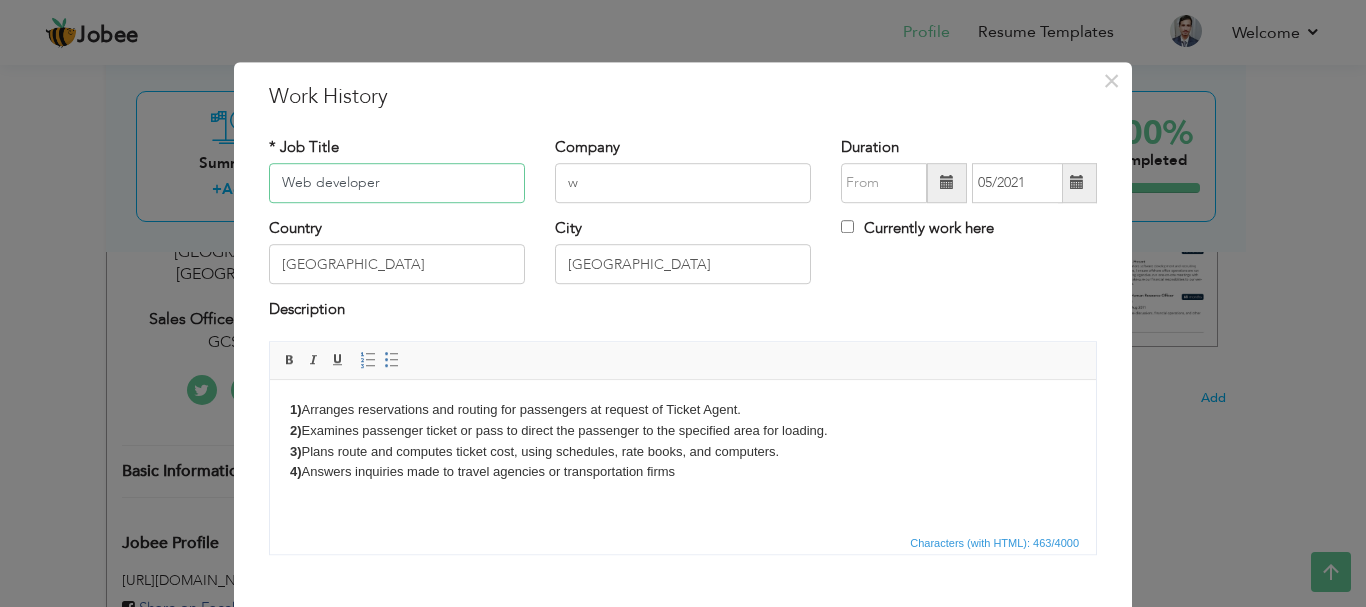 type on "Web developer" 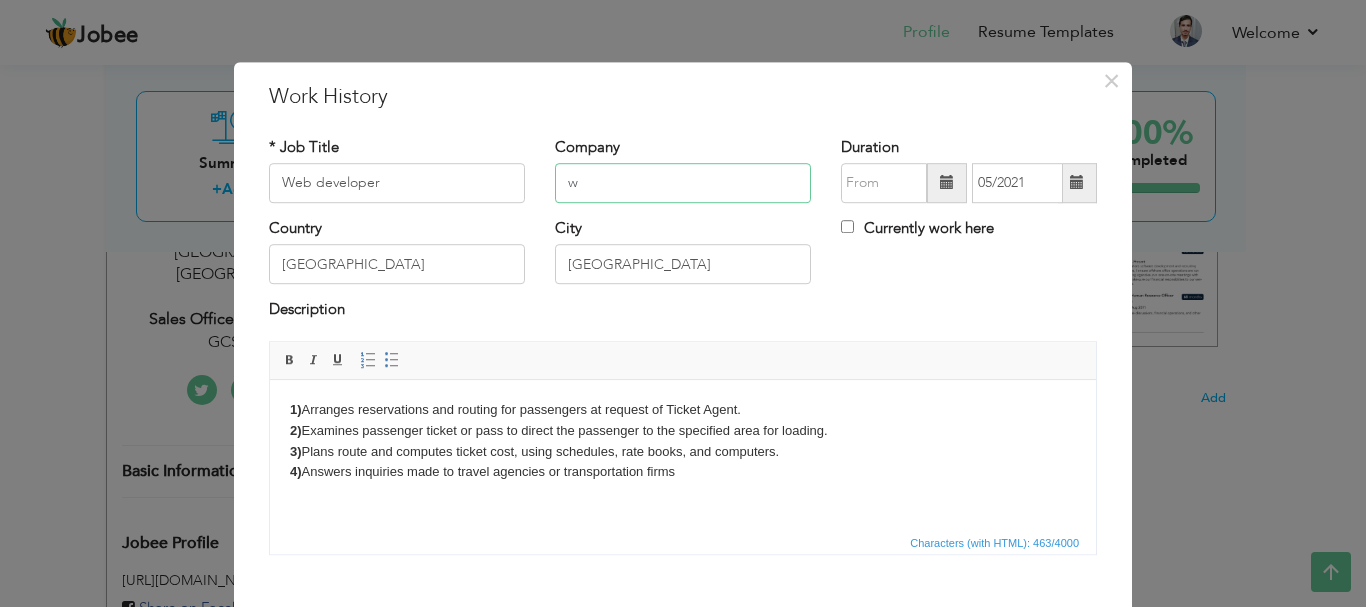 click on "w" at bounding box center (683, 183) 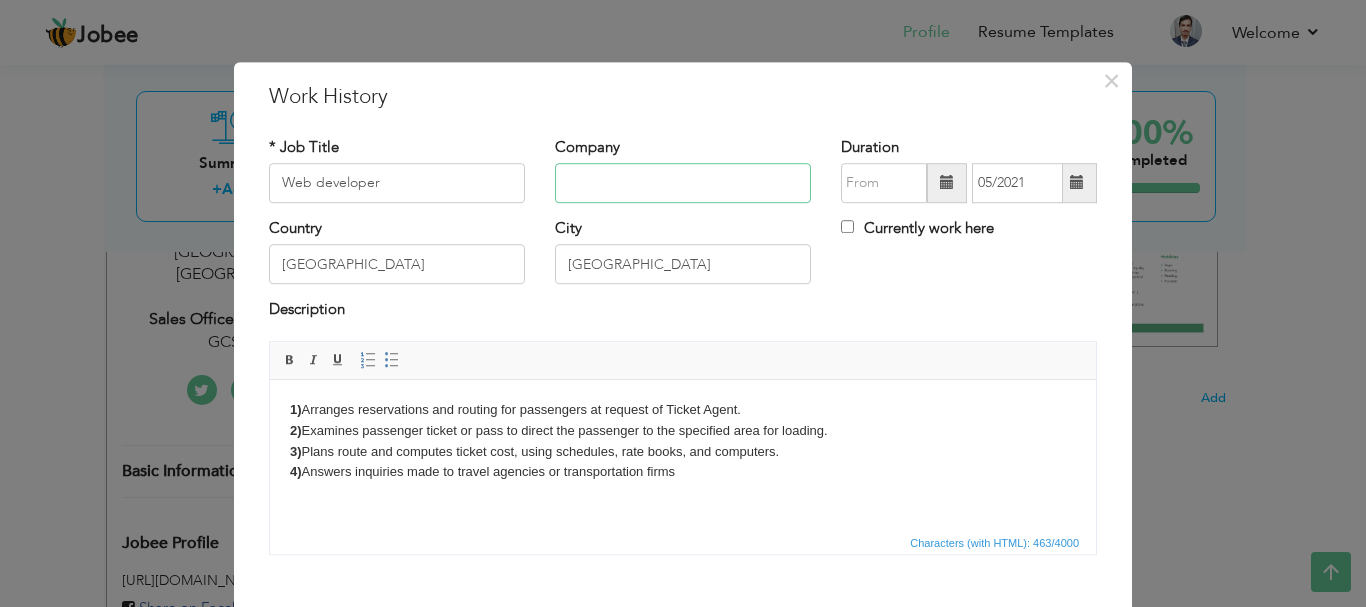 paste on "	Maqbool Solutions" 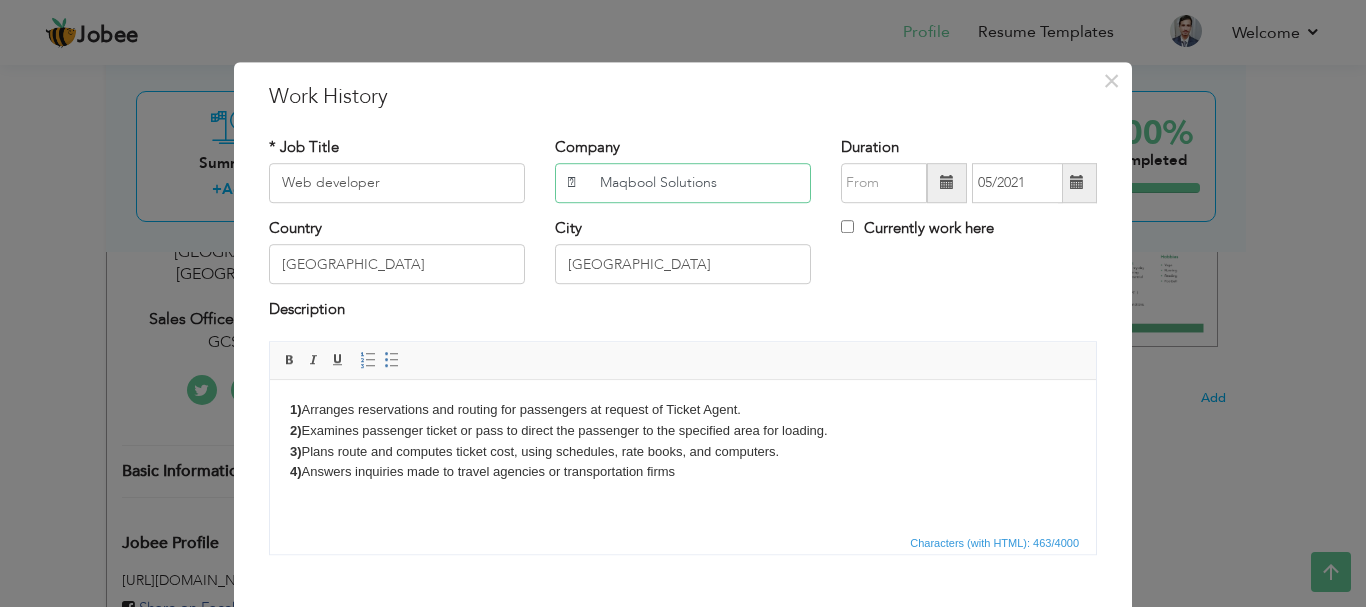 type on "	Maqbool Solutions" 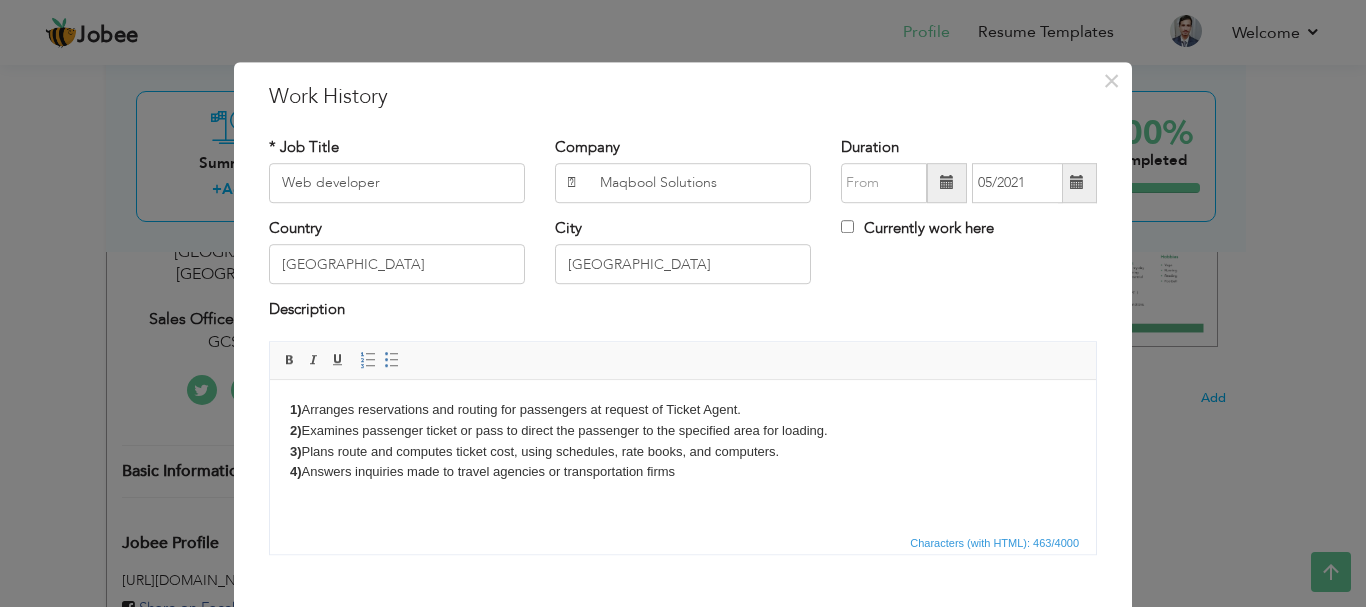 click at bounding box center [947, 183] 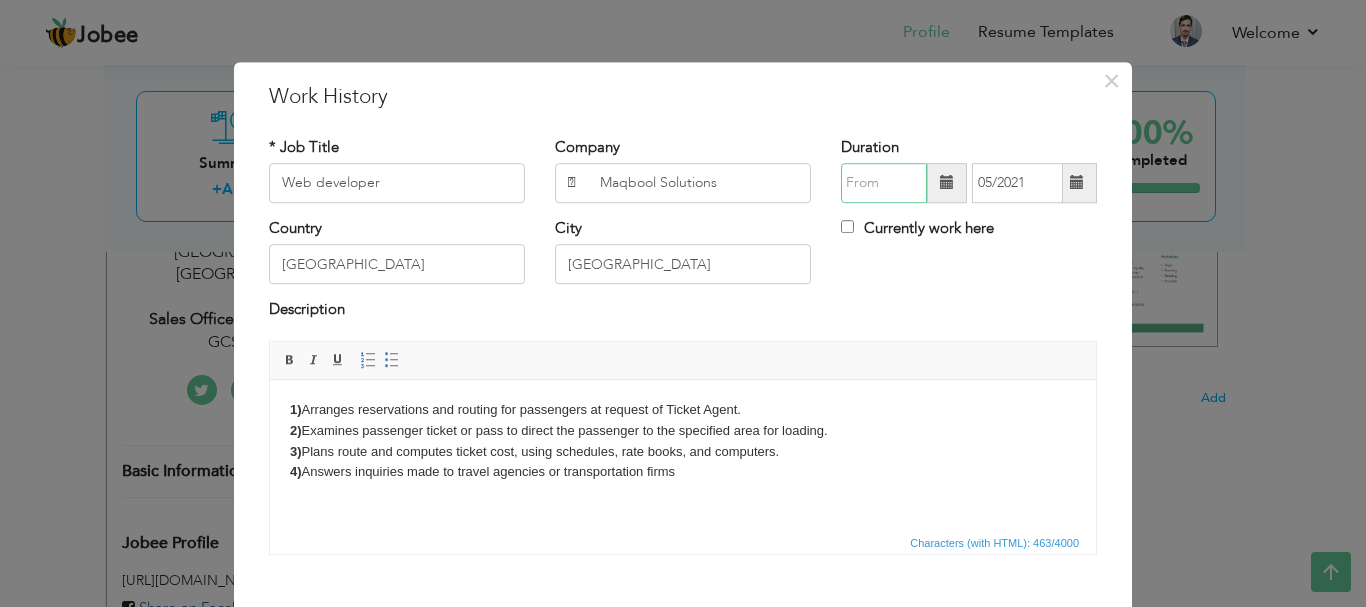 type on "07/2025" 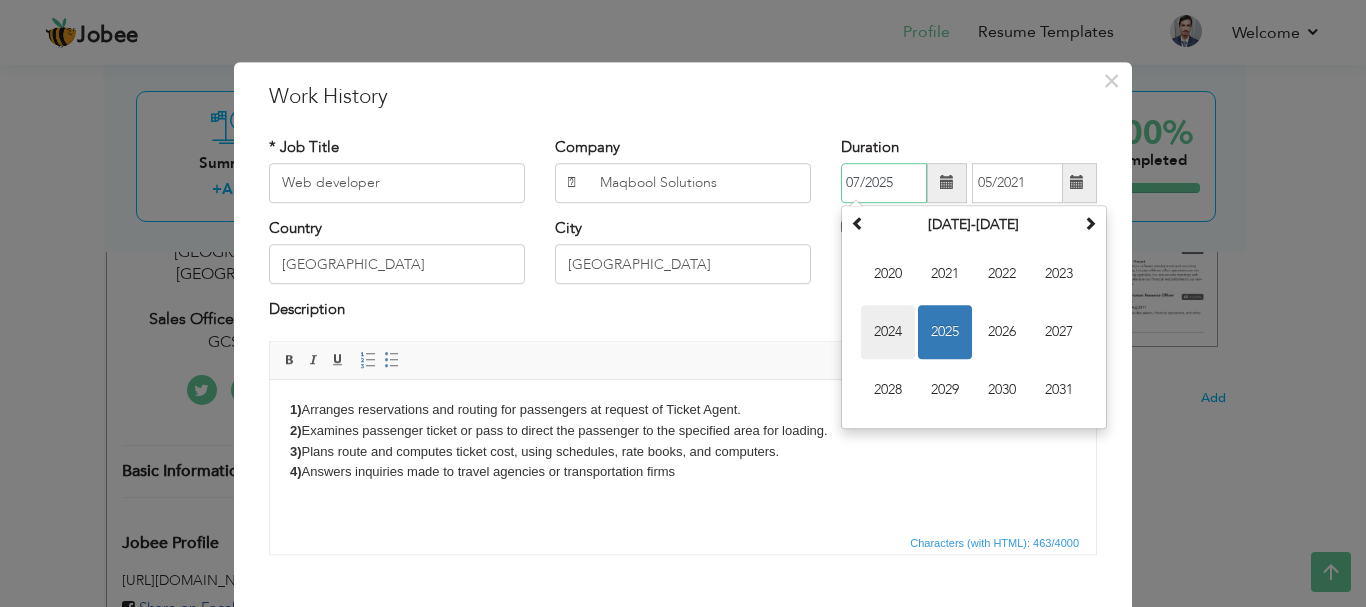 click on "2024" at bounding box center (888, 332) 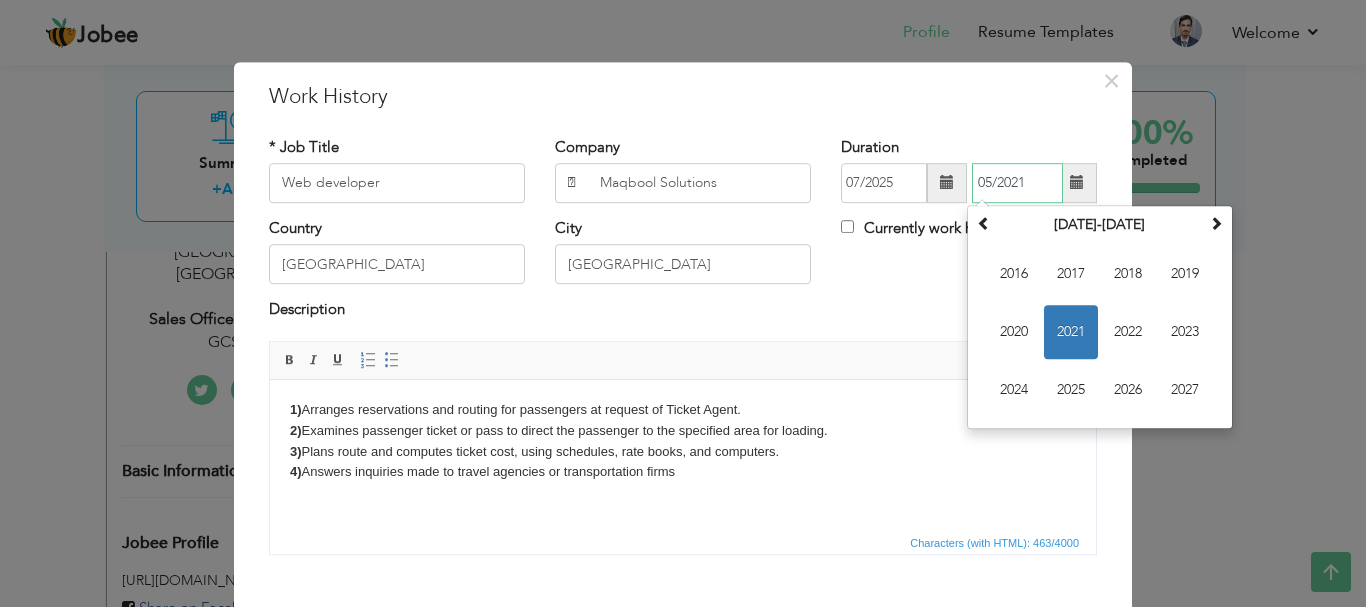 click on "05/2021" at bounding box center [1017, 183] 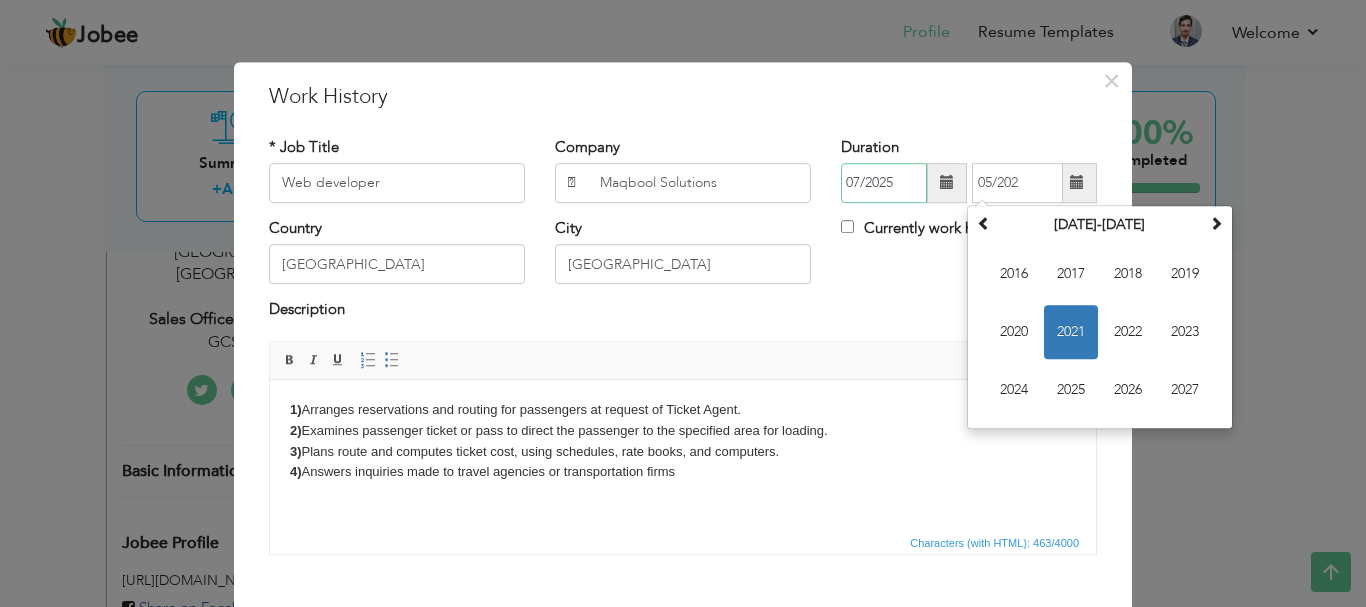 type on "05/0202" 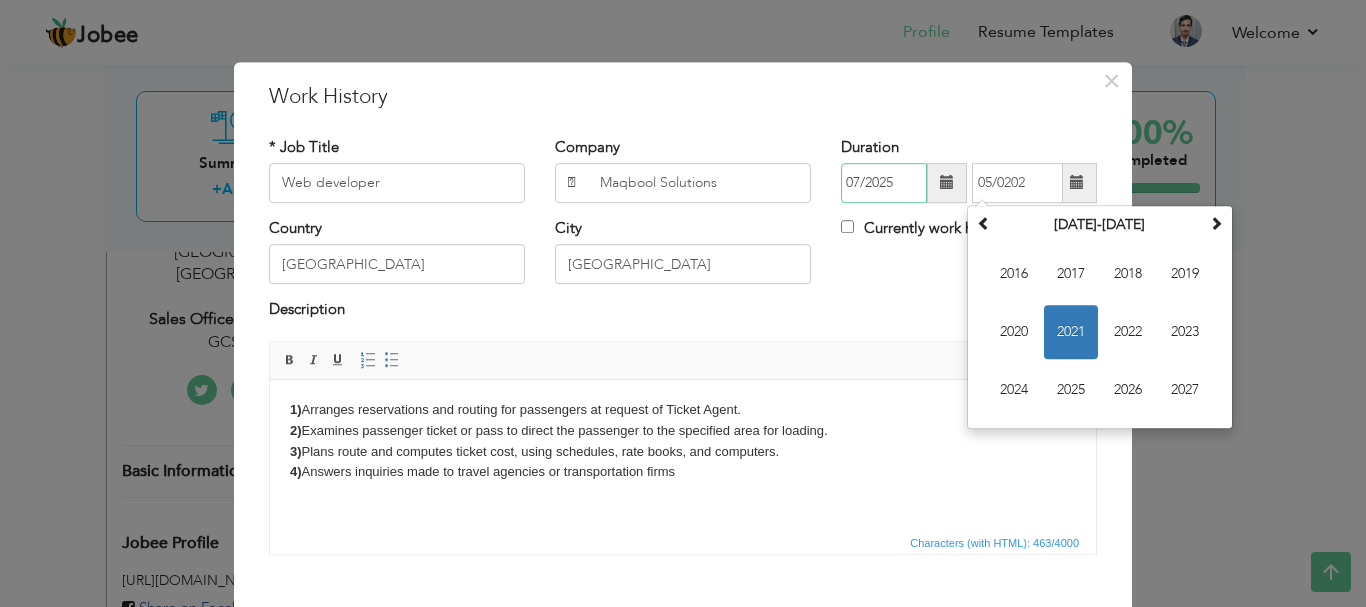 click on "07/2025" at bounding box center (884, 183) 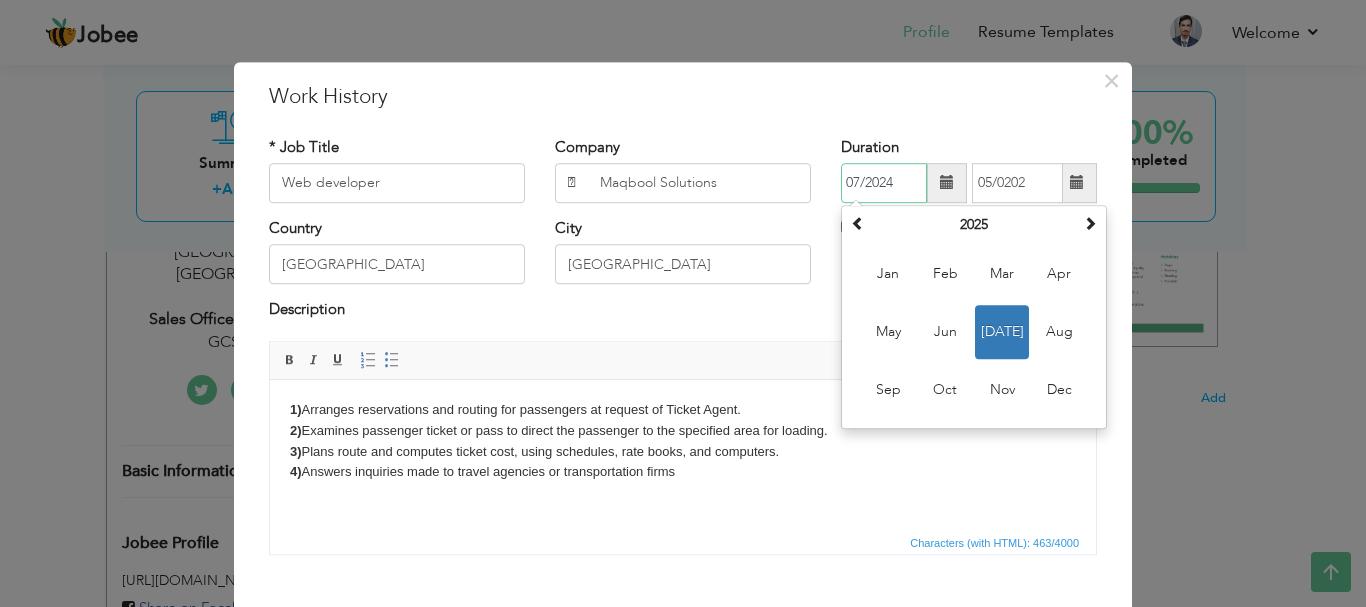 type on "07/2024" 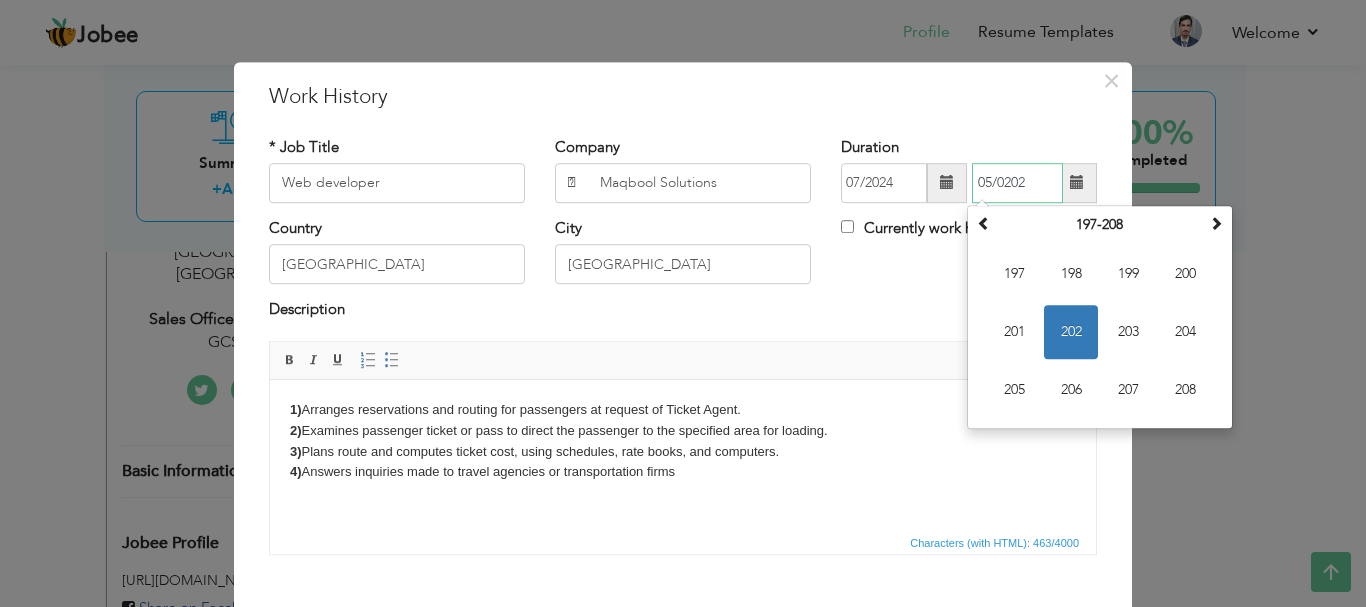 click on "05/0202" at bounding box center [1017, 183] 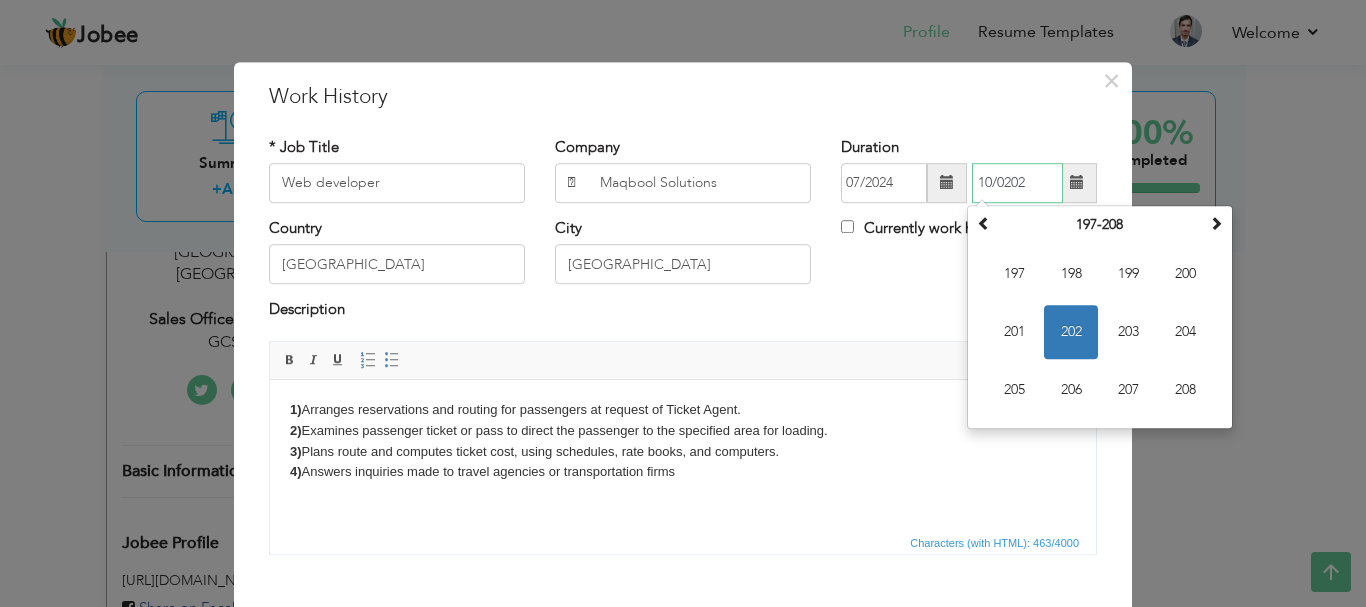 click on "10/0202" at bounding box center [1017, 183] 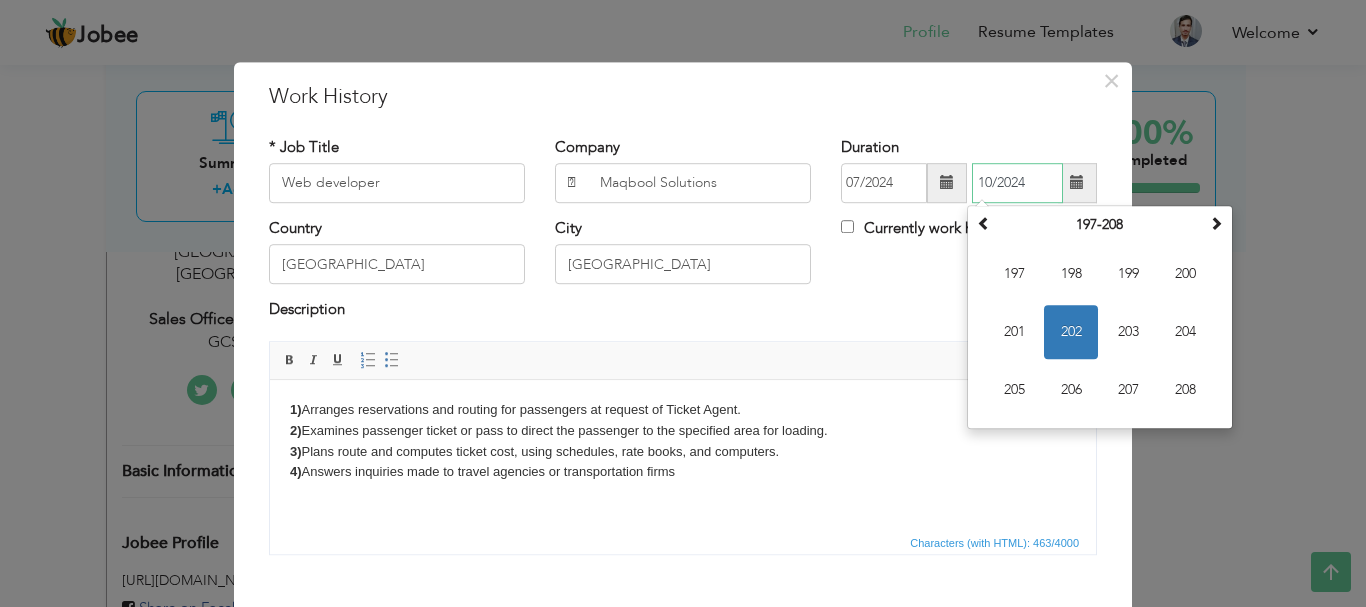 type on "10/2024" 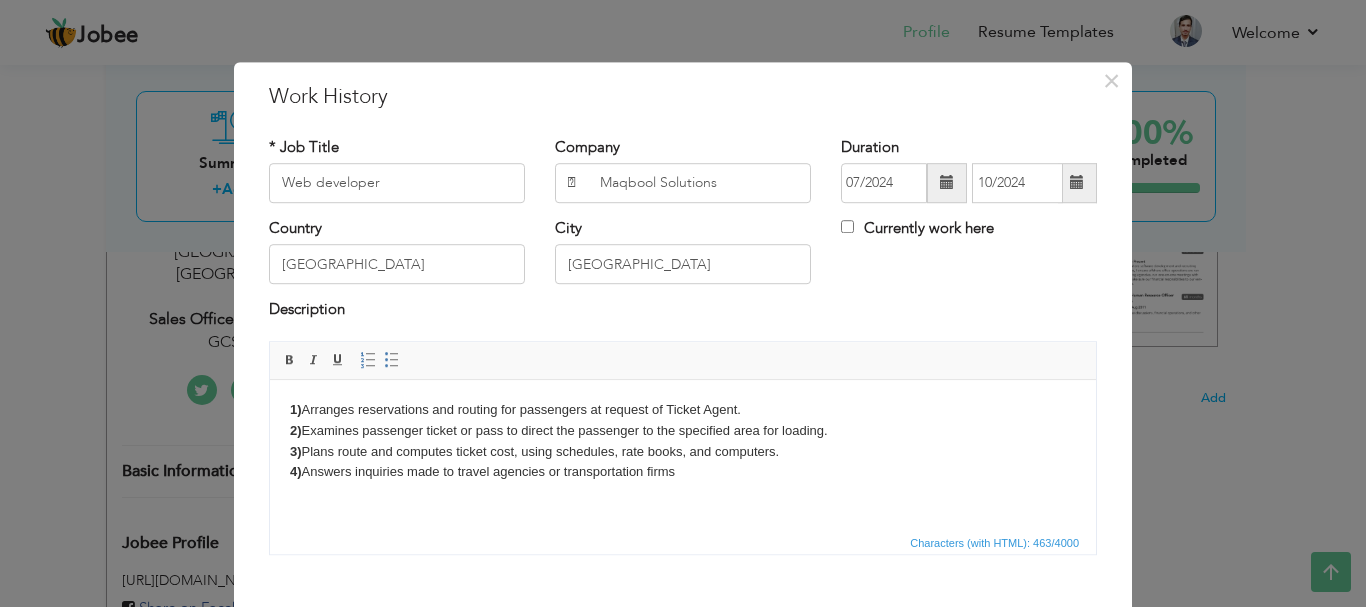 click on "Country
Pakistan
City
Lahore
Currently work here" at bounding box center [683, 258] 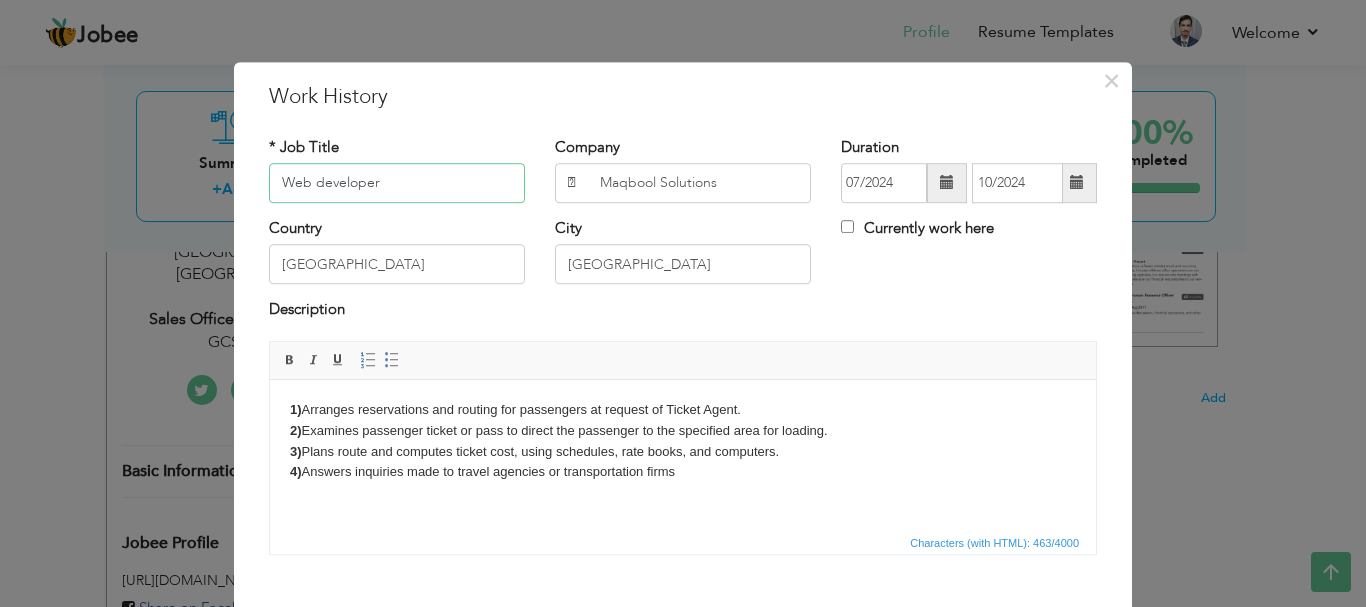 click on "Web developer" at bounding box center (397, 183) 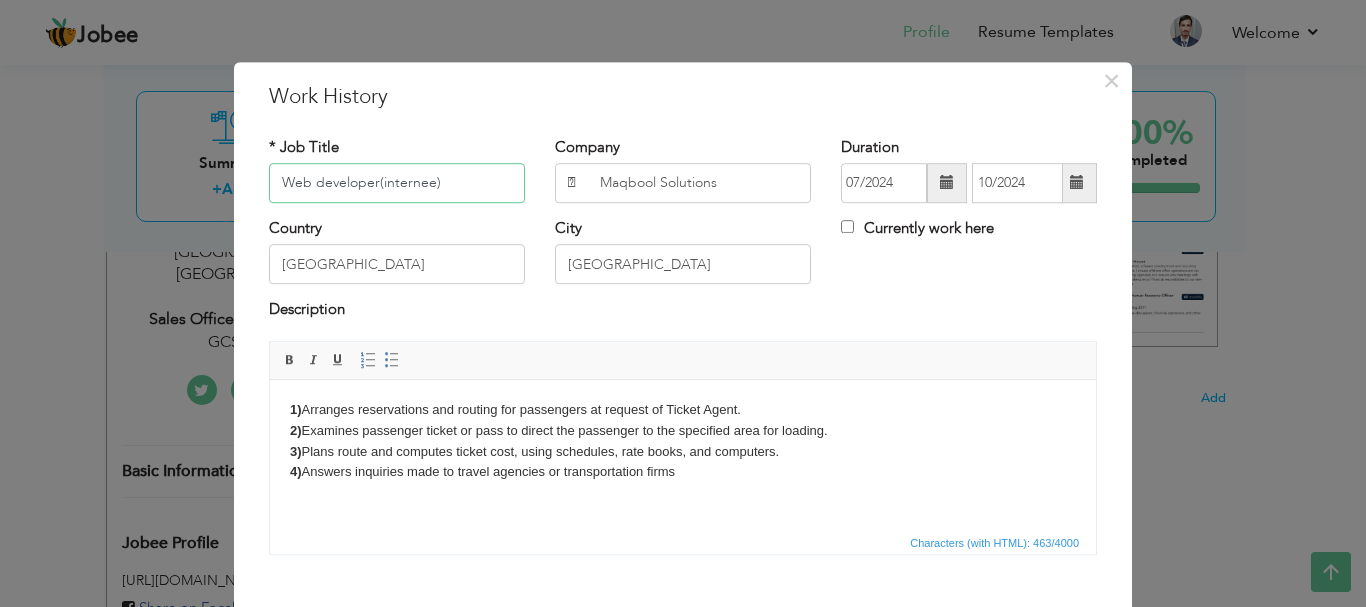 click on "Web developer(internee)" at bounding box center [397, 183] 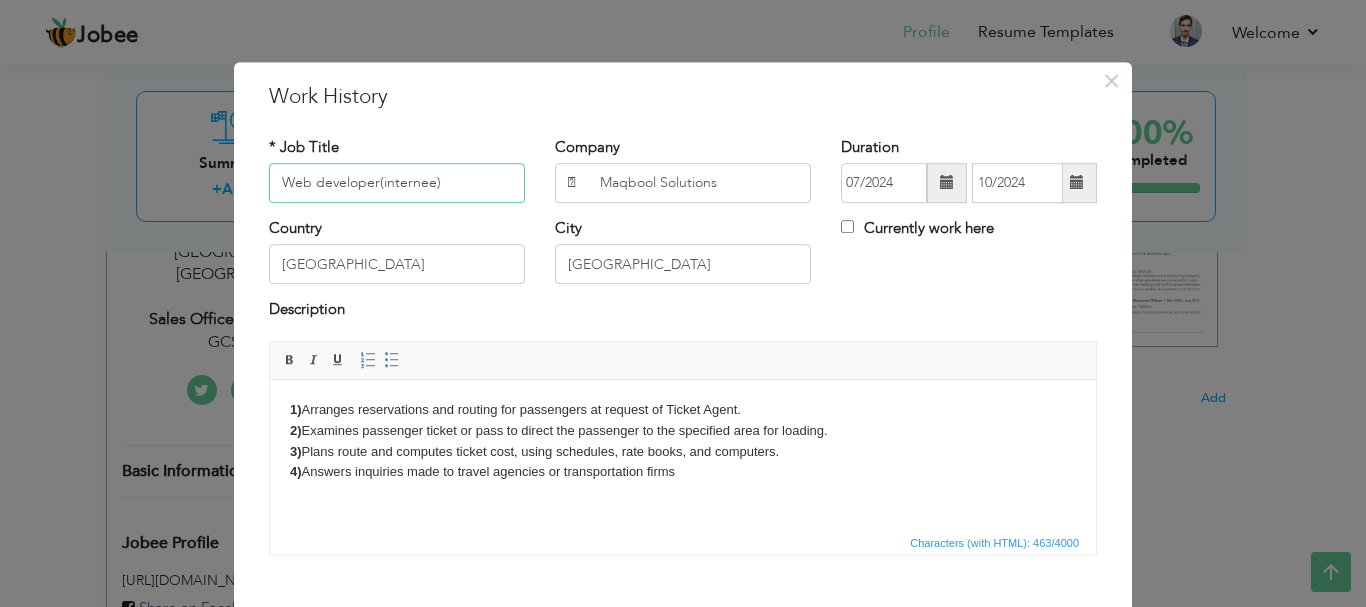 type on "Web developer(internee)" 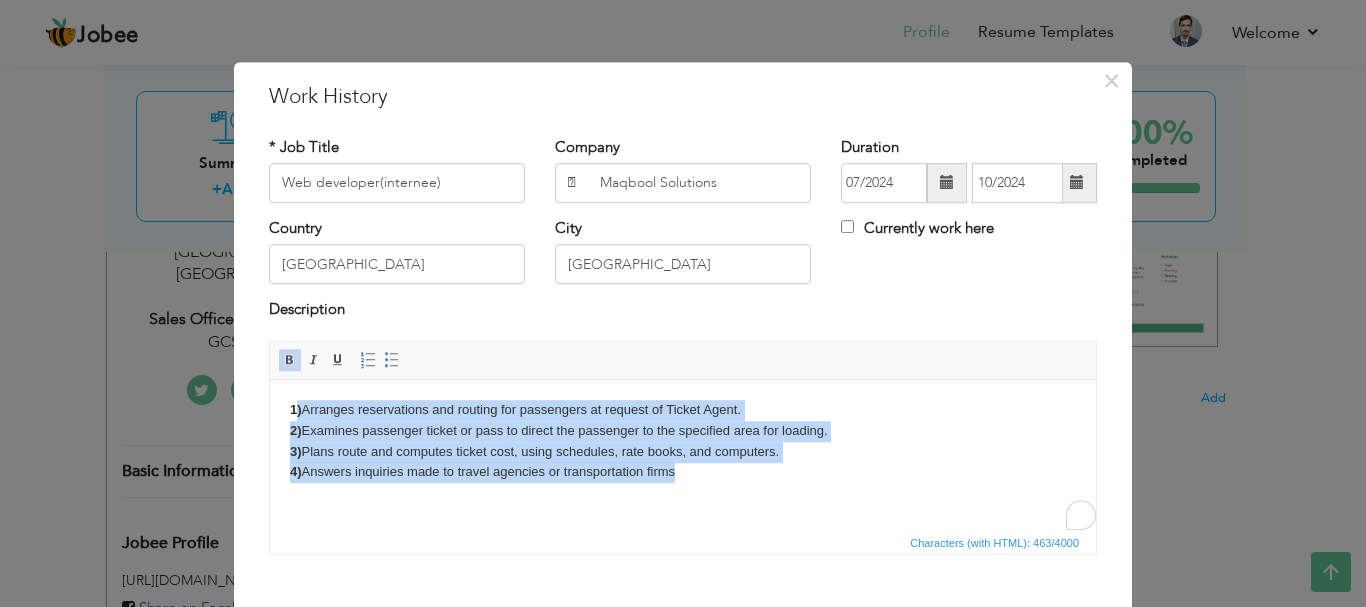 drag, startPoint x: 702, startPoint y: 480, endPoint x: 280, endPoint y: 397, distance: 430.08487 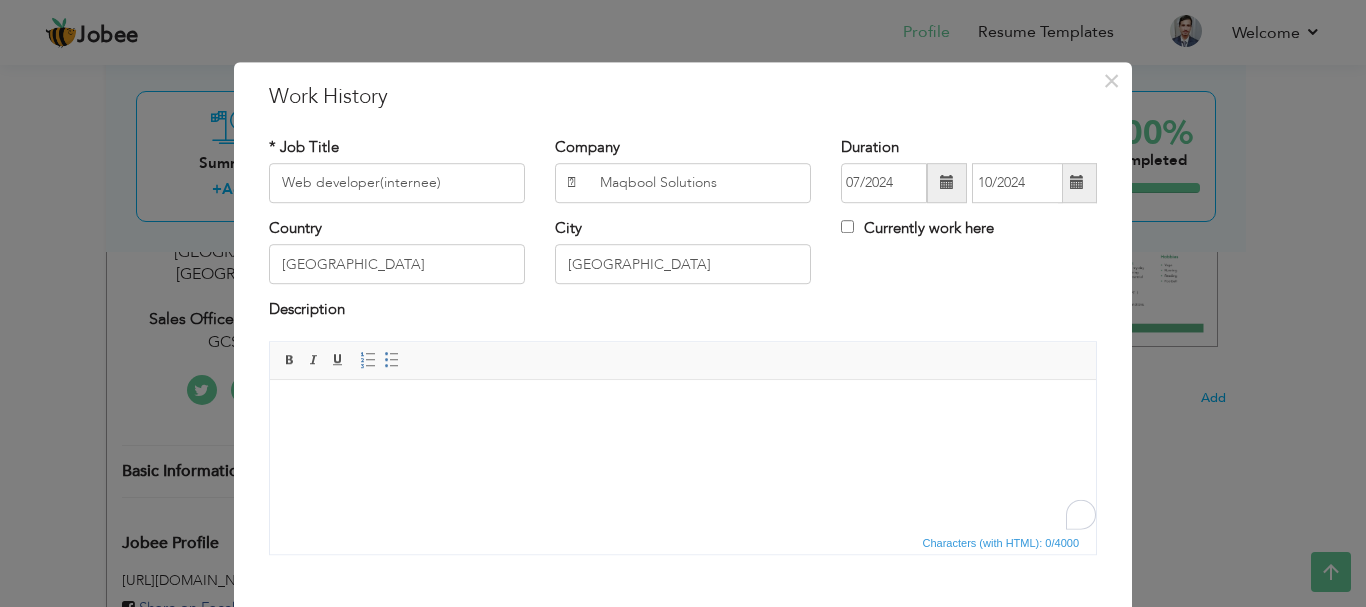 click at bounding box center [683, 409] 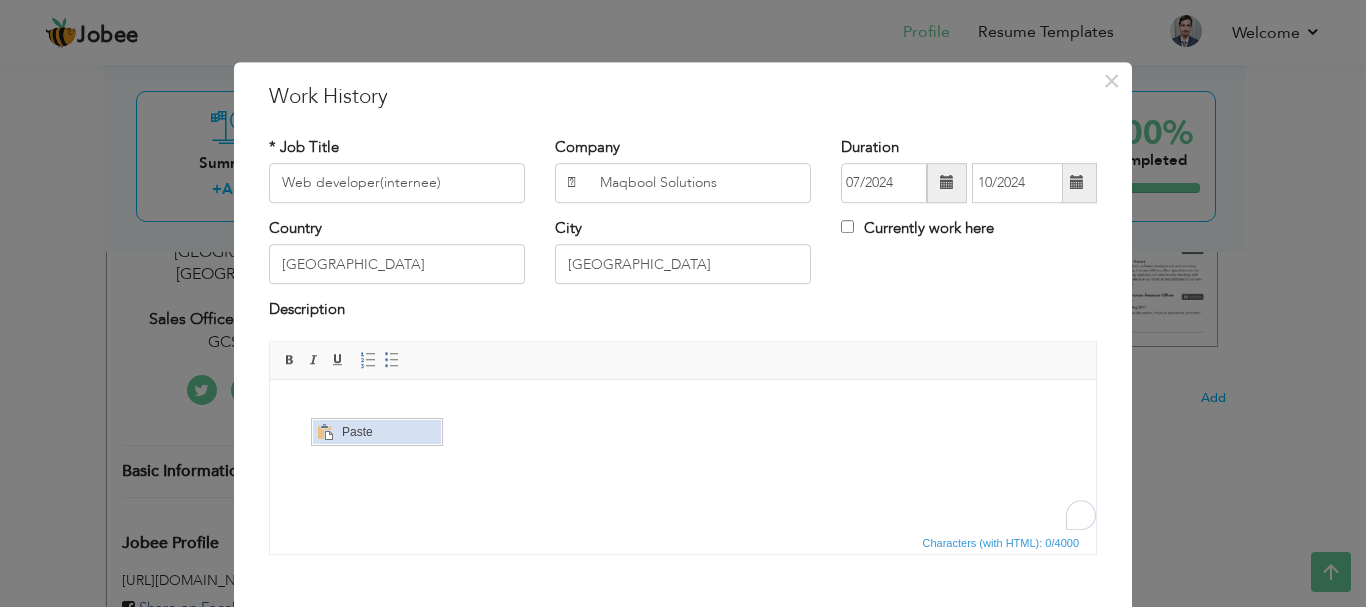 click on "Paste" at bounding box center [388, 431] 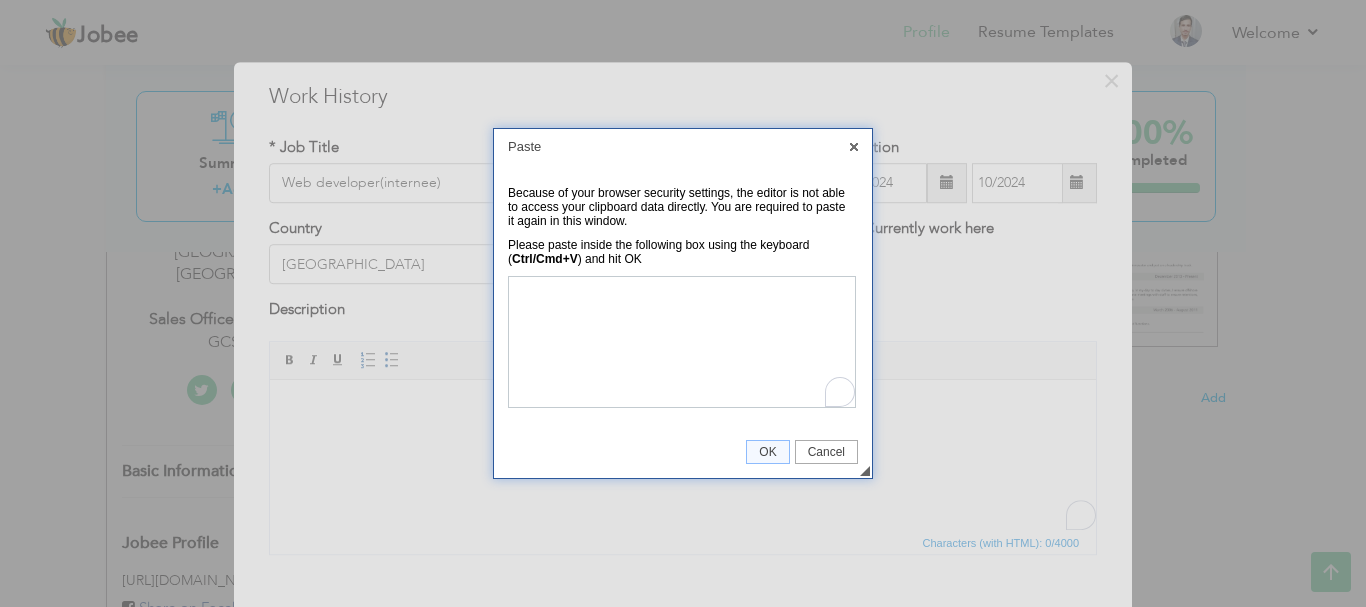 scroll, scrollTop: 16, scrollLeft: 0, axis: vertical 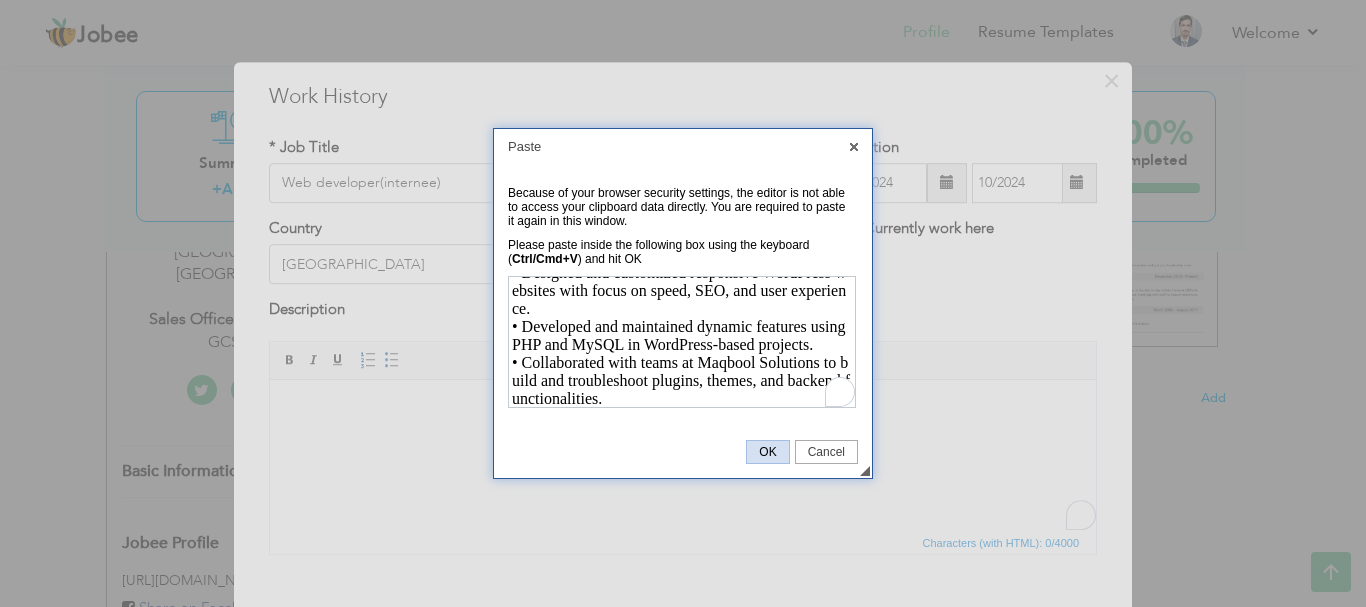 click on "OK" at bounding box center (767, 452) 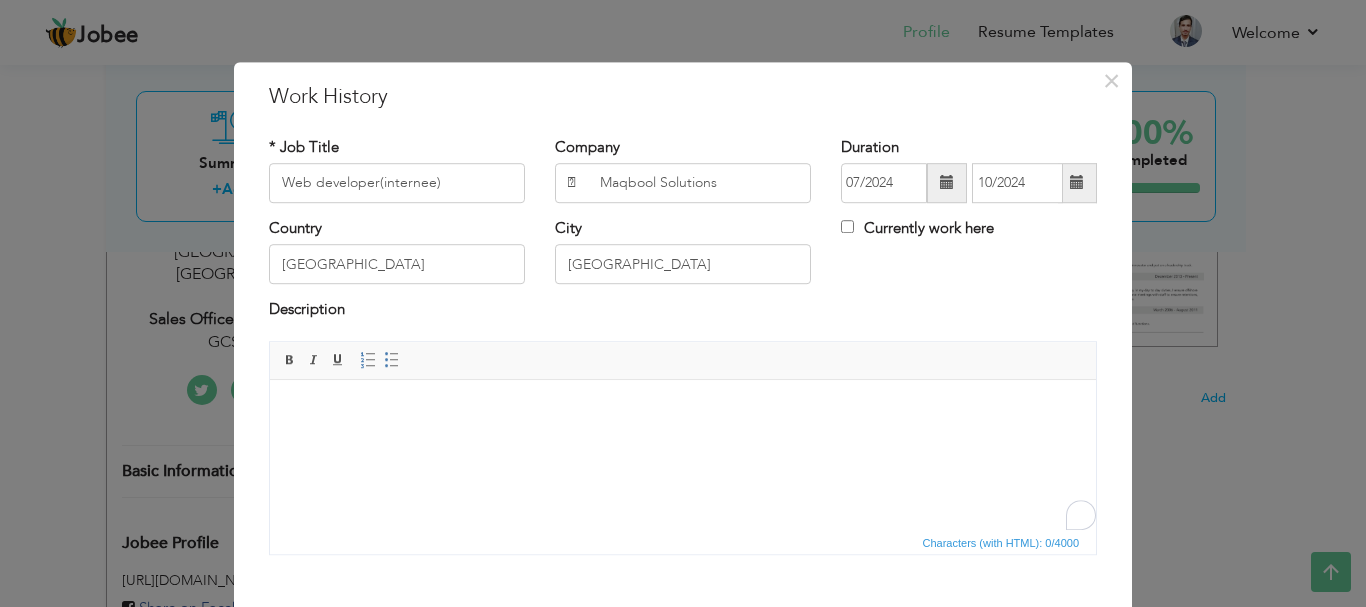scroll, scrollTop: 0, scrollLeft: 0, axis: both 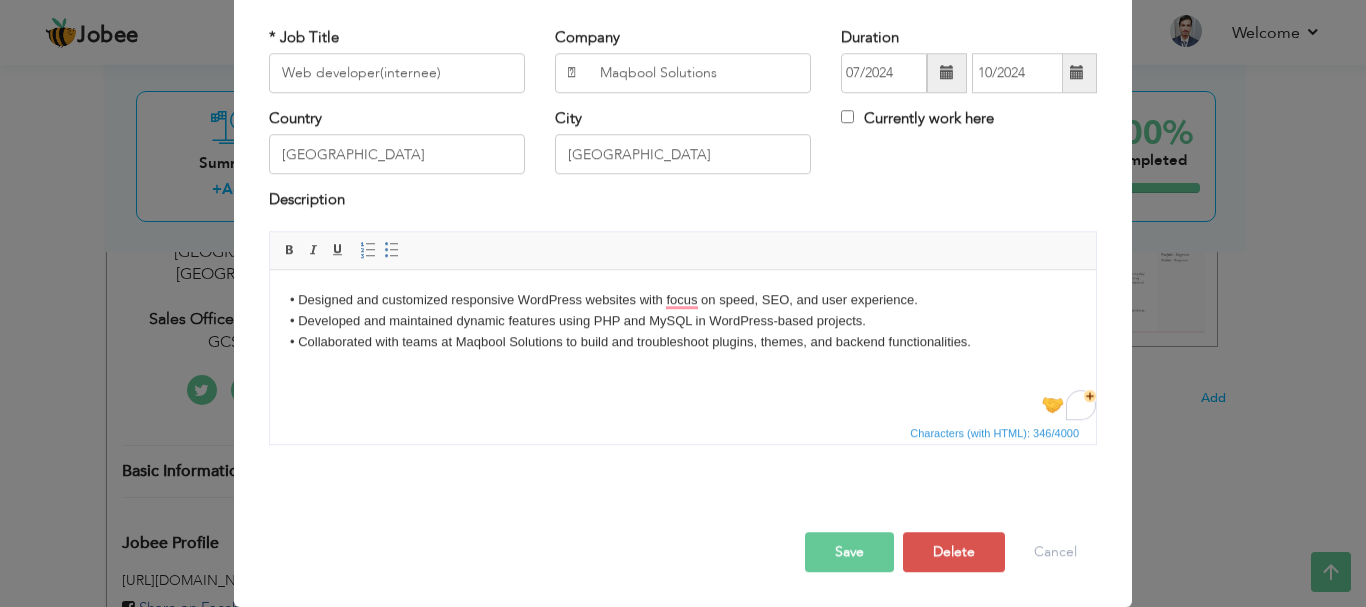 click on "Save" at bounding box center [849, 552] 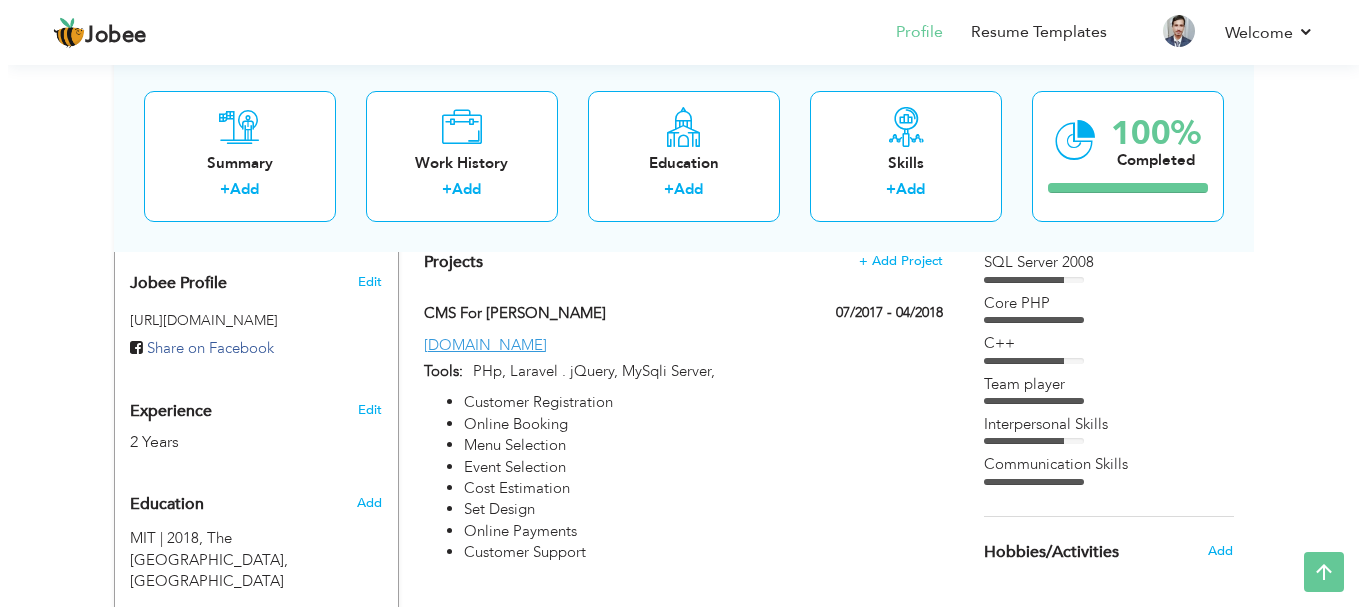 scroll, scrollTop: 716, scrollLeft: 0, axis: vertical 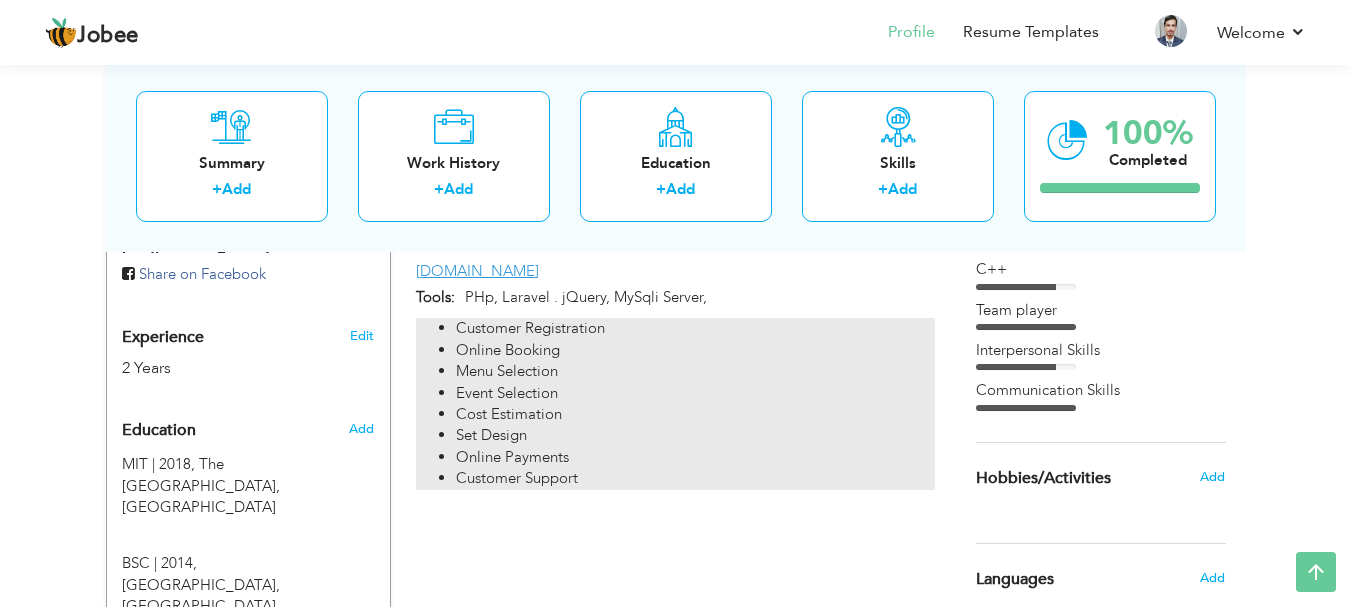 click on "Customer Support" at bounding box center (695, 478) 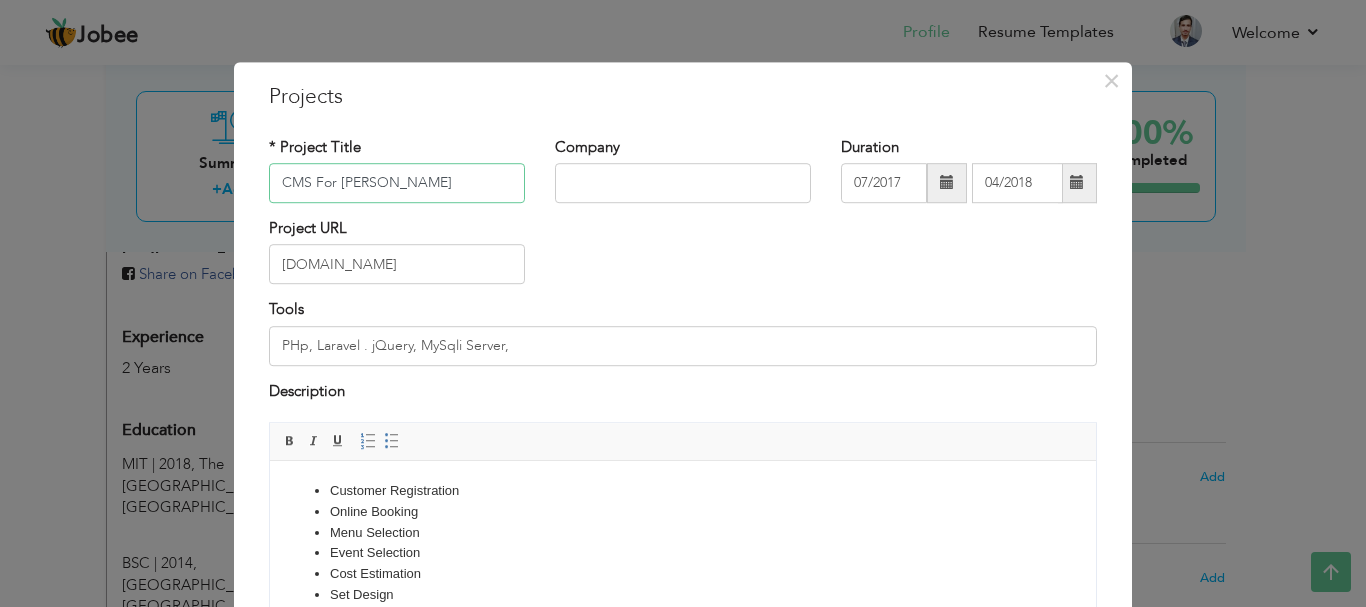 drag, startPoint x: 427, startPoint y: 187, endPoint x: 272, endPoint y: 179, distance: 155.20631 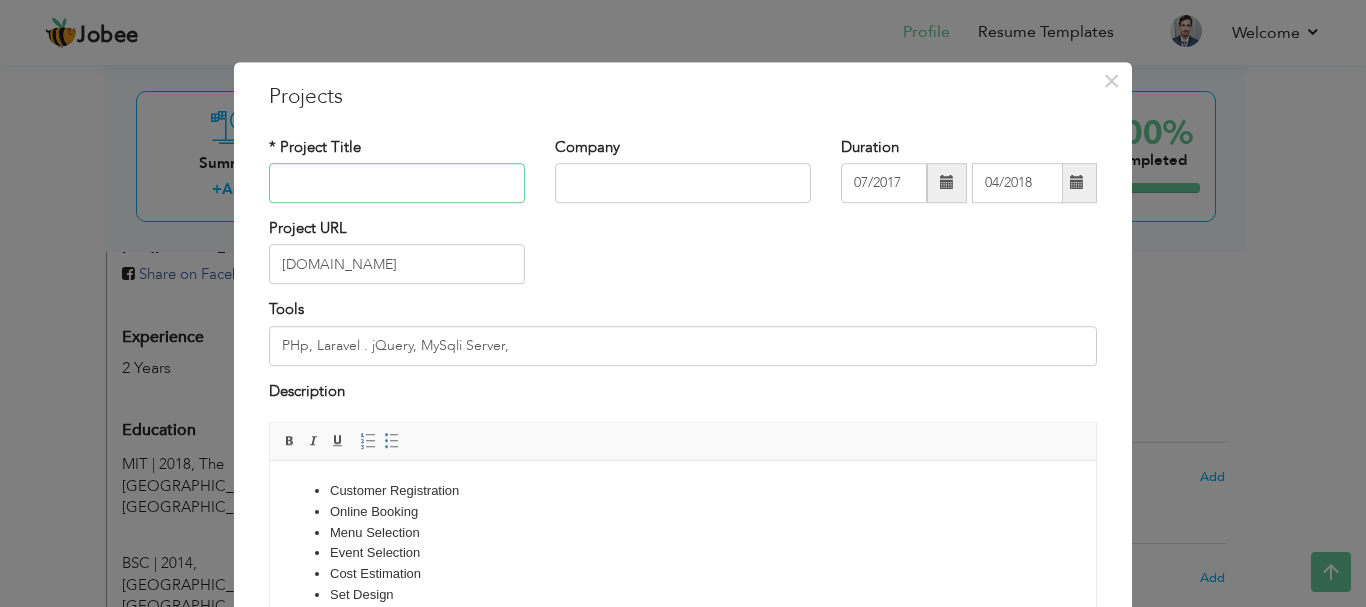 paste on "Worked on live client project: www.cleardebt.com — a WordPress-based website focused on debt management solutions  Contributed to frontend responsiven" 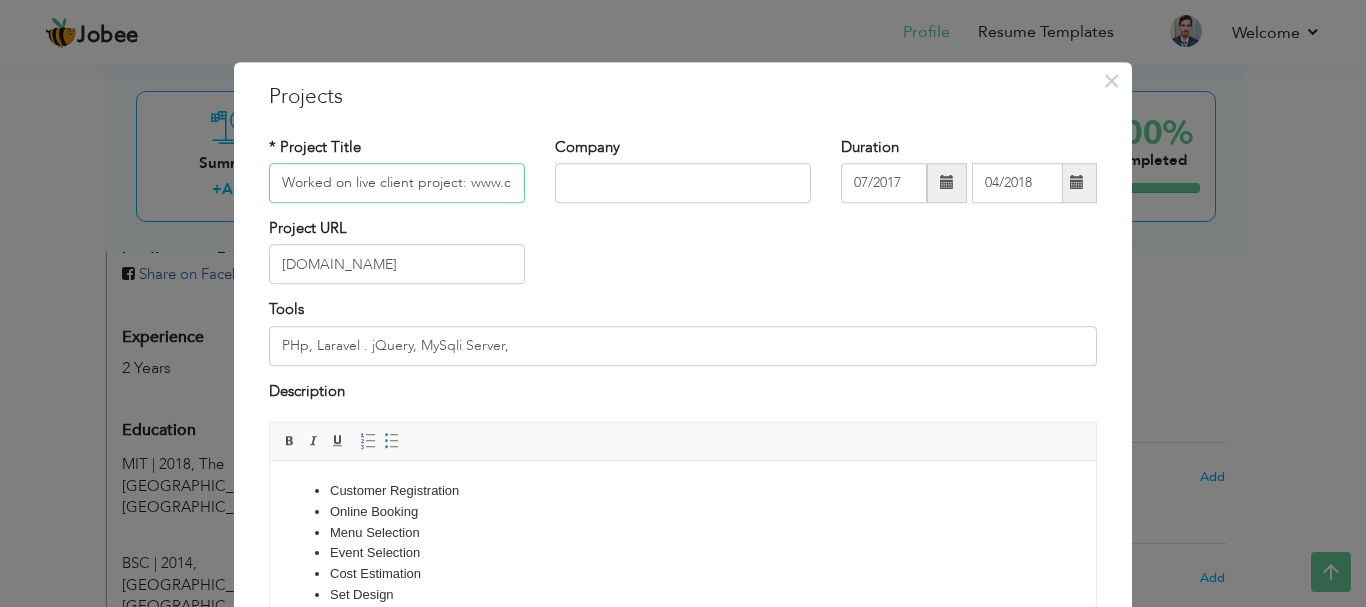 scroll, scrollTop: 0, scrollLeft: 0, axis: both 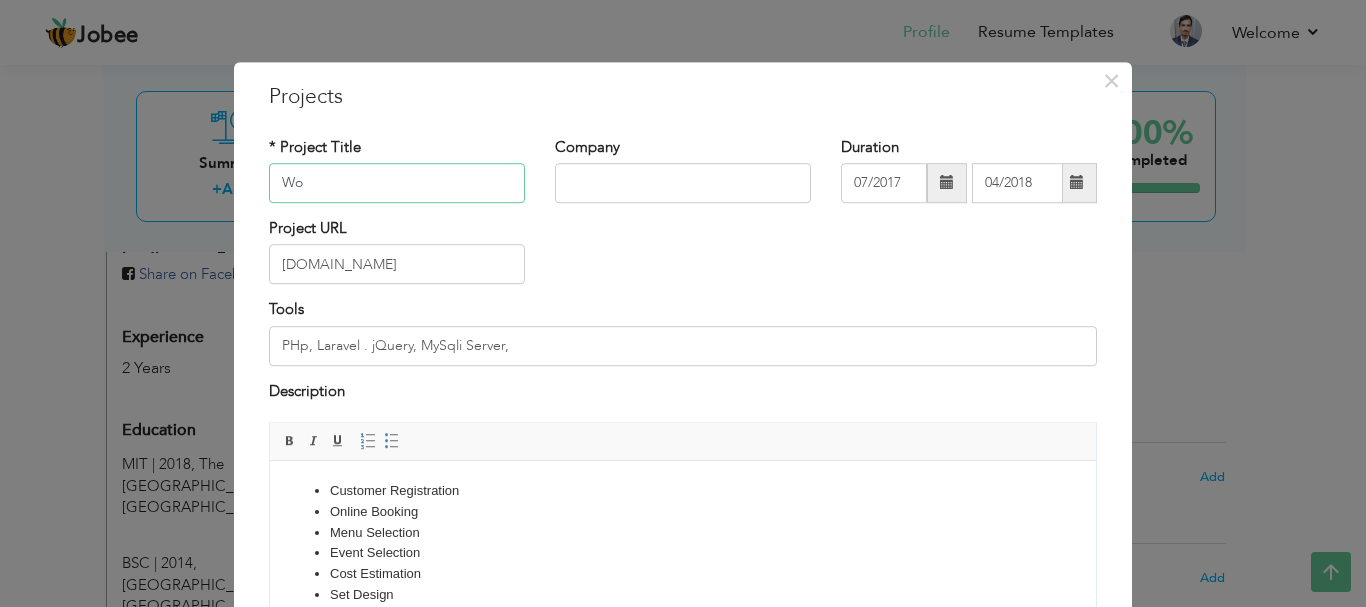 type on "W" 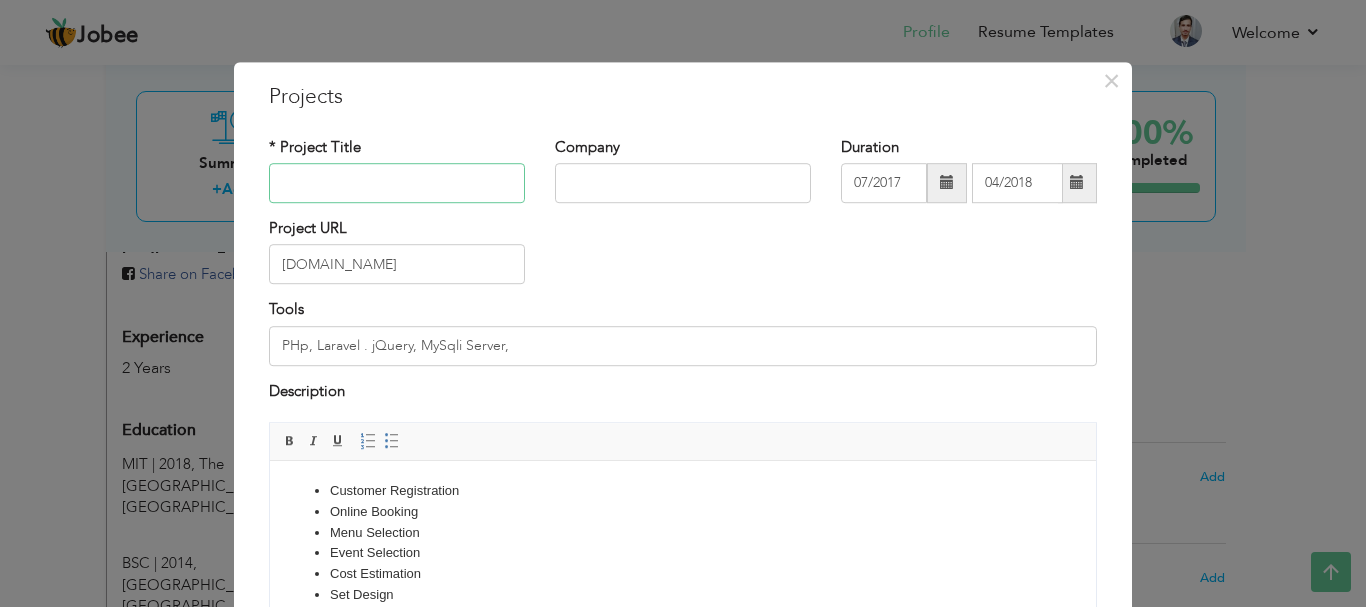type 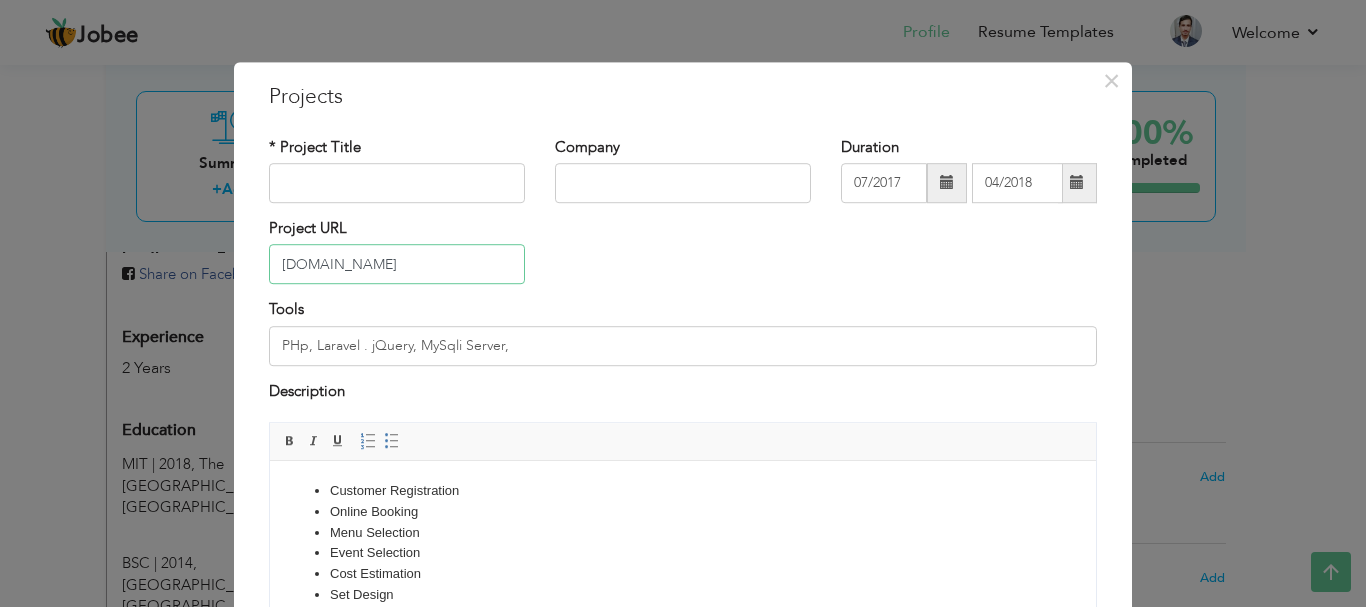 drag, startPoint x: 432, startPoint y: 268, endPoint x: 260, endPoint y: 264, distance: 172.04651 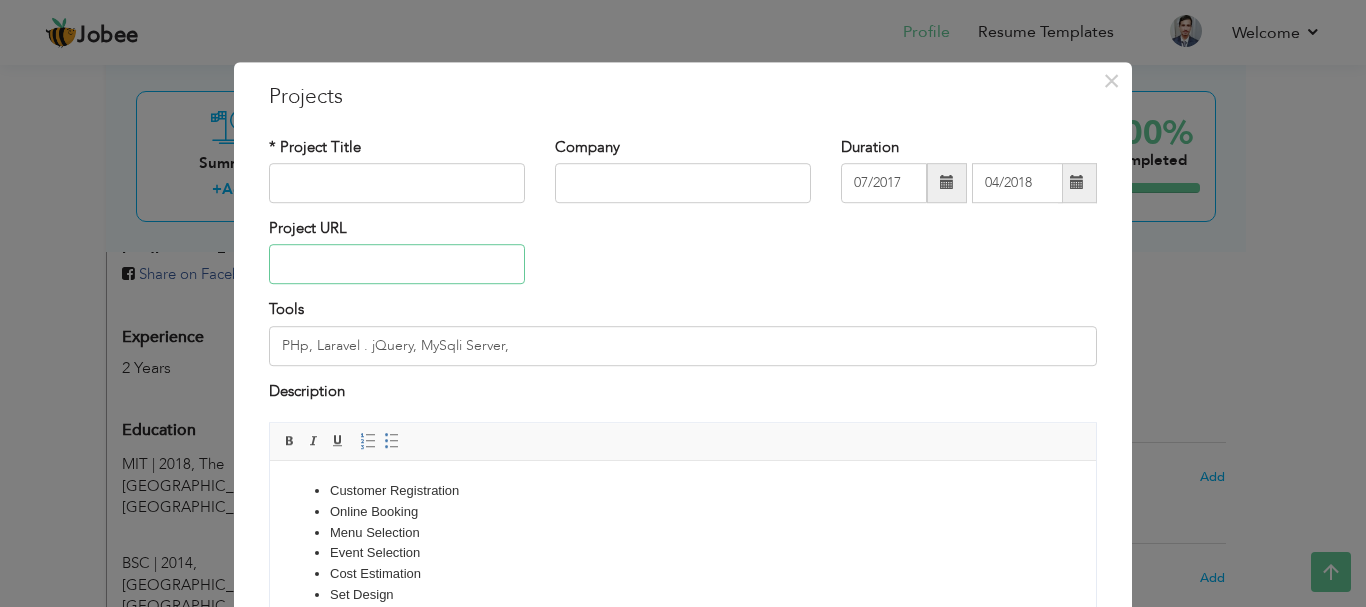 paste on "Worked on live client project: www.cleardebt.com — a WordPress-based website focused on debt management solutions  Contributed to frontend responsiven" 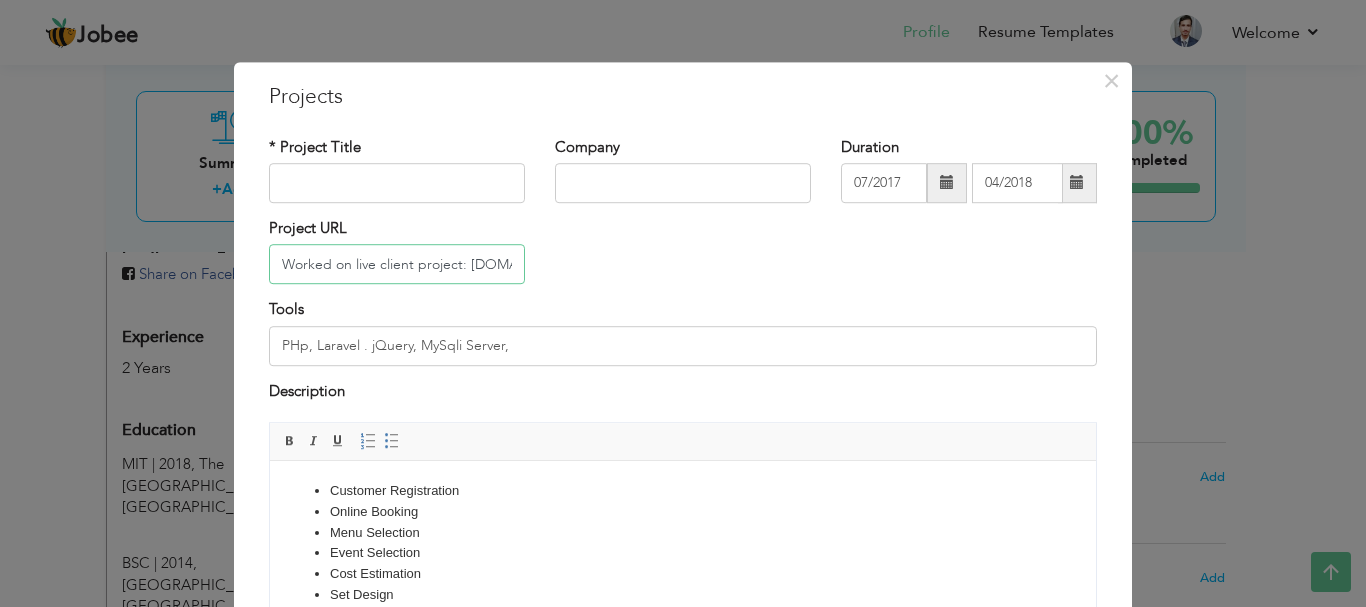 scroll, scrollTop: 0, scrollLeft: 757, axis: horizontal 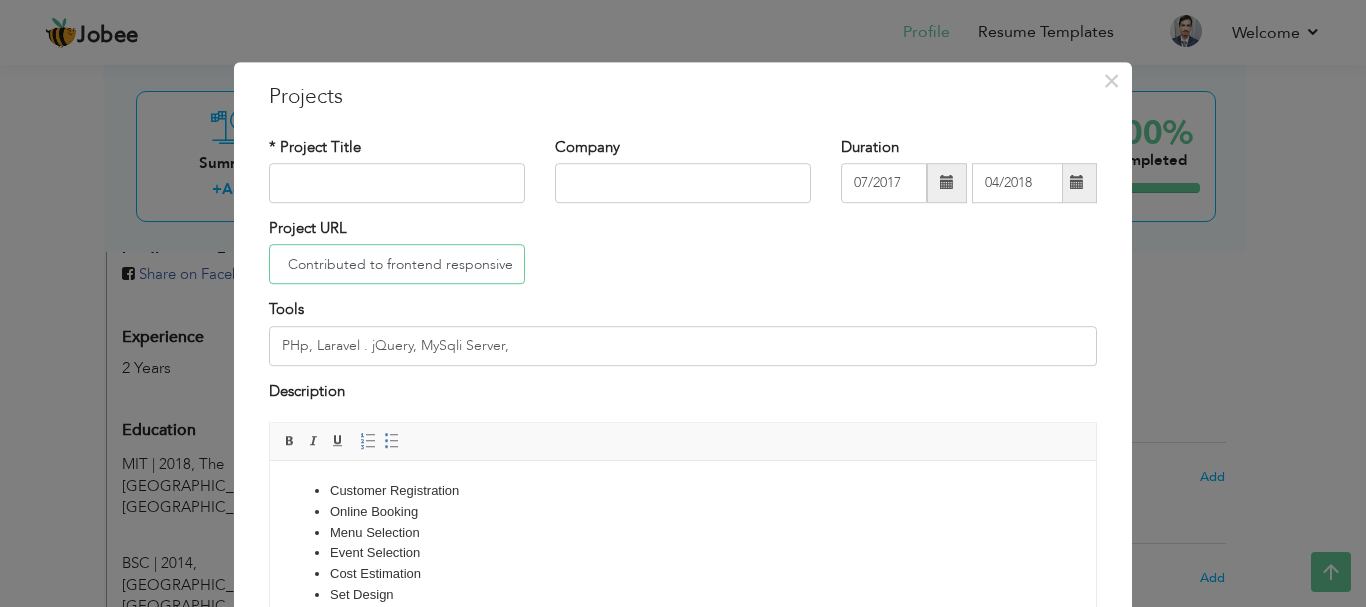 drag, startPoint x: 402, startPoint y: 264, endPoint x: 511, endPoint y: 264, distance: 109 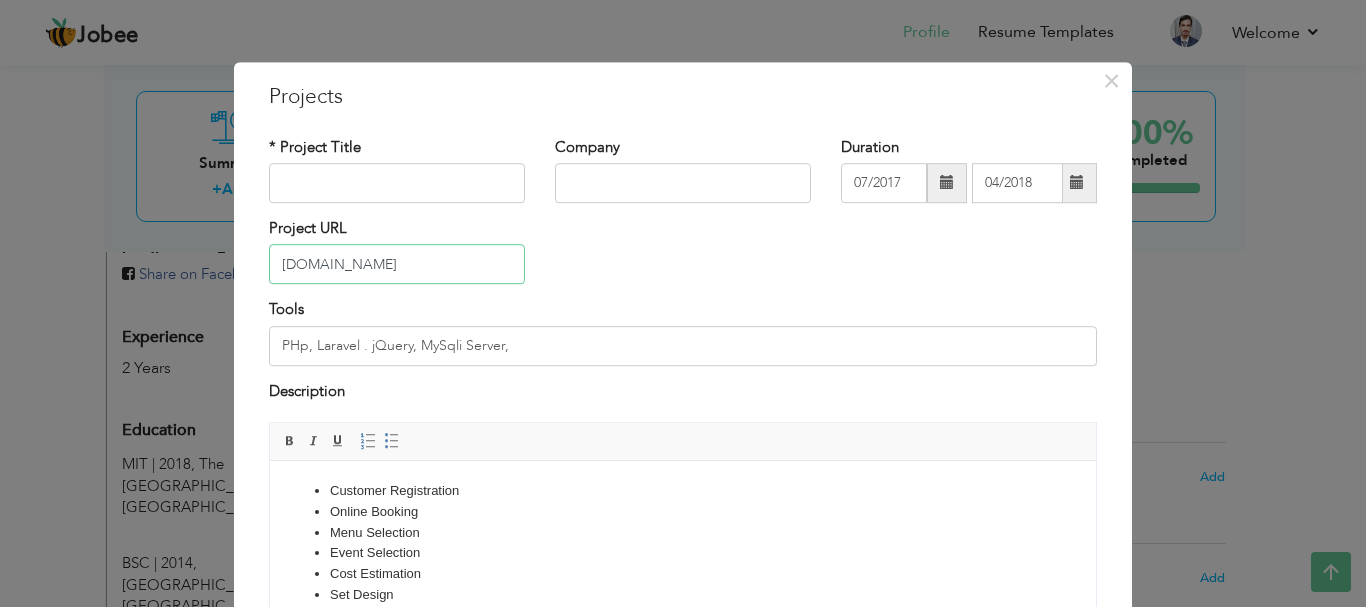 scroll, scrollTop: 0, scrollLeft: 0, axis: both 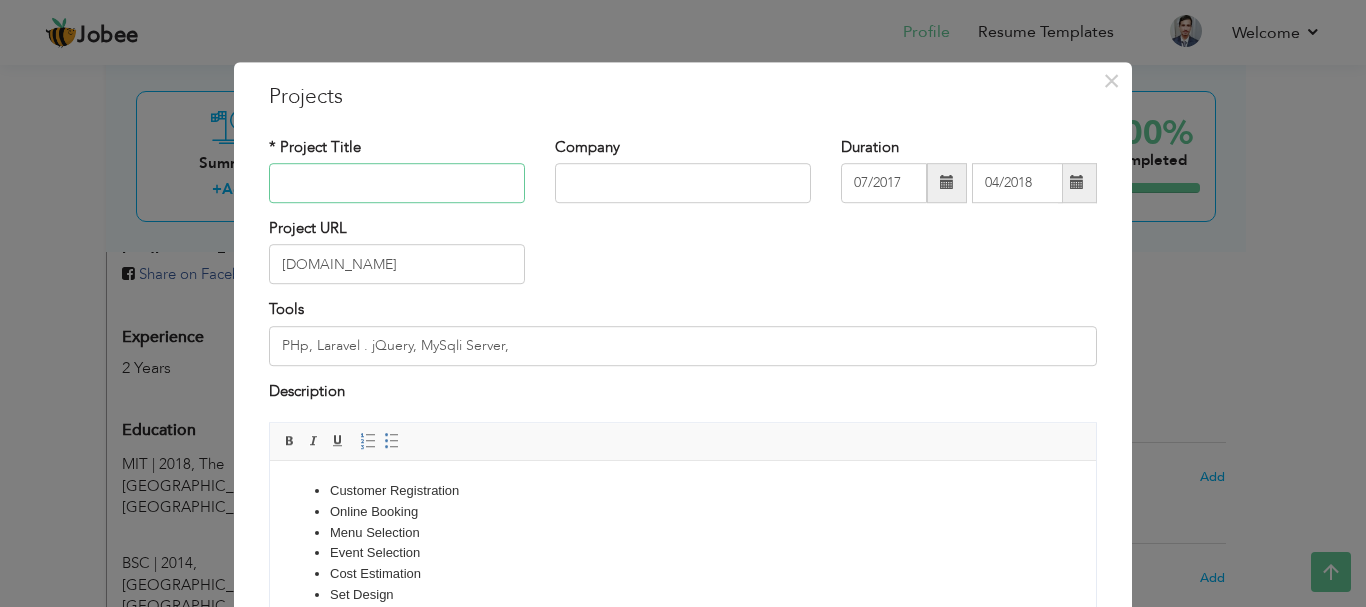 click at bounding box center (397, 183) 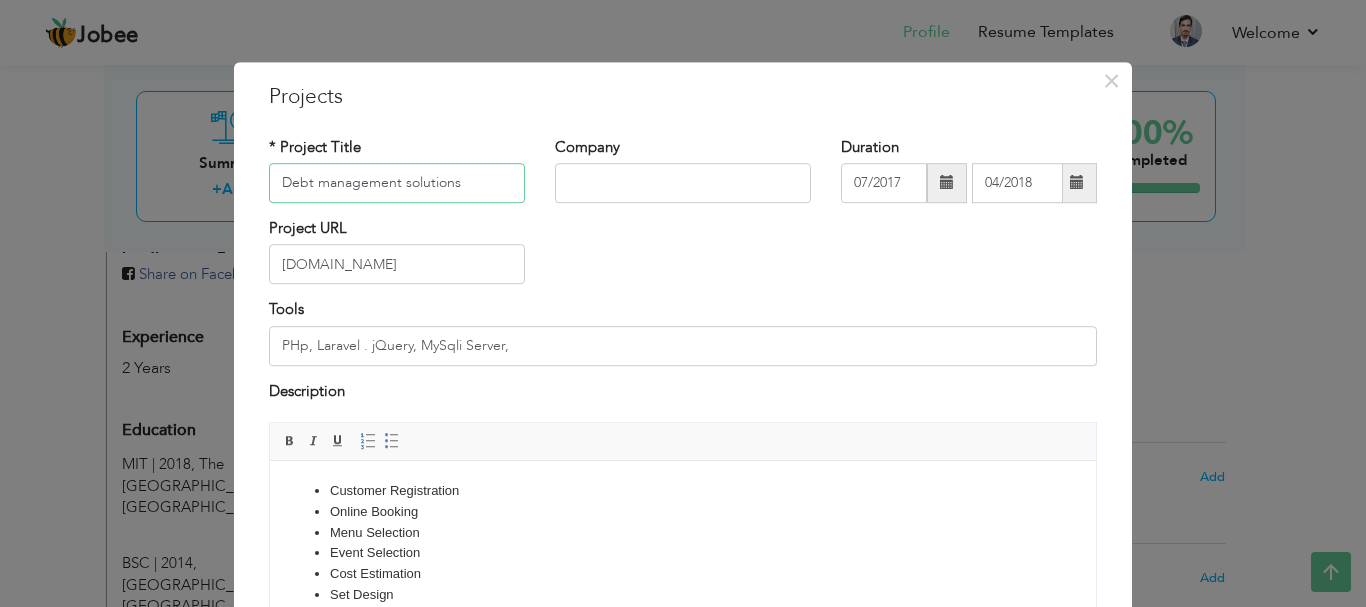 type on "Debt management solutions" 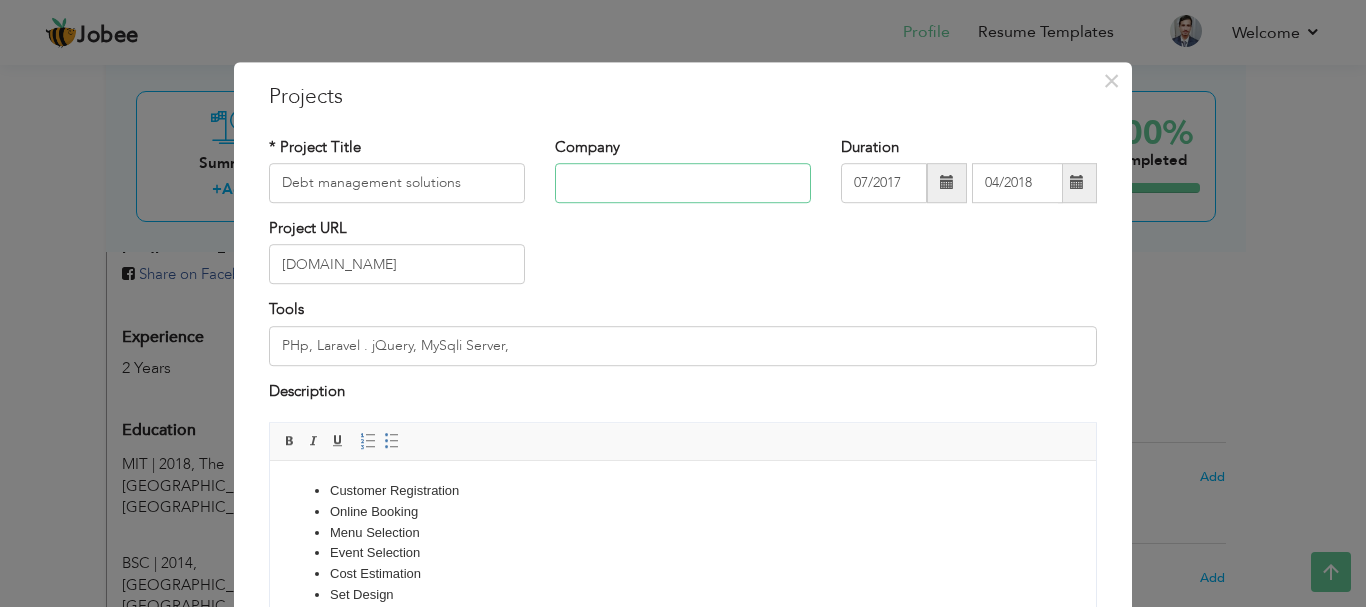 click at bounding box center [683, 183] 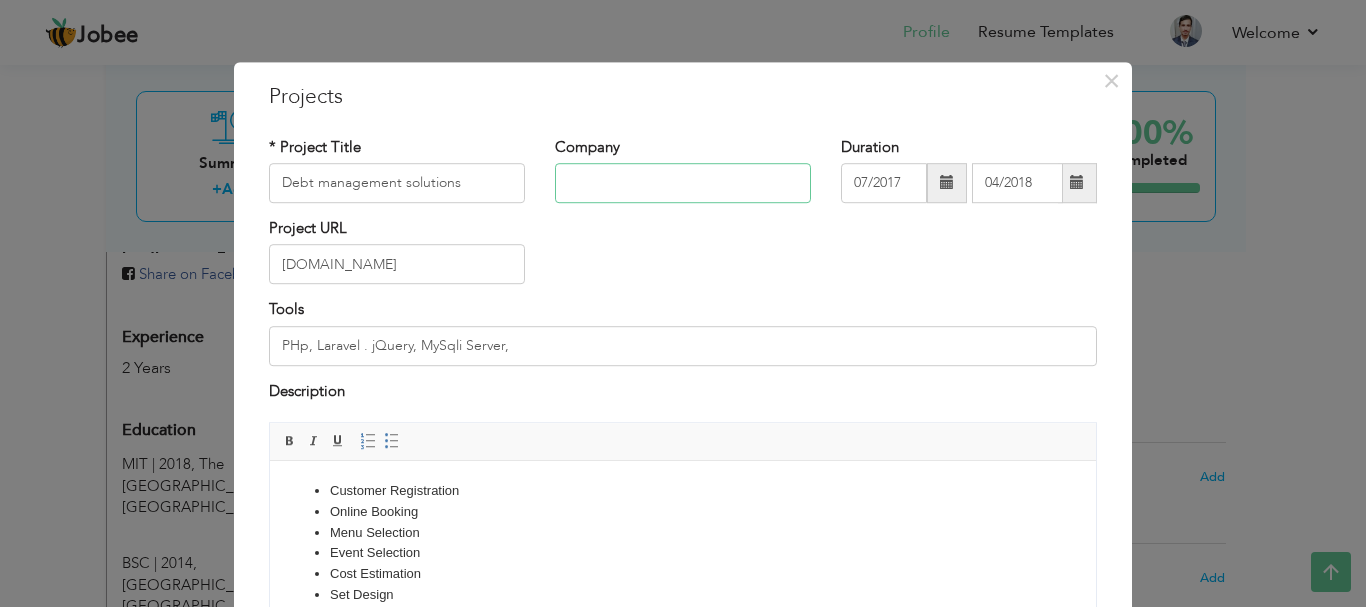 type on "F" 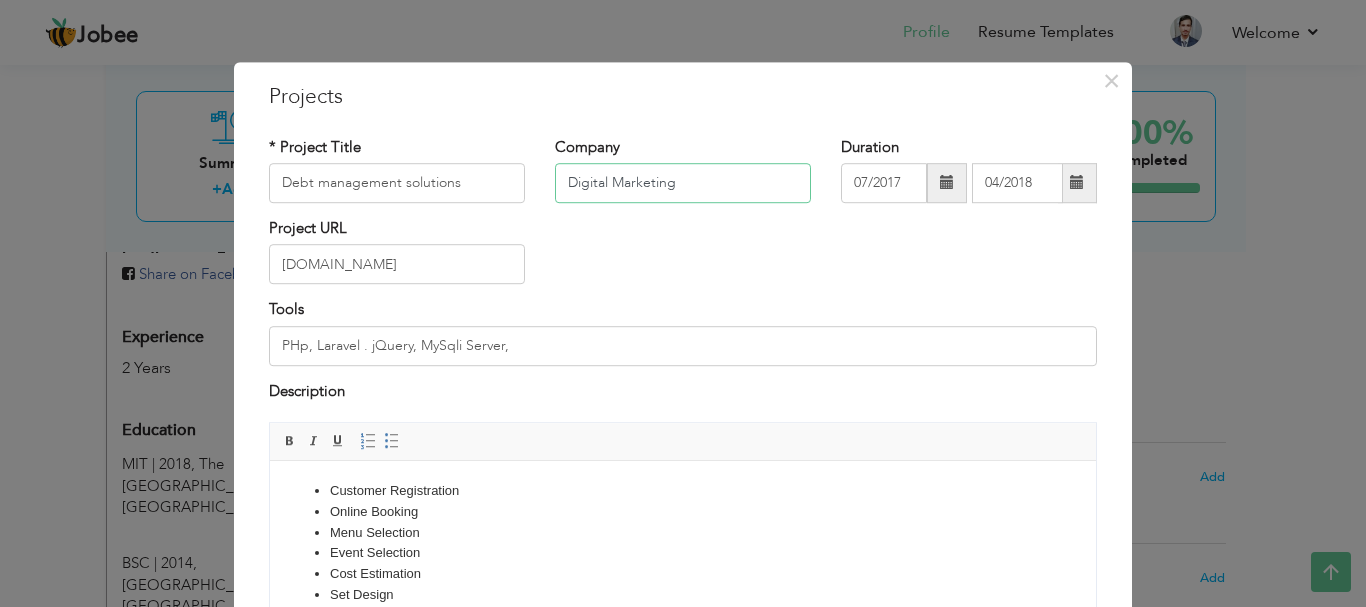 click on "Digital Marketing" at bounding box center [683, 183] 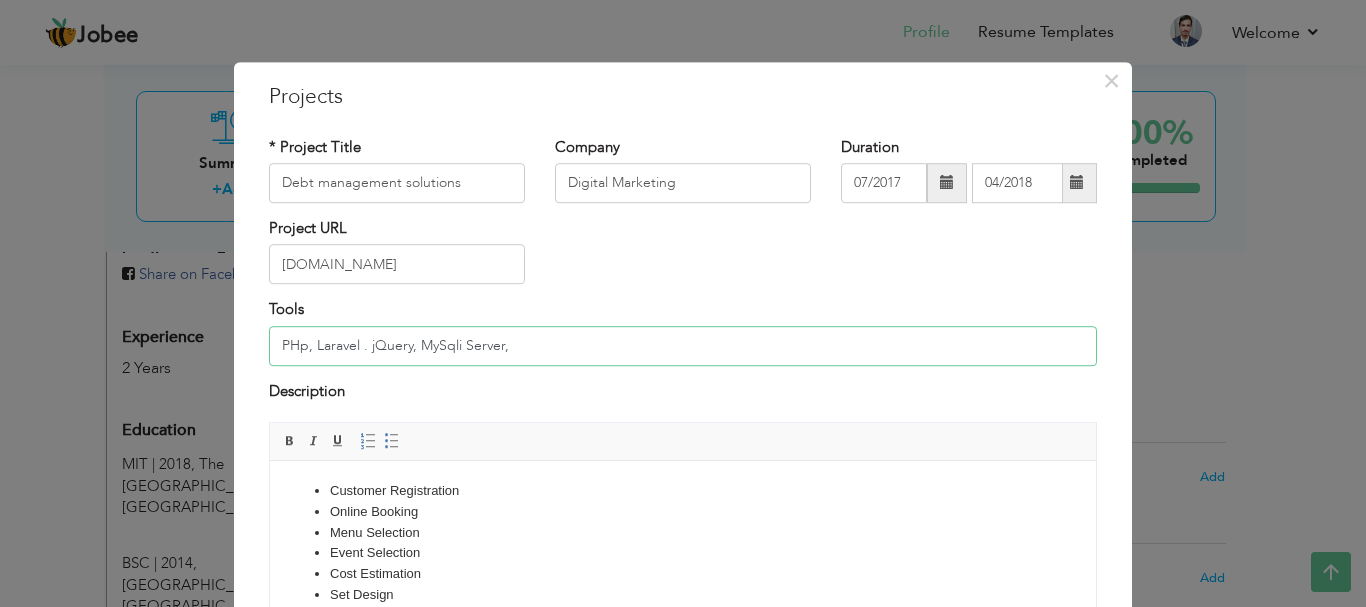 drag, startPoint x: 539, startPoint y: 351, endPoint x: 252, endPoint y: 348, distance: 287.0157 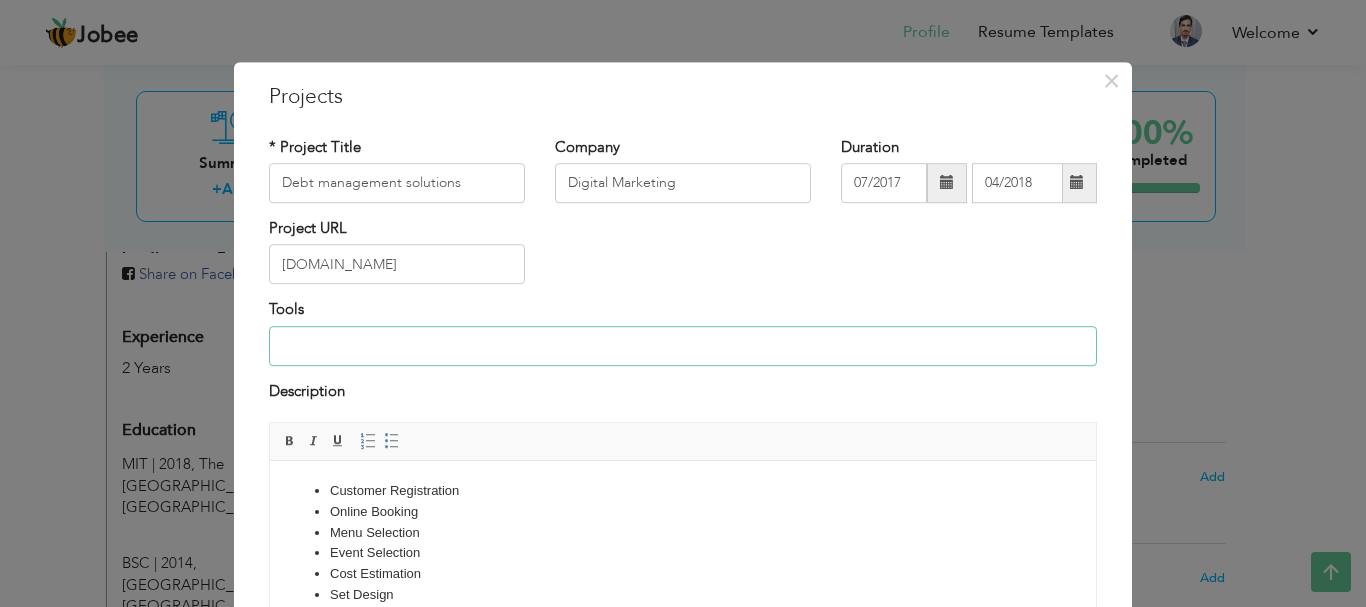 type 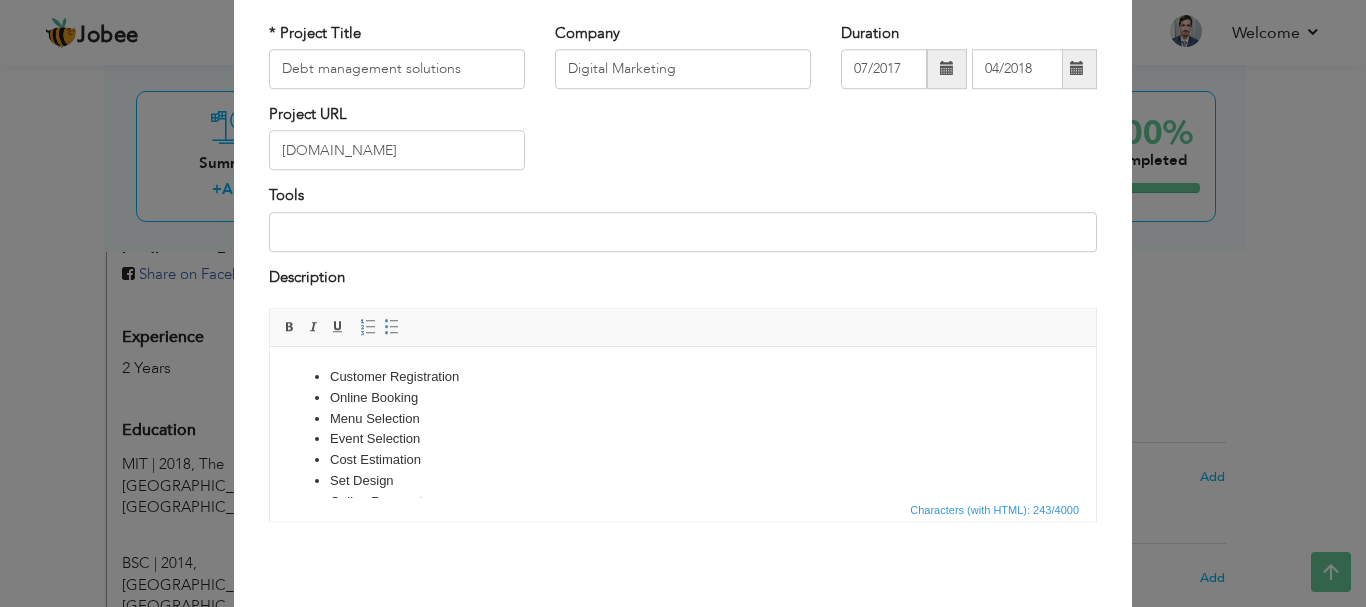 scroll, scrollTop: 121, scrollLeft: 0, axis: vertical 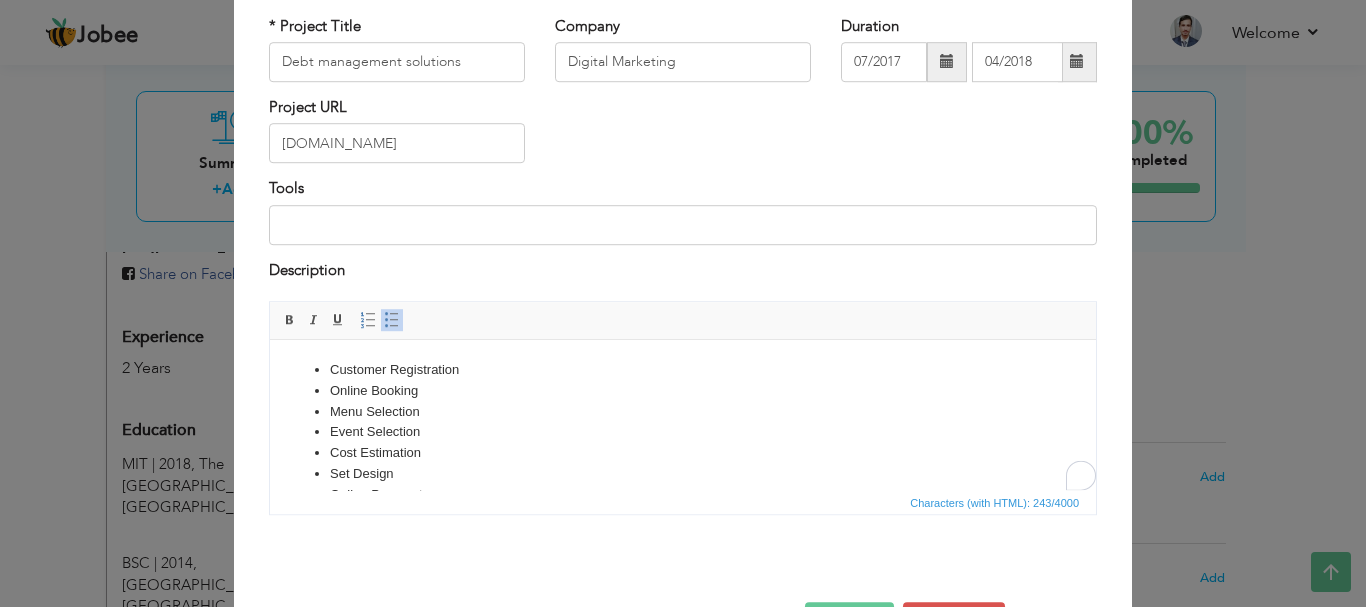drag, startPoint x: 475, startPoint y: 457, endPoint x: 316, endPoint y: 345, distance: 194.4865 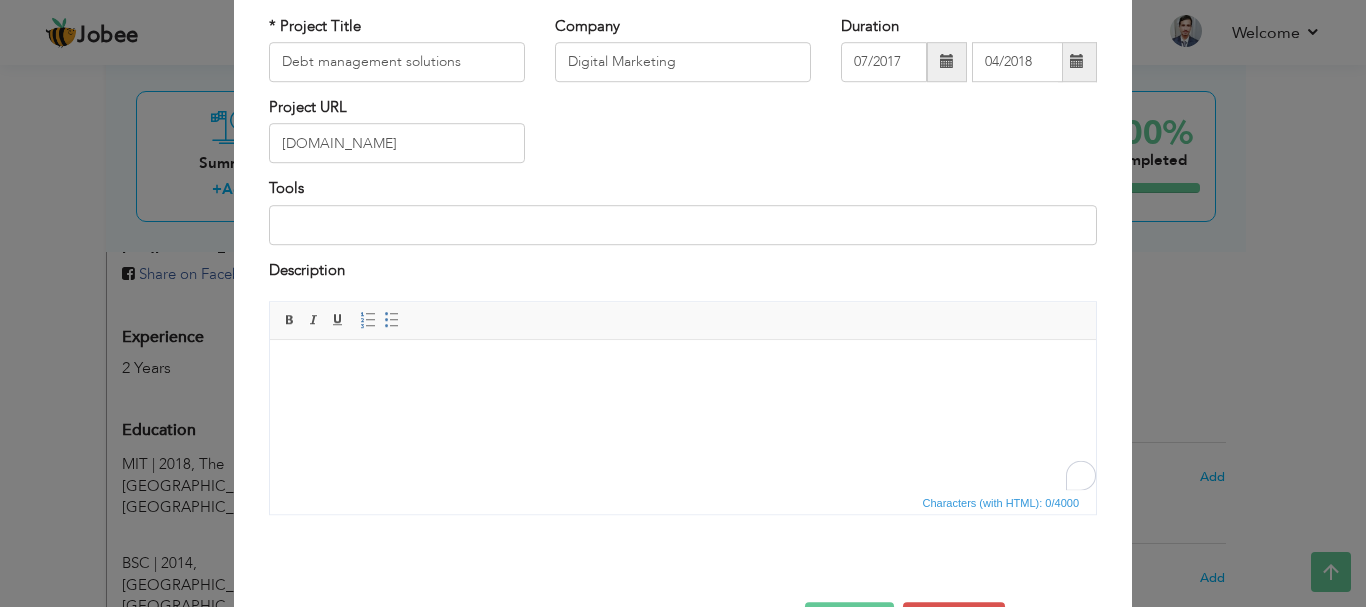 click on "​​​​​​​" at bounding box center (683, 370) 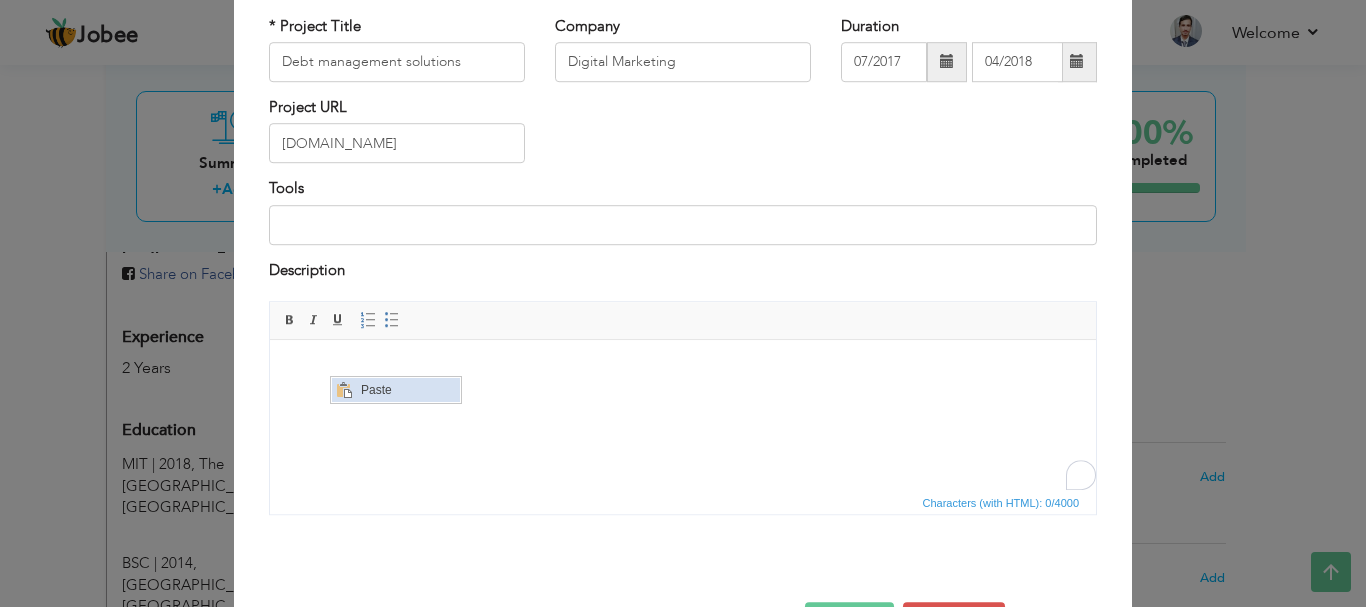 click on "Paste" at bounding box center (407, 390) 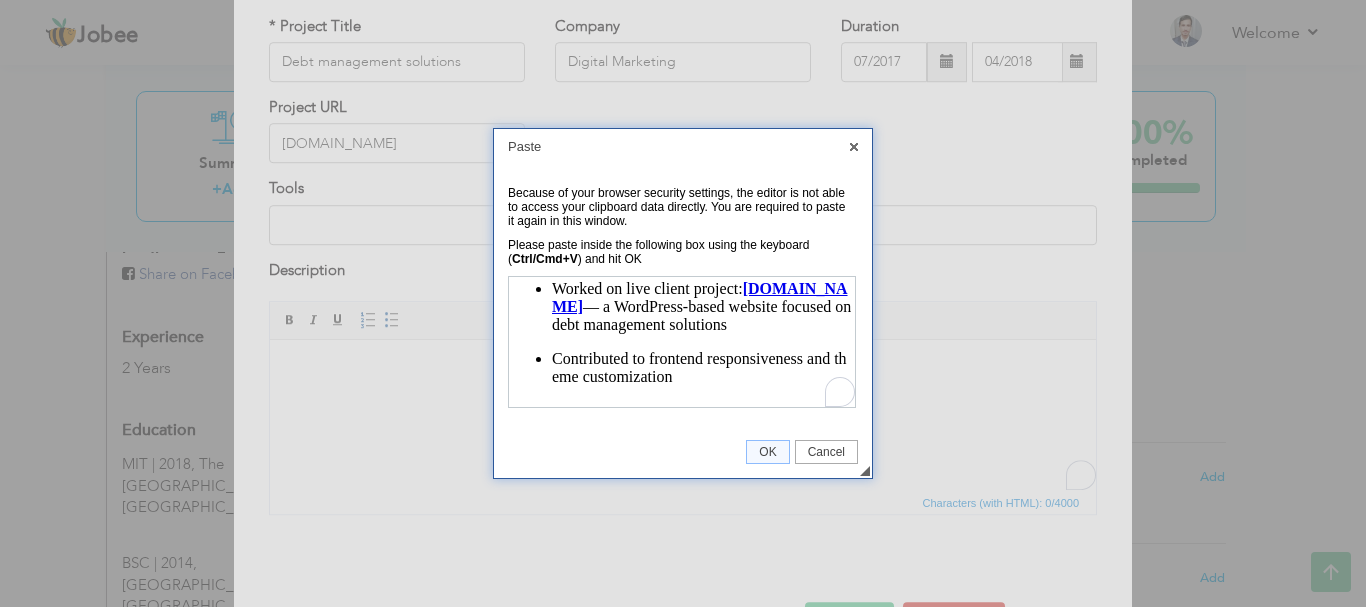 scroll, scrollTop: 0, scrollLeft: 0, axis: both 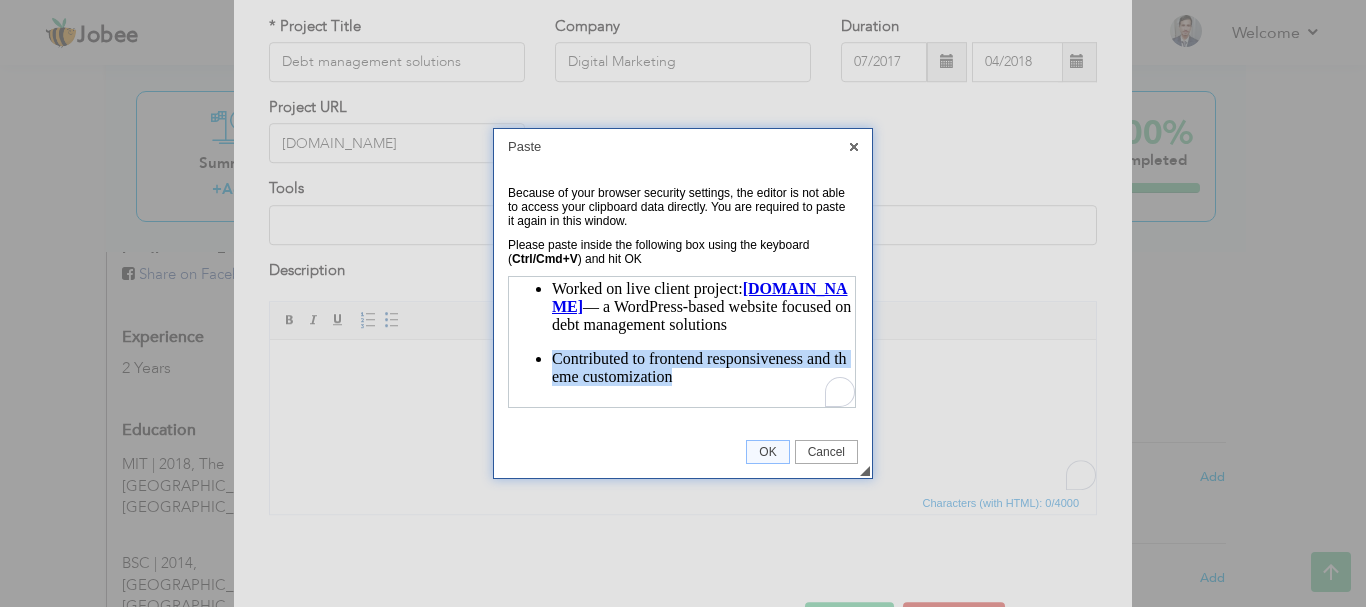 drag, startPoint x: 689, startPoint y: 385, endPoint x: 548, endPoint y: 352, distance: 144.81023 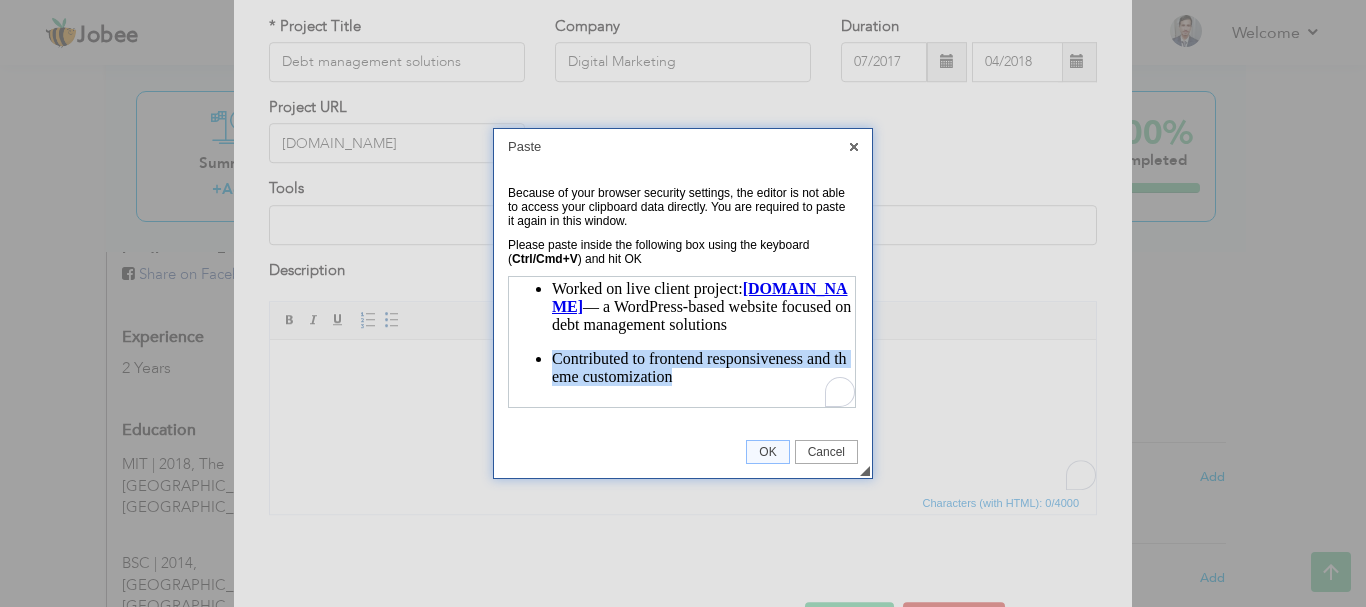 click on "Worked on live client project:  www.cleardebt.com  — a WordPress-based website focused on debt management solutions
Contributed to frontend responsiveness and theme customization" at bounding box center (681, 341) 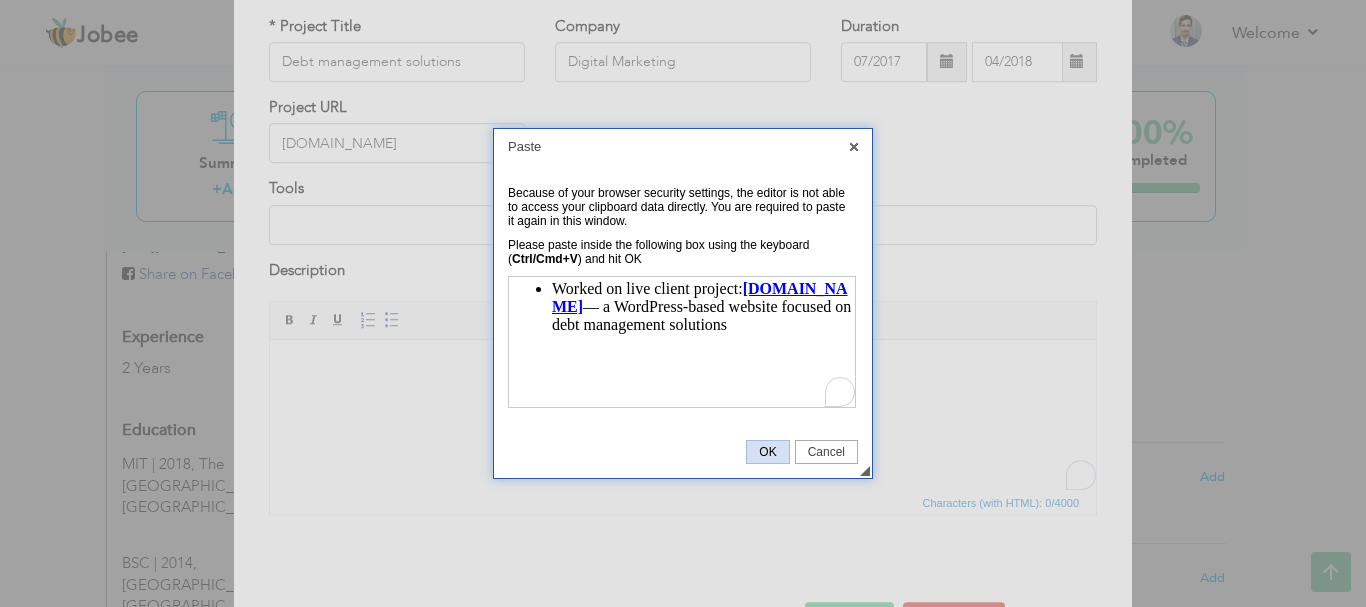 click on "OK" at bounding box center (767, 452) 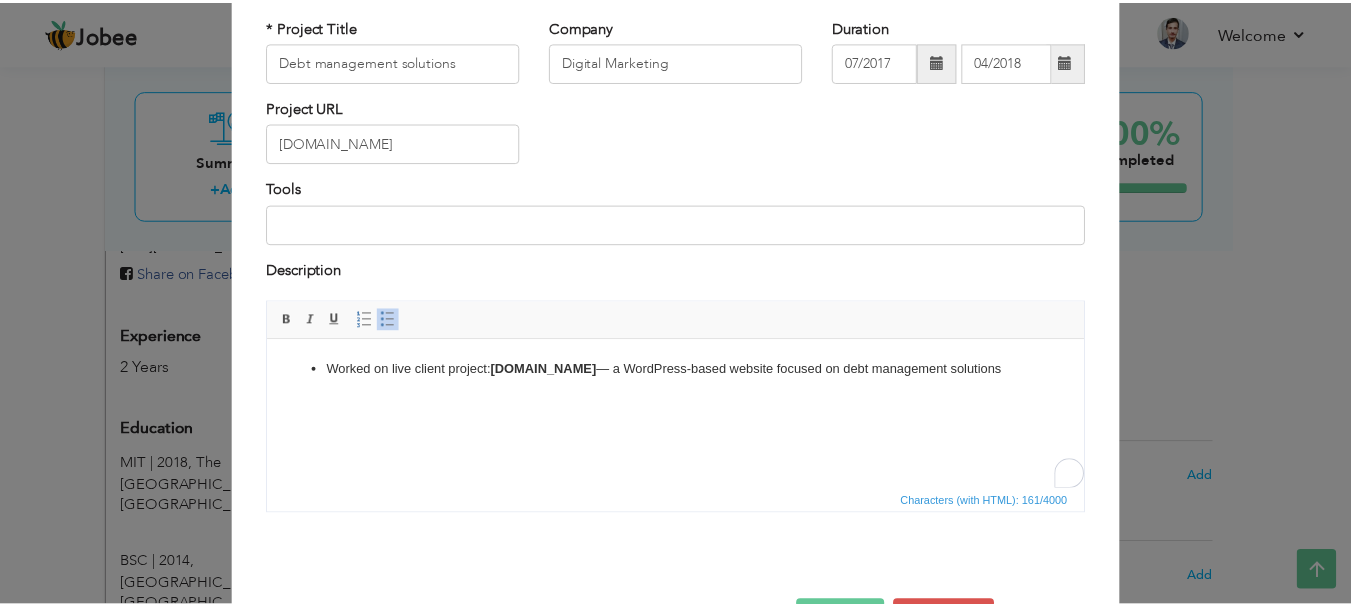 scroll, scrollTop: 191, scrollLeft: 0, axis: vertical 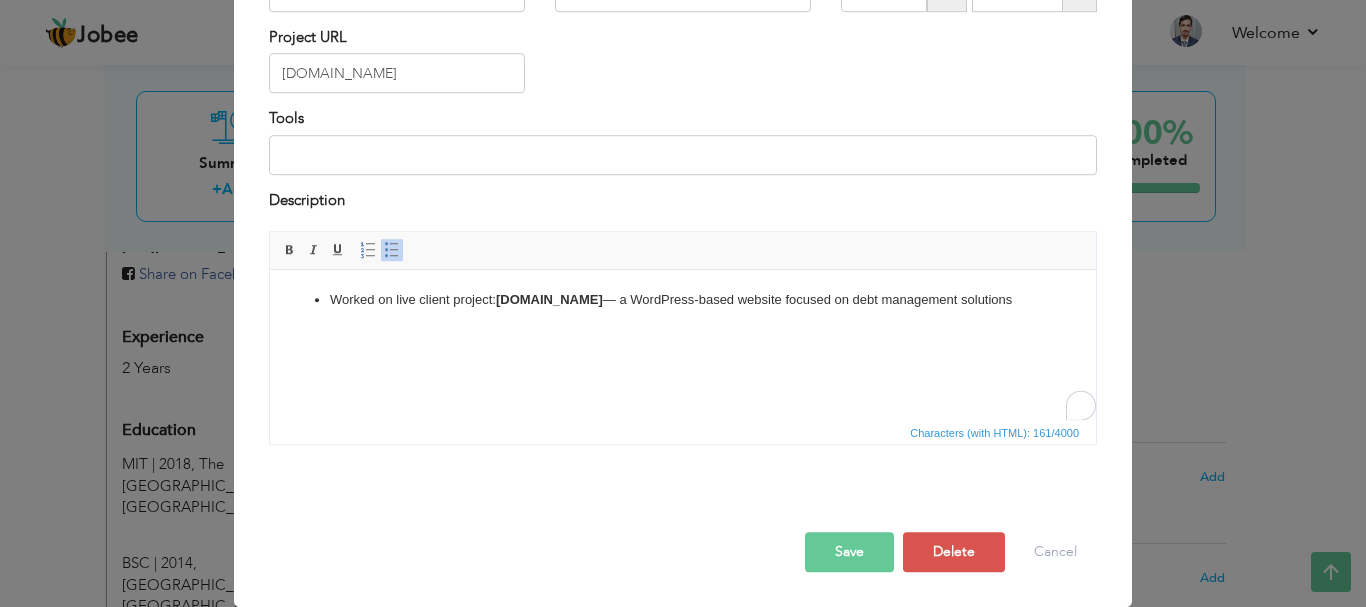 click on "Save" at bounding box center (849, 552) 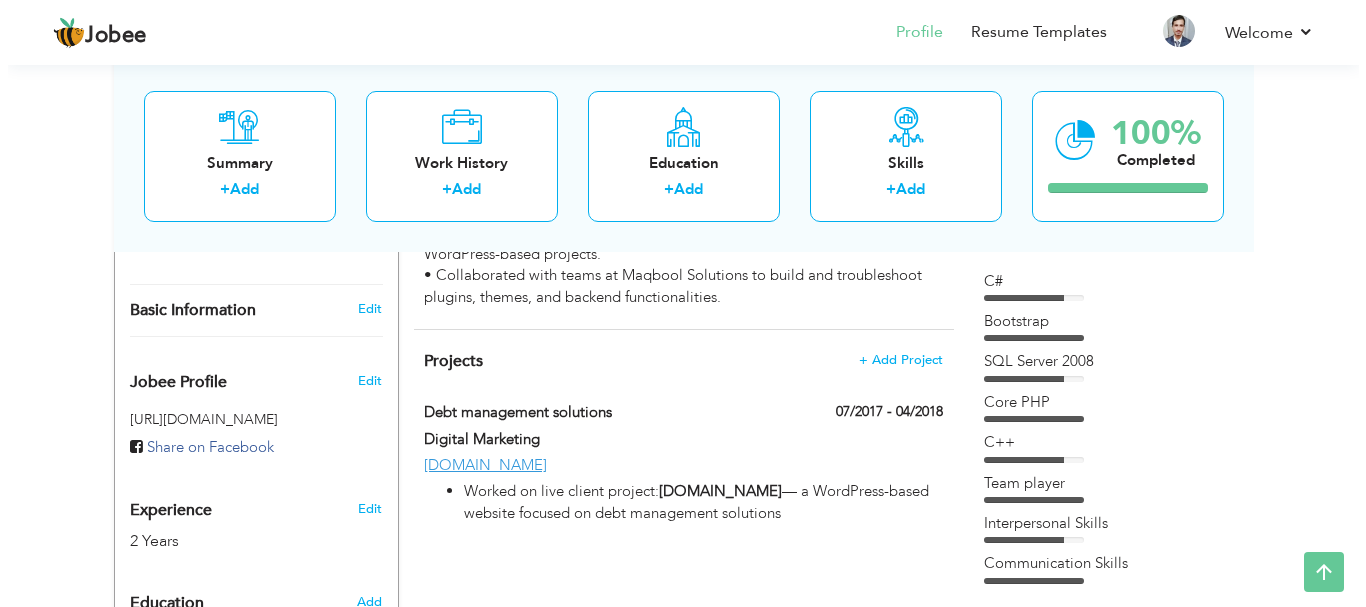 scroll, scrollTop: 540, scrollLeft: 0, axis: vertical 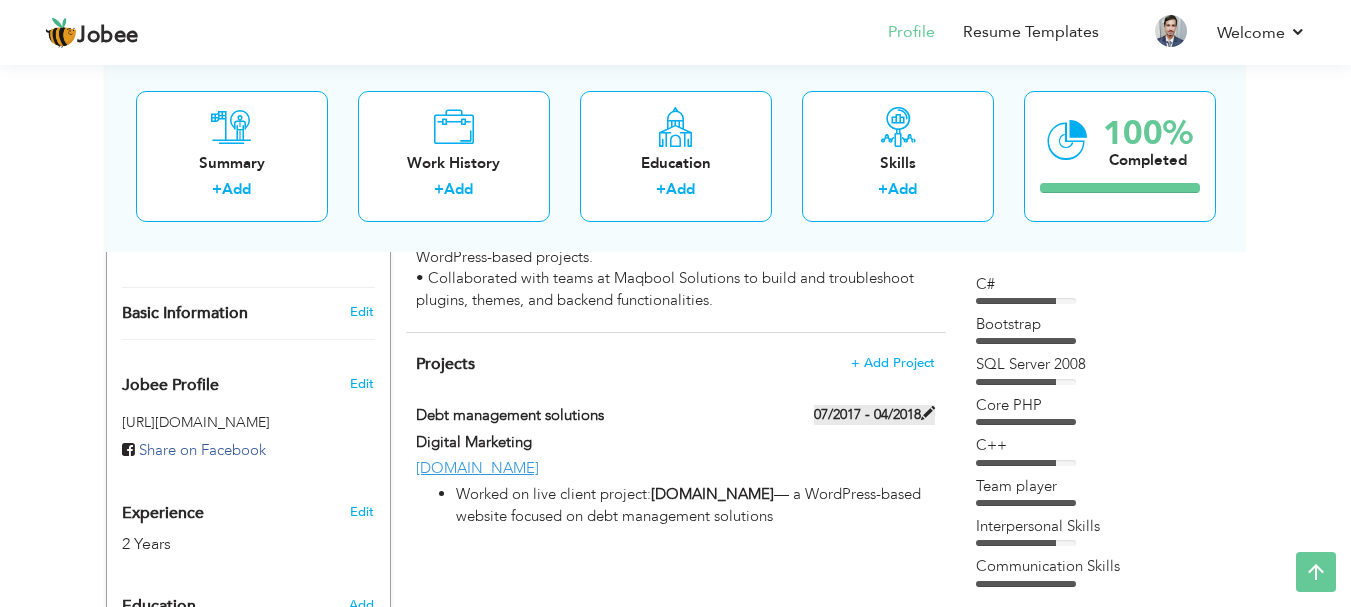 click at bounding box center [928, 413] 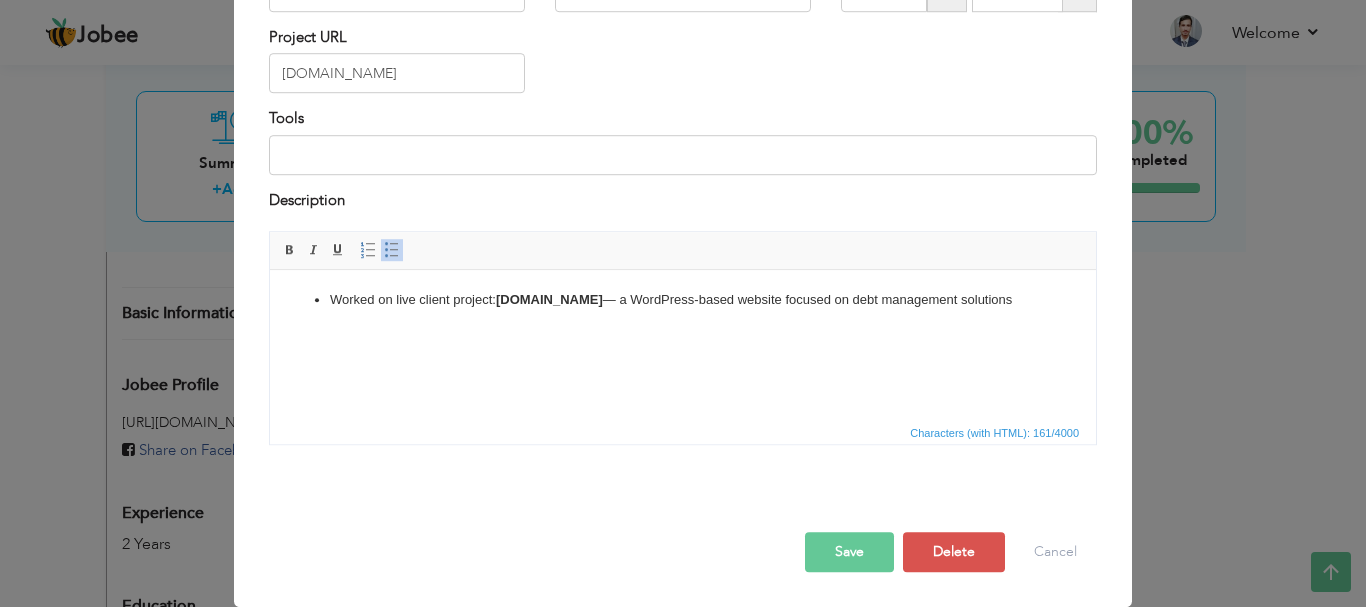 scroll, scrollTop: 0, scrollLeft: 0, axis: both 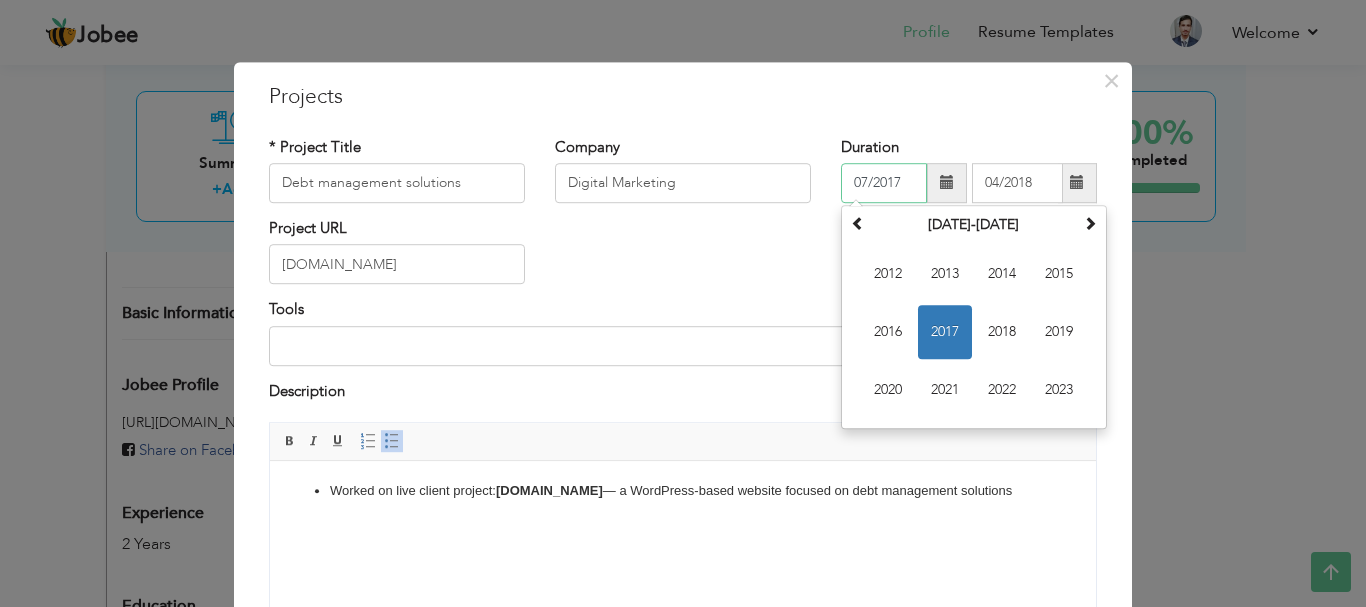 drag, startPoint x: 900, startPoint y: 183, endPoint x: 846, endPoint y: 178, distance: 54.230988 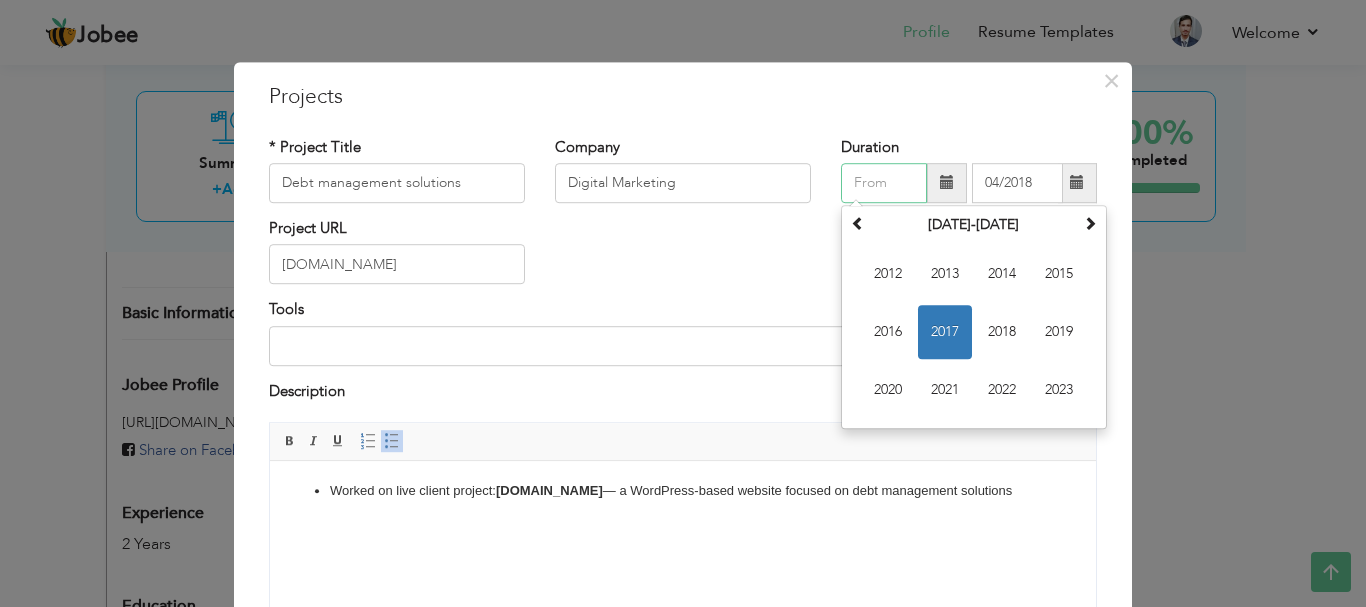 type 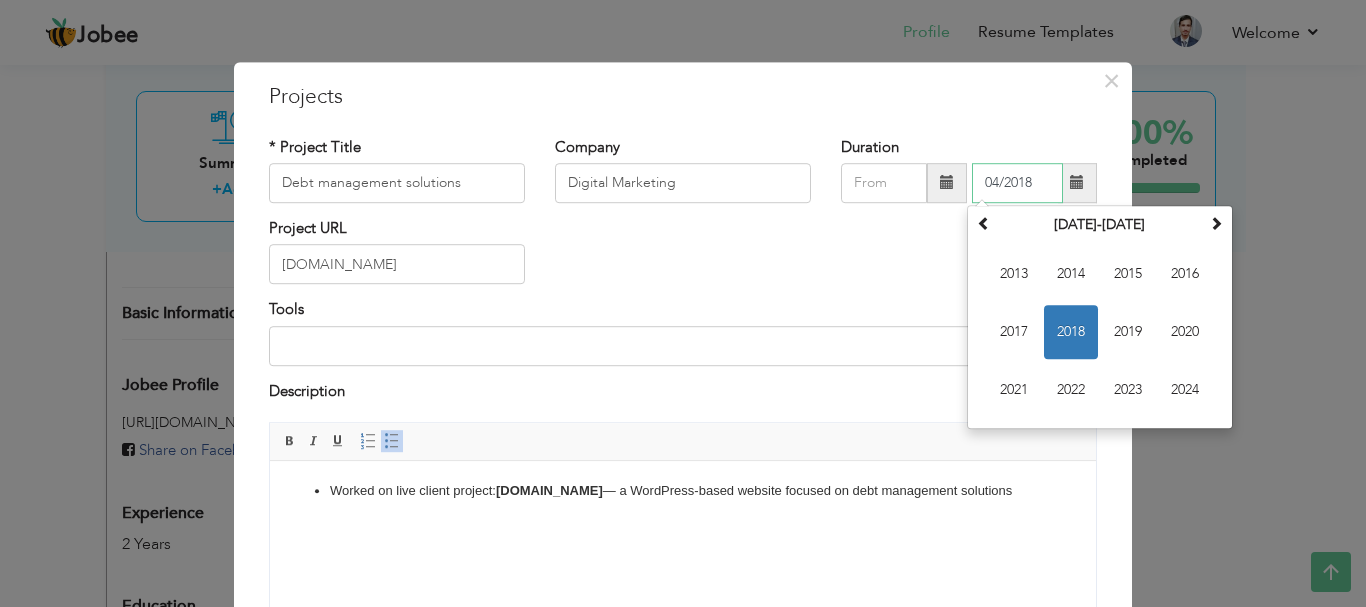 drag, startPoint x: 1035, startPoint y: 178, endPoint x: 984, endPoint y: 177, distance: 51.009804 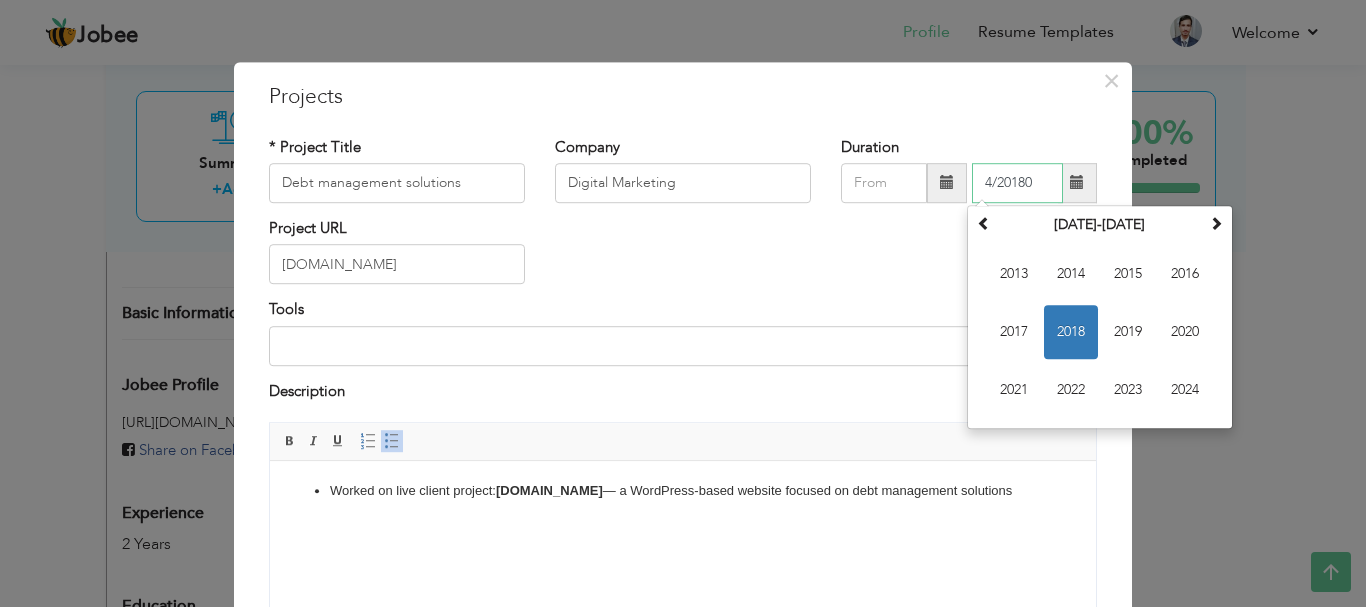 type on "0" 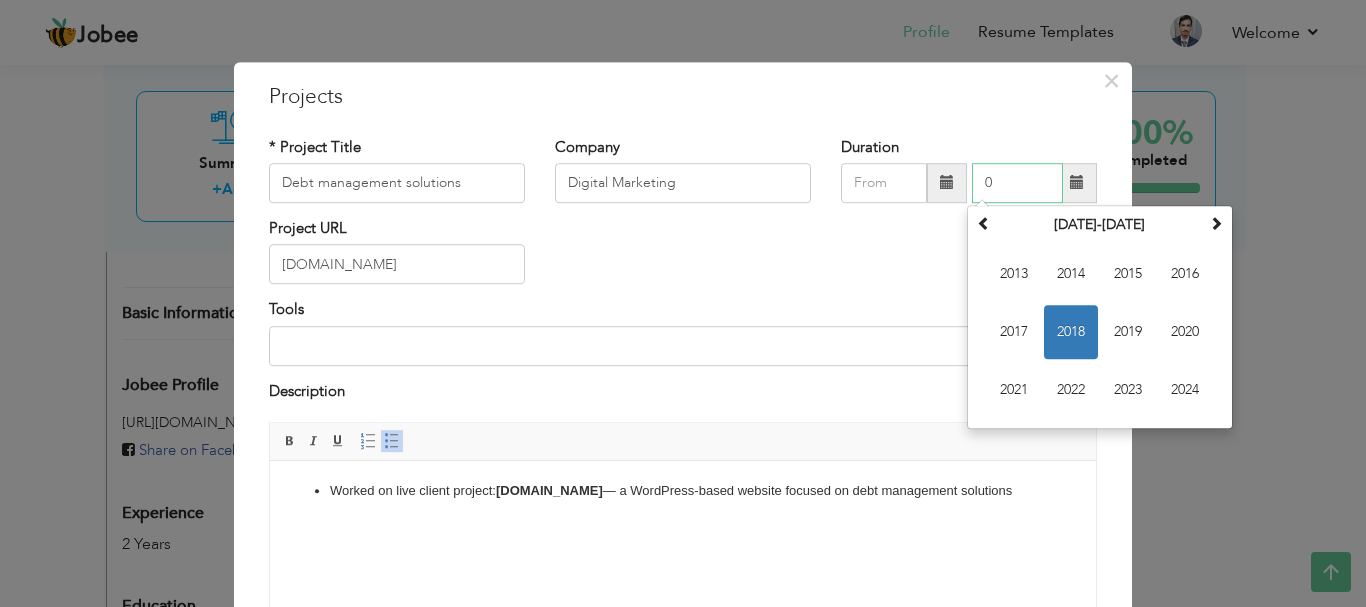 click on "0" at bounding box center (1017, 183) 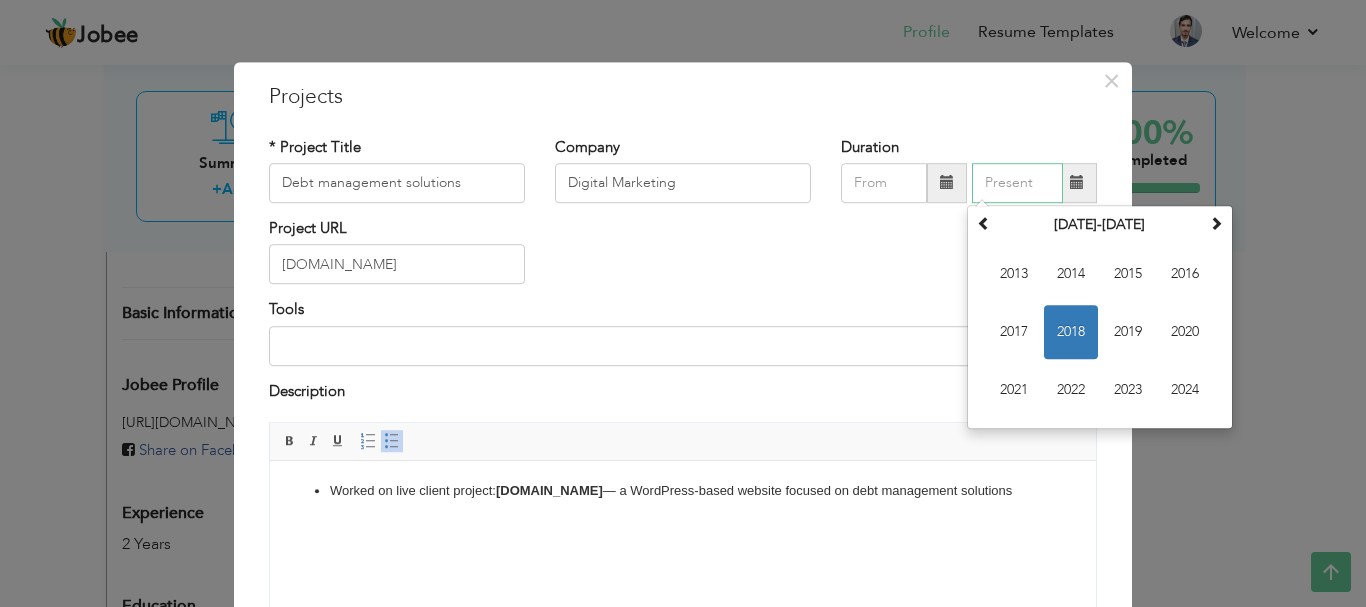 type 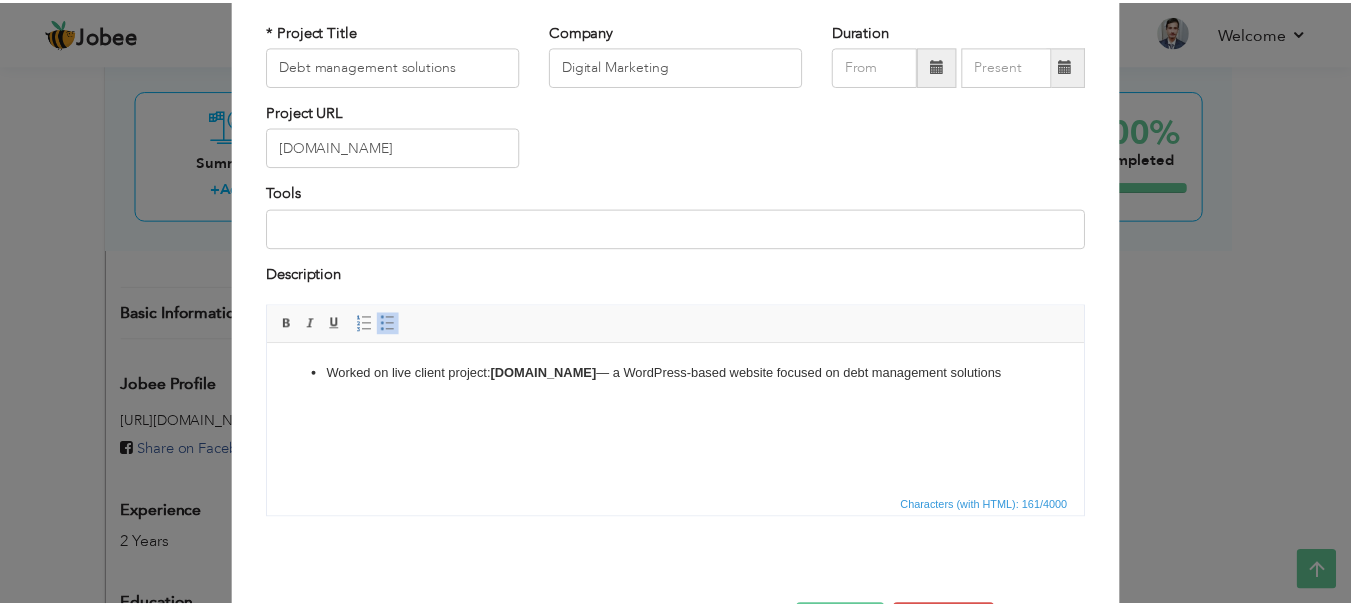 scroll, scrollTop: 191, scrollLeft: 0, axis: vertical 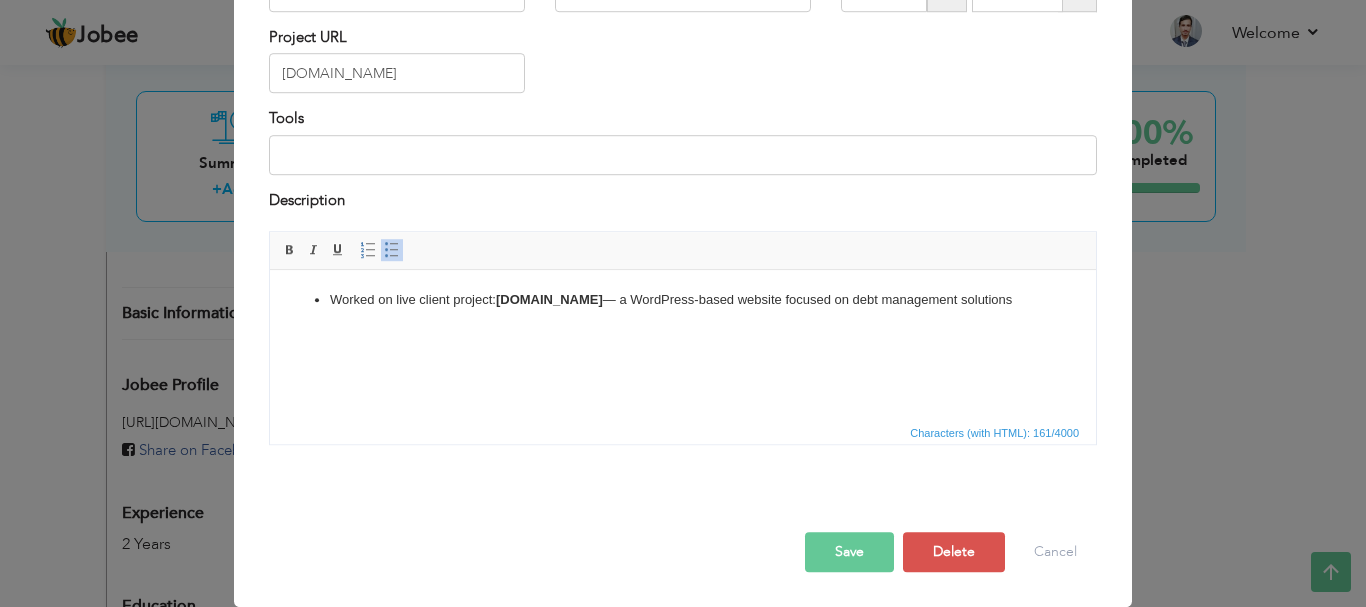 click on "Save" at bounding box center [849, 552] 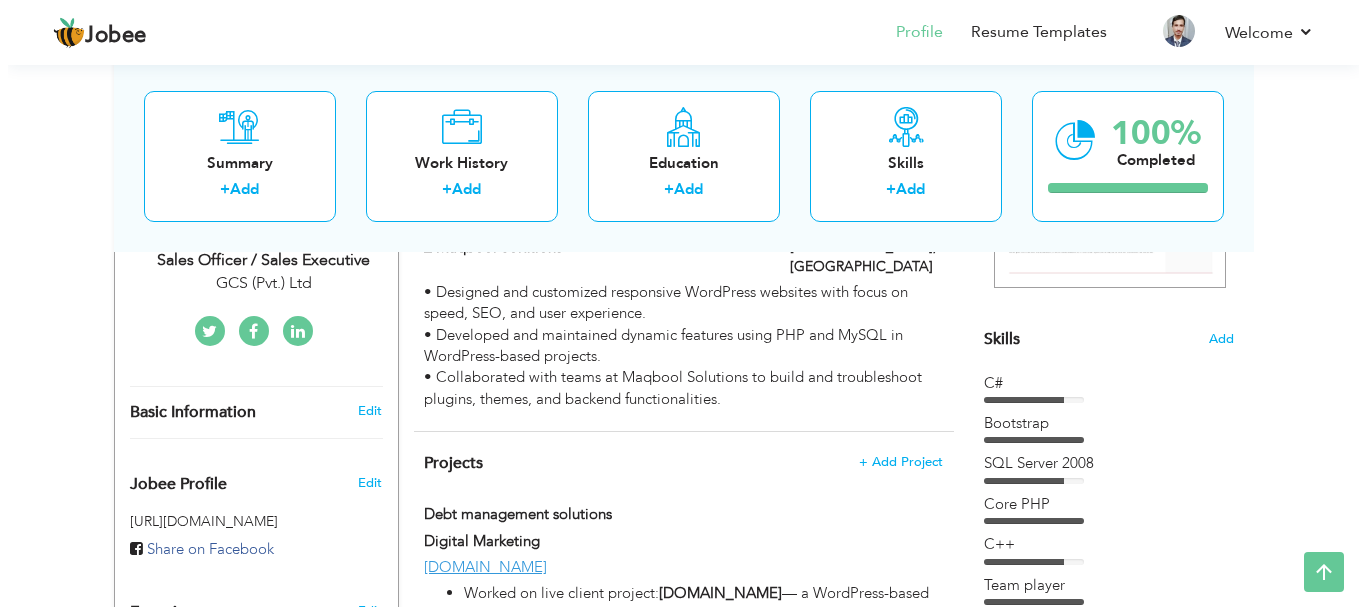 scroll, scrollTop: 455, scrollLeft: 0, axis: vertical 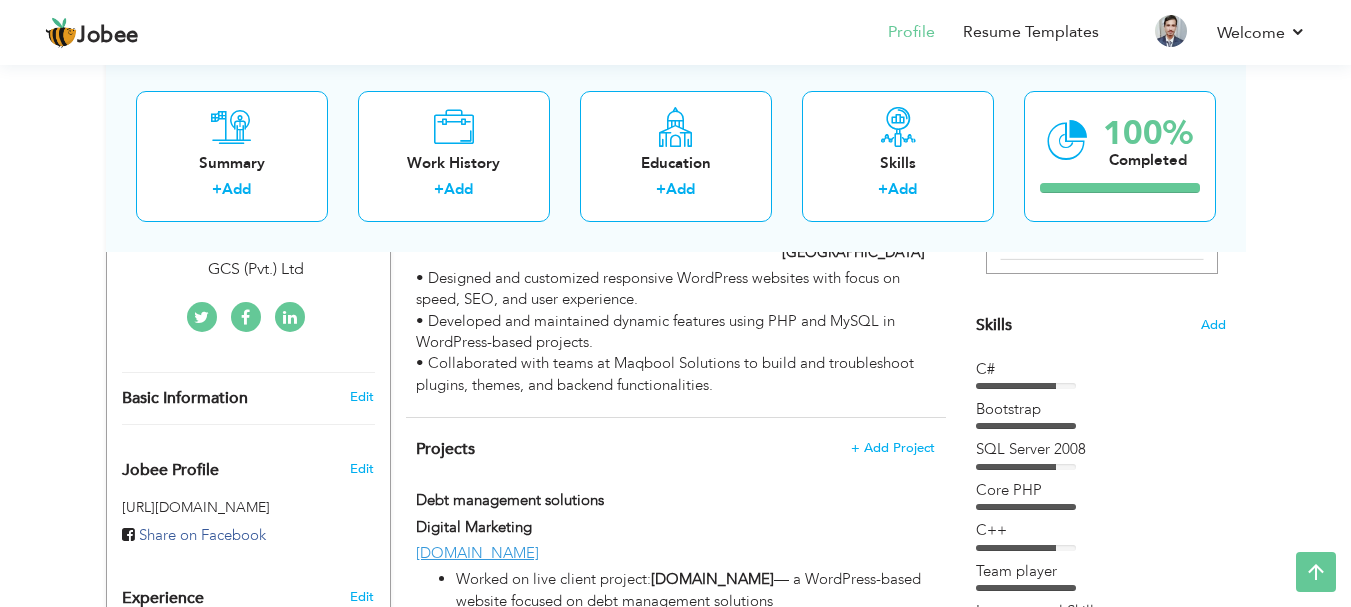 click on "Skills" at bounding box center [994, 325] 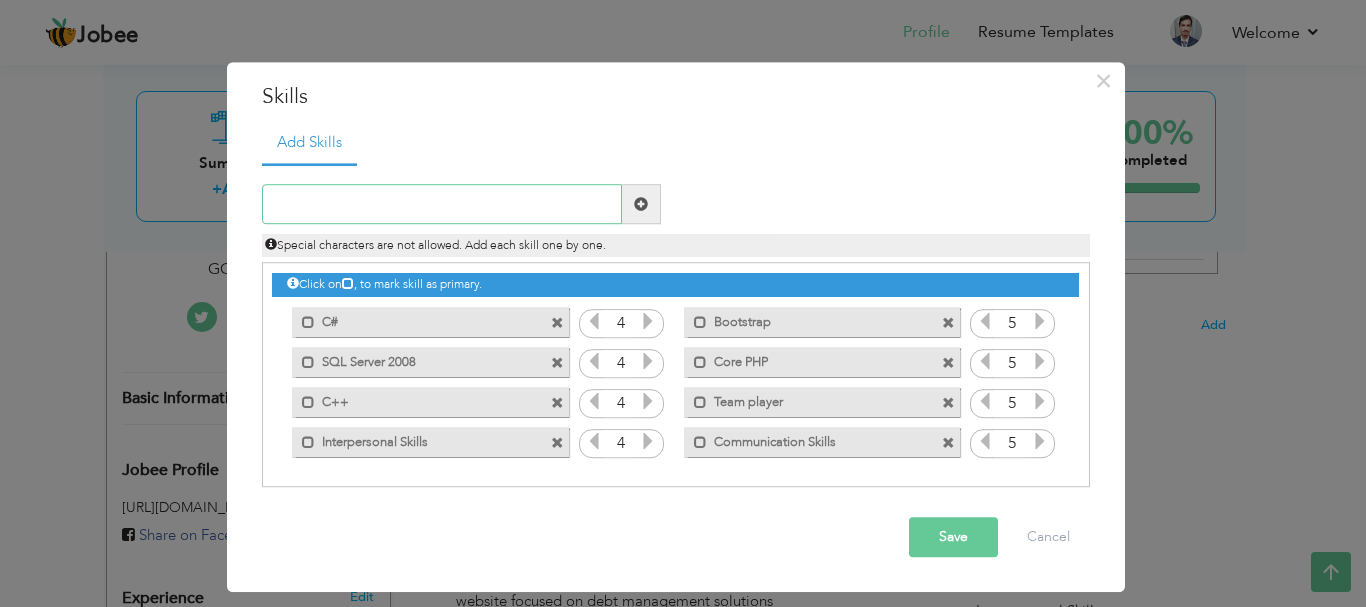 paste on "•	HTML, CSS, C++, PHP, MySql, Microsoft SQL Server" 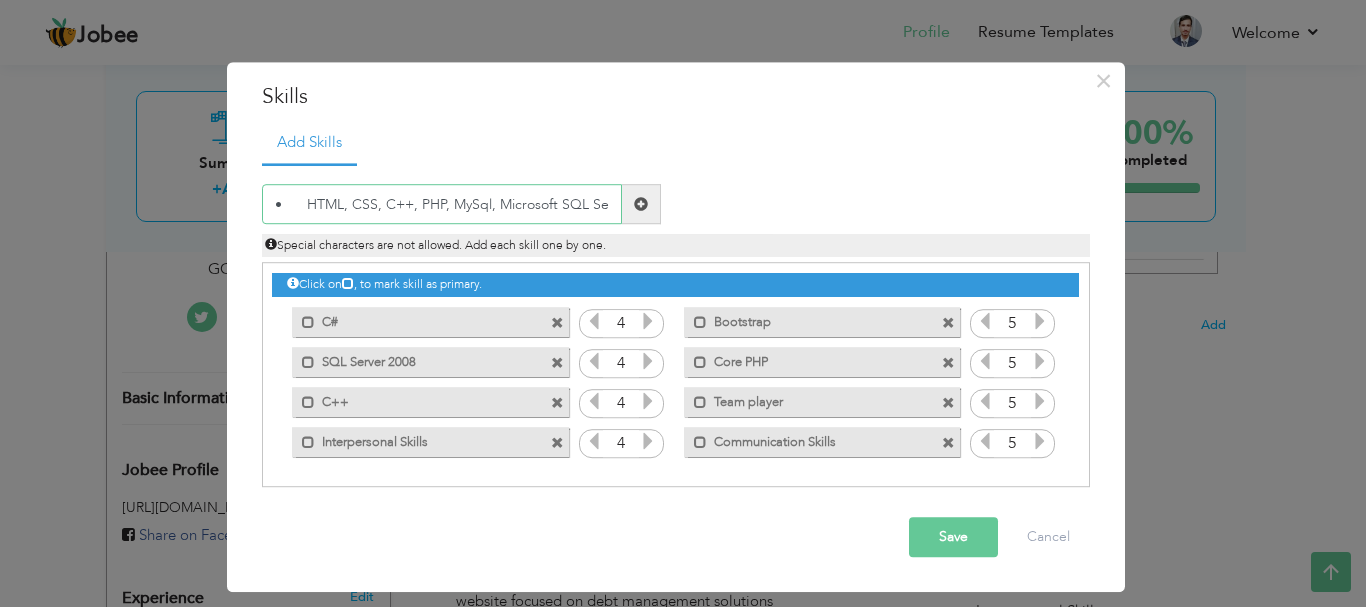 scroll, scrollTop: 0, scrollLeft: 17, axis: horizontal 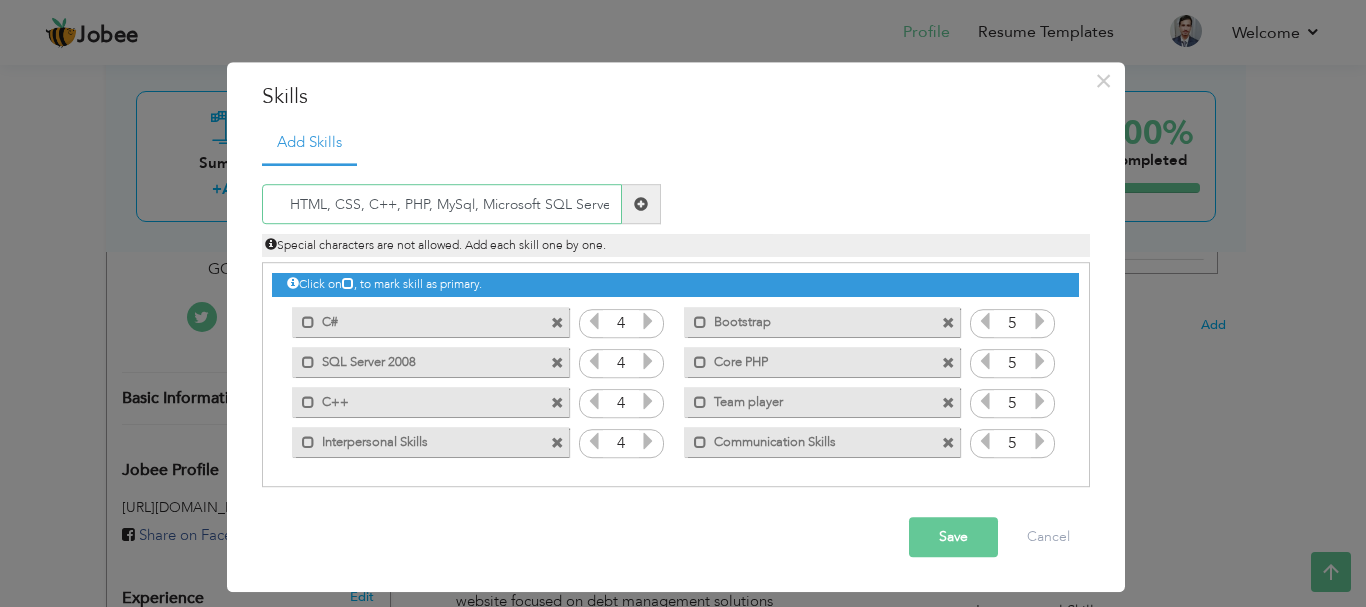 click on "•	HTML, CSS, C++, PHP, MySql, Microsoft SQL Server" at bounding box center [442, 205] 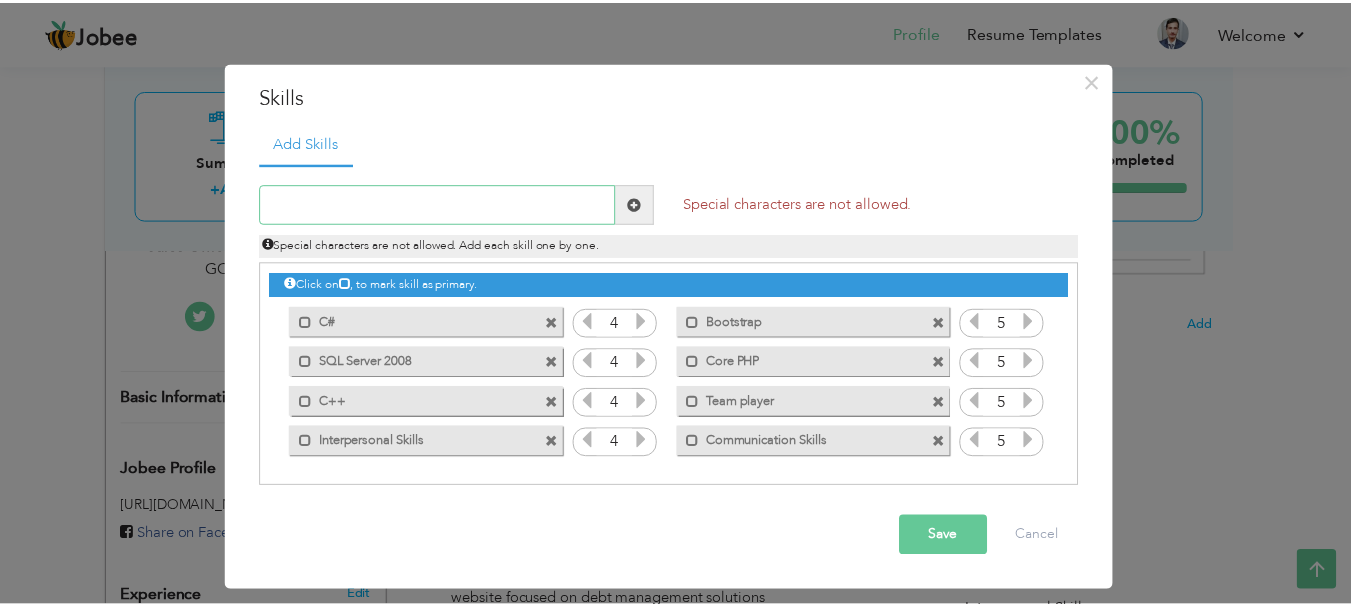 scroll, scrollTop: 0, scrollLeft: 0, axis: both 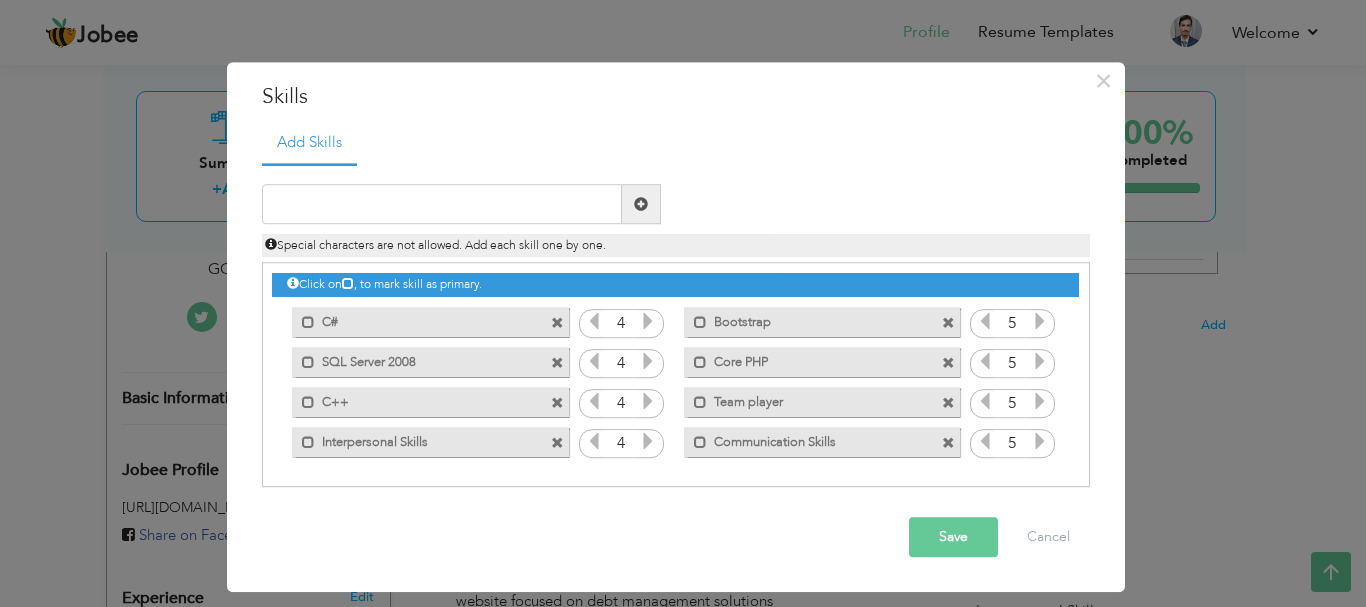 click at bounding box center (641, 204) 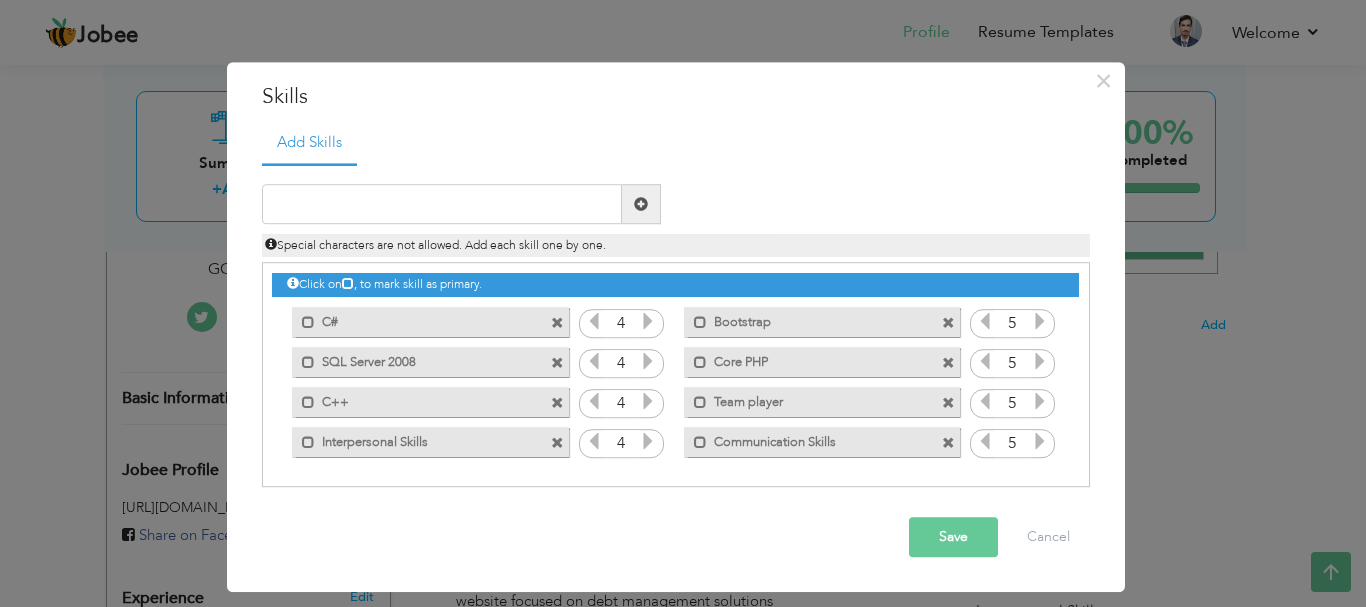 click at bounding box center (641, 204) 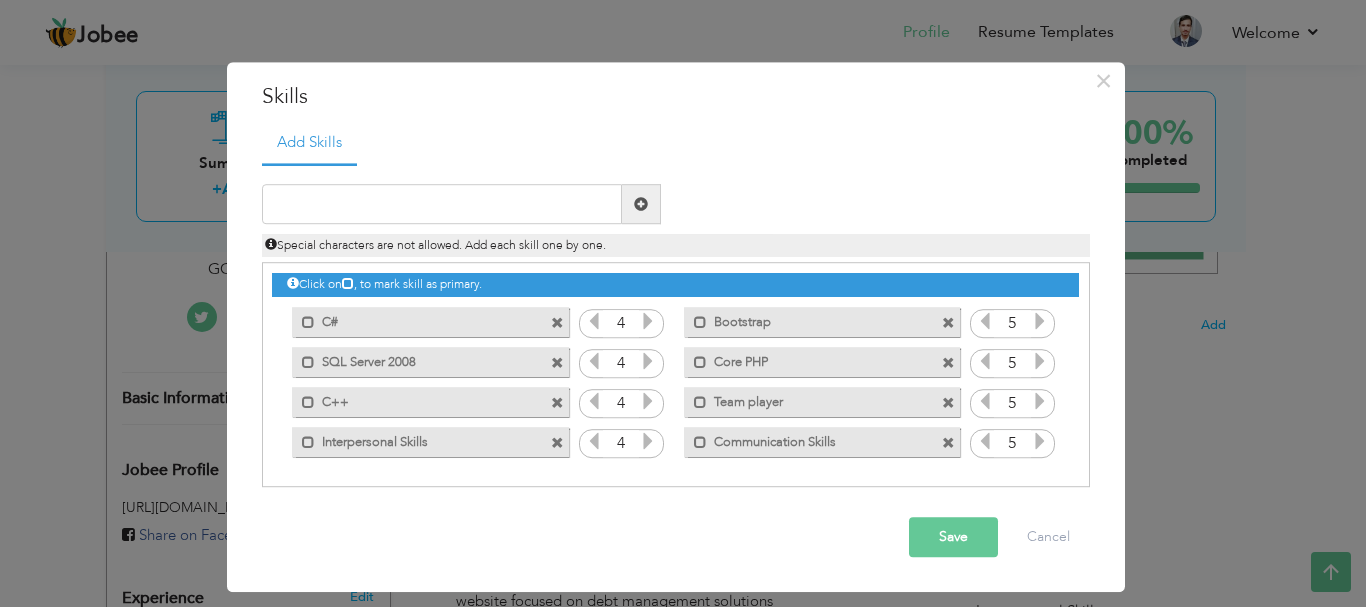 click at bounding box center (641, 204) 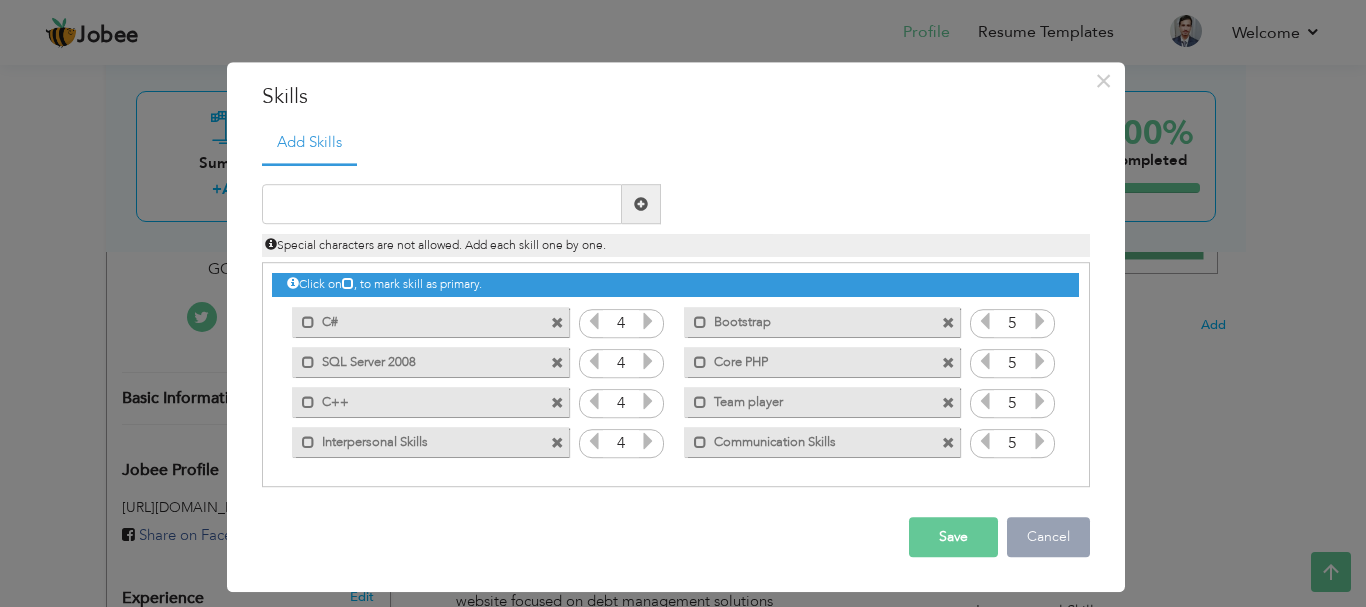 click on "Cancel" at bounding box center (1048, 538) 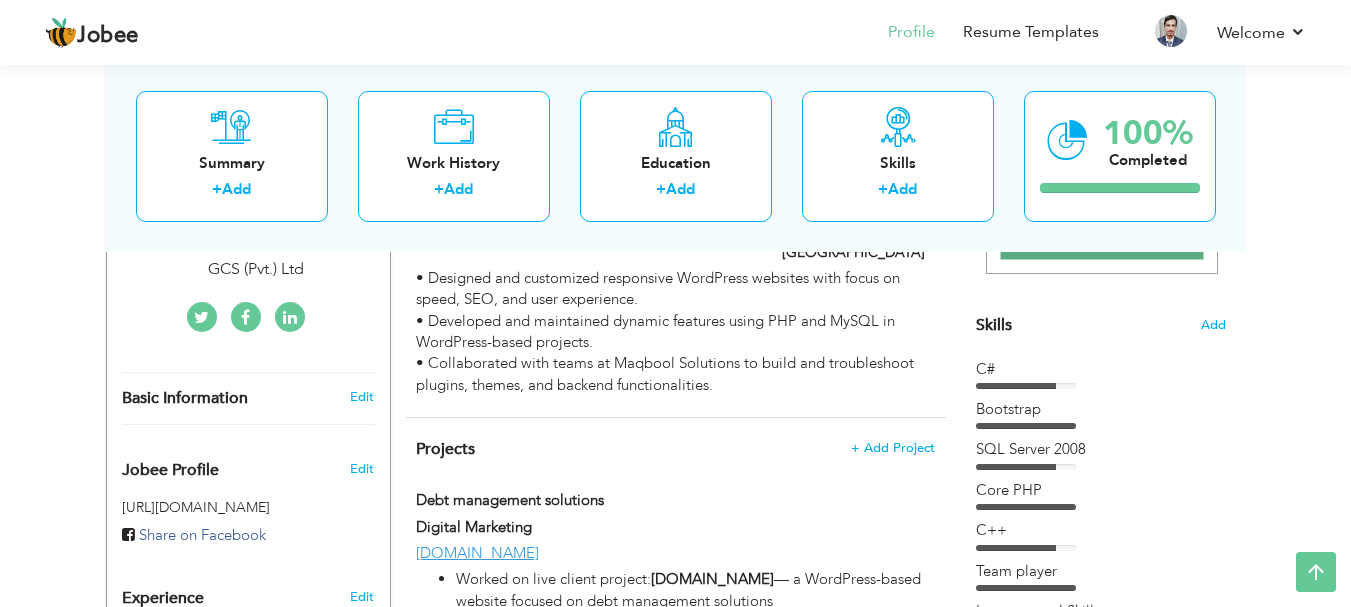 click on "Skills" at bounding box center [994, 325] 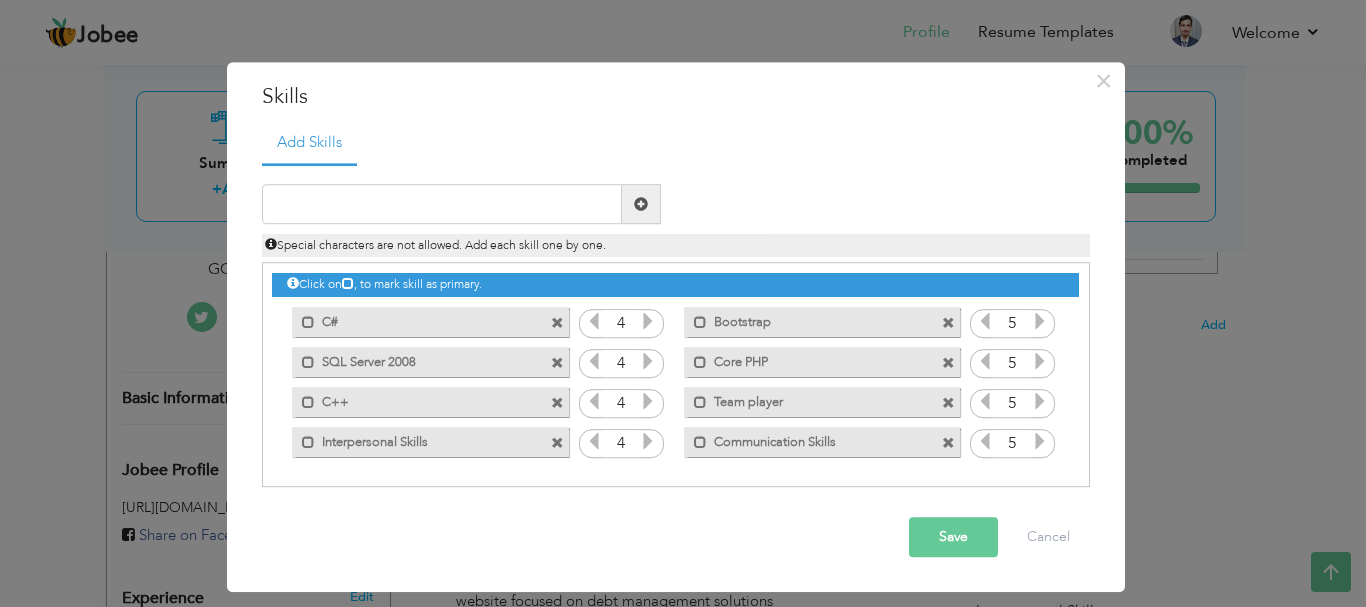 click at bounding box center [557, 323] 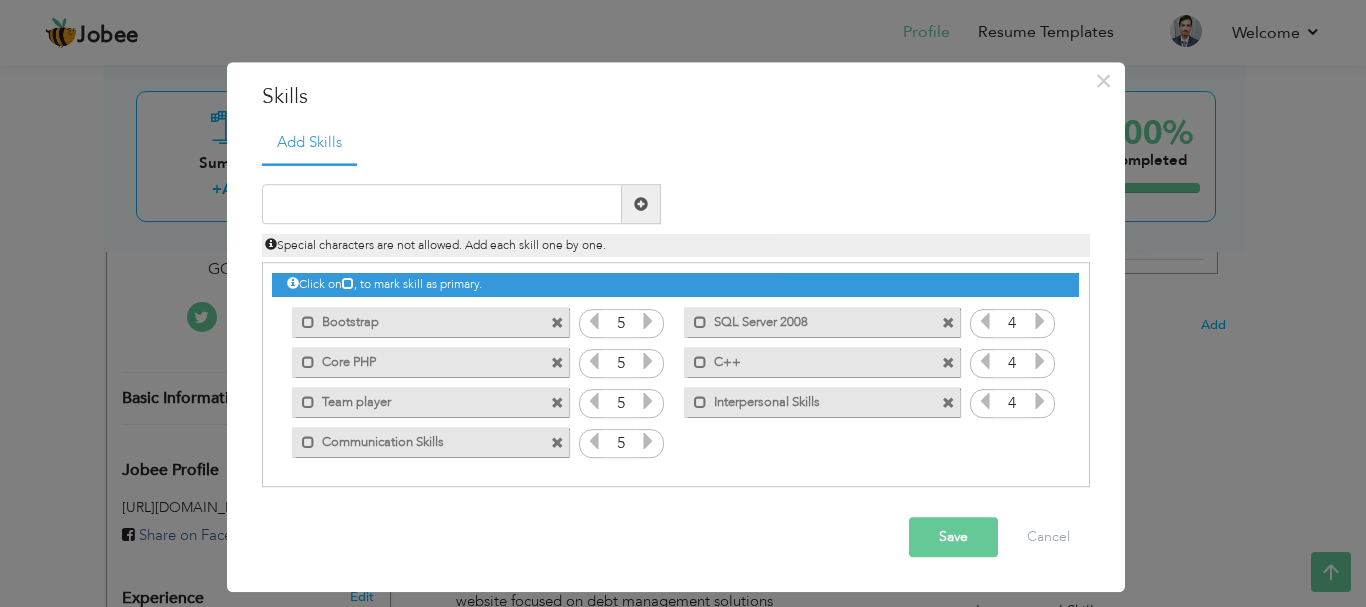 click at bounding box center [557, 323] 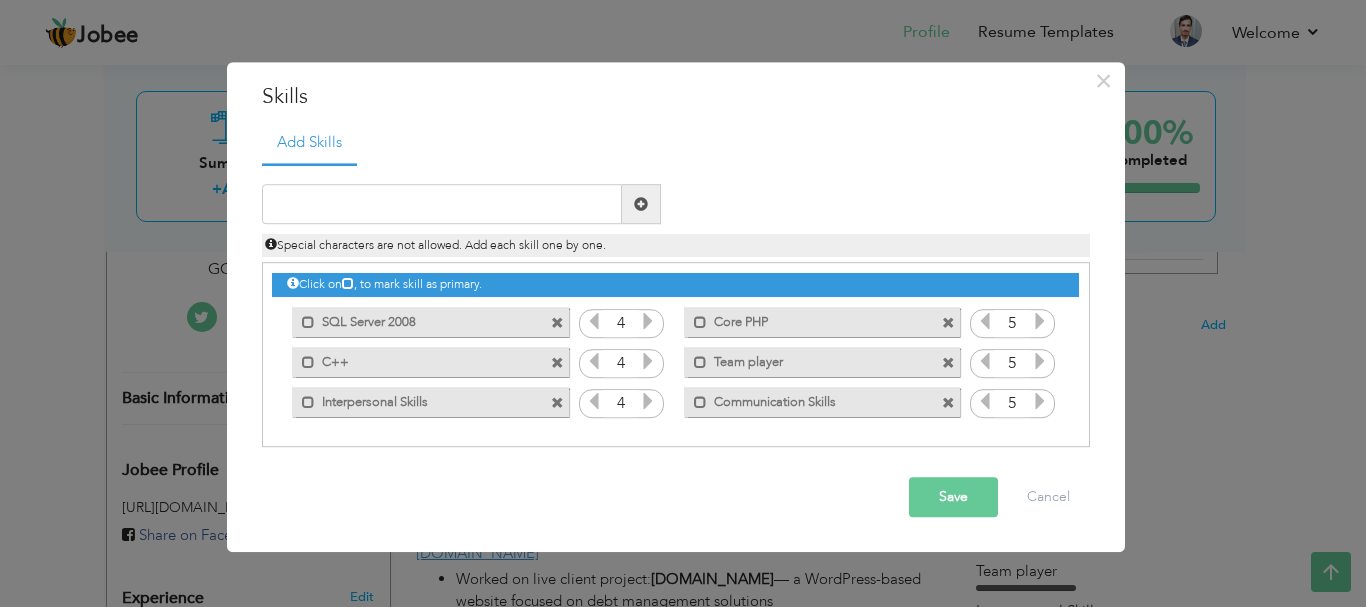 click at bounding box center [557, 323] 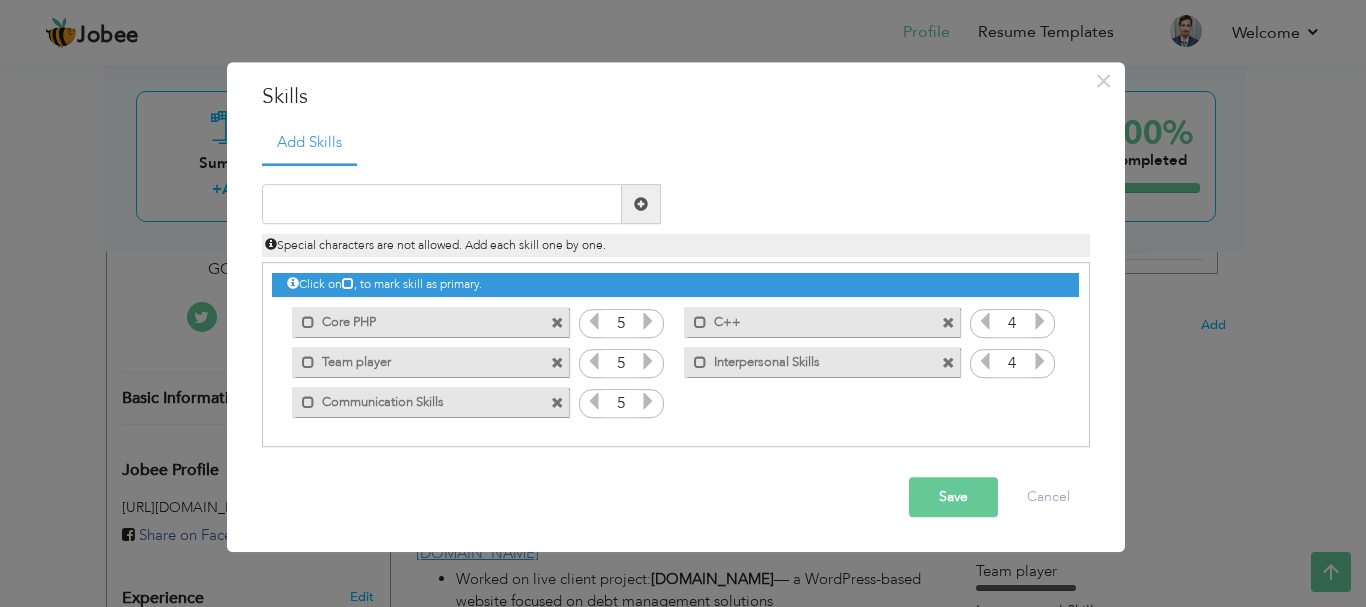 click at bounding box center (557, 323) 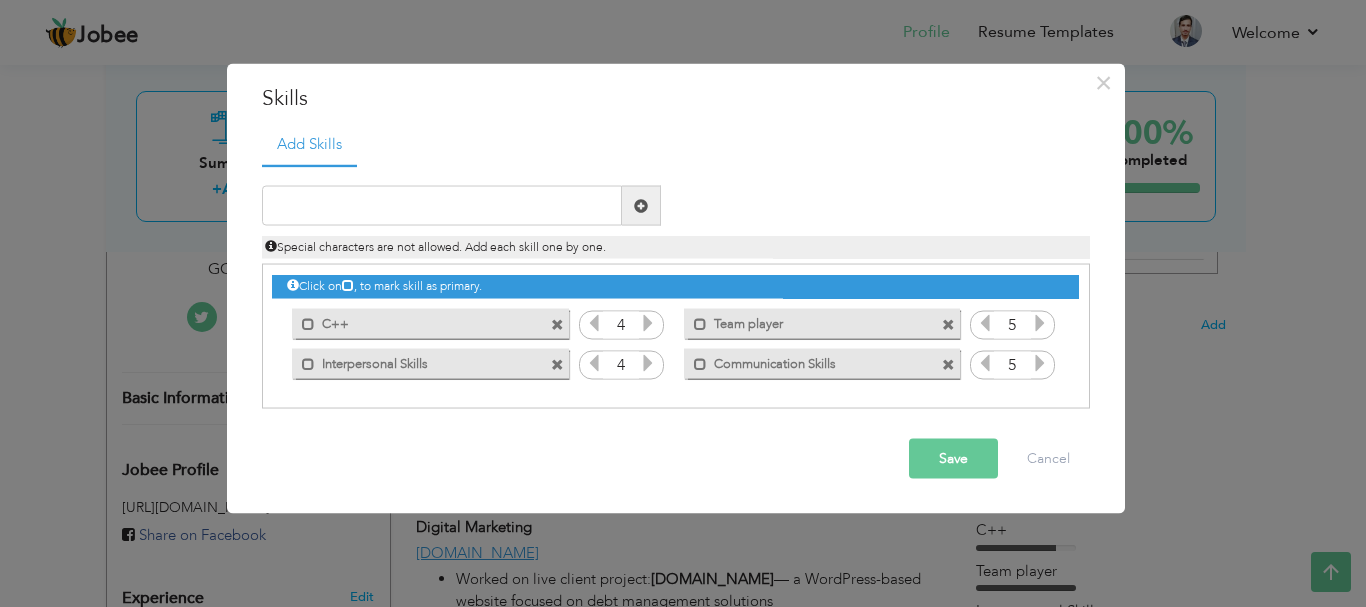 click on "Mark as primary skill.
C++" at bounding box center (430, 323) 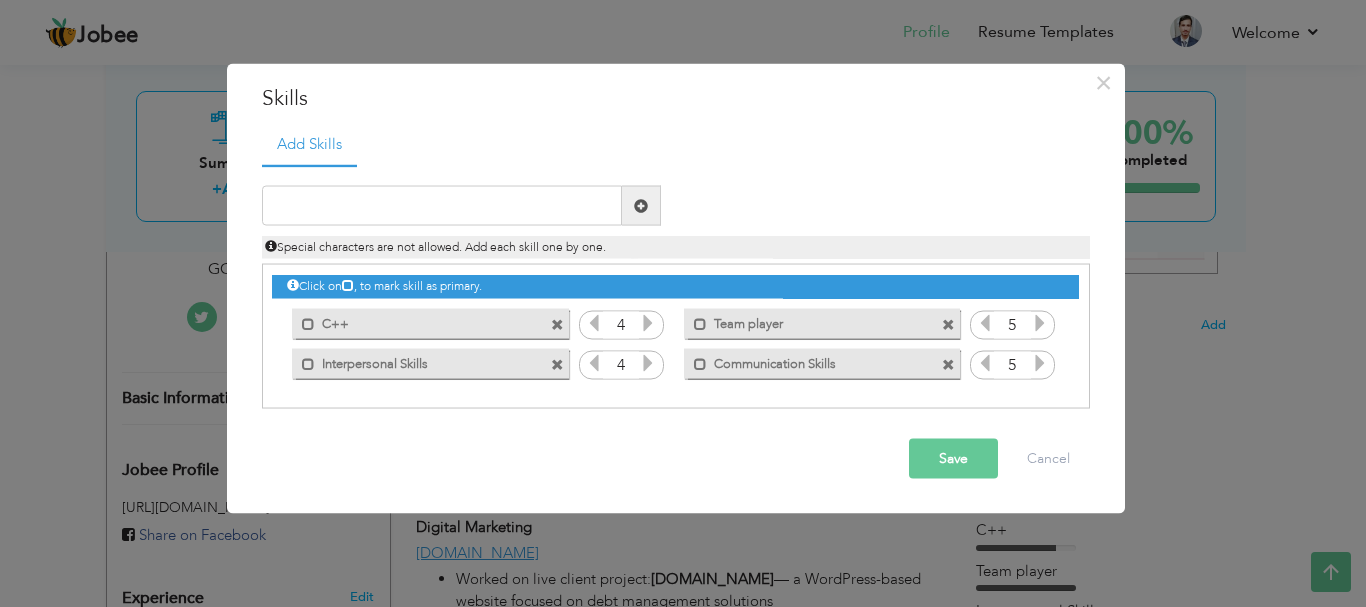 click at bounding box center (557, 324) 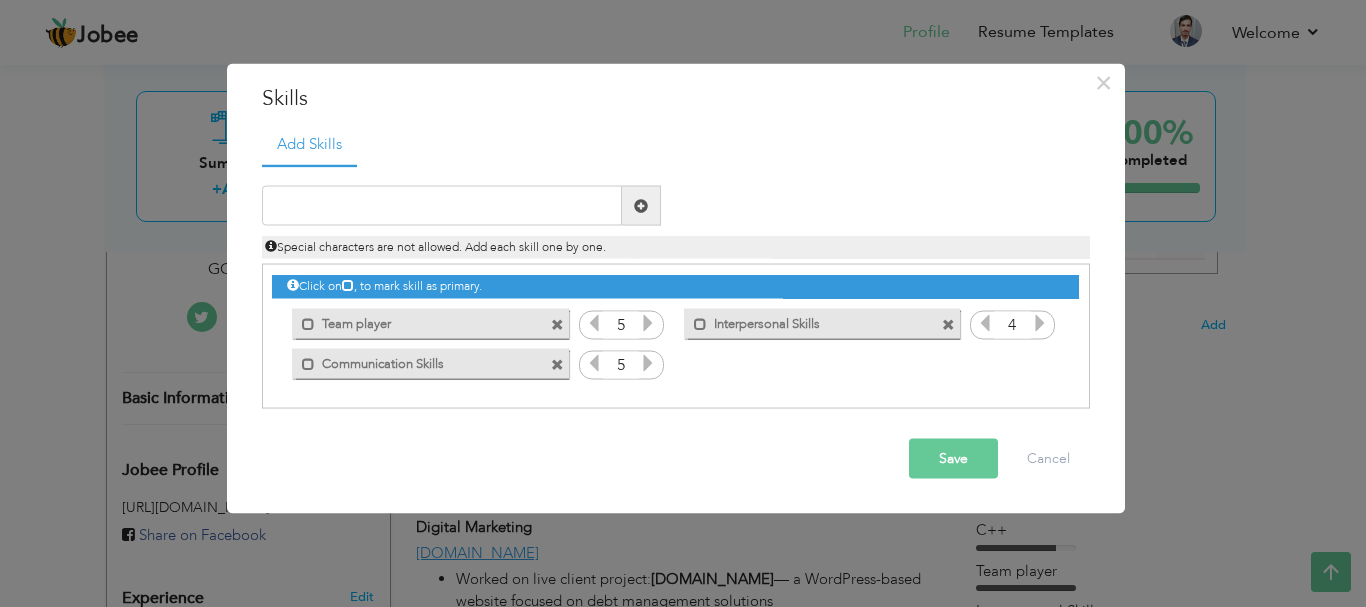 click at bounding box center (557, 324) 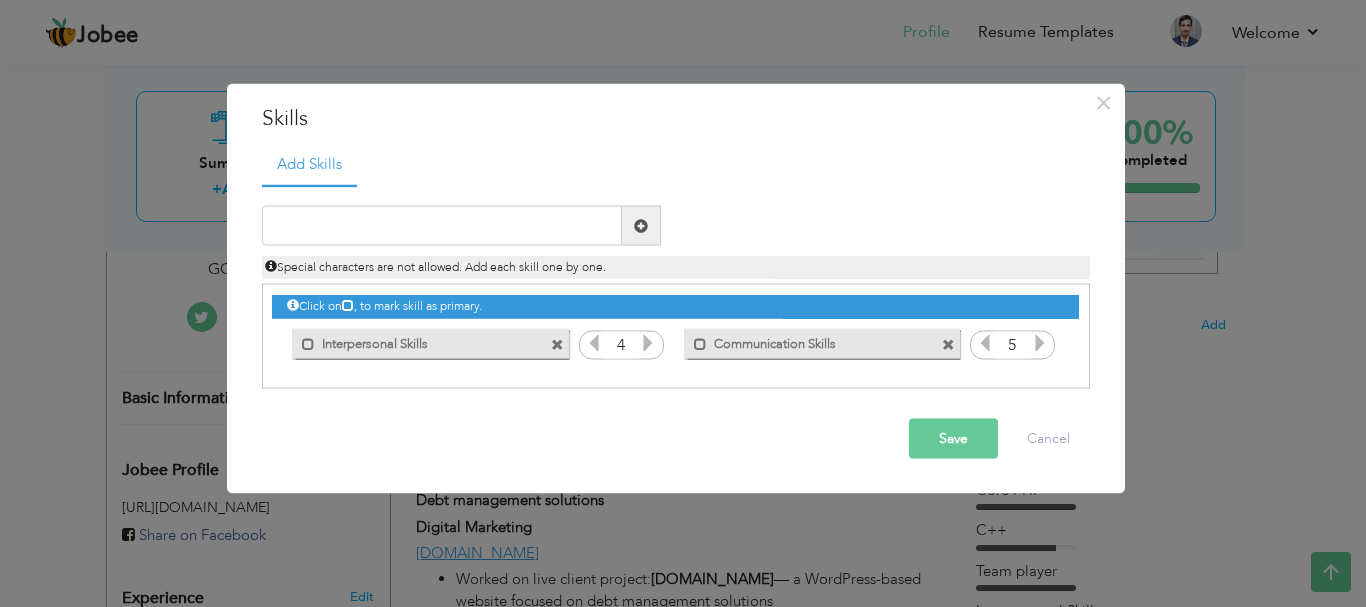 click at bounding box center [557, 344] 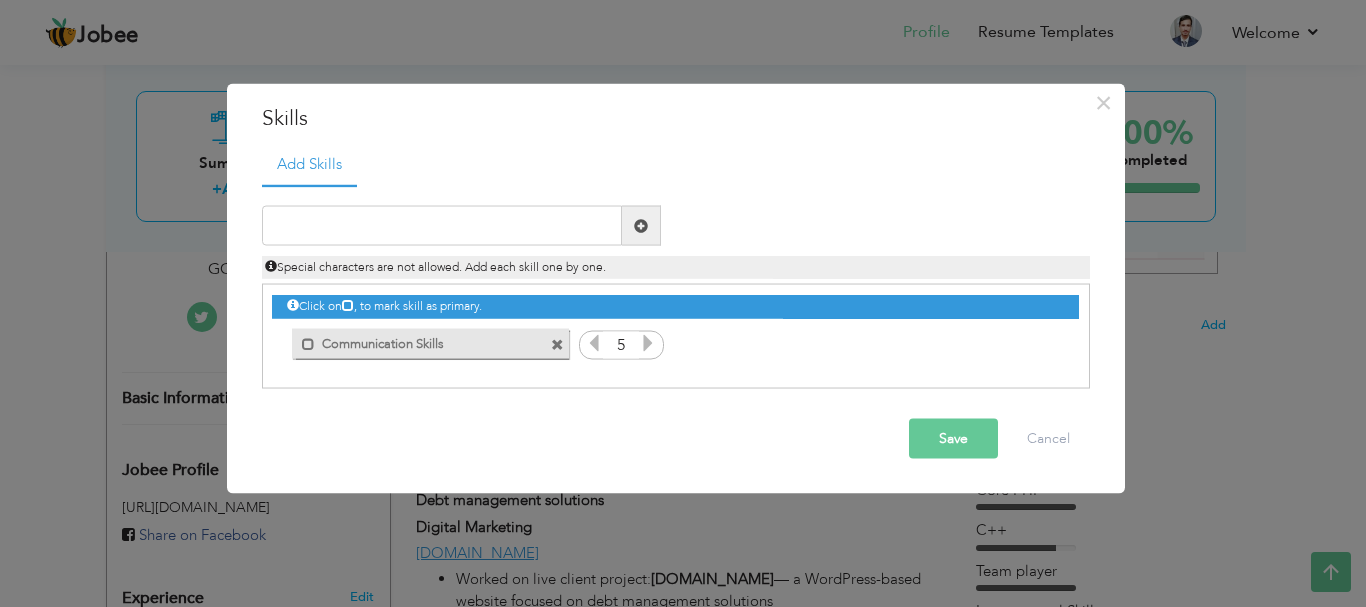 click at bounding box center (557, 344) 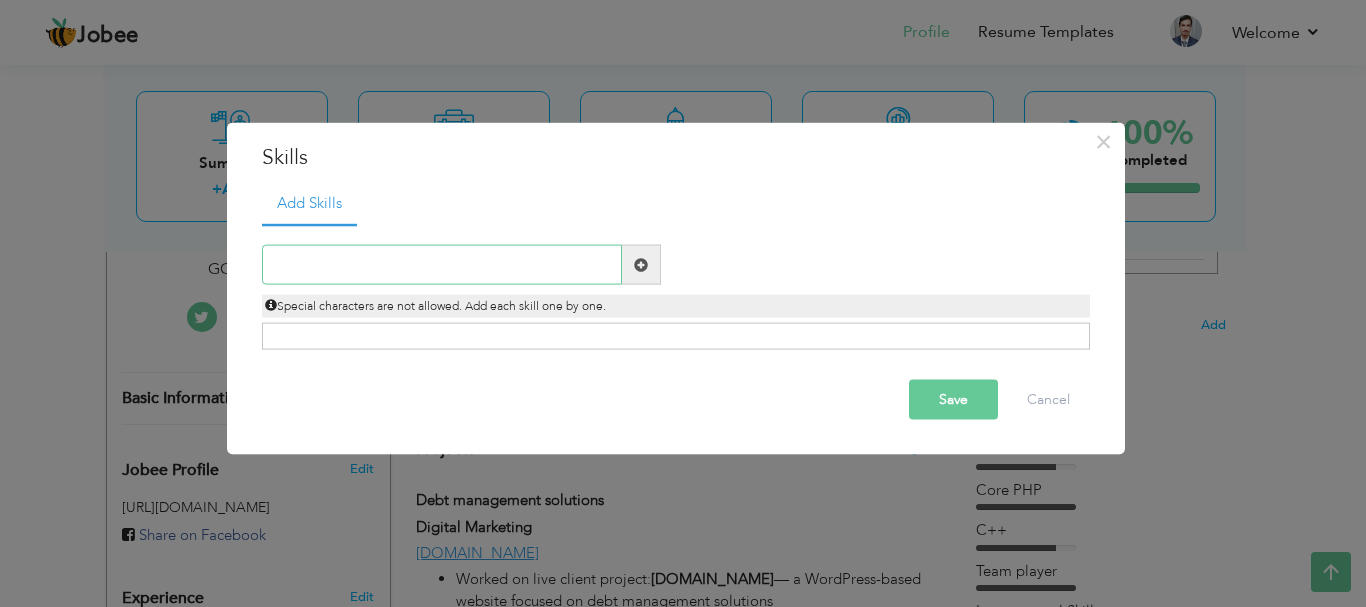 drag, startPoint x: 412, startPoint y: 264, endPoint x: 363, endPoint y: 259, distance: 49.25444 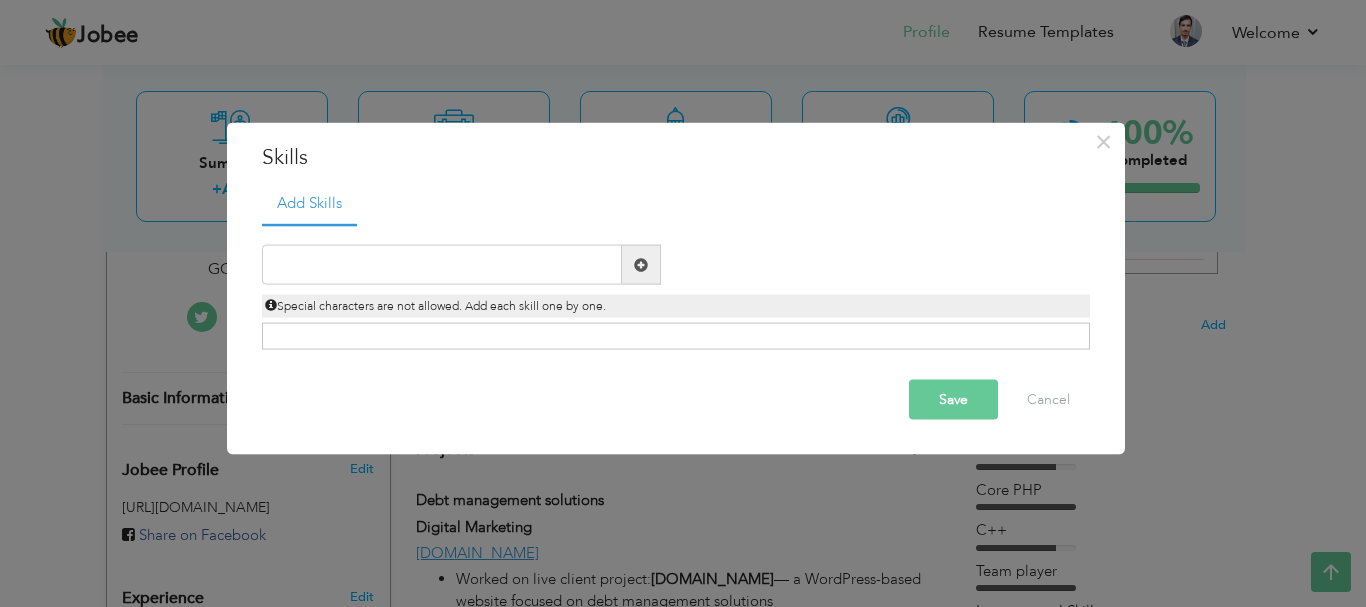 click on "Click on  , to mark skill as primary." at bounding box center [676, 336] 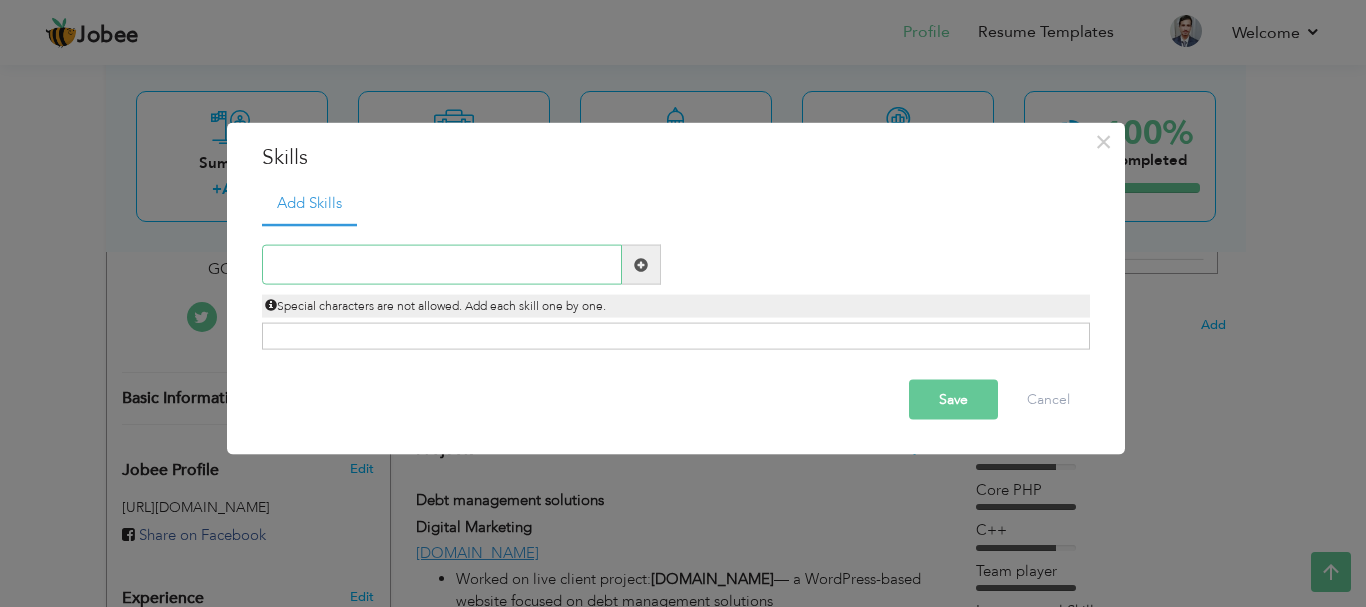 paste on "Technical Skills Languages: HTML, CSS, C++, PHP, J" 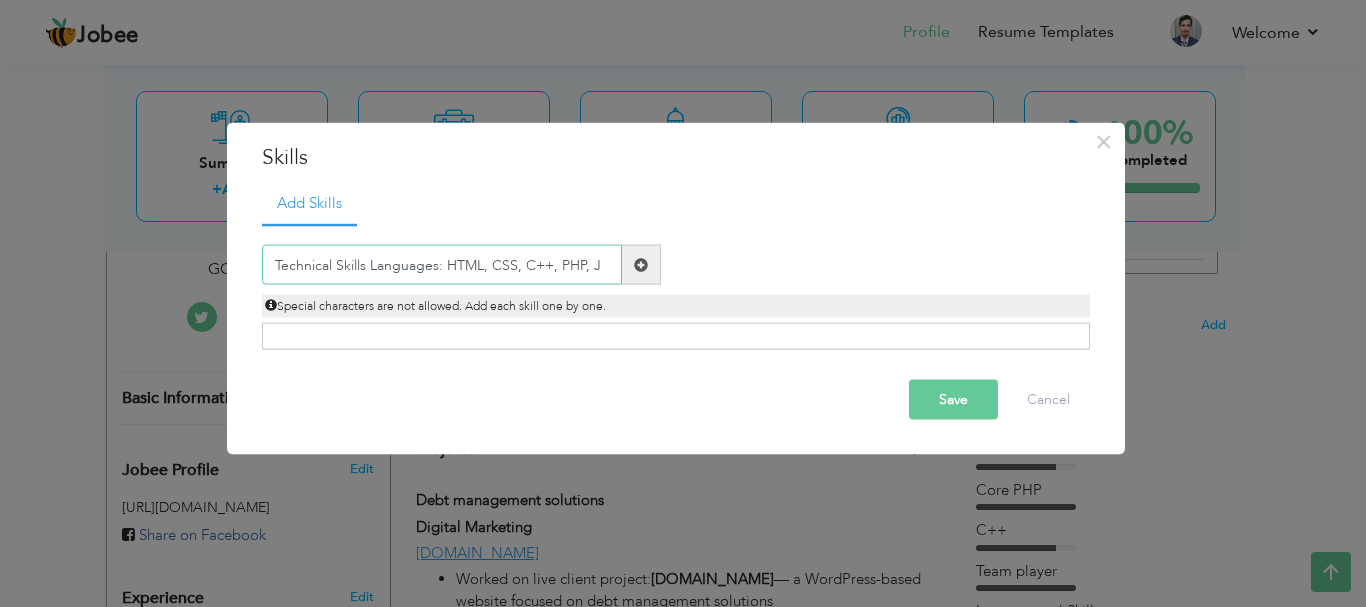 type on "Technical Skills Languages: HTML, CSS, C++, PHP, J" 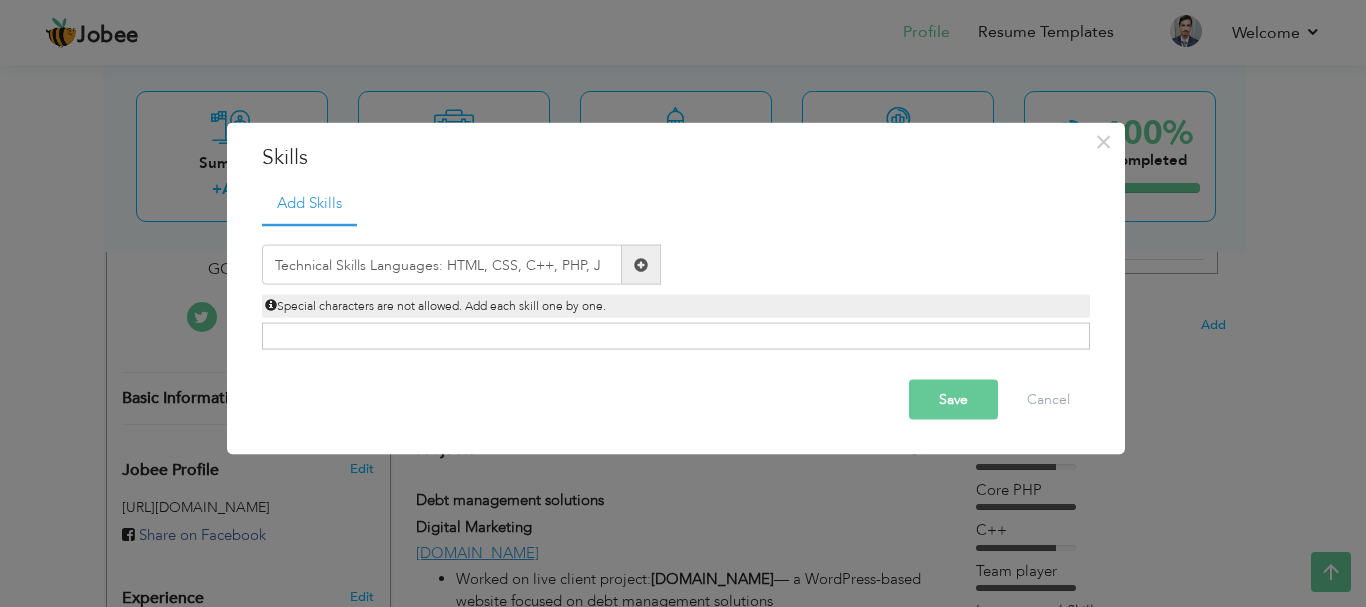 click on "Save" at bounding box center [953, 400] 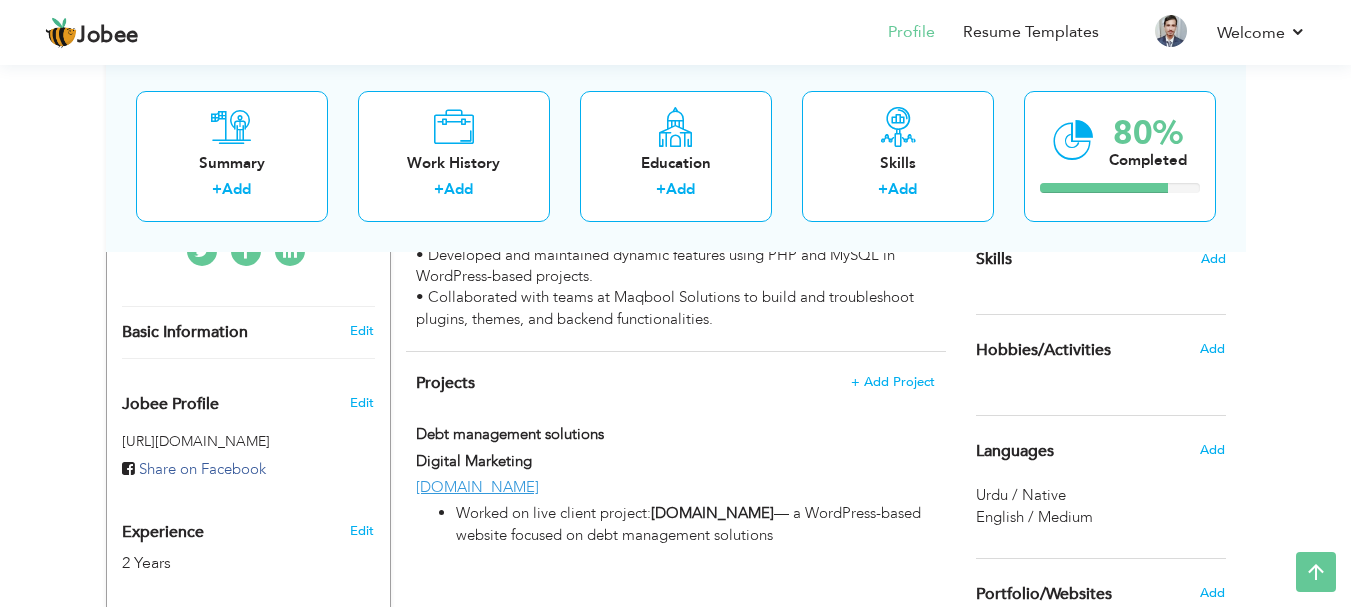 scroll, scrollTop: 512, scrollLeft: 0, axis: vertical 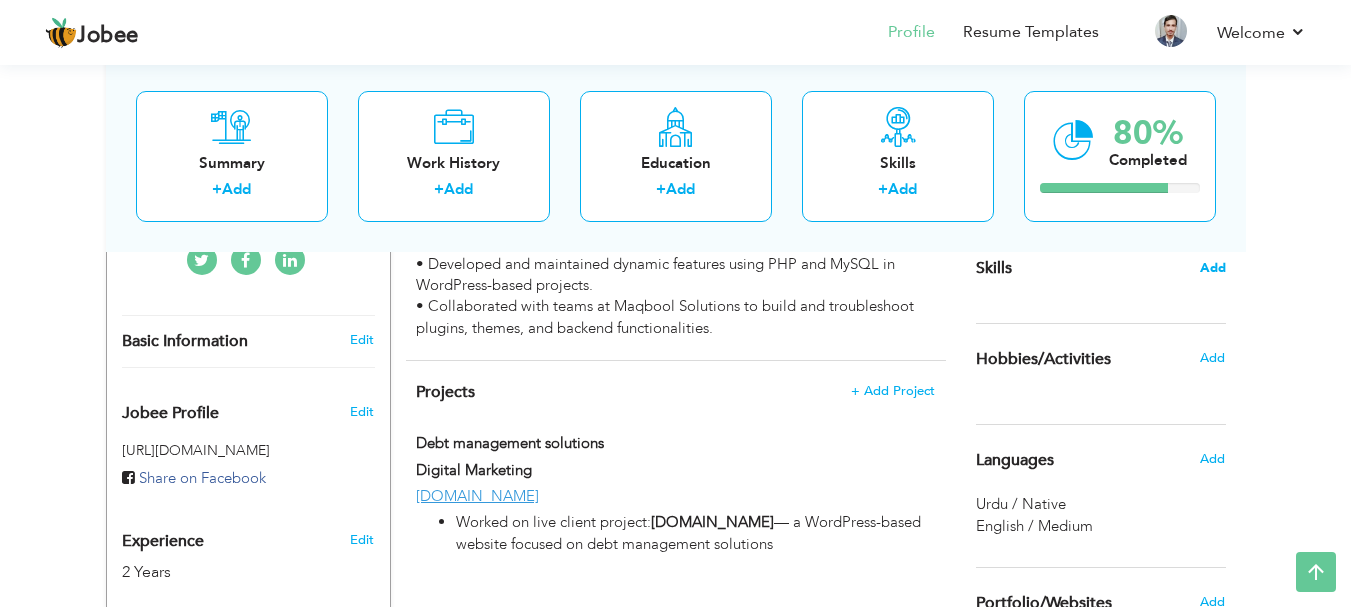 click on "Add" at bounding box center [1213, 268] 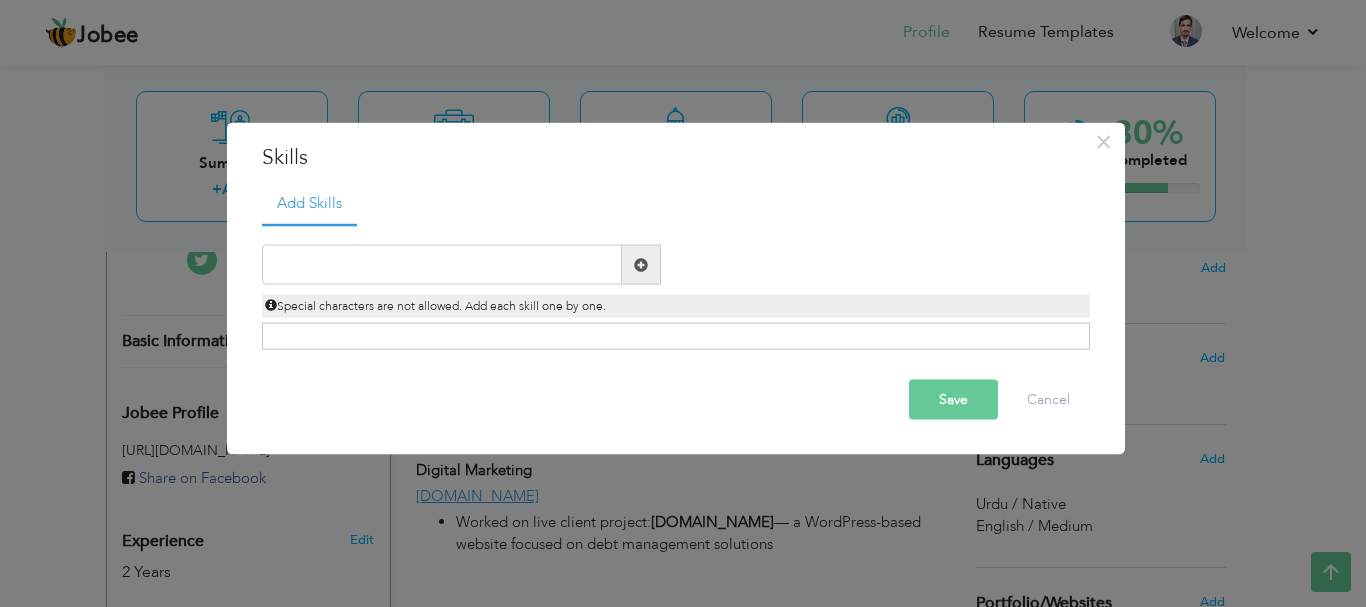 click on "Click on  , to mark skill as primary." at bounding box center (676, 336) 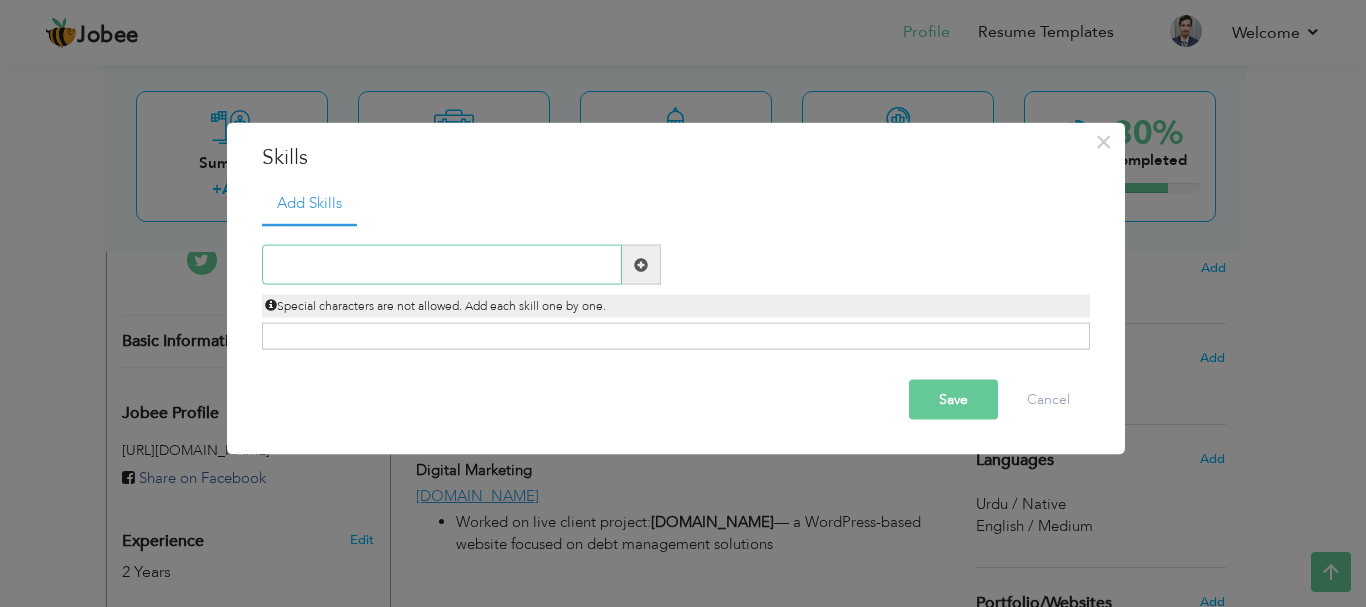 paste on "Technical Skills Languages: HTML, CSS, C++, PHP, J" 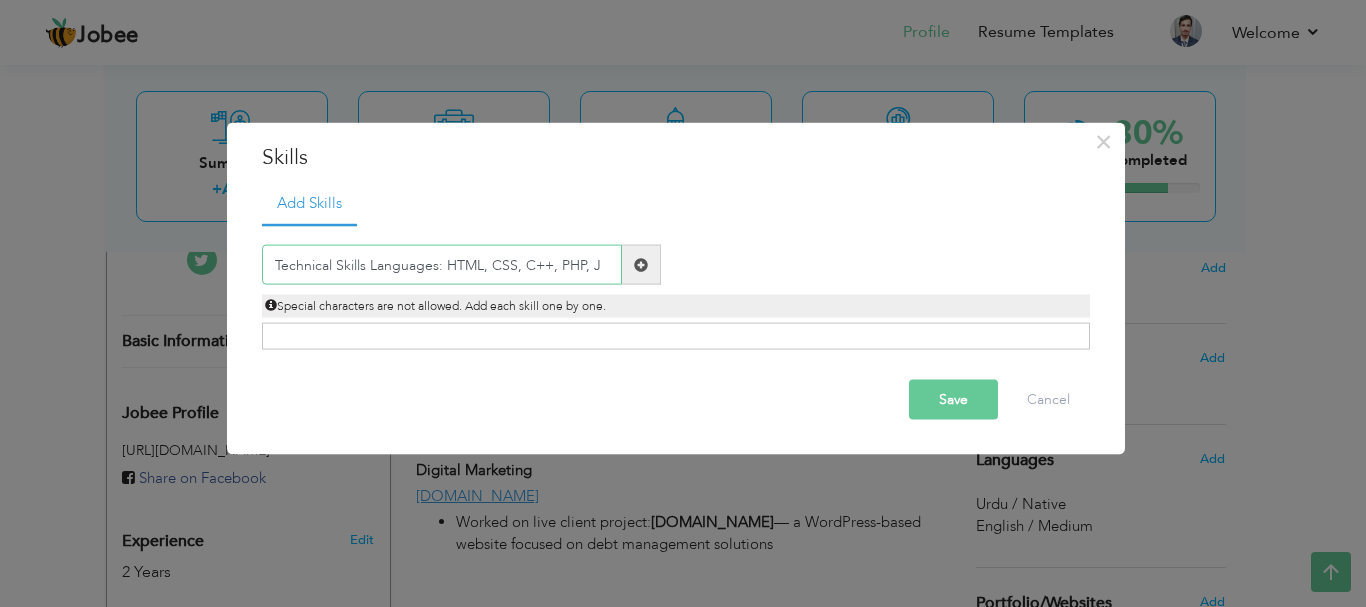 drag, startPoint x: 608, startPoint y: 265, endPoint x: 595, endPoint y: 260, distance: 13.928389 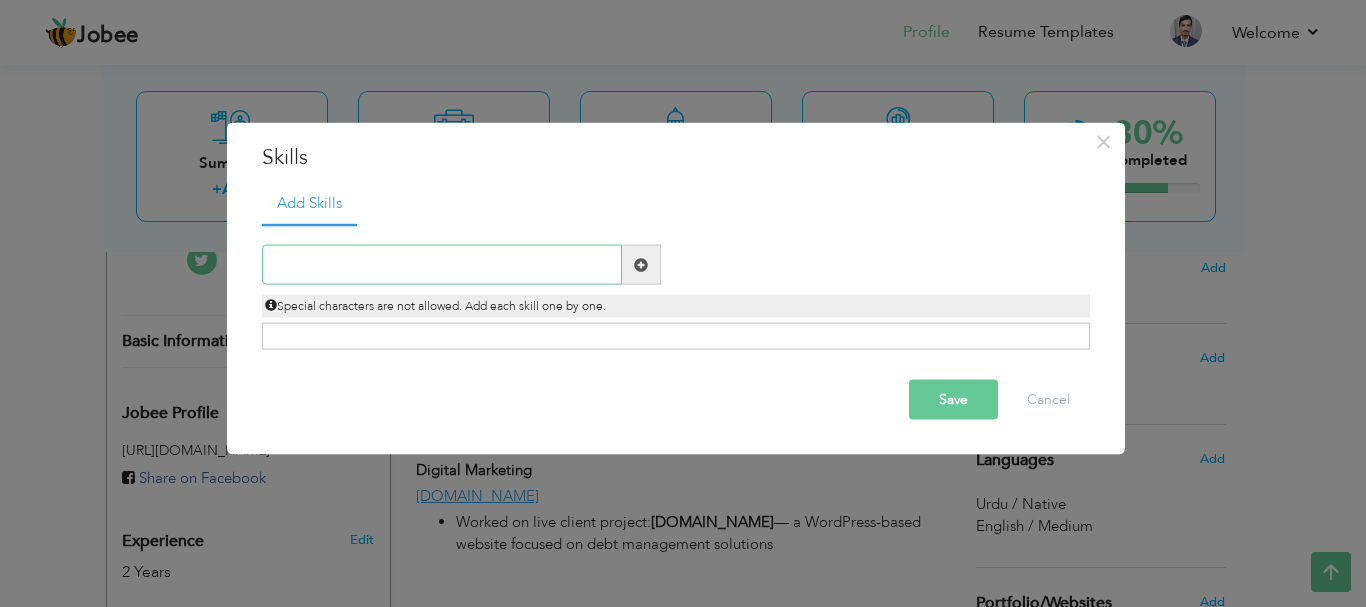 paste on "Languages: HTML, CSS, C++, PHP, Java, ASP.NET" 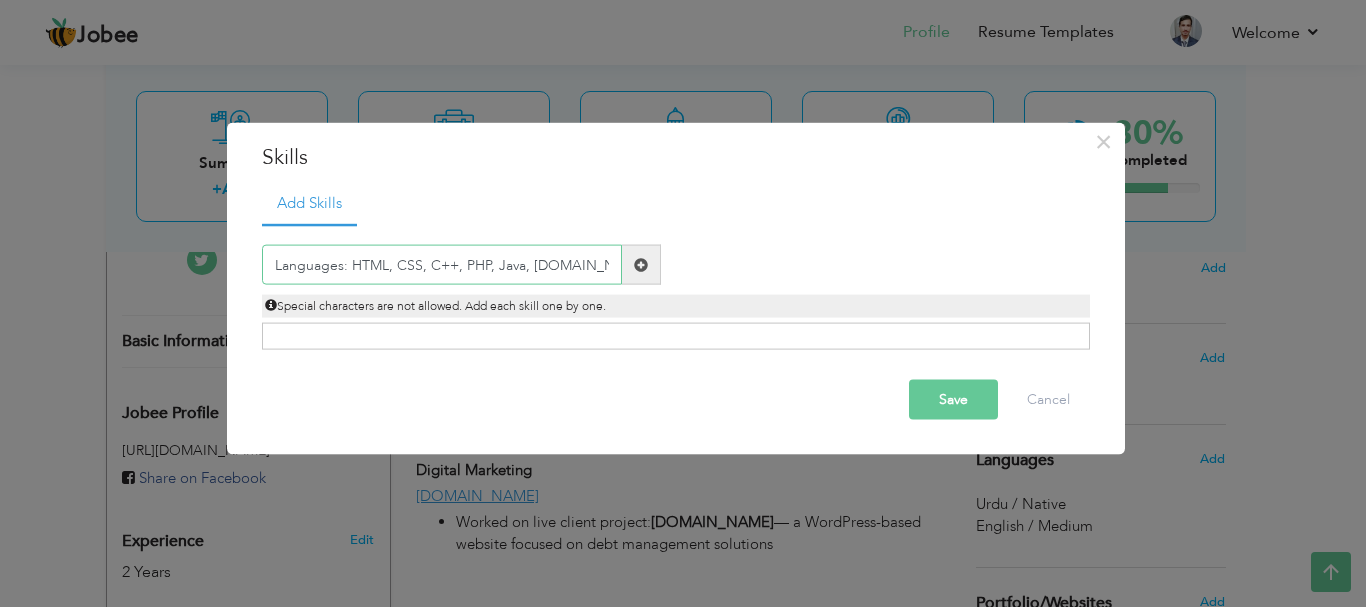 type on "Languages: HTML, CSS, C++, PHP, Java, ASP.NET" 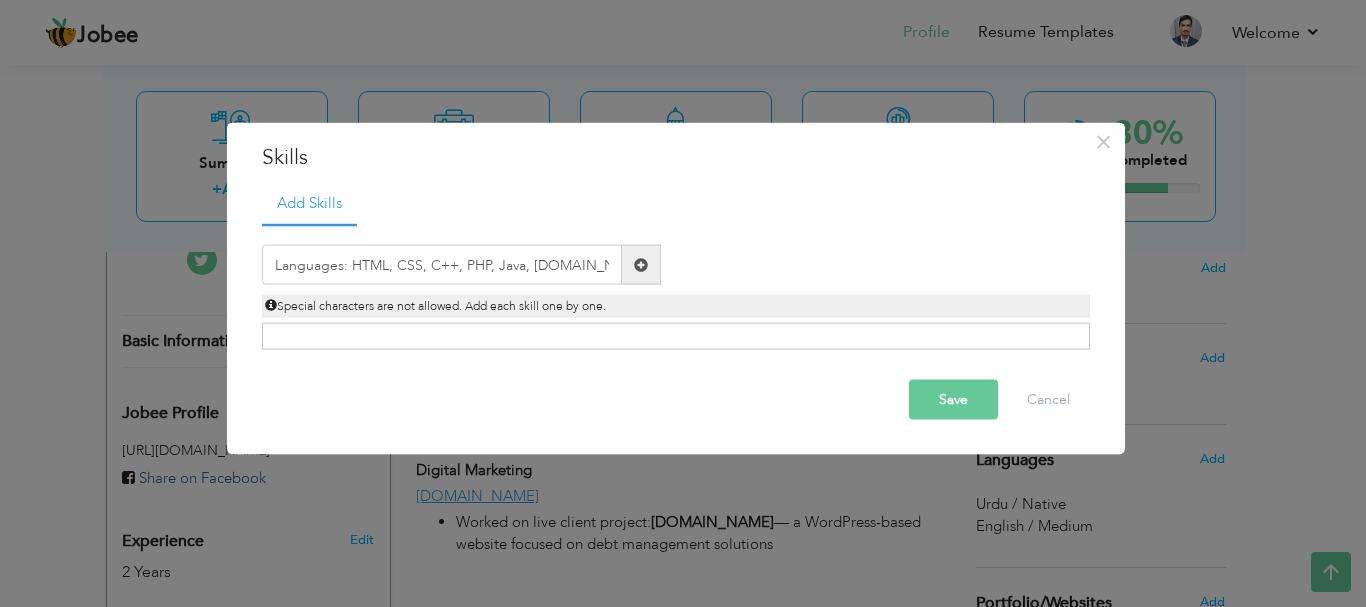 click at bounding box center (641, 264) 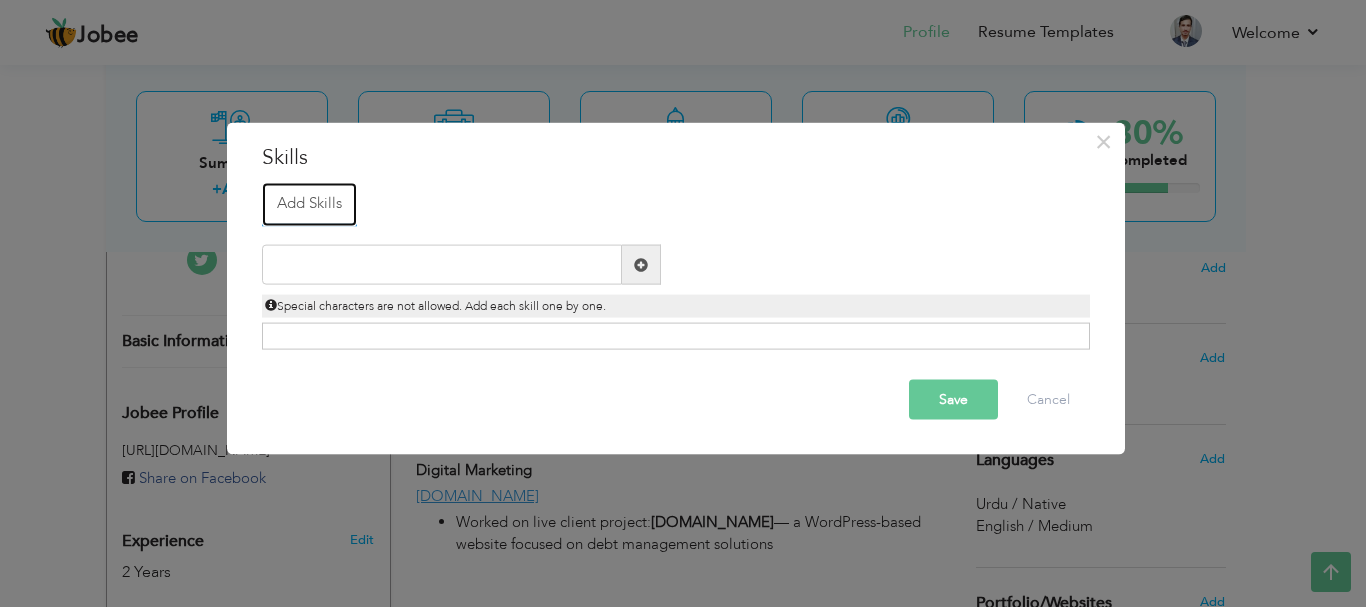 click on "Add Skills" at bounding box center [309, 204] 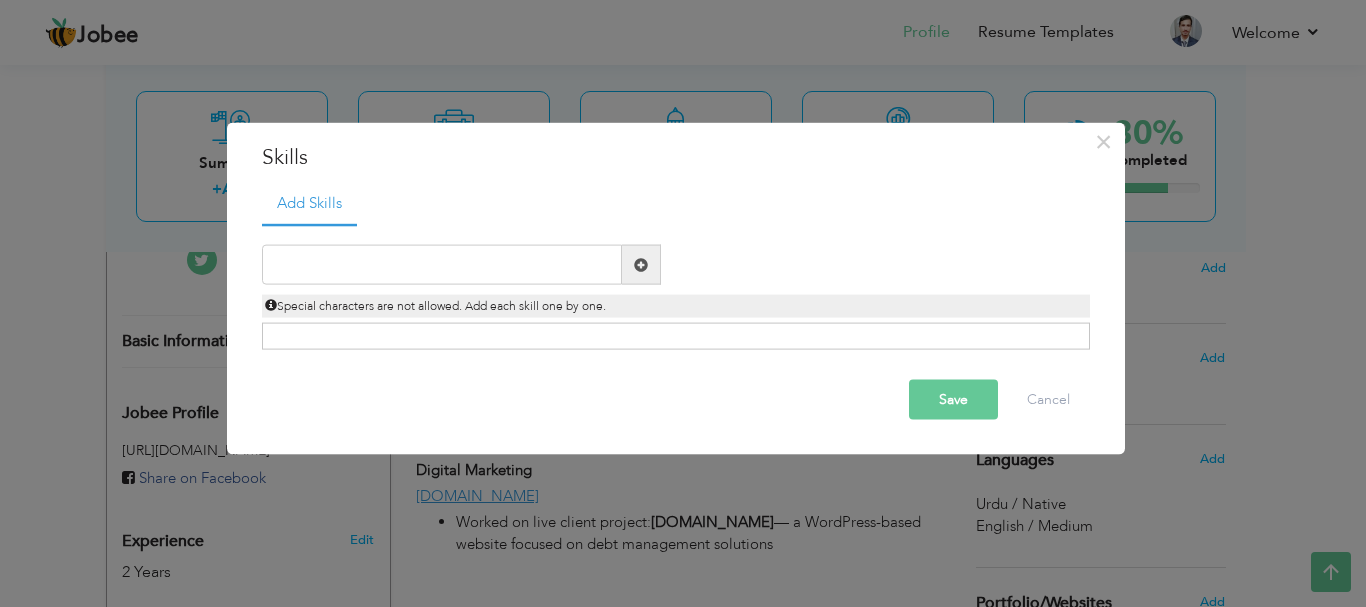 click on "Click on  , to mark skill as primary." at bounding box center (676, 336) 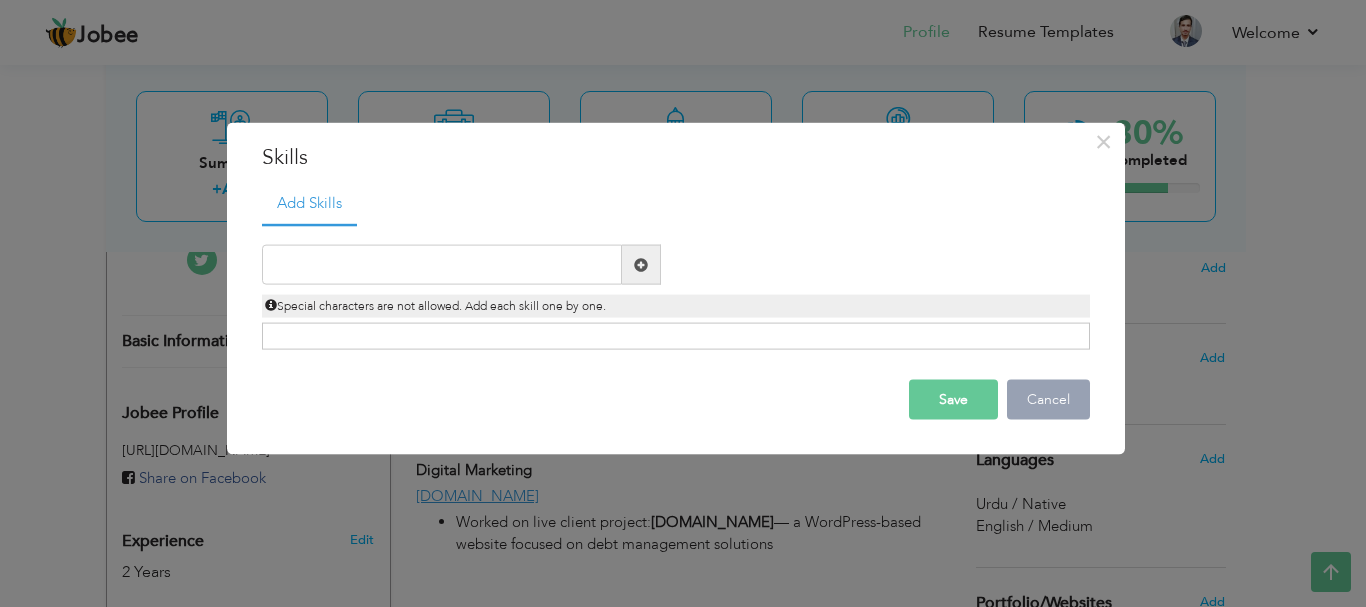click on "Cancel" at bounding box center [1048, 400] 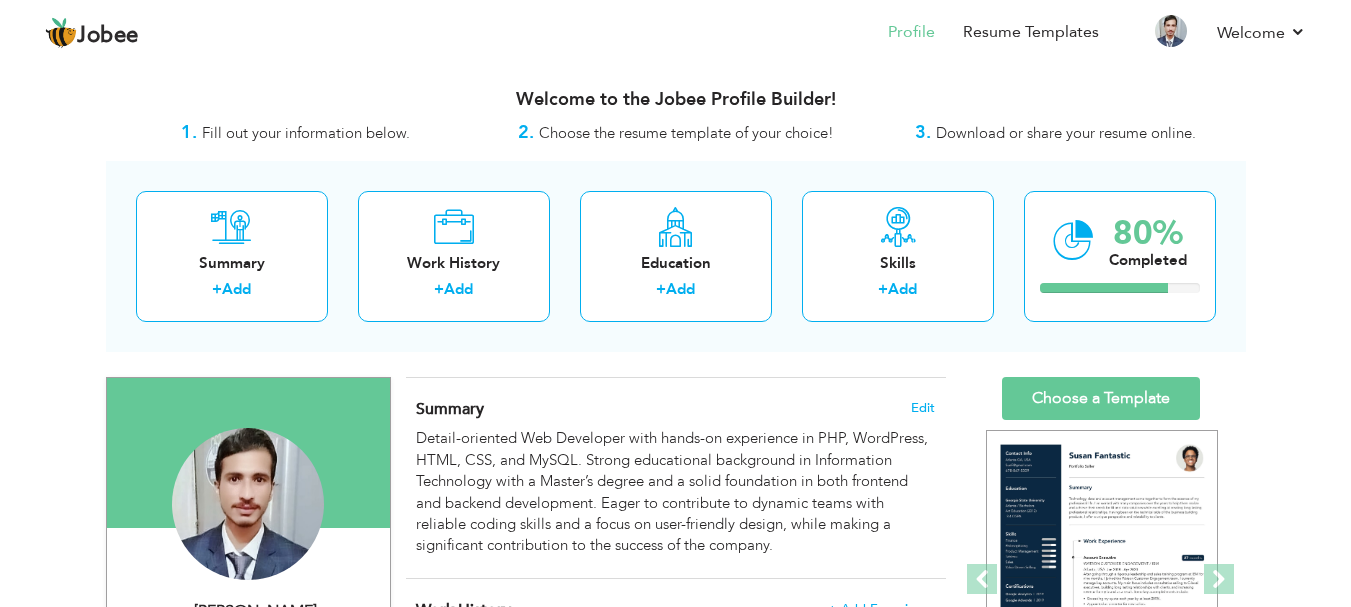 scroll, scrollTop: 71, scrollLeft: 0, axis: vertical 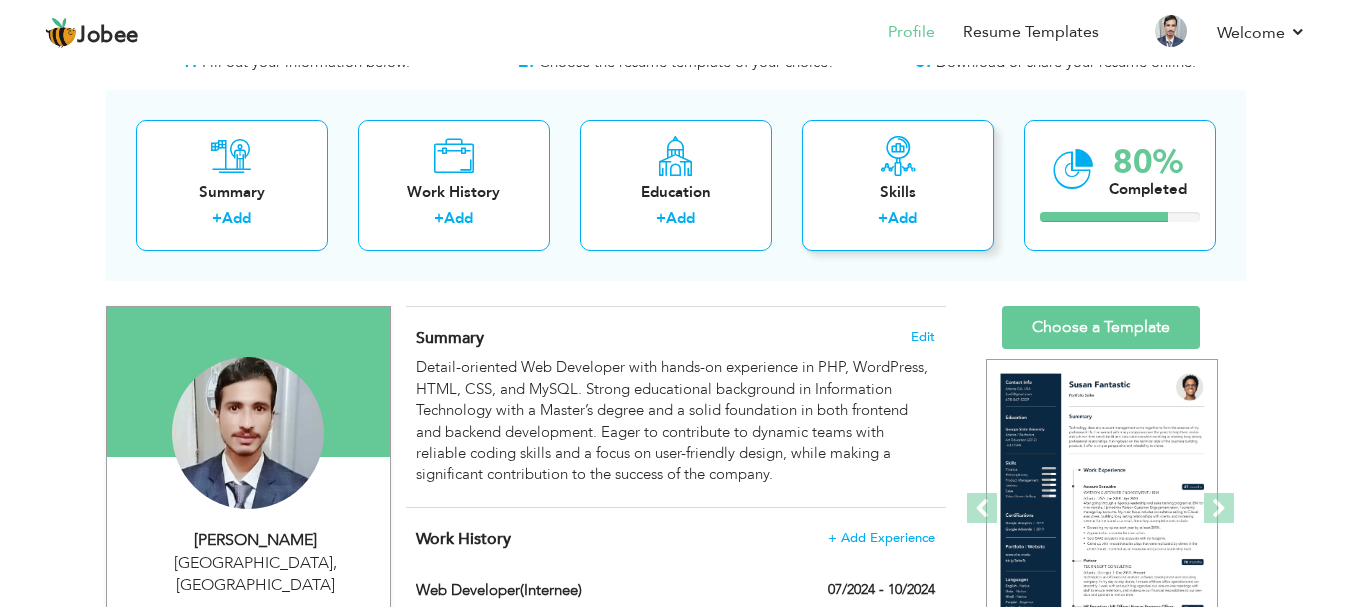 click on "Add" at bounding box center (902, 218) 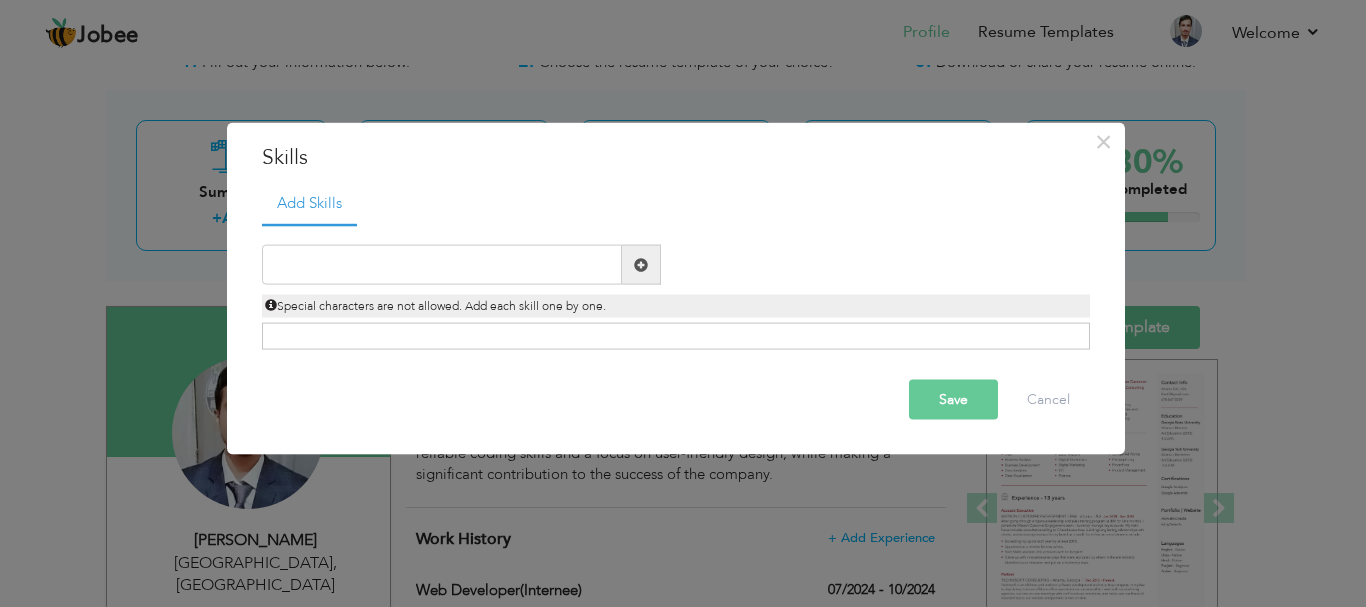 click on "Special characters are not allowed. Add each skill one by one." at bounding box center (435, 306) 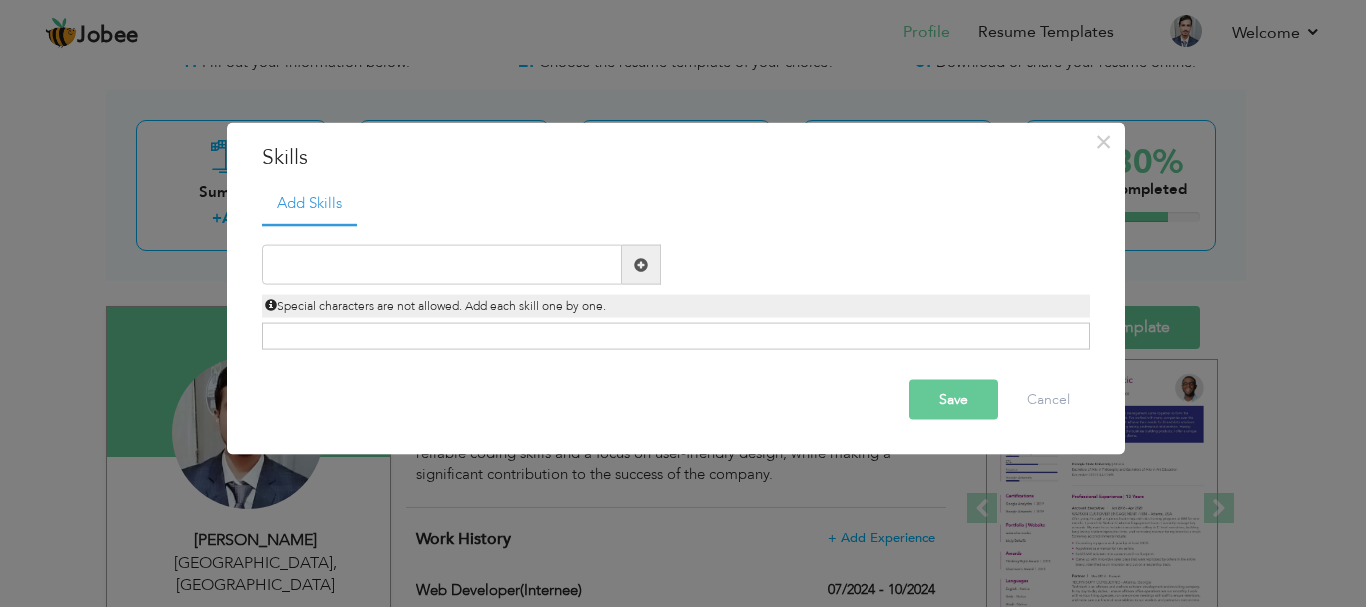 click at bounding box center (641, 264) 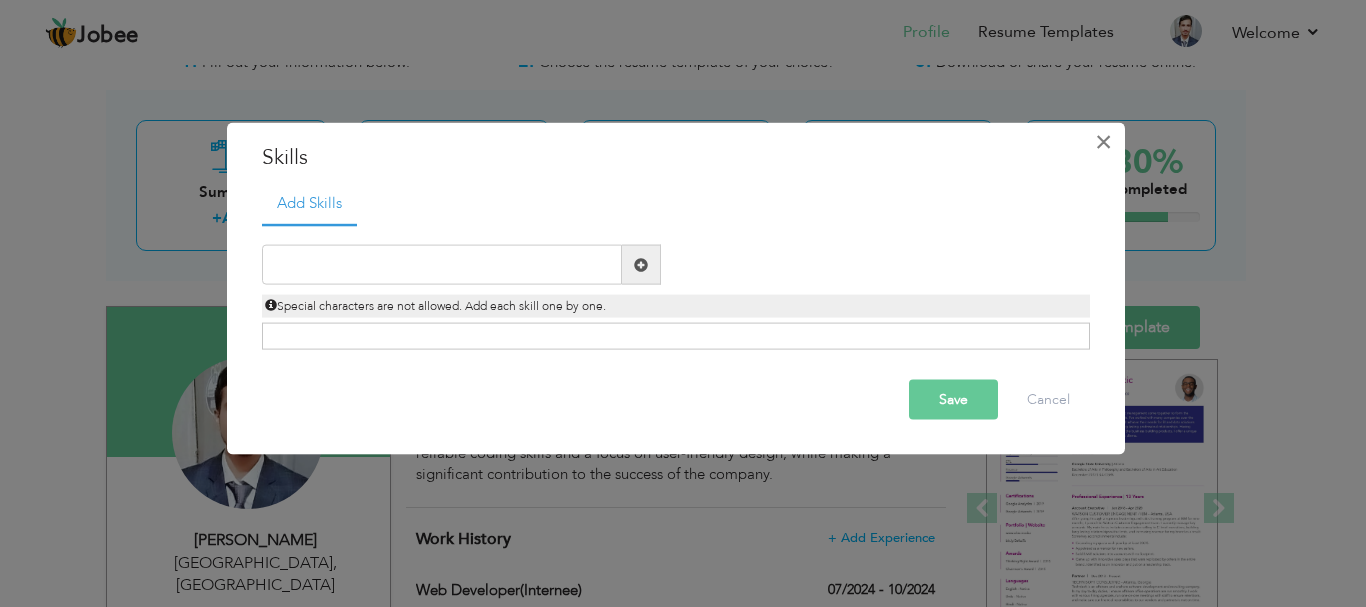 click on "×" at bounding box center [1103, 141] 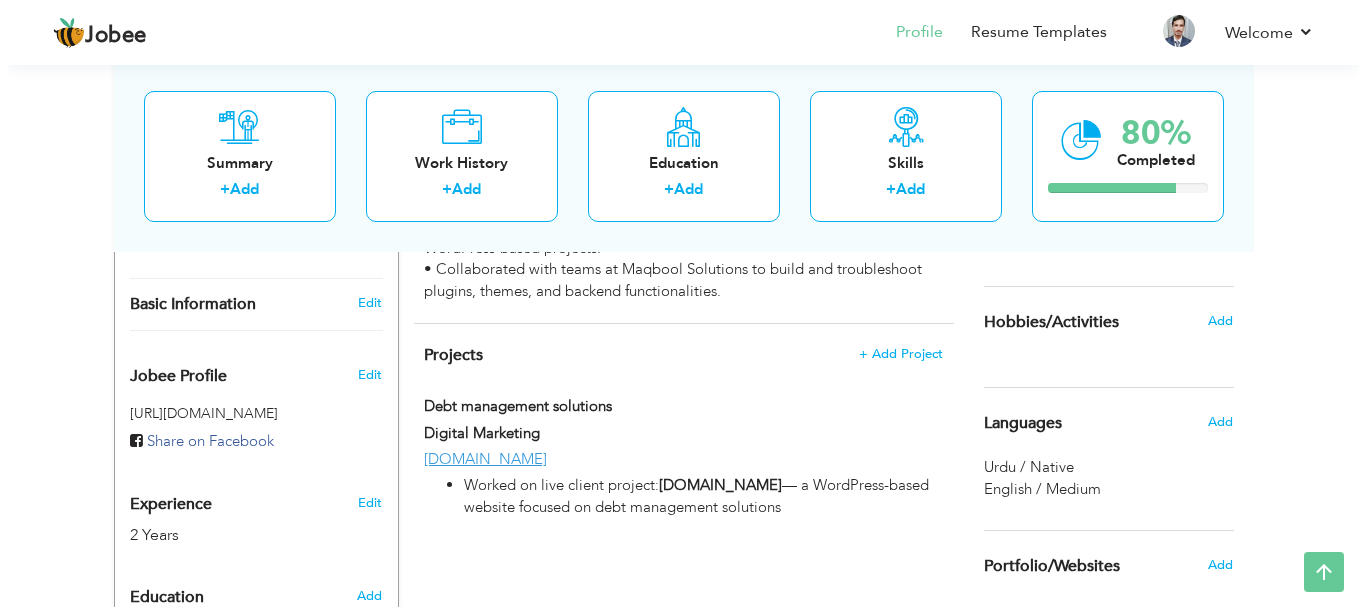 scroll, scrollTop: 546, scrollLeft: 0, axis: vertical 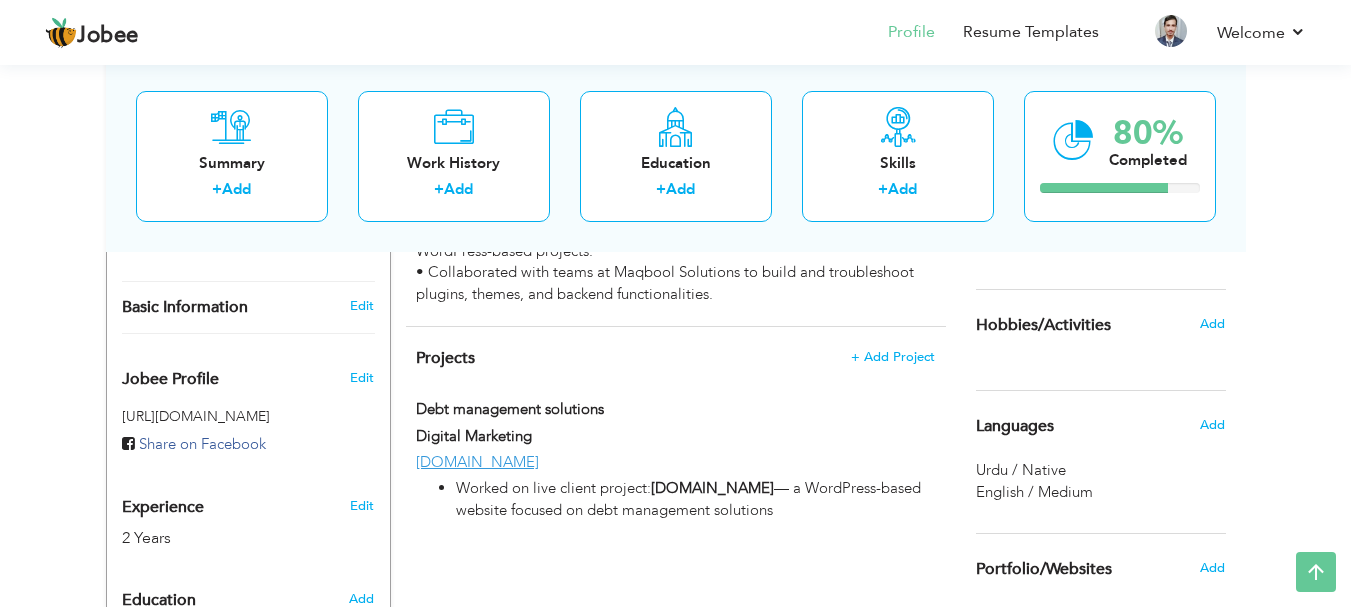 click on "Edit" at bounding box center (365, 501) 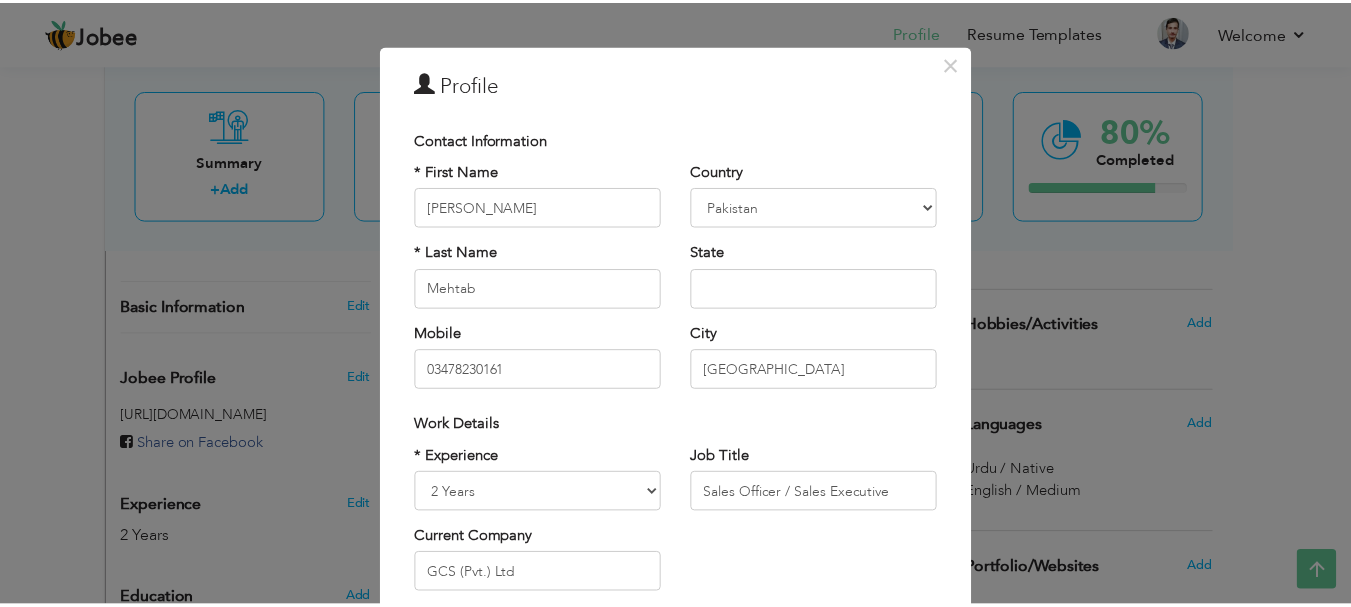 scroll, scrollTop: 9, scrollLeft: 0, axis: vertical 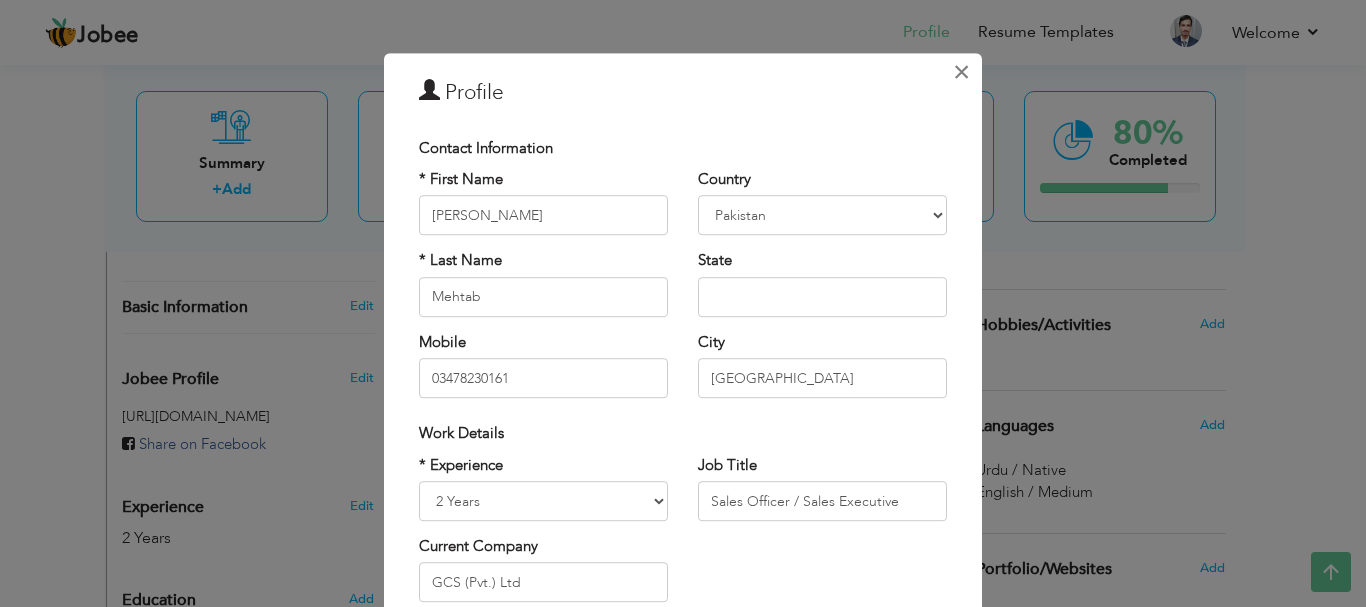 click on "×" at bounding box center [961, 72] 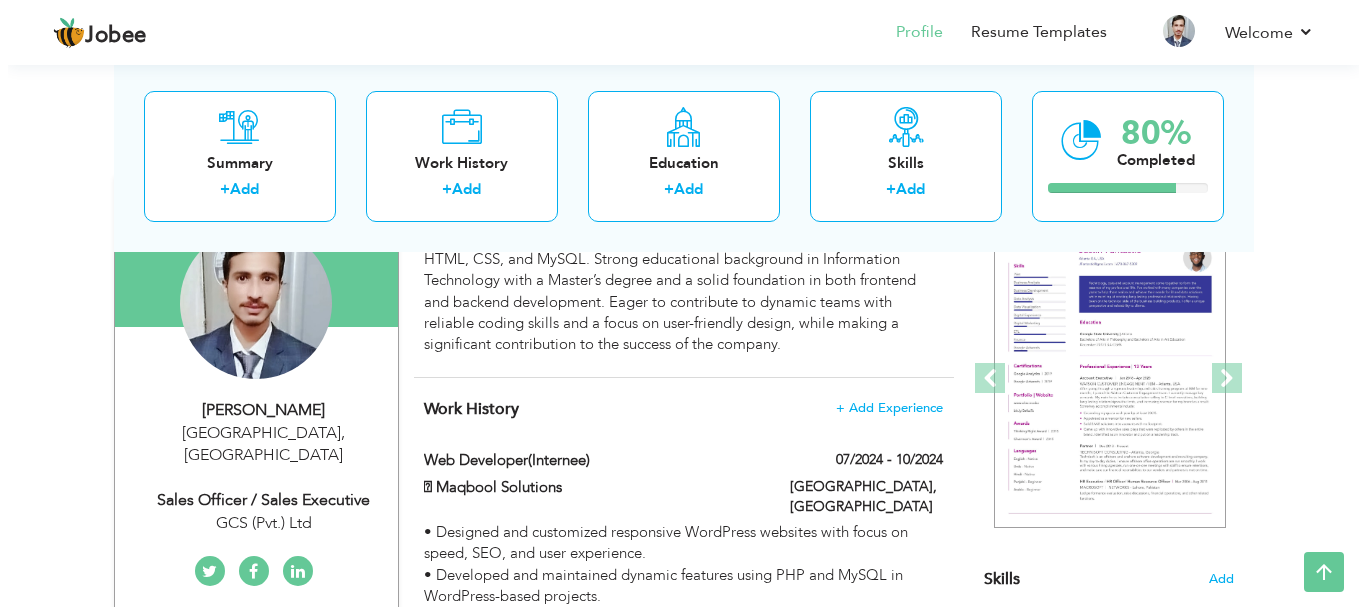 scroll, scrollTop: 173, scrollLeft: 0, axis: vertical 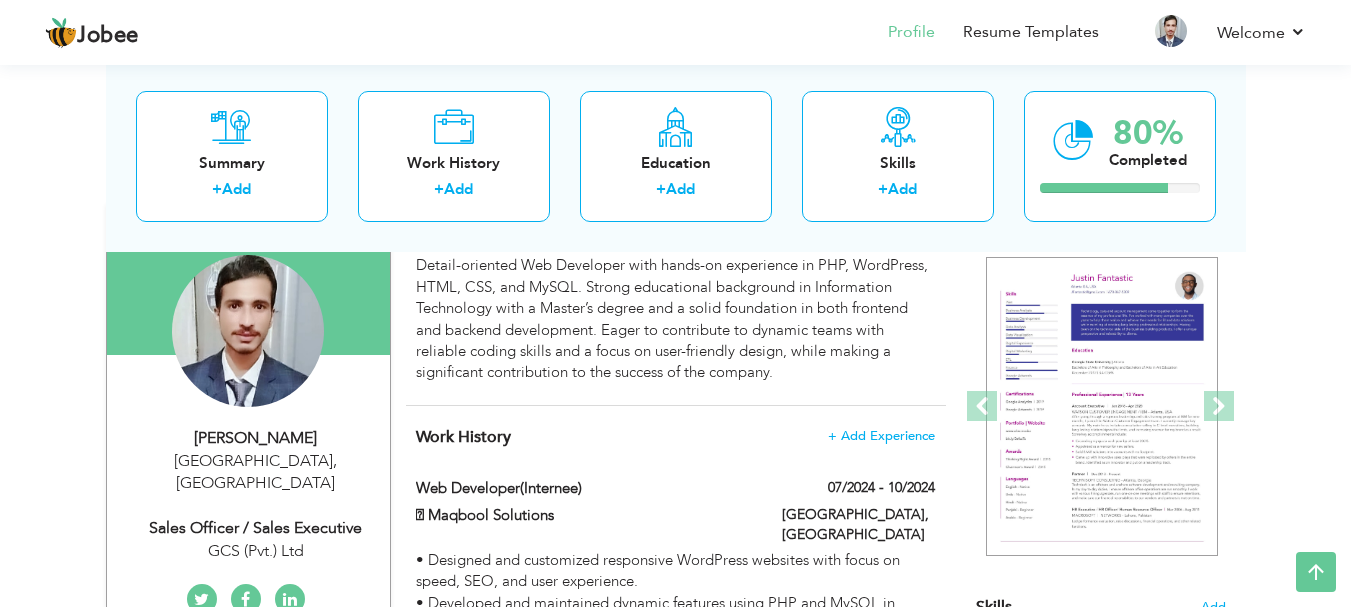 click on "GCS (Pvt.) Ltd" at bounding box center (256, 551) 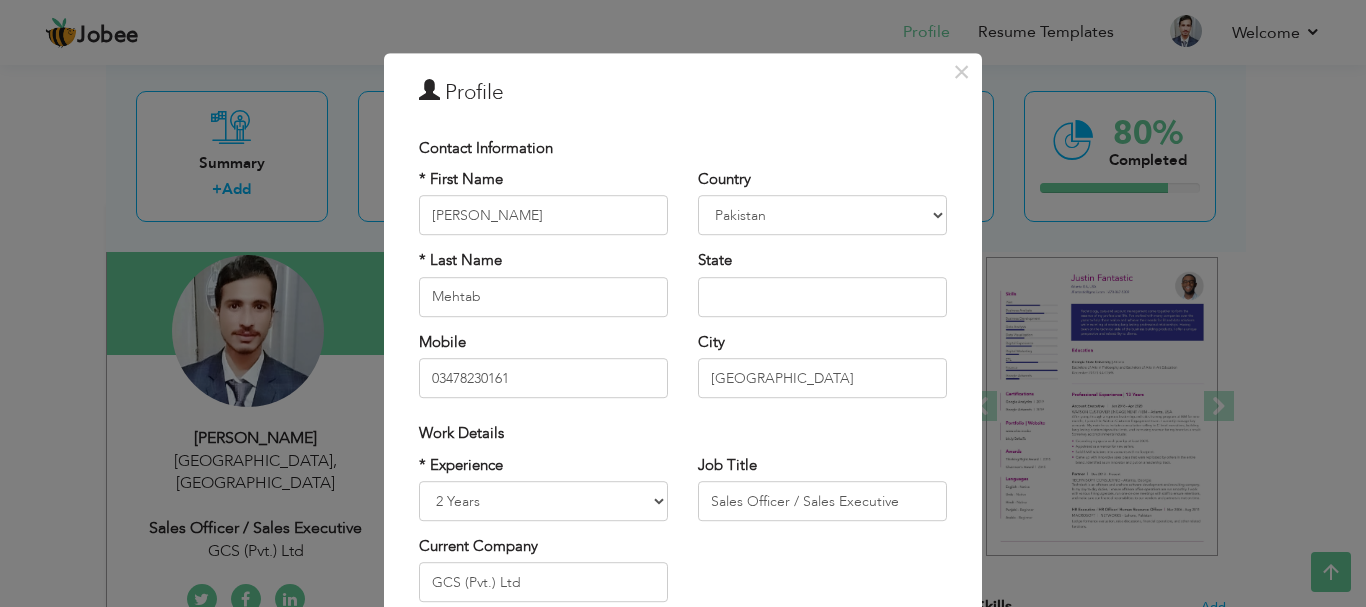 scroll, scrollTop: 0, scrollLeft: 0, axis: both 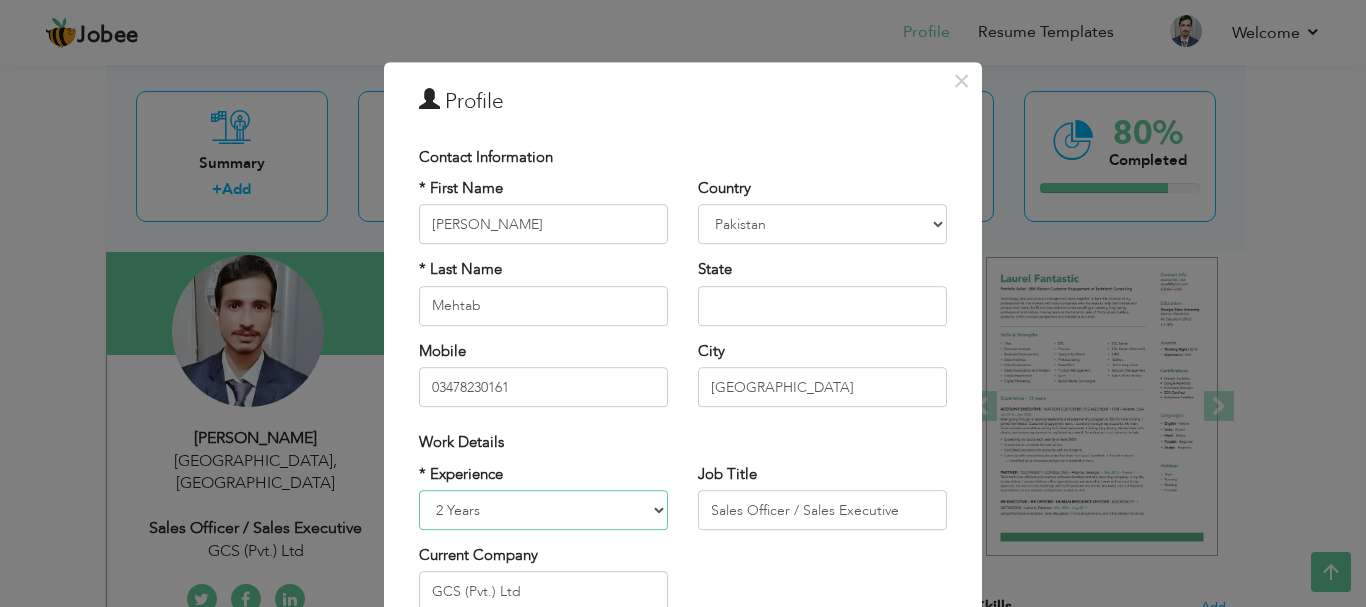 click on "Entry Level Less than 1 Year 1 Year 2 Years 3 Years 4 Years 5 Years 6 Years 7 Years 8 Years 9 Years 10 Years 11 Years 12 Years 13 Years 14 Years 15 Years 16 Years 17 Years 18 Years 19 Years 20 Years 21 Years 22 Years 23 Years 24 Years 25 Years 26 Years 27 Years 28 Years 29 Years 30 Years 31 Years 32 Years 33 Years 34 Years 35 Years More than 35 Years" at bounding box center (543, 510) 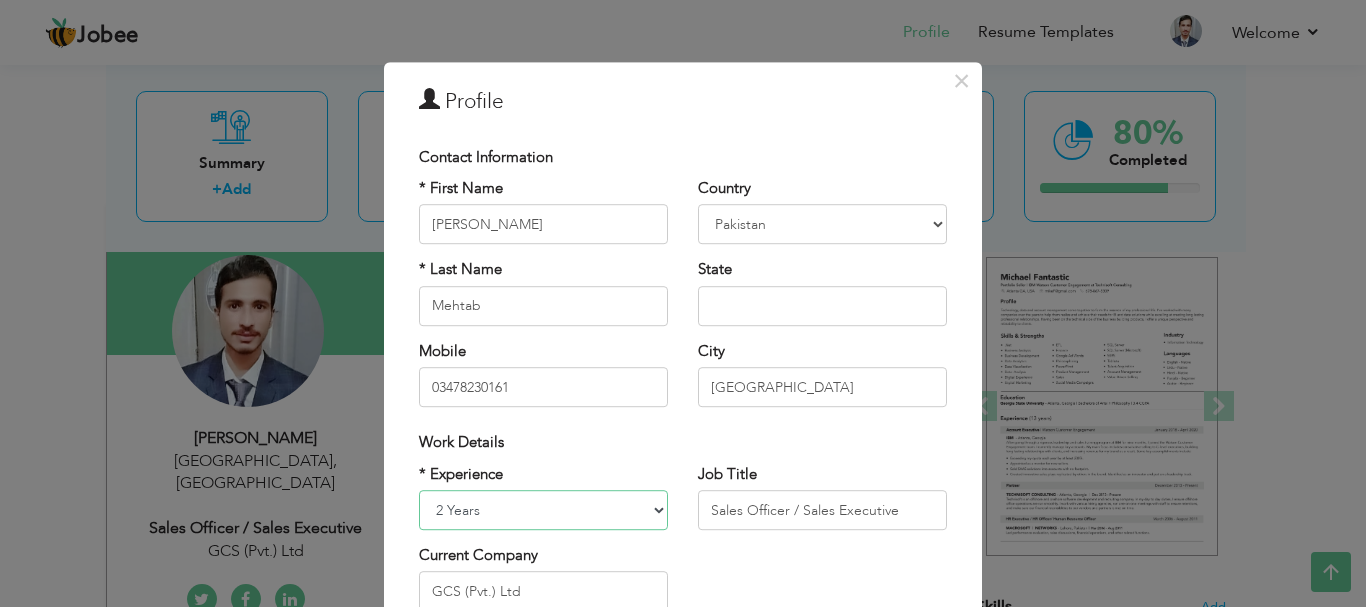 select on "number:2" 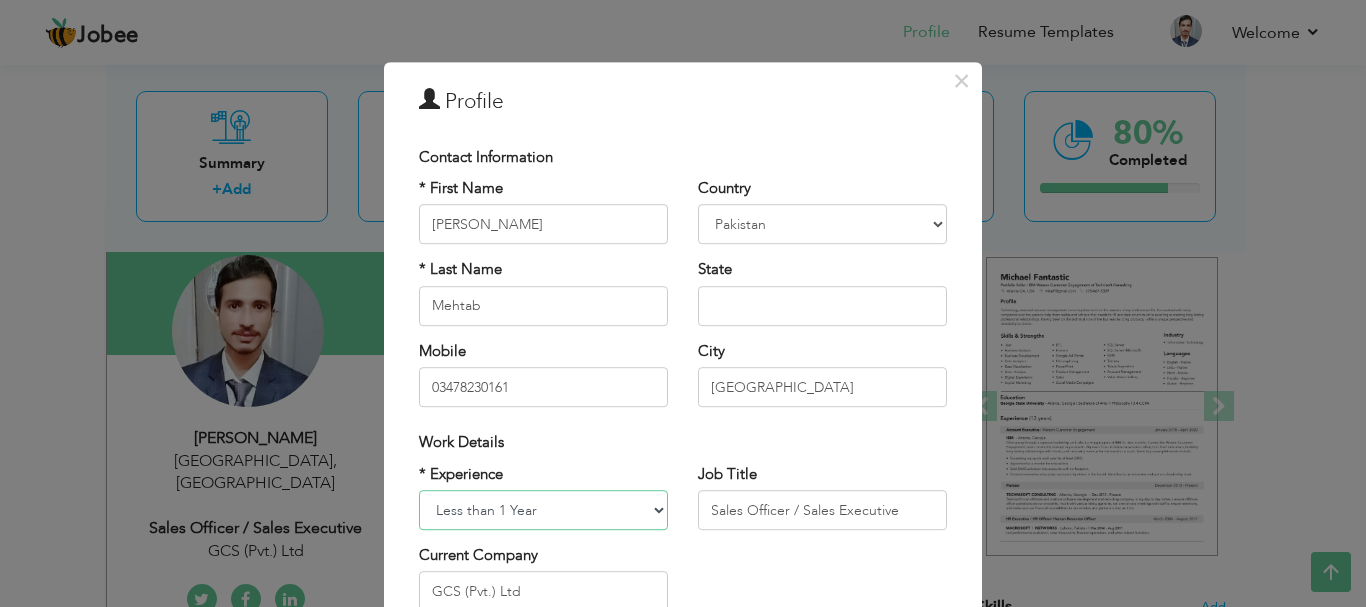 click on "Entry Level Less than 1 Year 1 Year 2 Years 3 Years 4 Years 5 Years 6 Years 7 Years 8 Years 9 Years 10 Years 11 Years 12 Years 13 Years 14 Years 15 Years 16 Years 17 Years 18 Years 19 Years 20 Years 21 Years 22 Years 23 Years 24 Years 25 Years 26 Years 27 Years 28 Years 29 Years 30 Years 31 Years 32 Years 33 Years 34 Years 35 Years More than 35 Years" at bounding box center (543, 510) 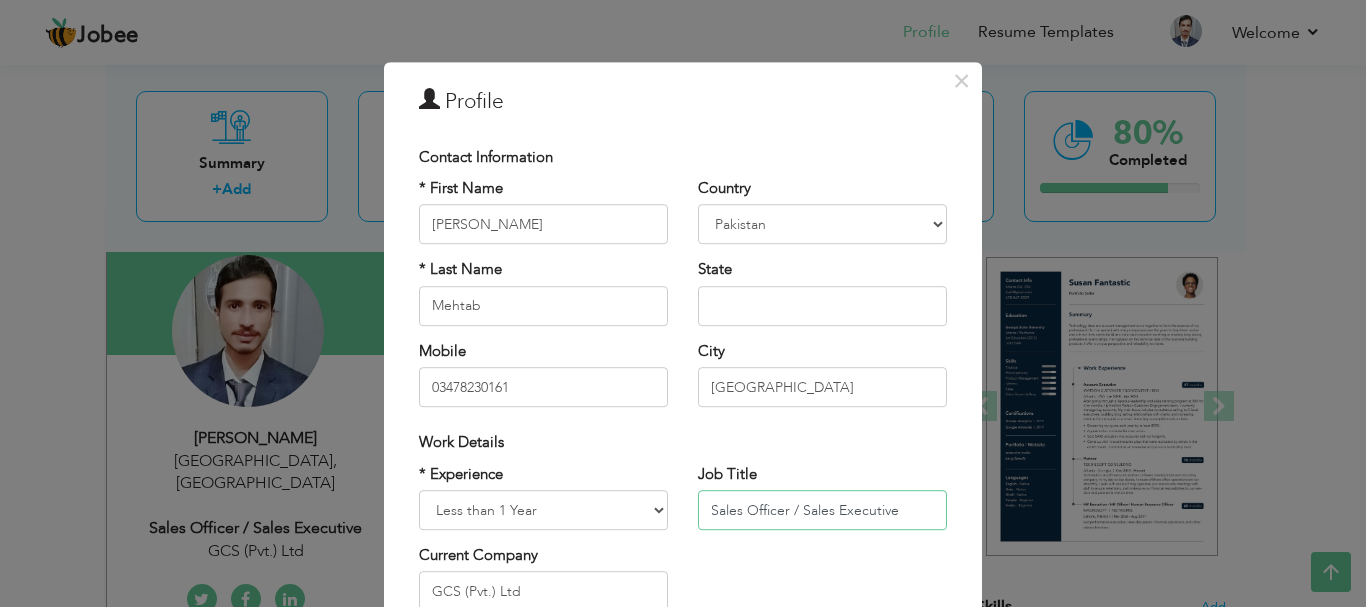 drag, startPoint x: 902, startPoint y: 512, endPoint x: 708, endPoint y: 510, distance: 194.01031 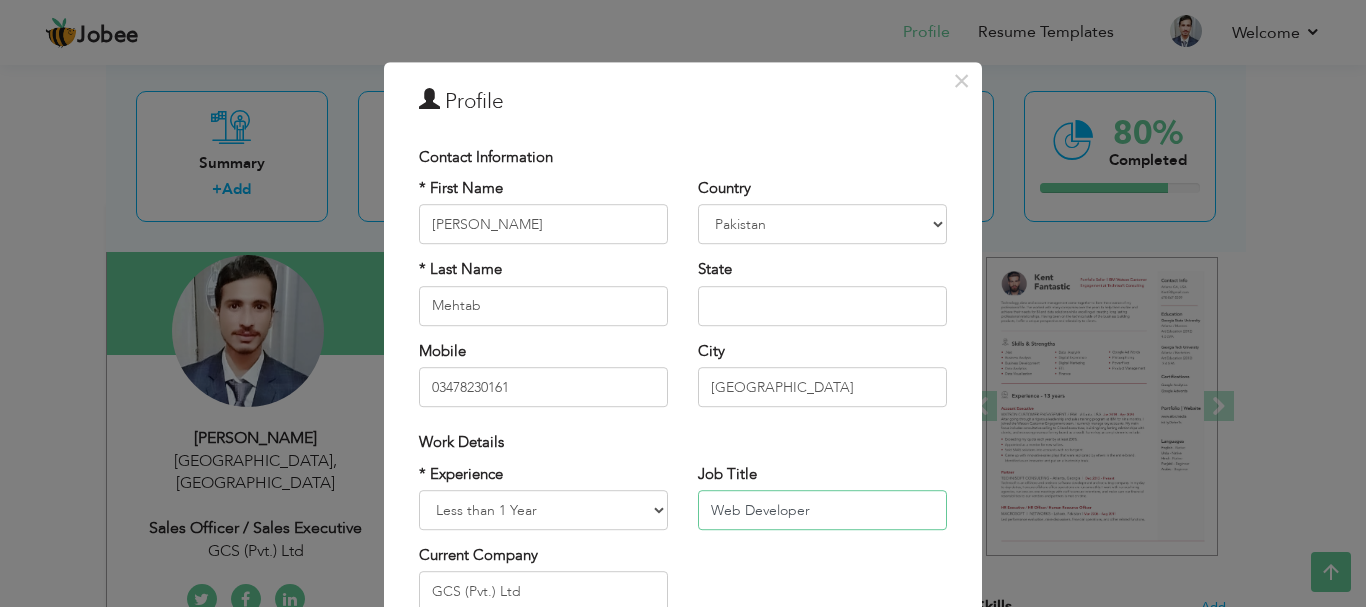 type on "Web Developer" 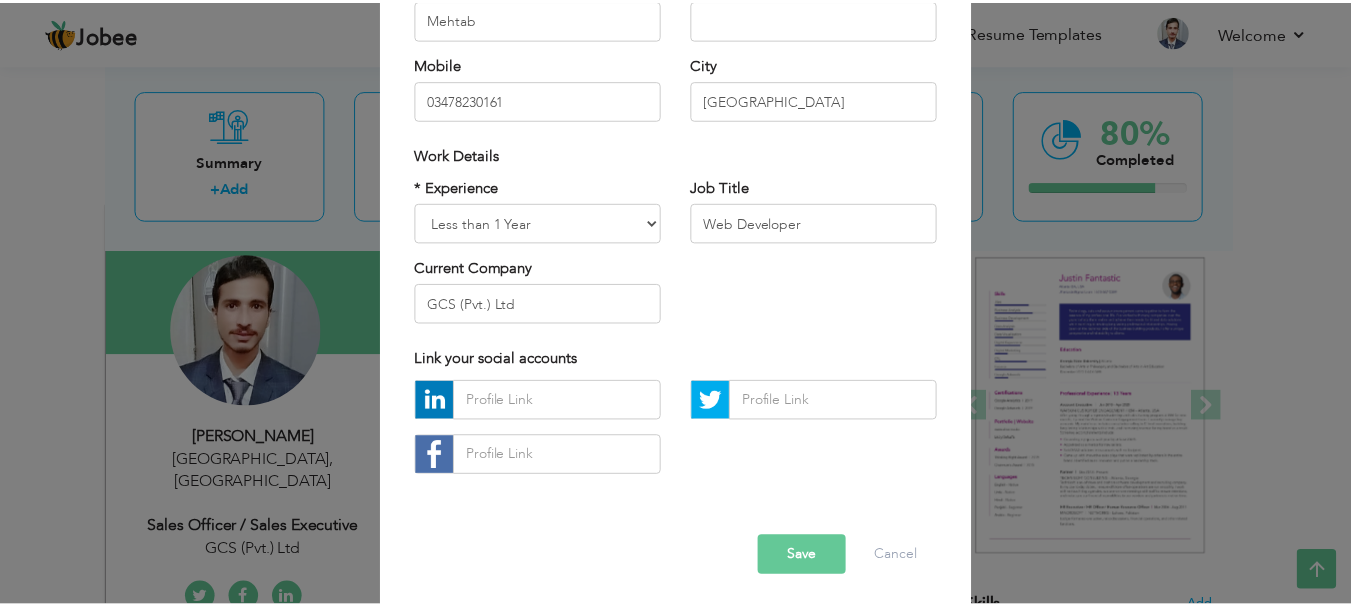 scroll, scrollTop: 292, scrollLeft: 0, axis: vertical 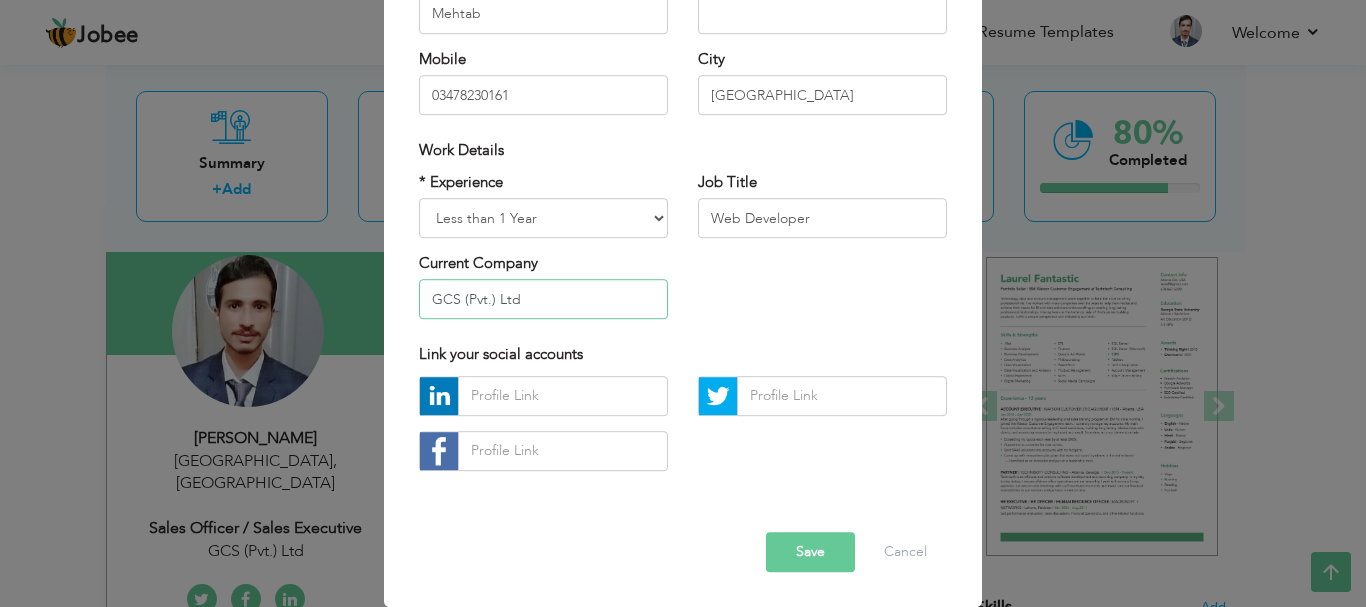 drag, startPoint x: 538, startPoint y: 302, endPoint x: 408, endPoint y: 293, distance: 130.31117 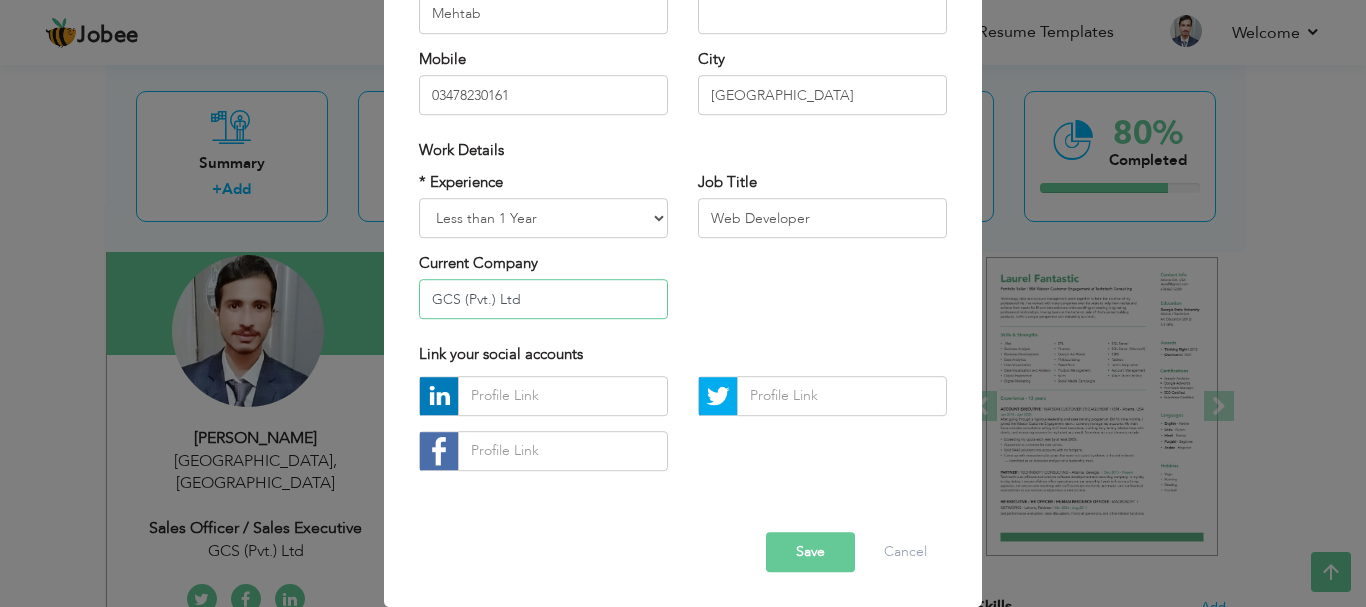 click on "* Experience
Entry Level Less than 1 Year 1 Year 2 Years 3 Years 4 Years 5 Years 6 Years 7 Years 8 Years 9 Years 10 Years 11 Years 12 Years 13 Years 14 Years 15 Years 16 Years 17 Years 18 Years 19 Years 20 Years 21 Years 22 Years 23 Years 24 Years 25 Years 26 Years 27 Years 28 Years 29 Years 30 Years 31 Years 32 Years 33 Years 34 Years 35 Years More than 35 Years
Current Company
GCS (Pvt.) Ltd" at bounding box center (543, 253) 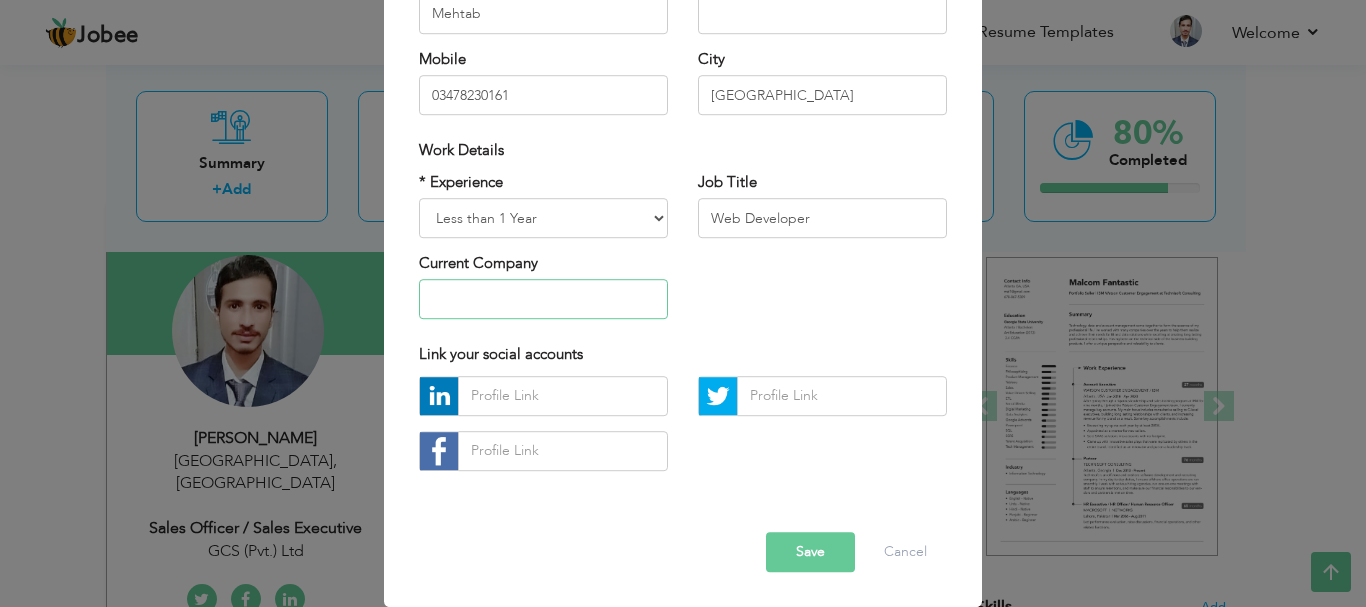 type 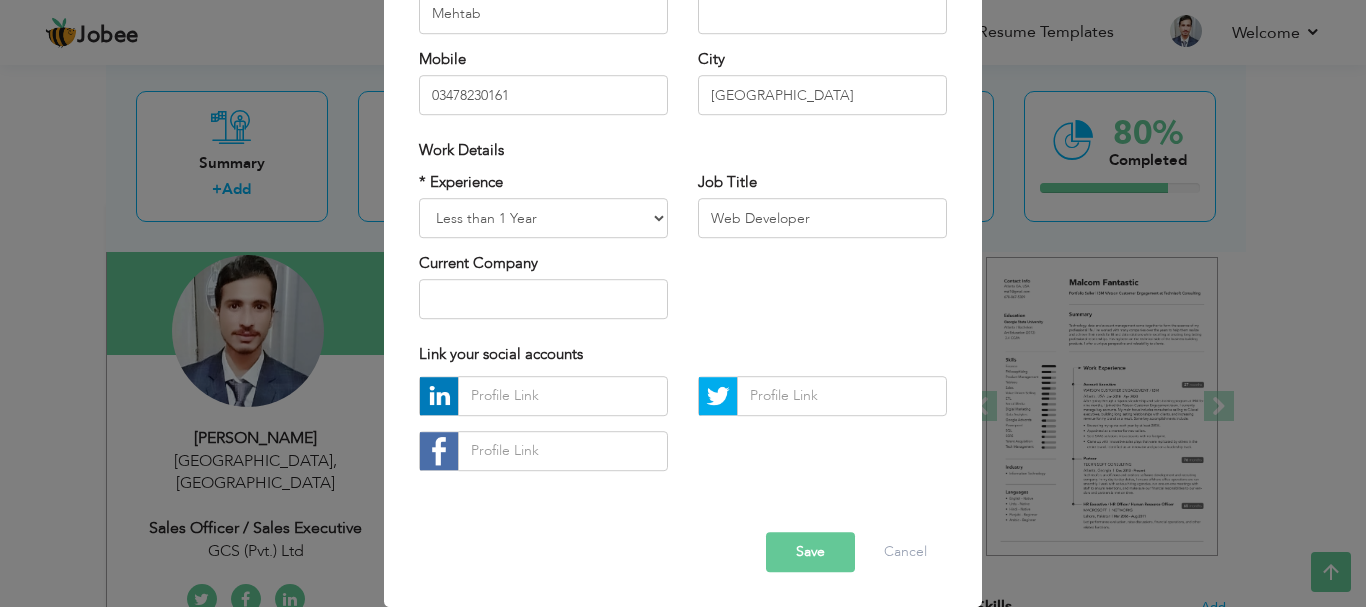 click on "Save" at bounding box center [810, 552] 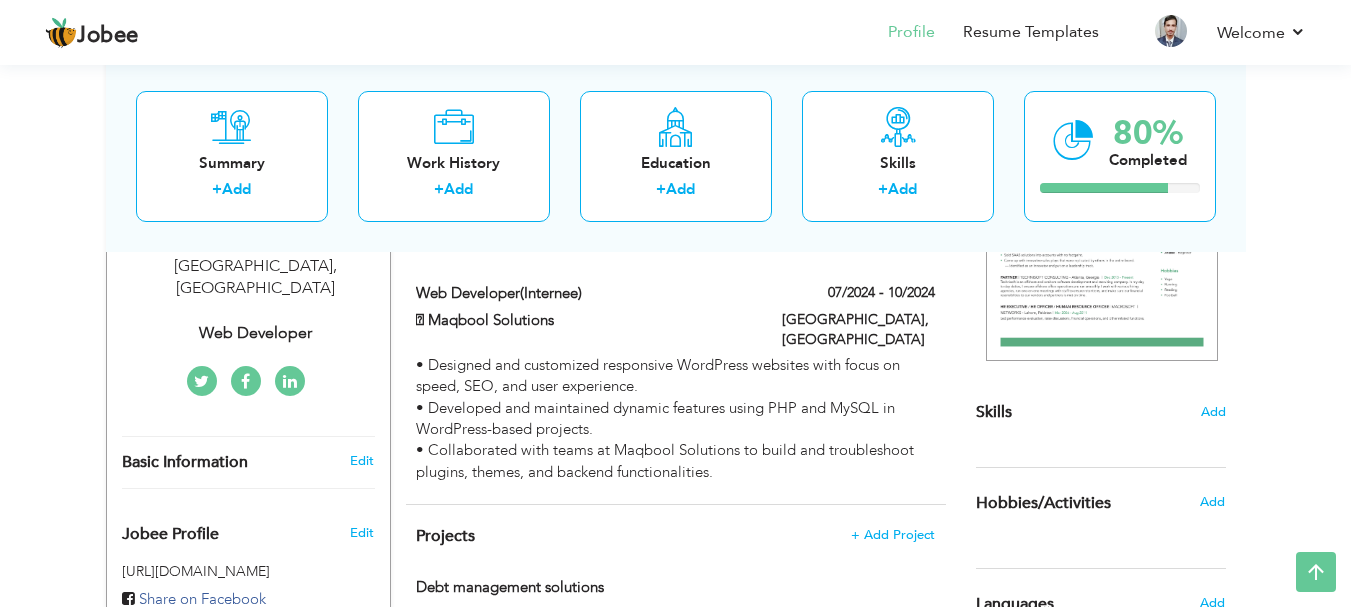 scroll, scrollTop: 365, scrollLeft: 0, axis: vertical 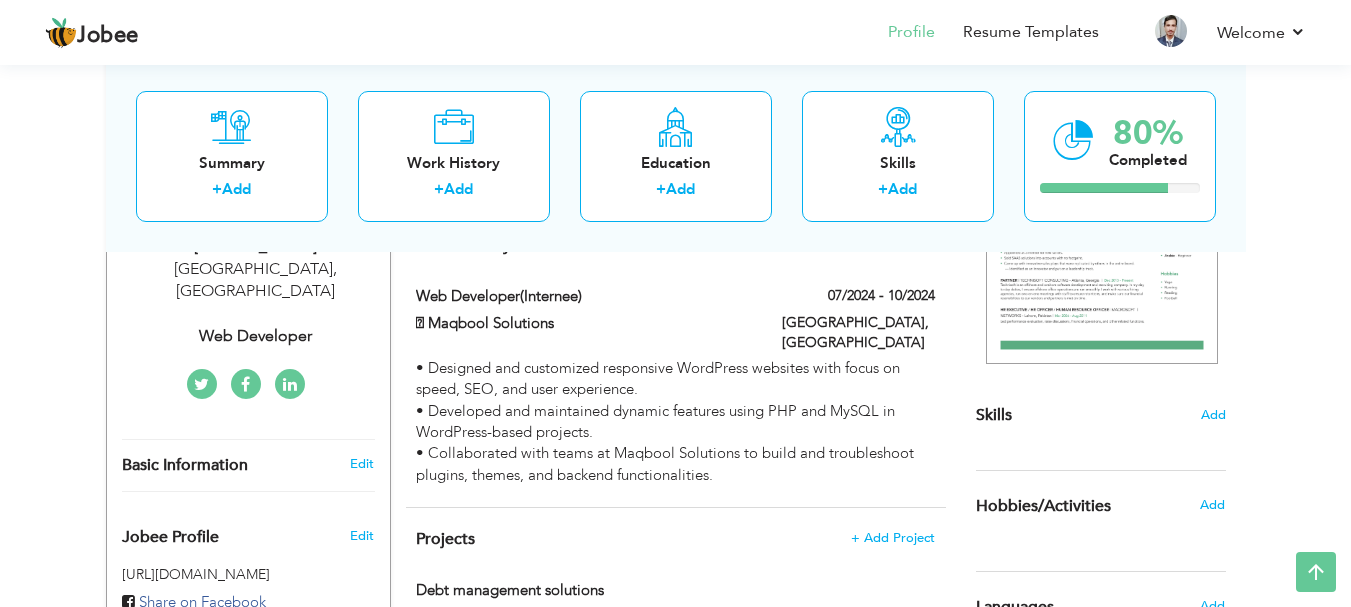 click on "Skills" at bounding box center [994, 415] 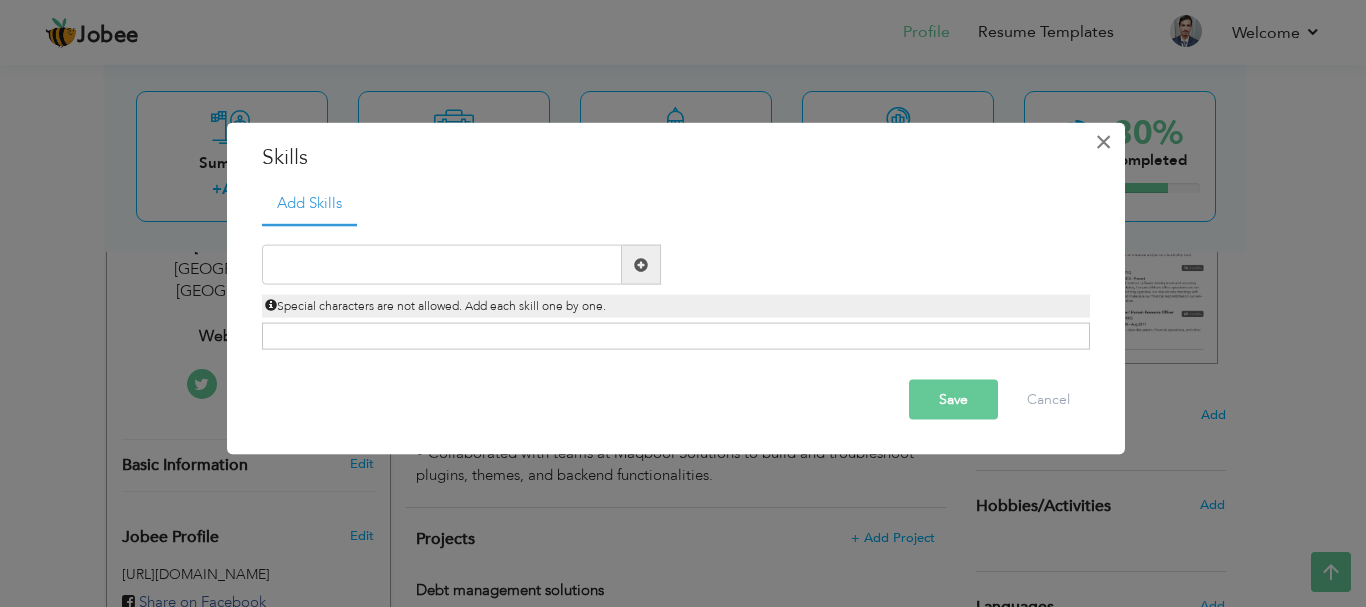 click on "×" at bounding box center (1103, 141) 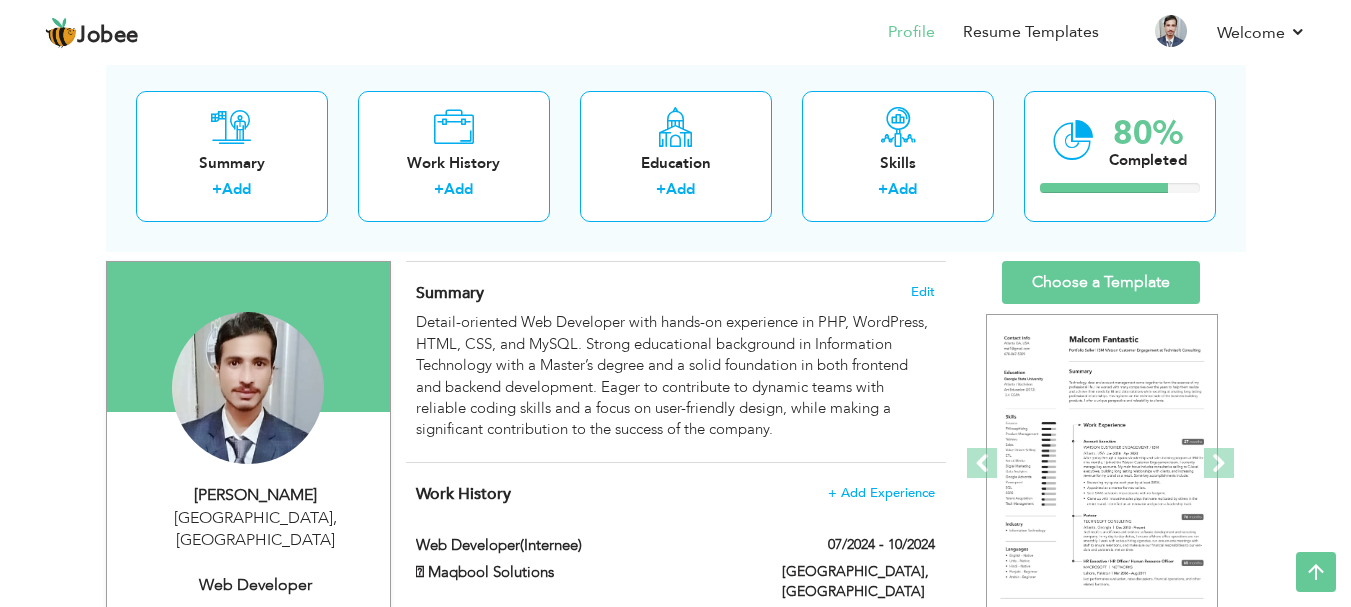 scroll, scrollTop: 0, scrollLeft: 0, axis: both 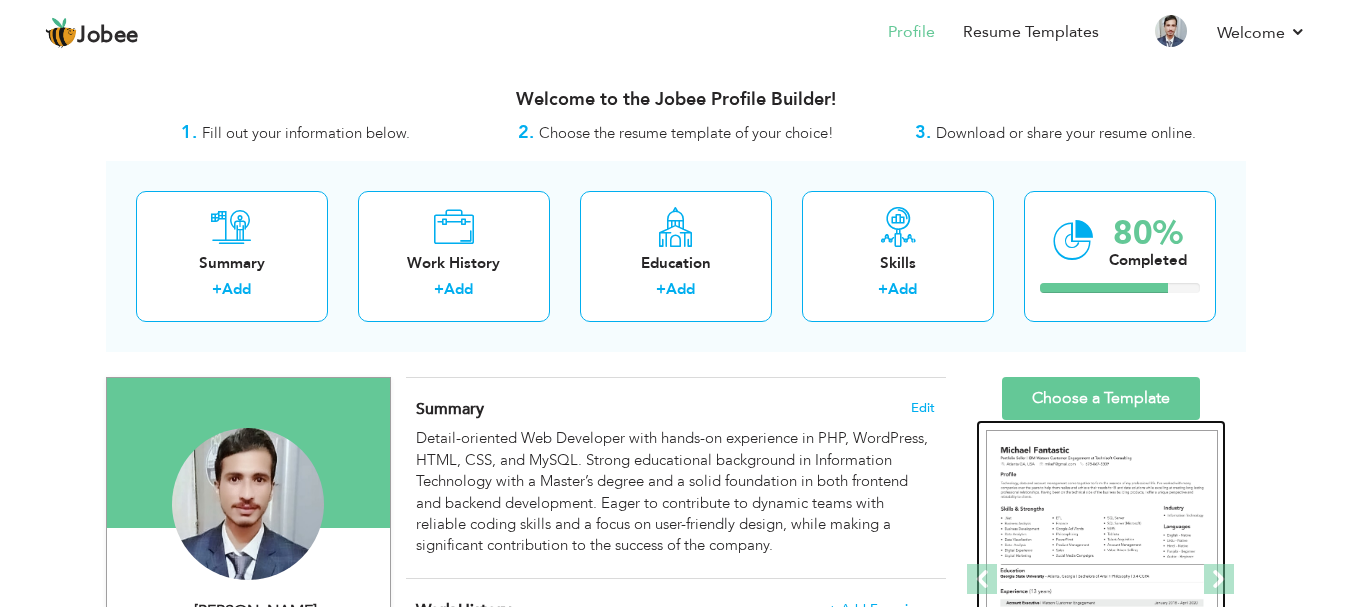click at bounding box center [1102, 580] 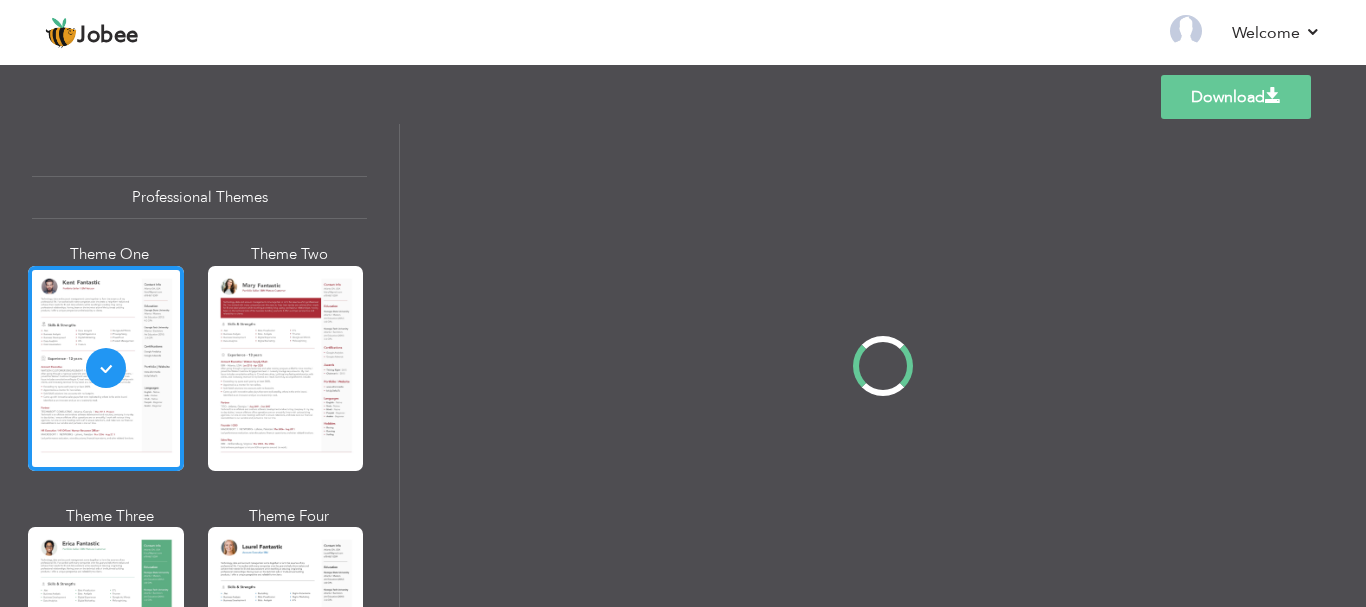 scroll, scrollTop: 0, scrollLeft: 0, axis: both 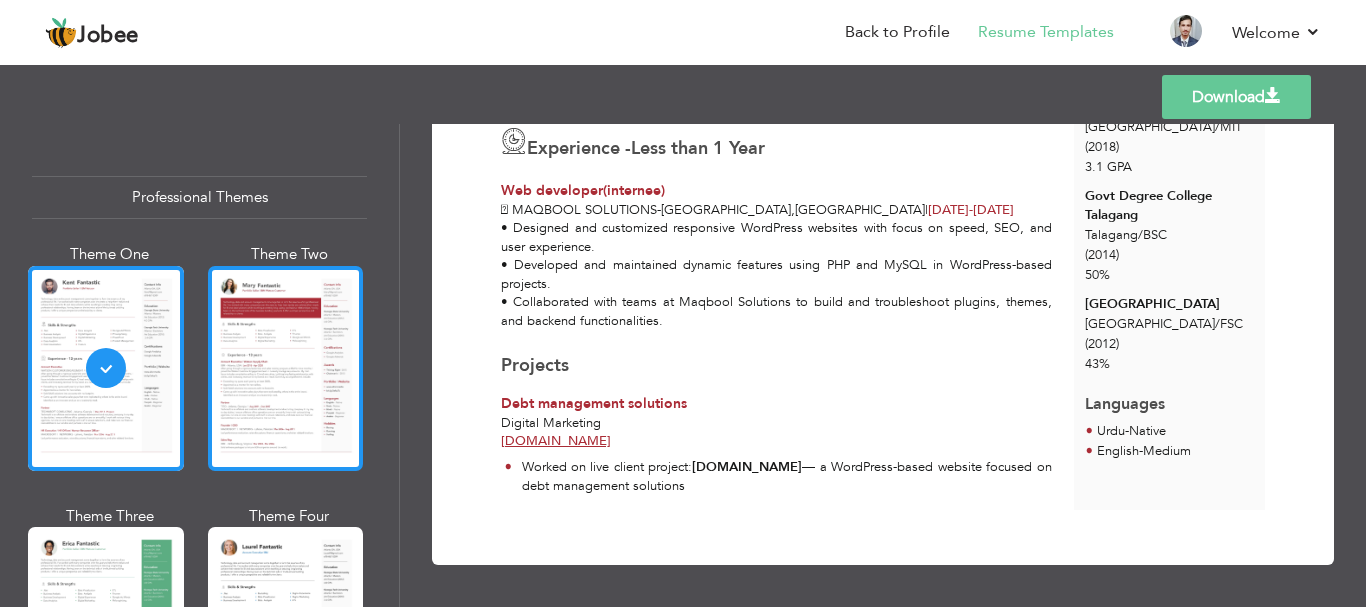 click at bounding box center [286, 368] 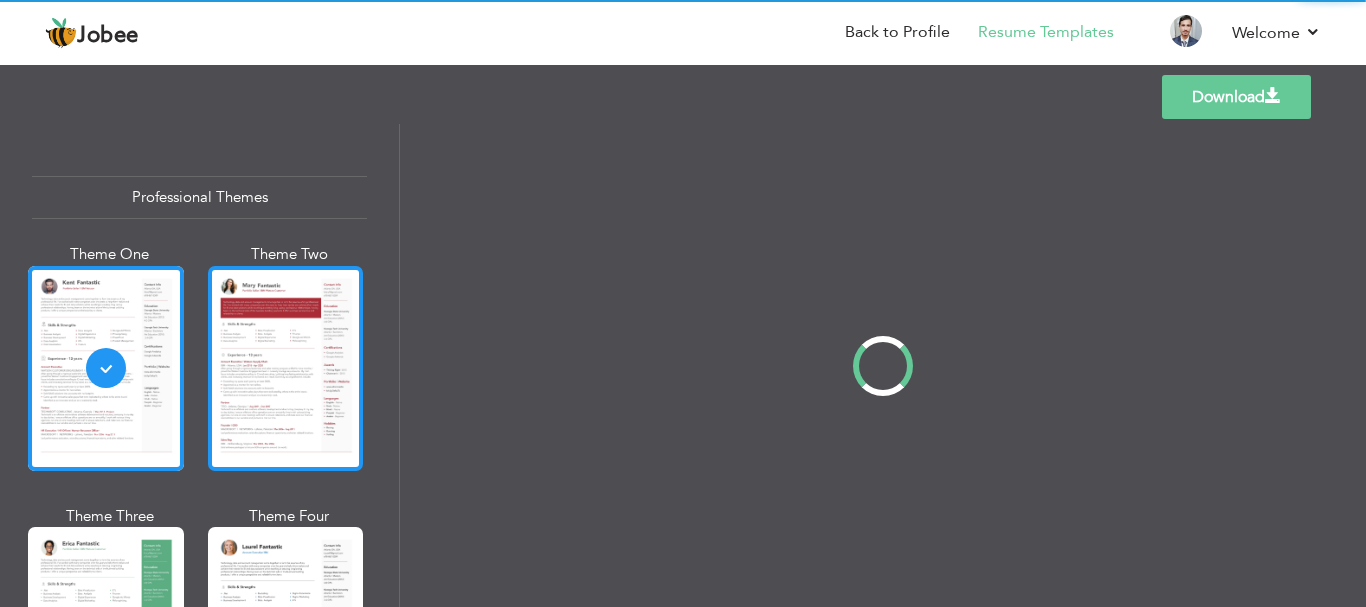 scroll, scrollTop: 0, scrollLeft: 0, axis: both 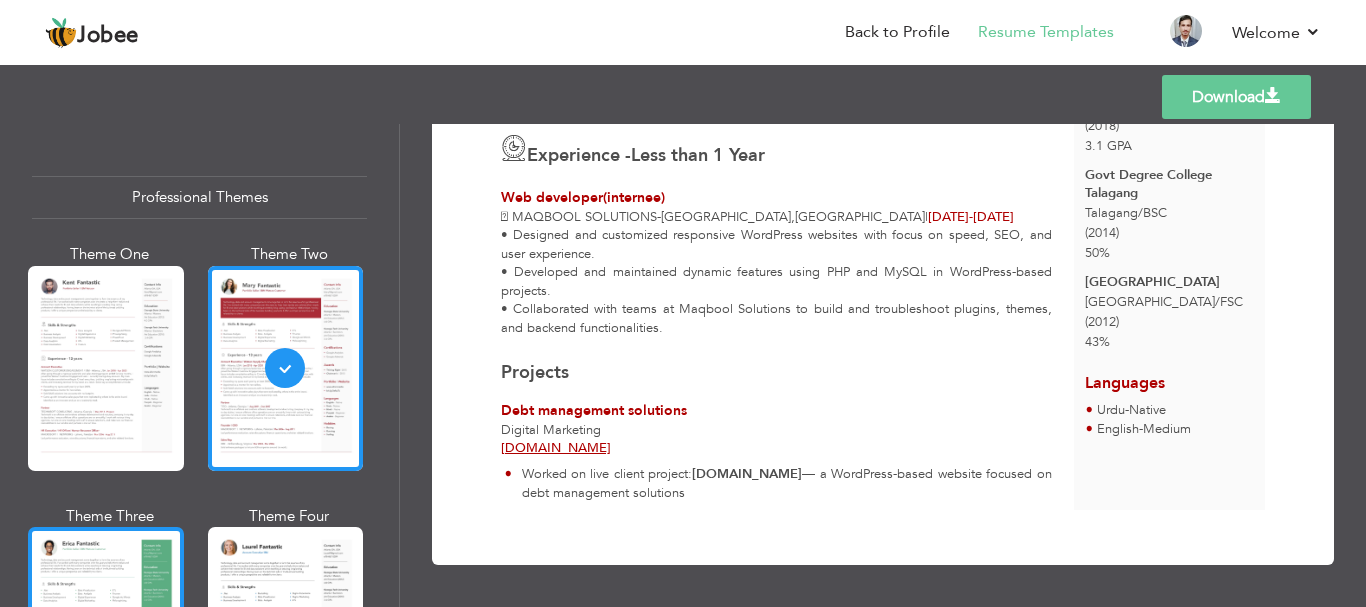 click at bounding box center (106, 629) 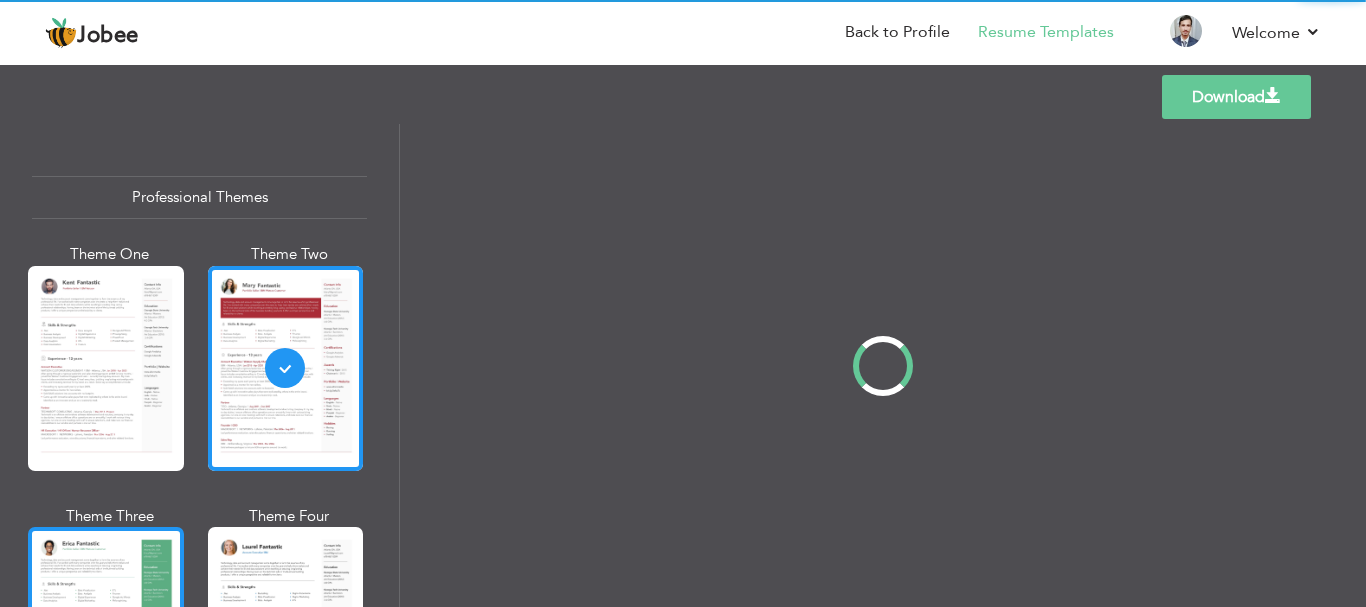 scroll, scrollTop: 0, scrollLeft: 0, axis: both 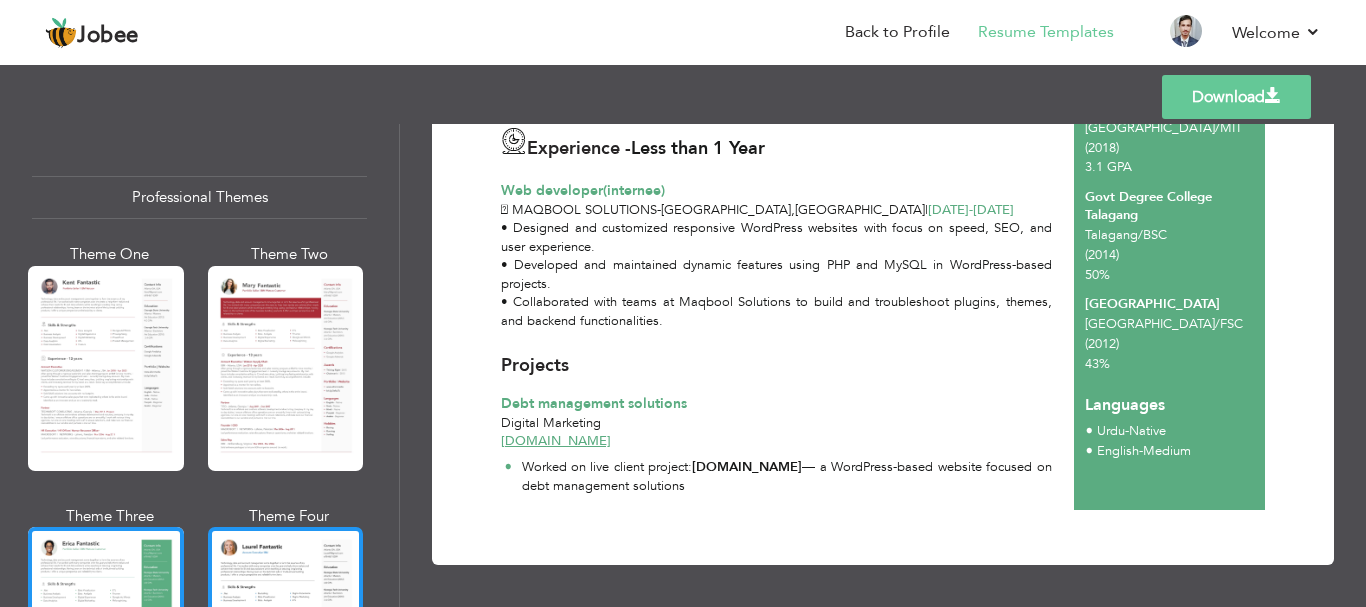 click at bounding box center [286, 629] 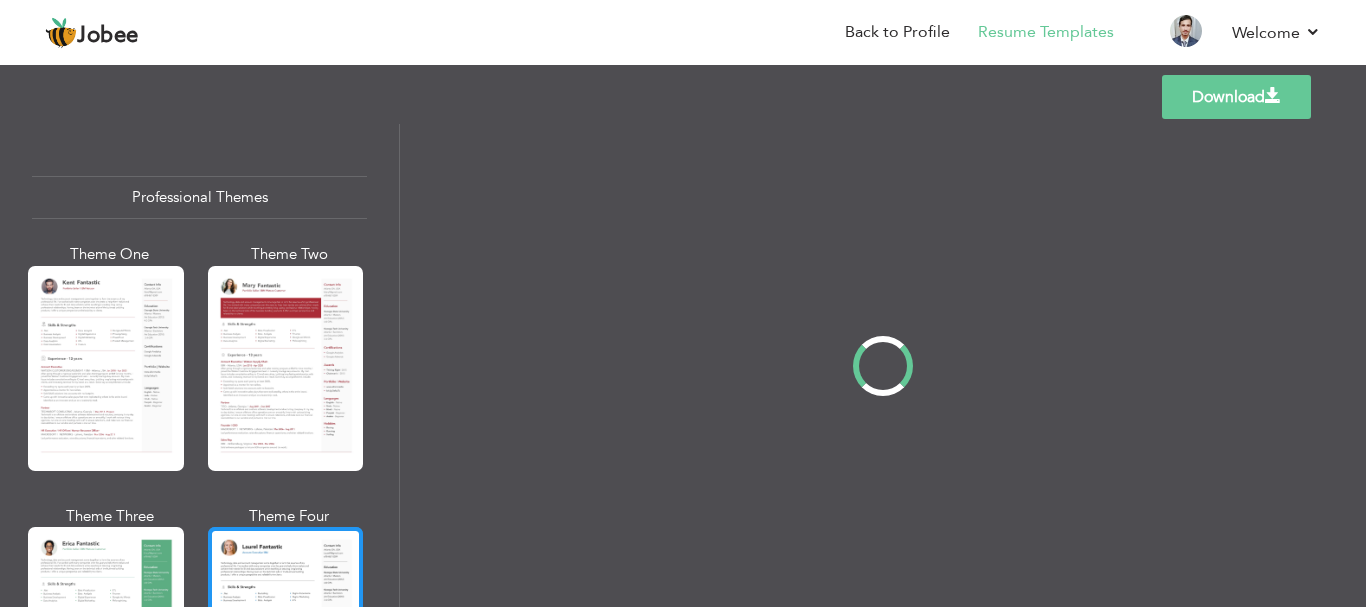 scroll, scrollTop: 0, scrollLeft: 0, axis: both 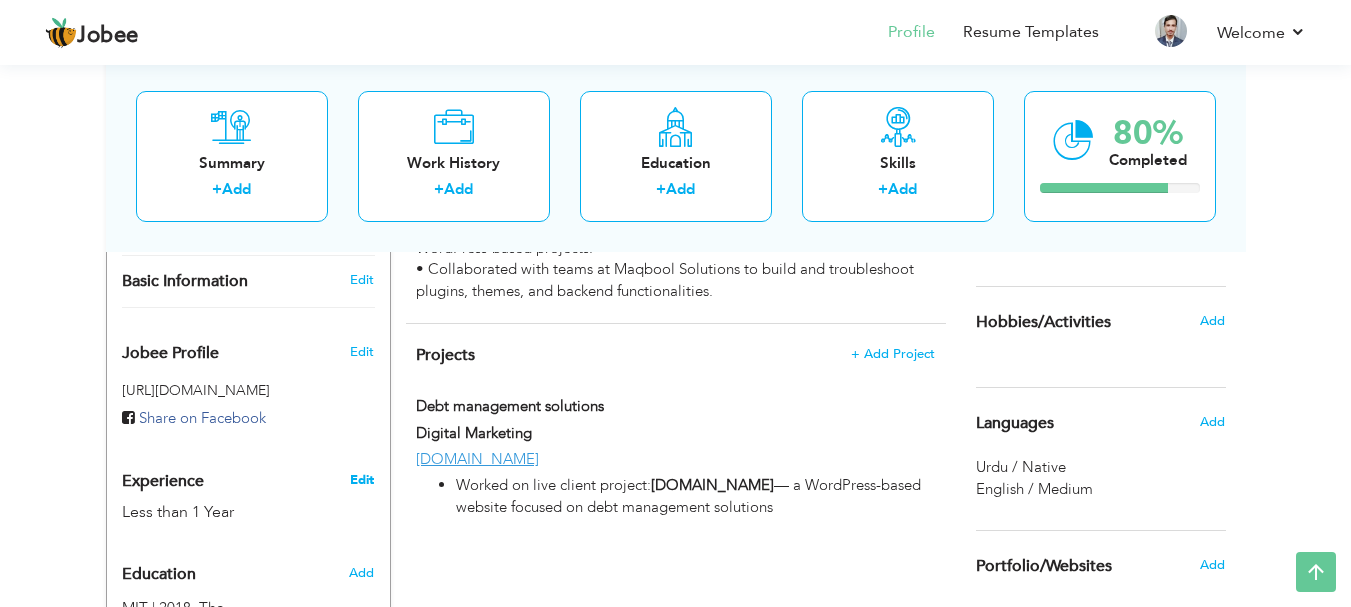 click on "Edit" at bounding box center (362, 480) 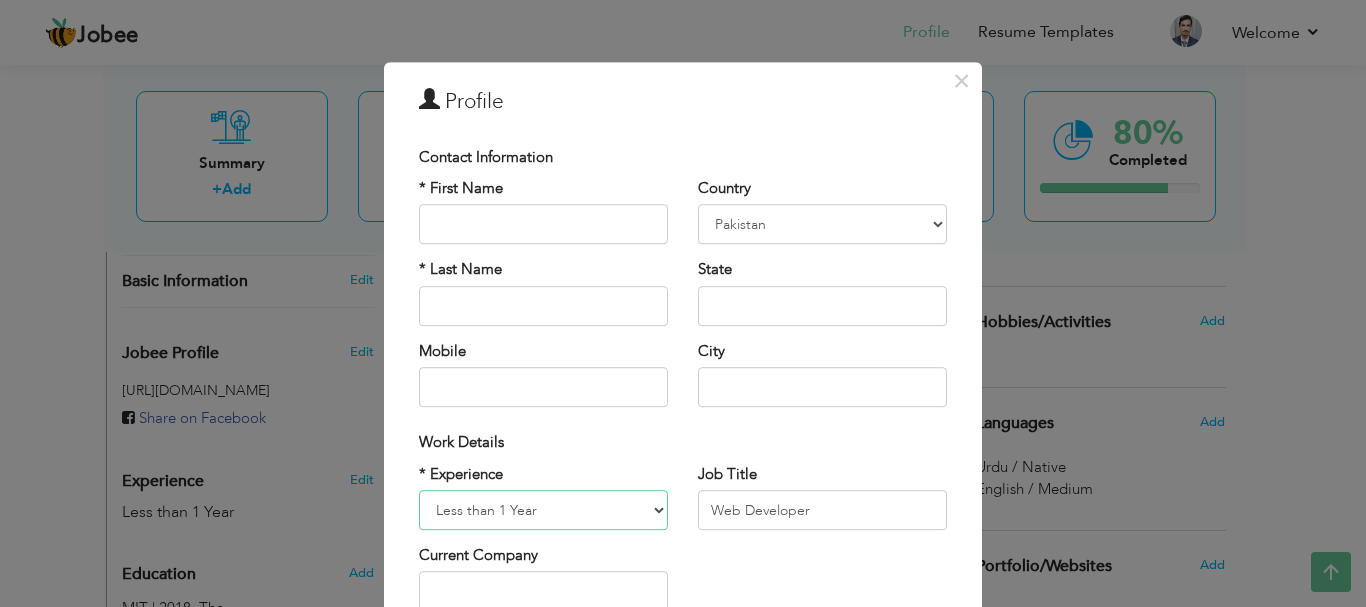 click on "Entry Level Less than 1 Year 1 Year 2 Years 3 Years 4 Years 5 Years 6 Years 7 Years 8 Years 9 Years 10 Years 11 Years 12 Years 13 Years 14 Years 15 Years 16 Years 17 Years 18 Years 19 Years 20 Years 21 Years 22 Years 23 Years 24 Years 25 Years 26 Years 27 Years 28 Years 29 Years 30 Years 31 Years 32 Years 33 Years 34 Years 35 Years More than 35 Years" at bounding box center [543, 510] 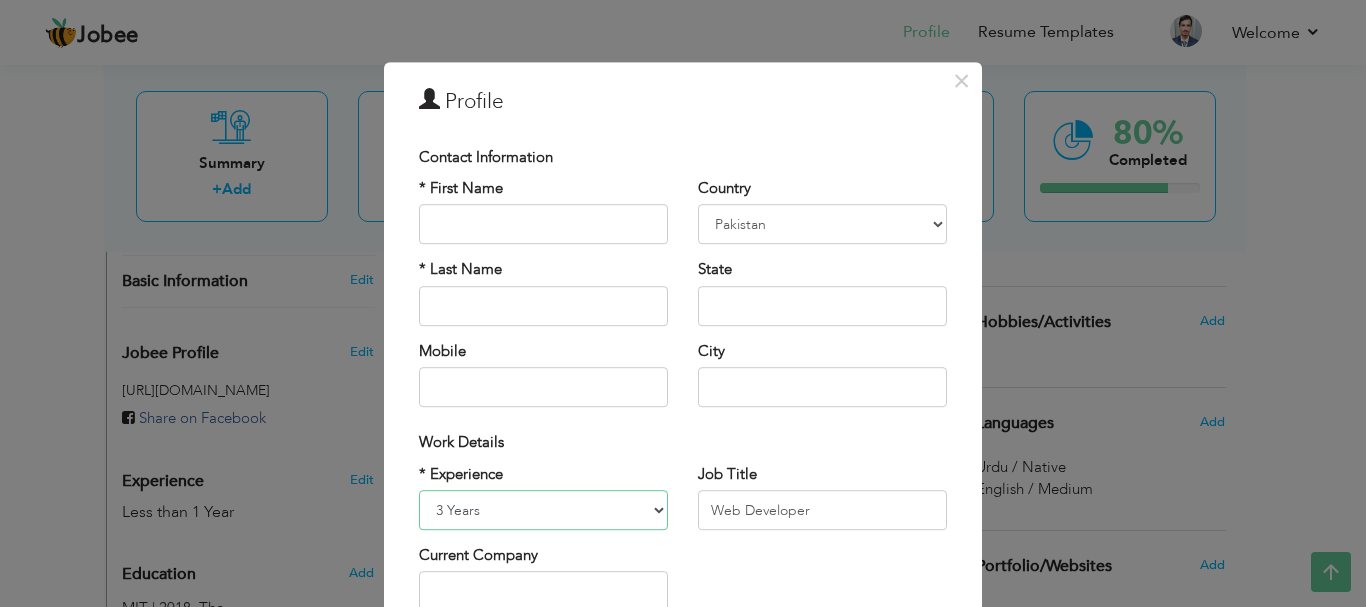 click on "Entry Level Less than 1 Year 1 Year 2 Years 3 Years 4 Years 5 Years 6 Years 7 Years 8 Years 9 Years 10 Years 11 Years 12 Years 13 Years 14 Years 15 Years 16 Years 17 Years 18 Years 19 Years 20 Years 21 Years 22 Years 23 Years 24 Years 25 Years 26 Years 27 Years 28 Years 29 Years 30 Years 31 Years 32 Years 33 Years 34 Years 35 Years More than 35 Years" at bounding box center (543, 510) 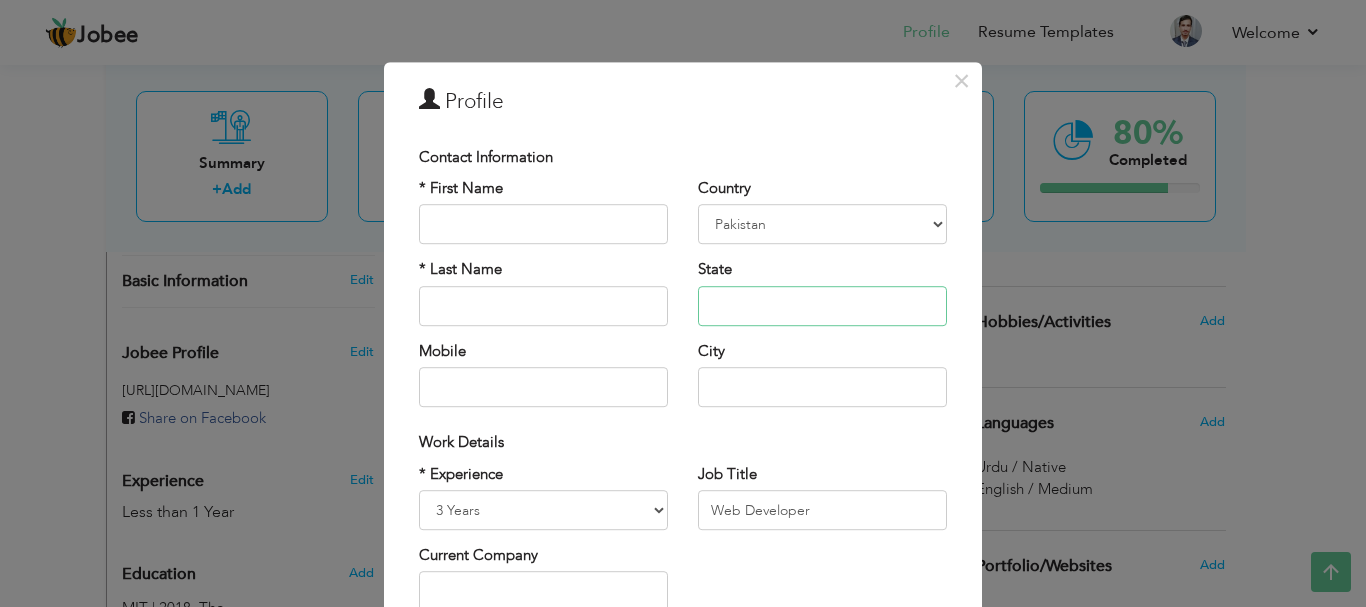click at bounding box center [822, 306] 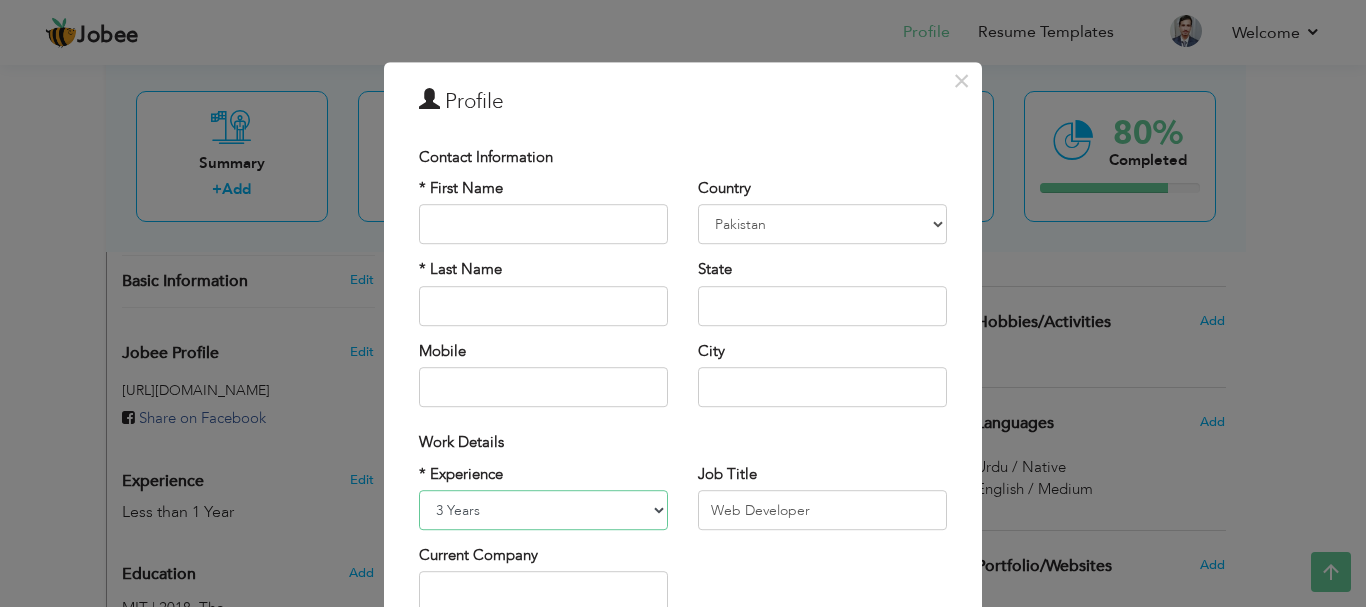 click on "Entry Level Less than 1 Year 1 Year 2 Years 3 Years 4 Years 5 Years 6 Years 7 Years 8 Years 9 Years 10 Years 11 Years 12 Years 13 Years 14 Years 15 Years 16 Years 17 Years 18 Years 19 Years 20 Years 21 Years 22 Years 23 Years 24 Years 25 Years 26 Years 27 Years 28 Years 29 Years 30 Years 31 Years 32 Years 33 Years 34 Years 35 Years More than 35 Years" at bounding box center (543, 510) 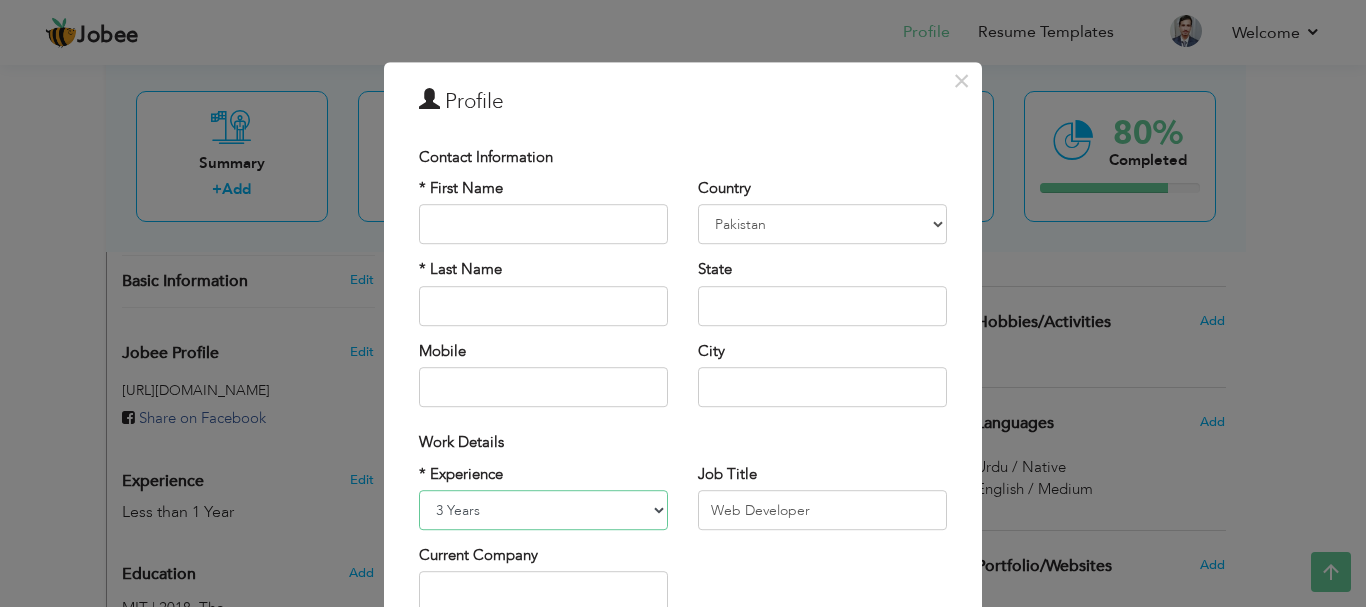 select on "number:3" 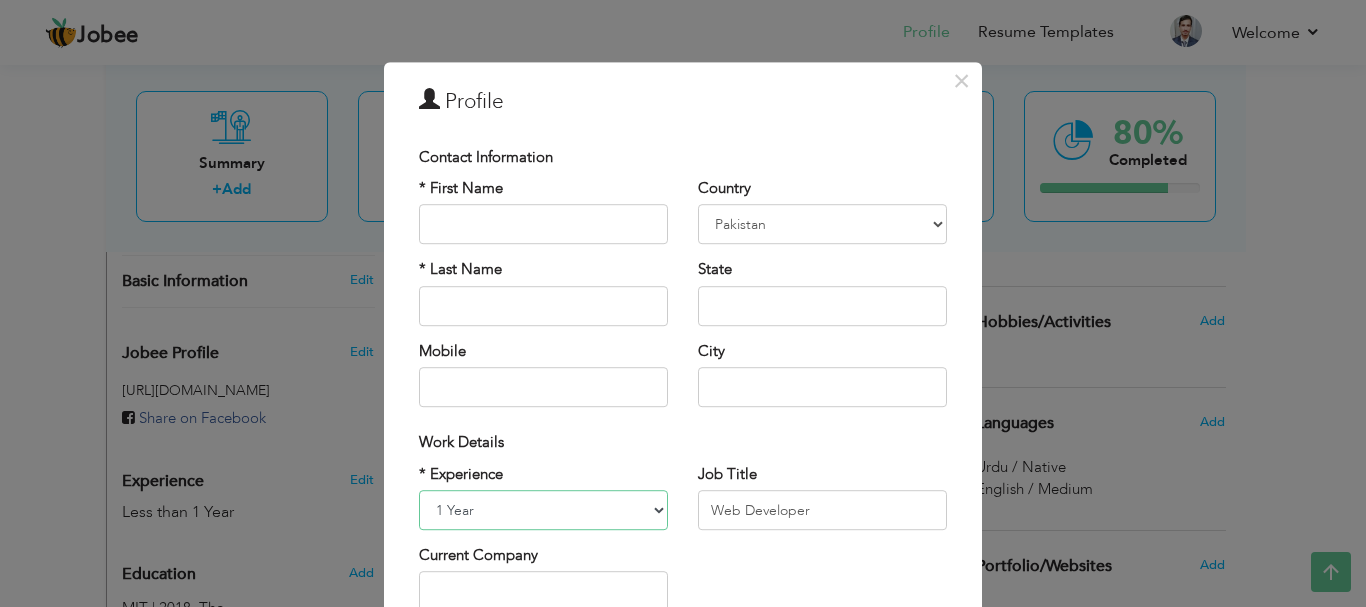 click on "Entry Level Less than 1 Year 1 Year 2 Years 3 Years 4 Years 5 Years 6 Years 7 Years 8 Years 9 Years 10 Years 11 Years 12 Years 13 Years 14 Years 15 Years 16 Years 17 Years 18 Years 19 Years 20 Years 21 Years 22 Years 23 Years 24 Years 25 Years 26 Years 27 Years 28 Years 29 Years 30 Years 31 Years 32 Years 33 Years 34 Years 35 Years More than 35 Years" at bounding box center [543, 510] 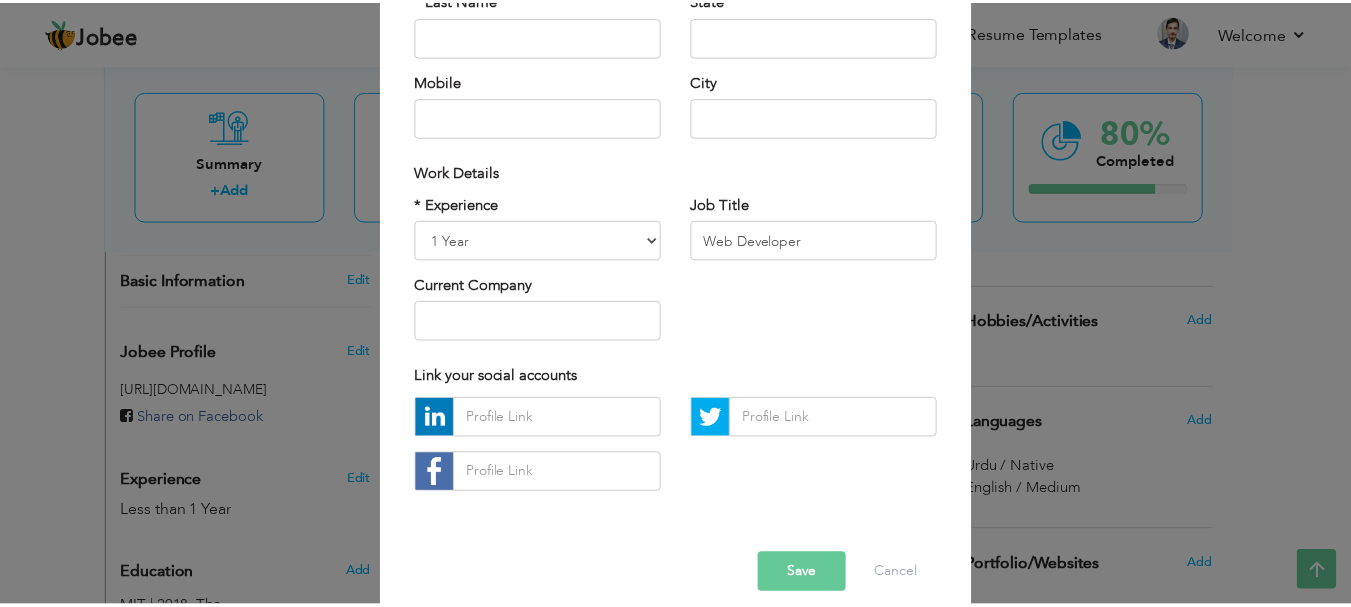 scroll, scrollTop: 292, scrollLeft: 0, axis: vertical 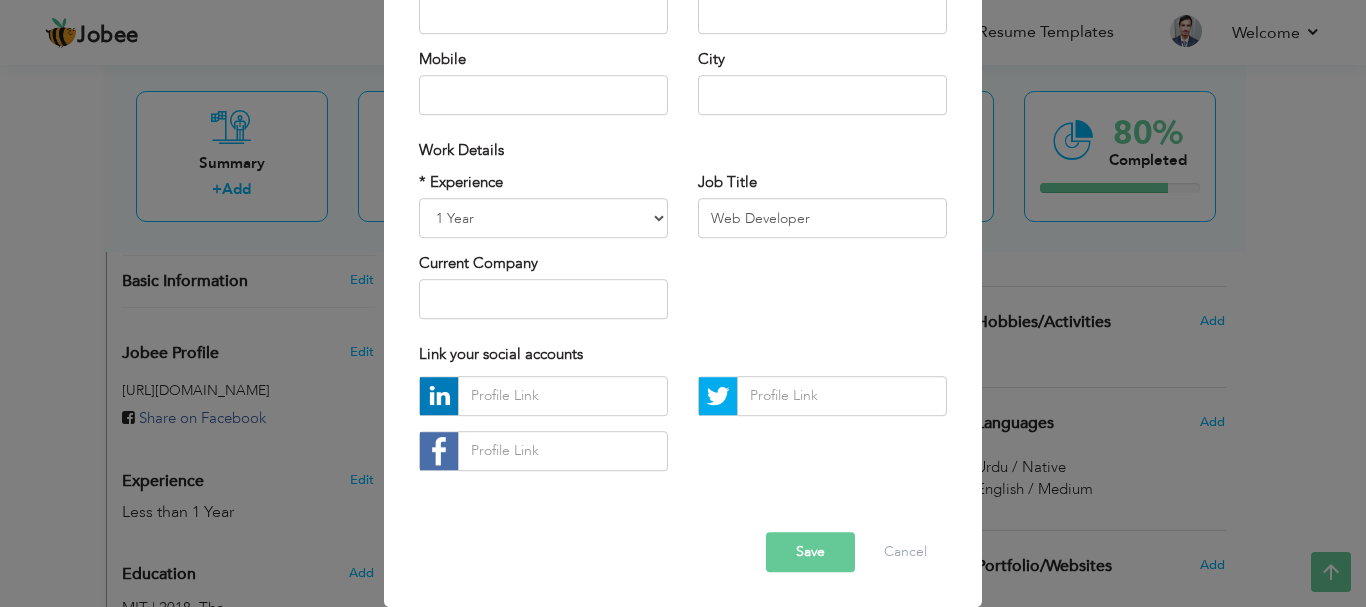 click on "Save" at bounding box center [810, 552] 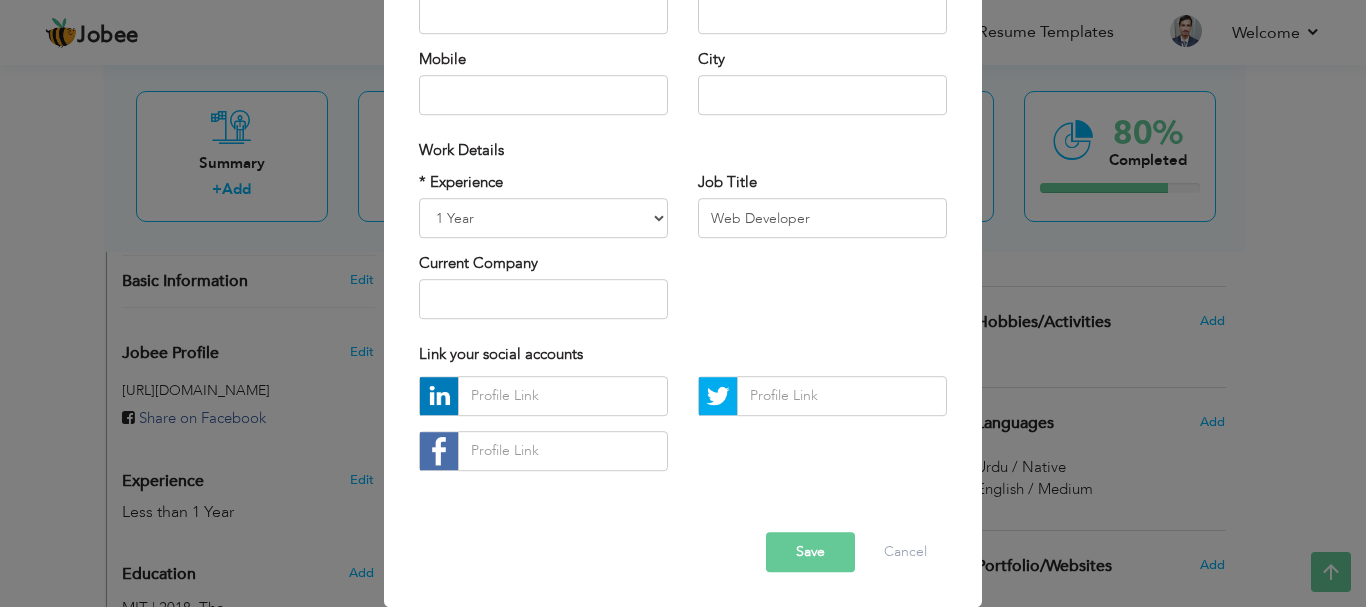 click on "Save" at bounding box center [810, 552] 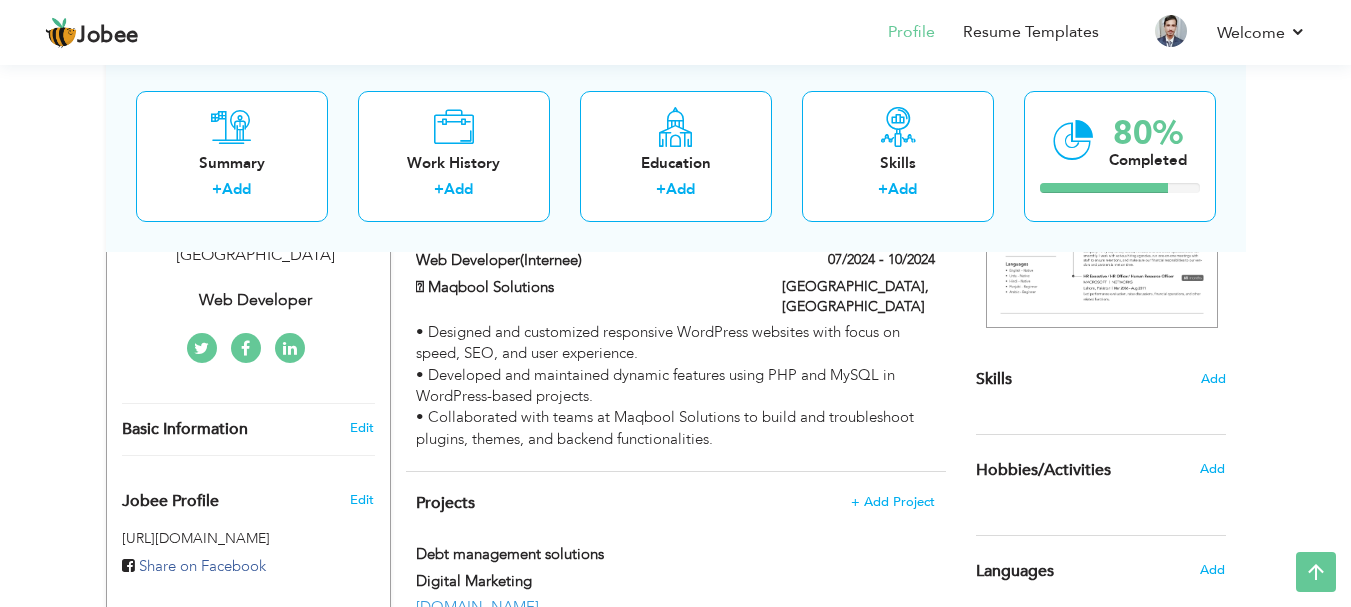 scroll, scrollTop: 415, scrollLeft: 0, axis: vertical 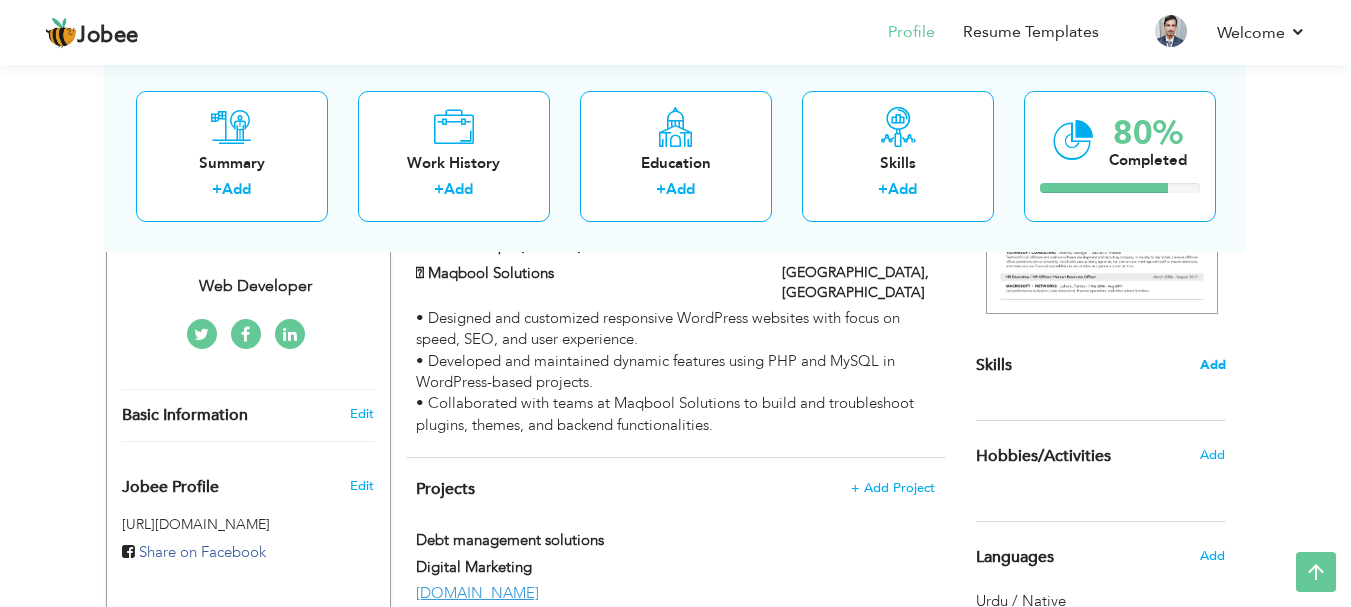 click on "Add" at bounding box center [1213, 365] 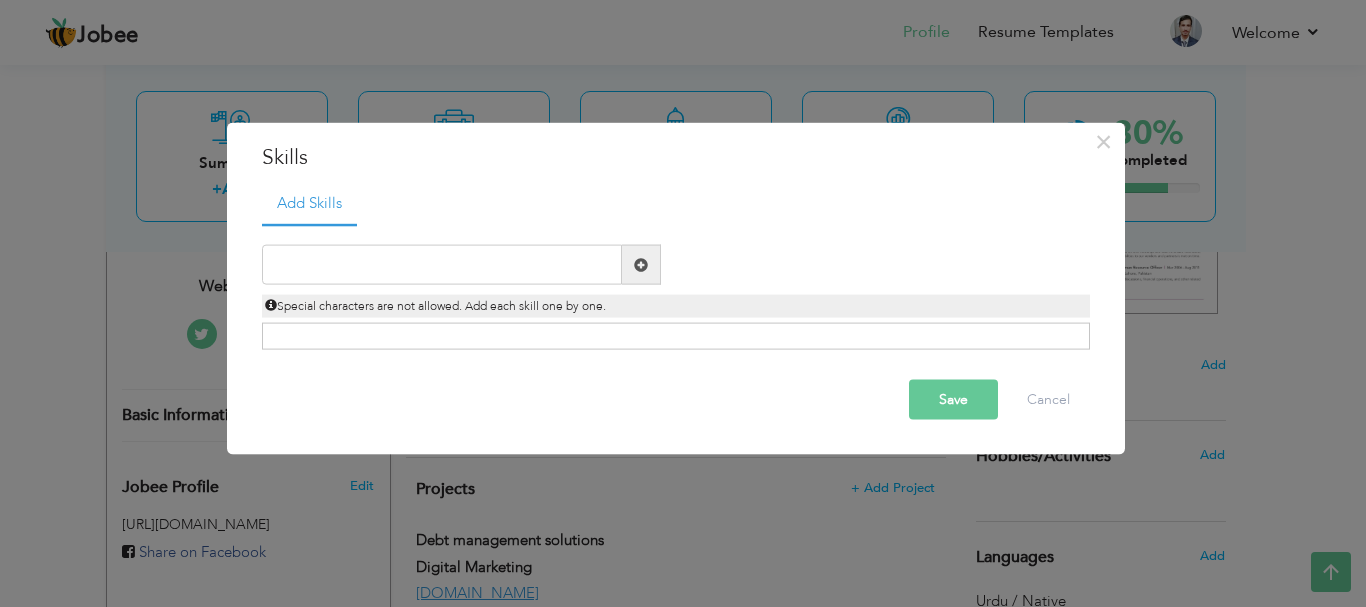 drag, startPoint x: 800, startPoint y: 249, endPoint x: 1365, endPoint y: 99, distance: 584.5725 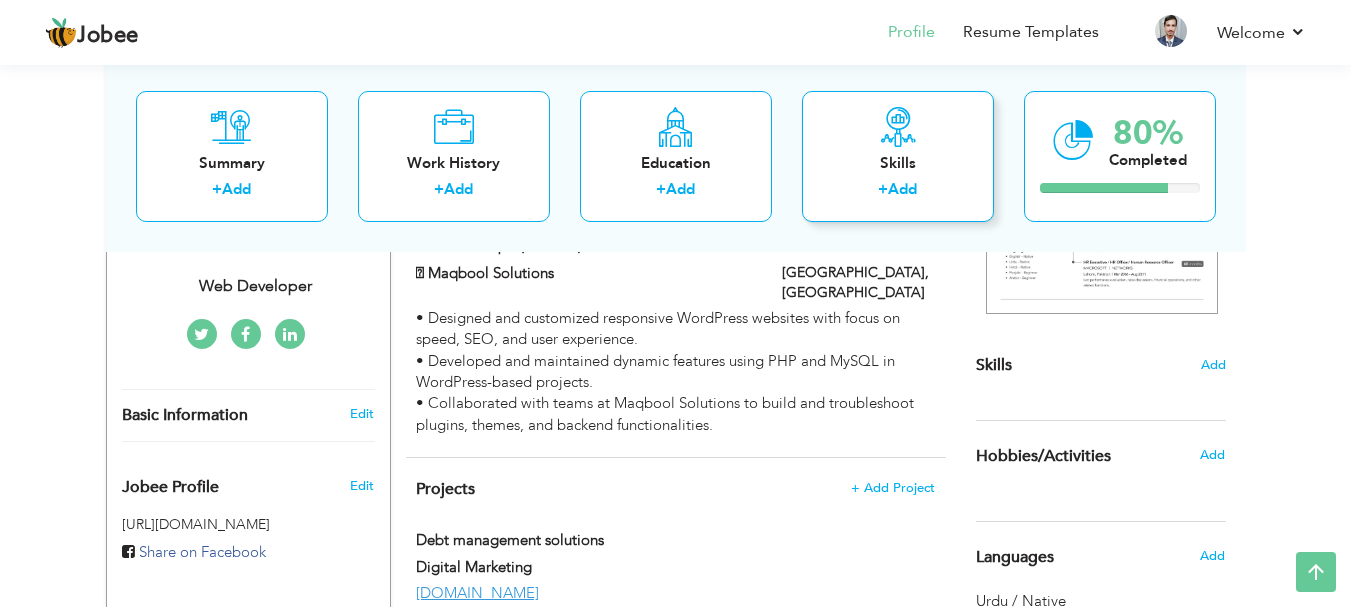 click on "Add" at bounding box center [902, 189] 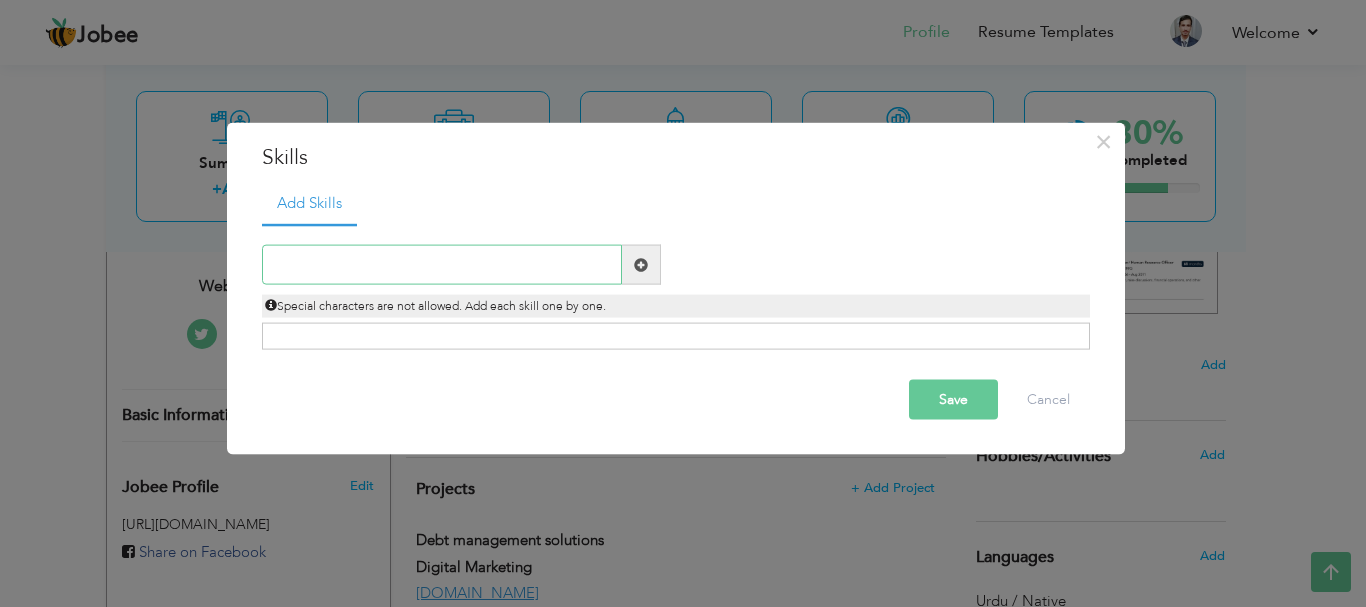 paste on "Technical Skills Languages: HTML, CSS, C++, PHP, J" 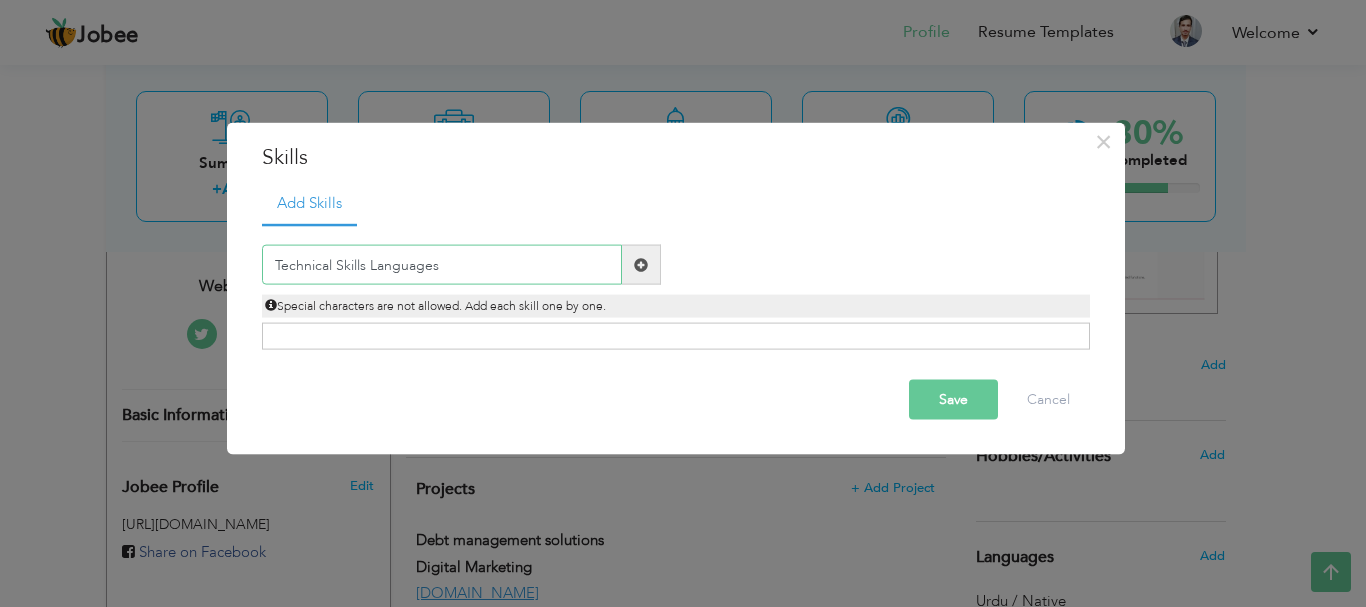 type on "Technical Skills Languages" 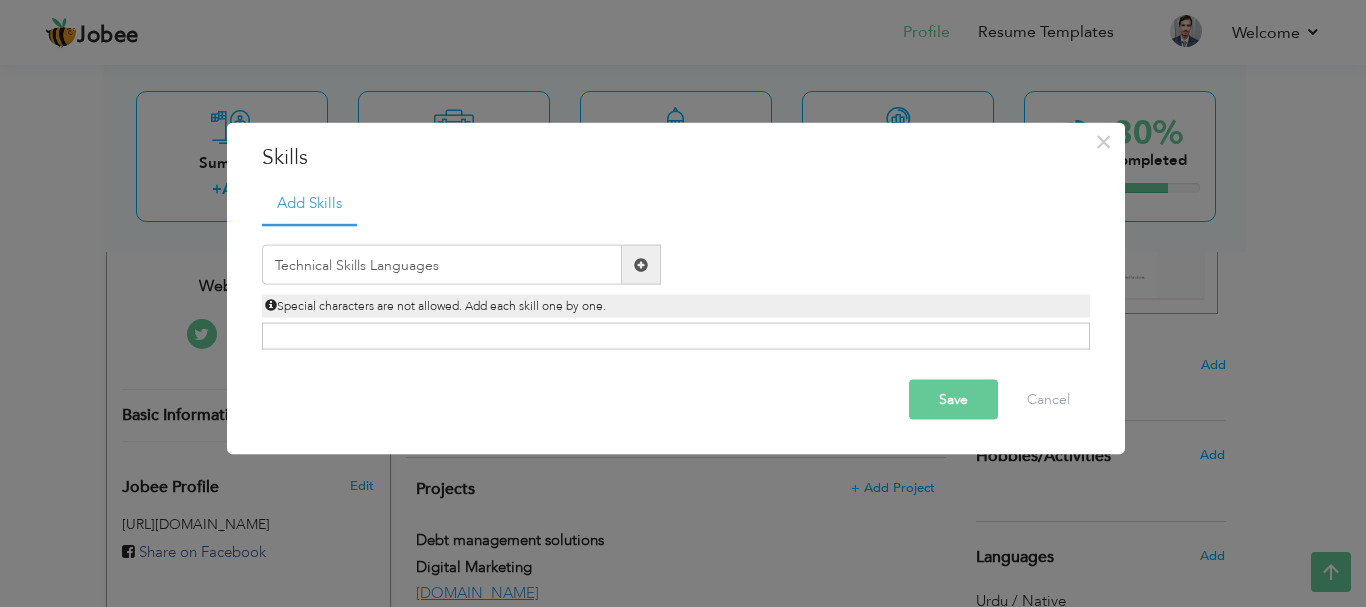 click on "Save" at bounding box center (953, 400) 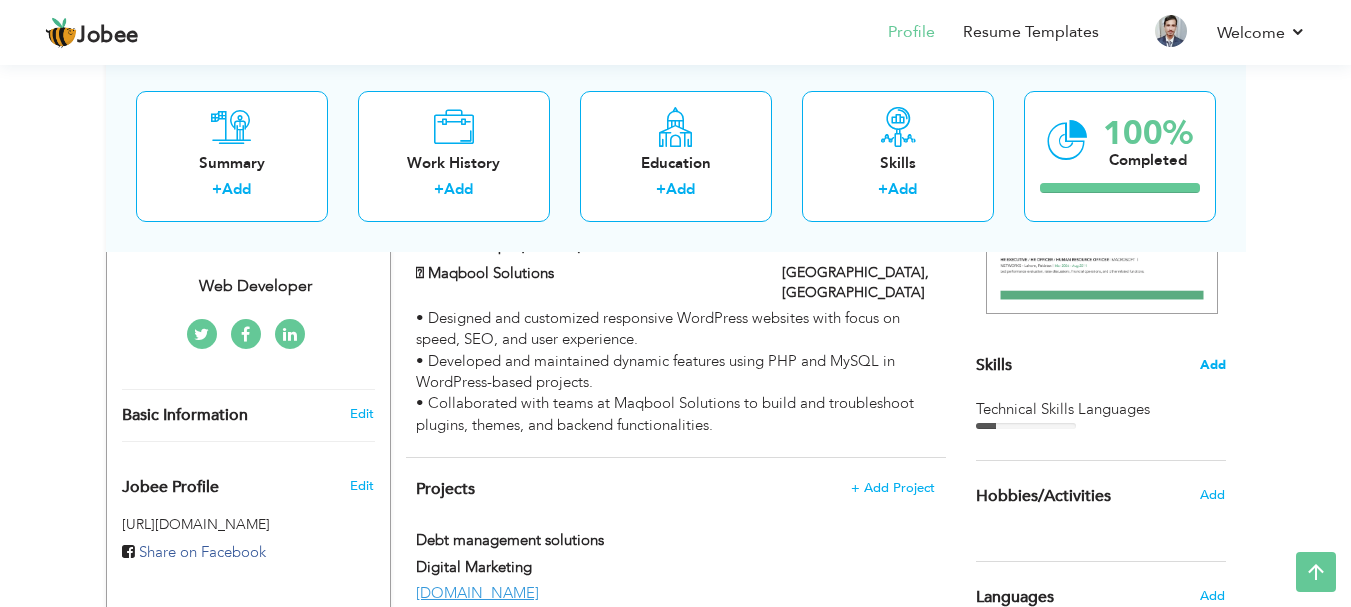 click on "Add" at bounding box center (1213, 365) 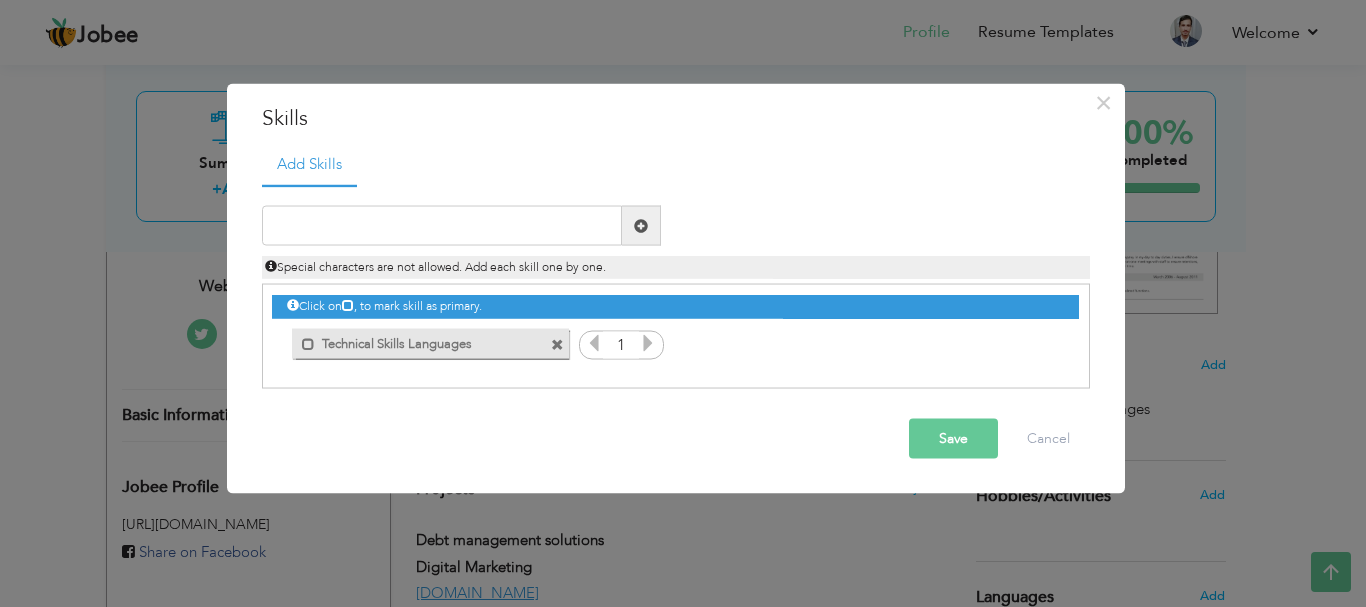 click at bounding box center [557, 344] 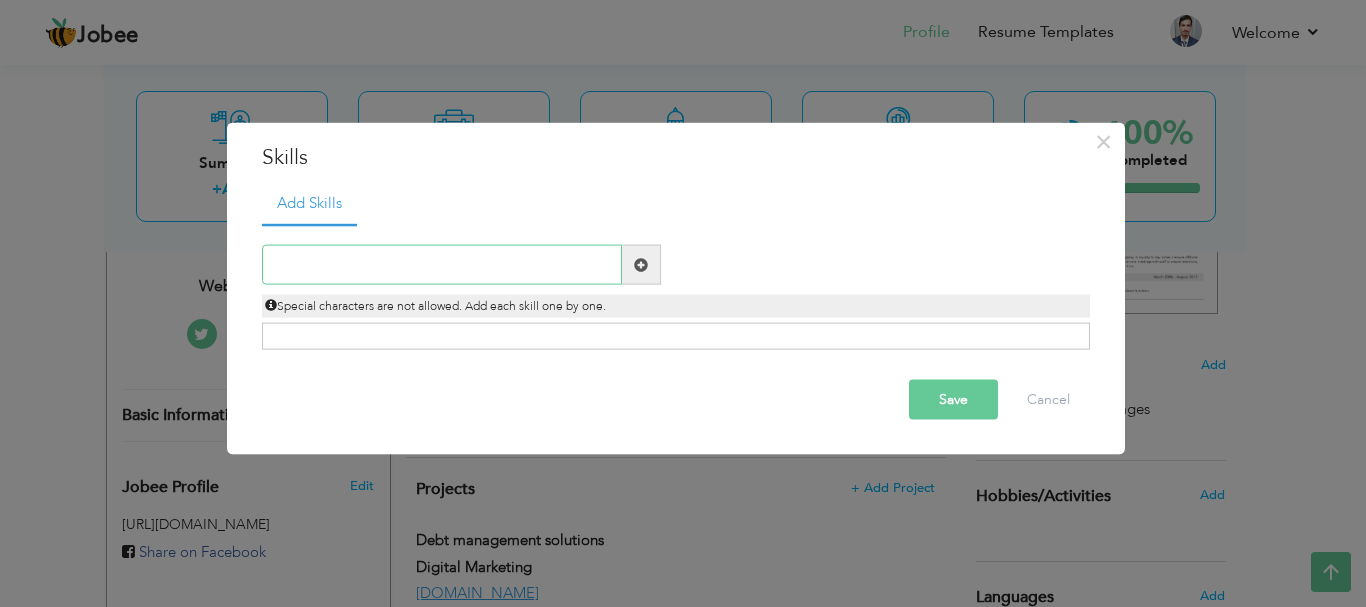 click at bounding box center (442, 265) 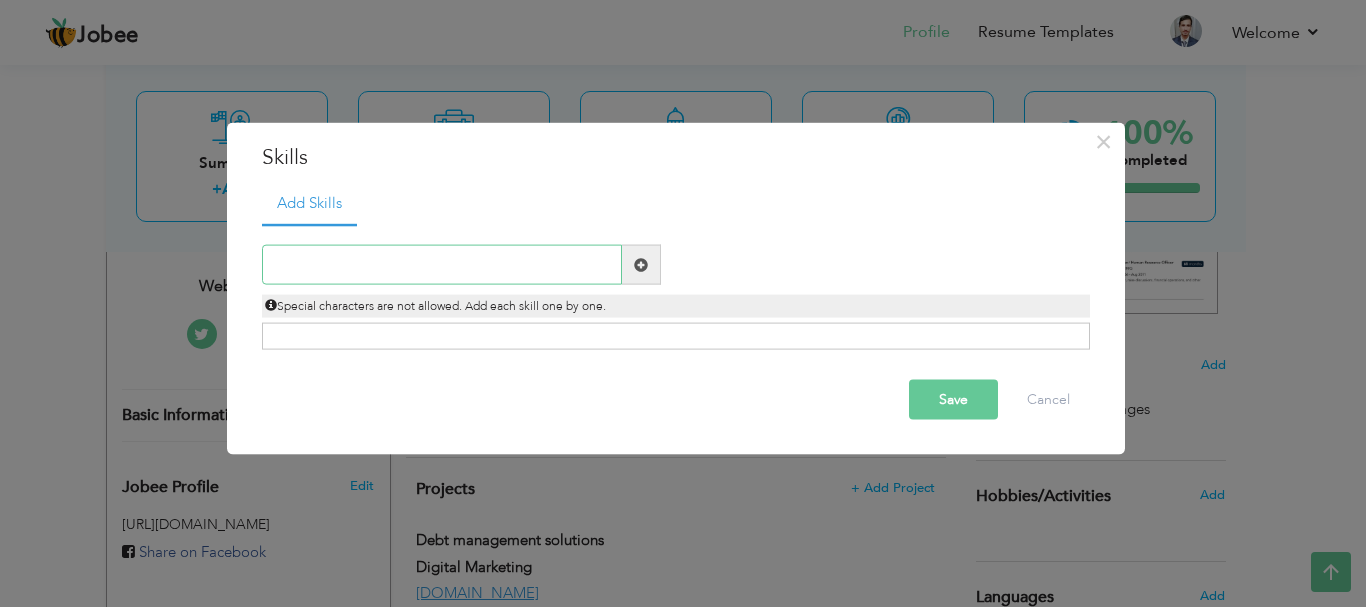 paste on "Languages: HTML, CSS, C++, PHP, Java, ASP.NET" 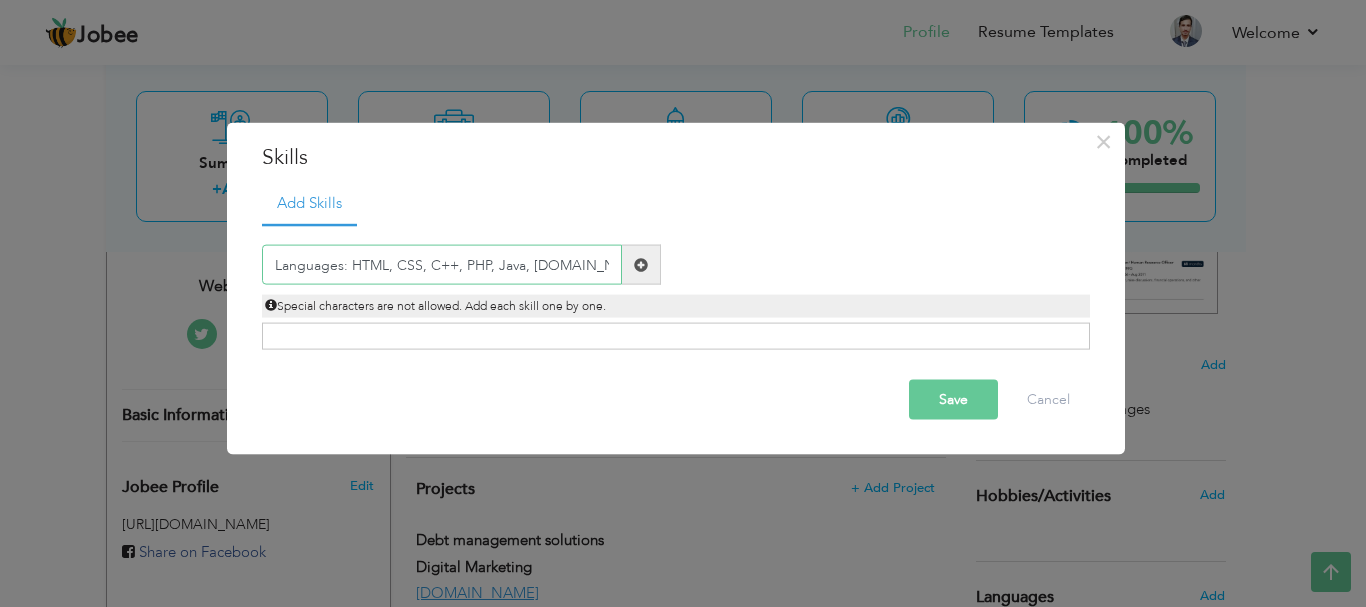 type on "Languages: HTML, CSS, C++, PHP, Java, ASP.NET" 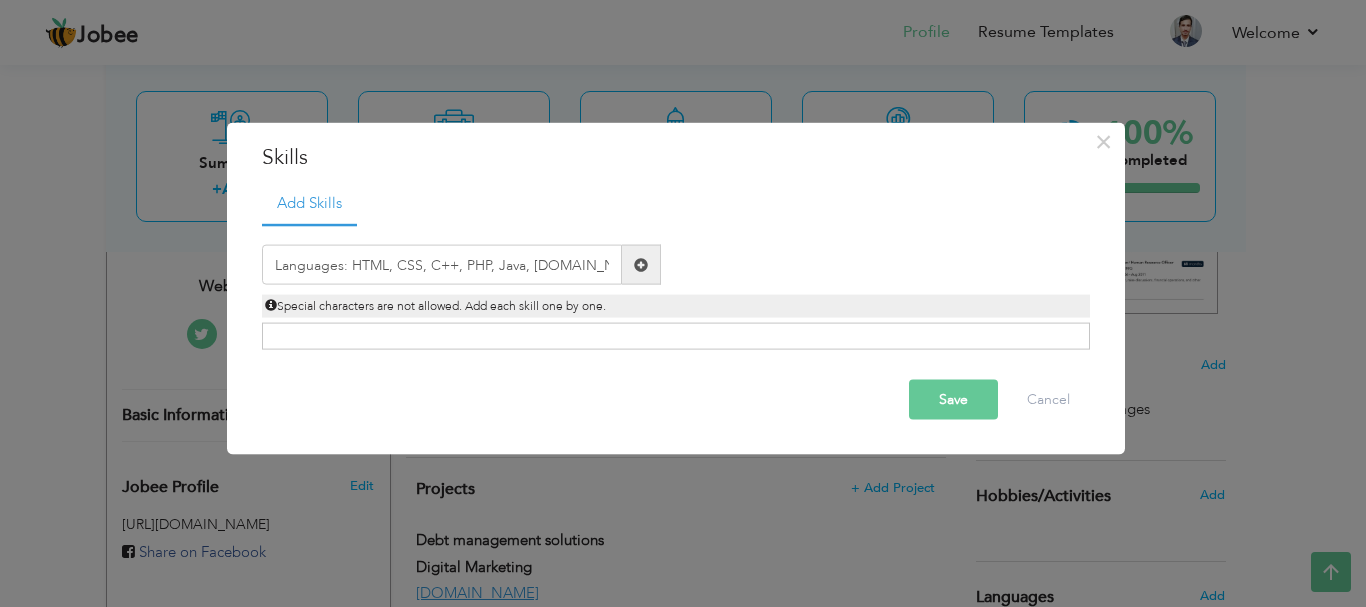 click on "Save" at bounding box center [953, 400] 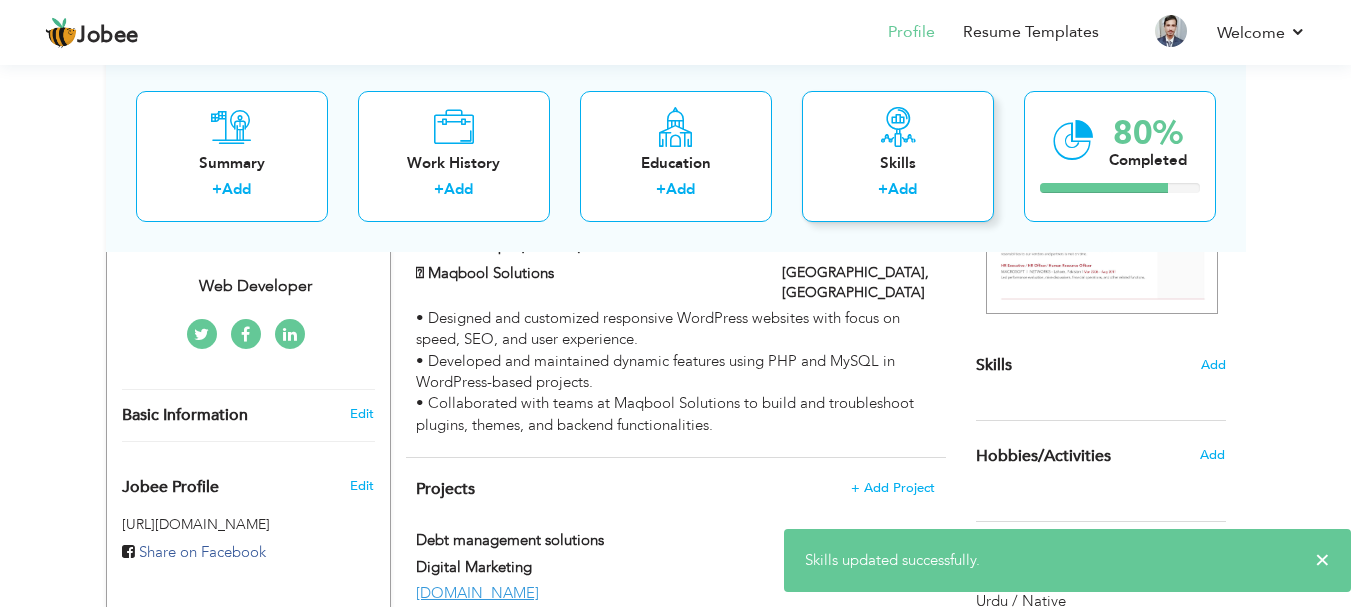 click on "Skills
+  Add" at bounding box center (898, 155) 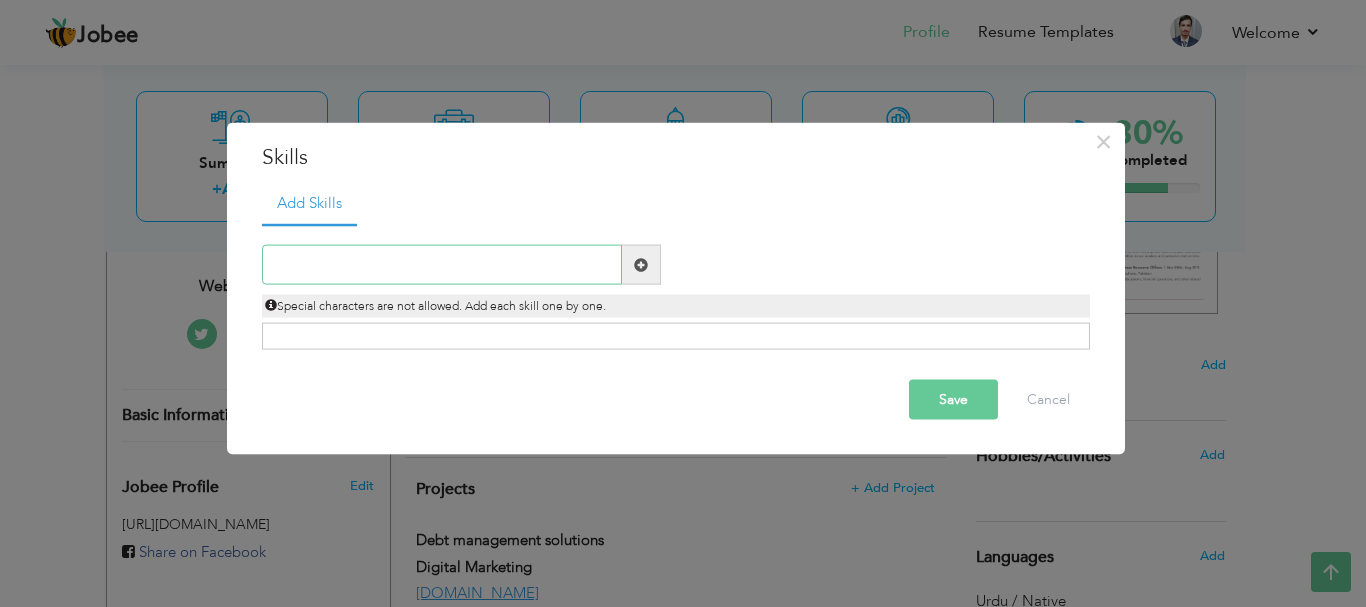 click at bounding box center [442, 265] 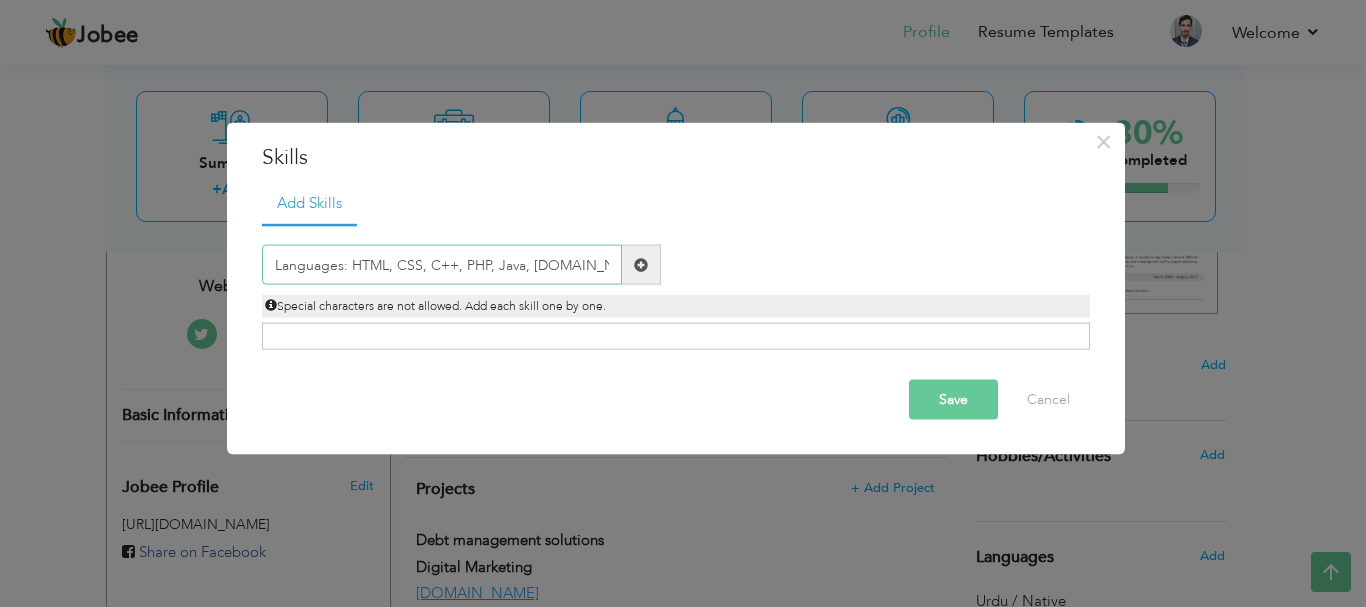 type on "Languages: HTML, CSS, C++, PHP, Java, ASP.NET" 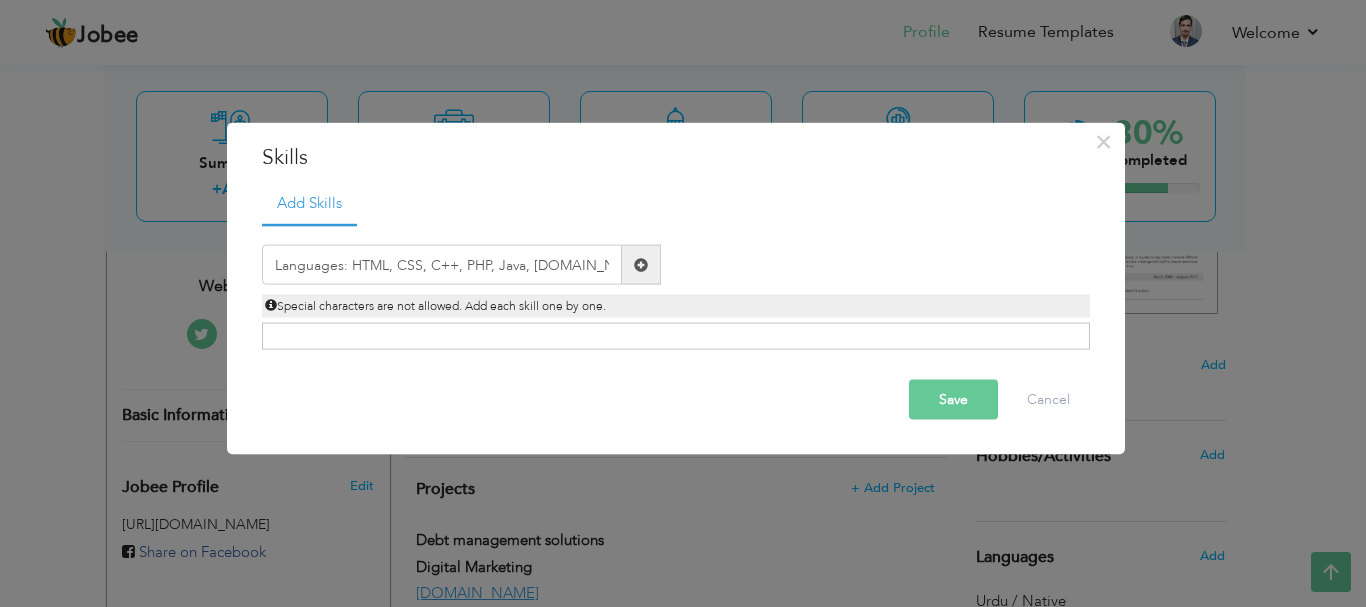 click on "Save" at bounding box center [953, 400] 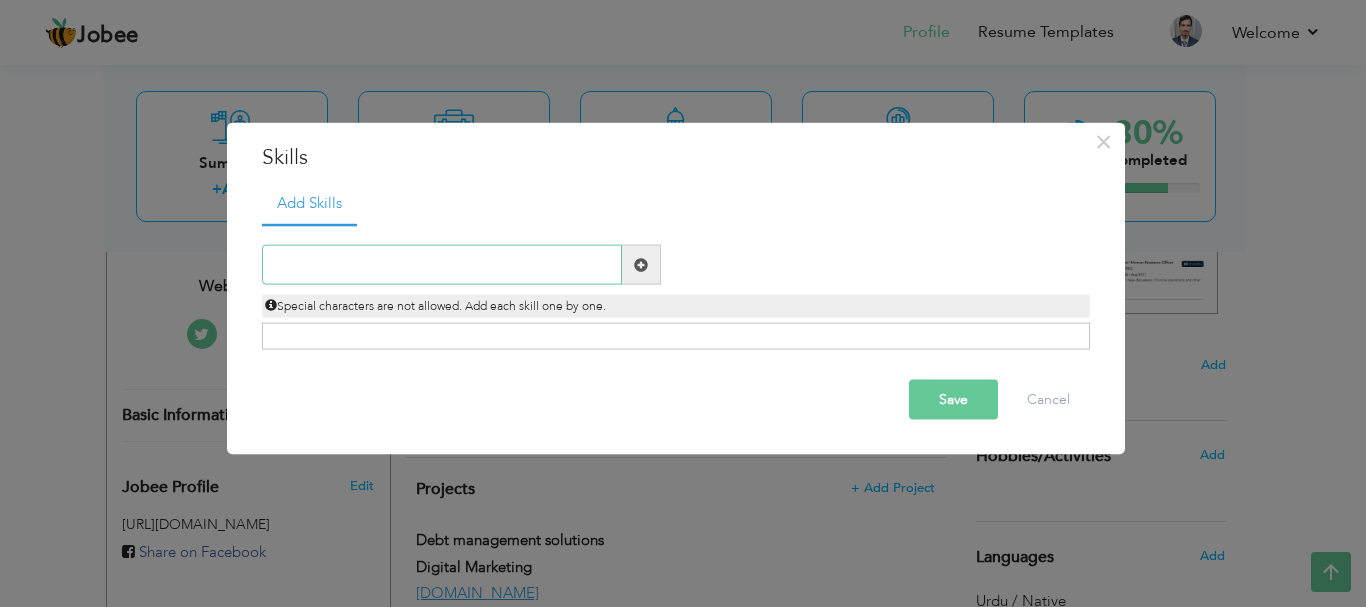 paste on "Languages: HTML, CSS, C++, PHP, Java, ASP.NET" 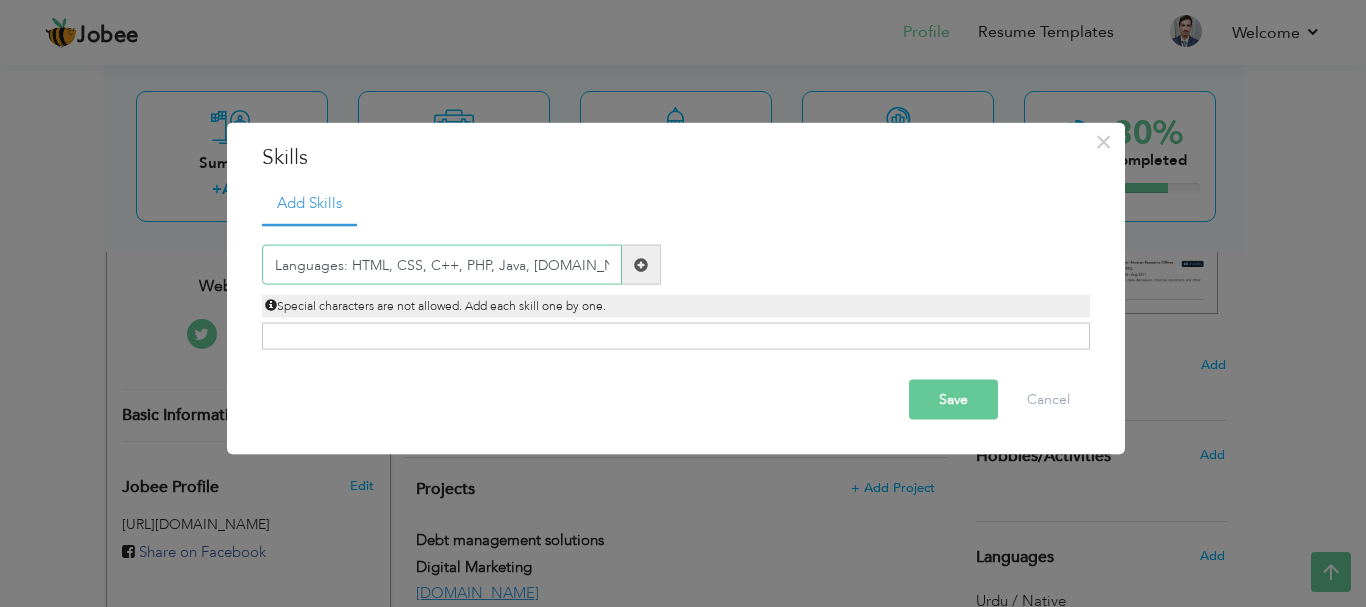 click on "Languages: HTML, CSS, C++, PHP, Java, ASP.NET" at bounding box center [442, 265] 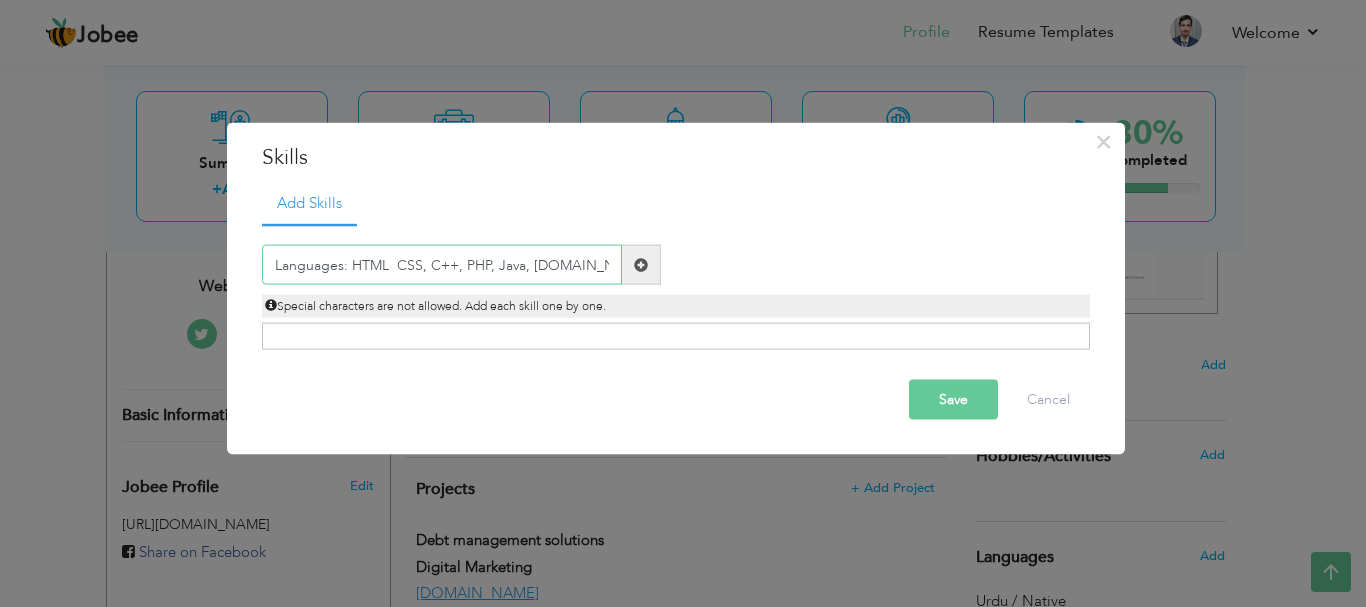 click on "Languages: HTML  CSS, C++, PHP, Java, ASP.NET" at bounding box center (442, 265) 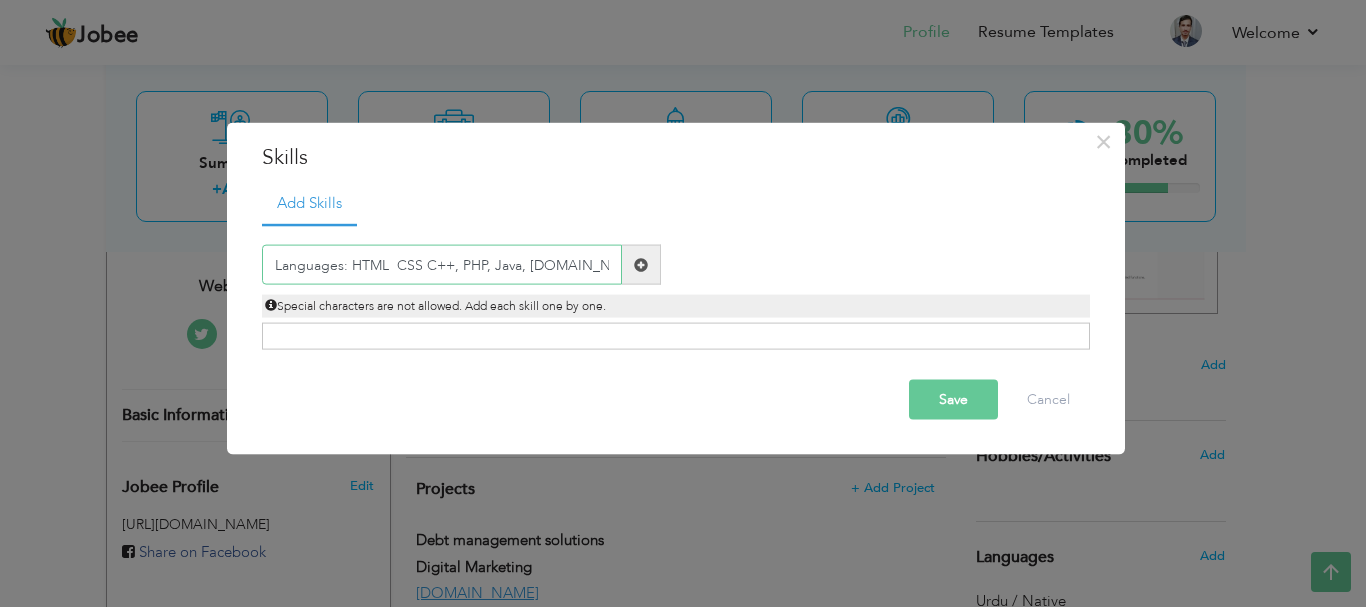 click on "Languages: HTML  CSS C++, PHP, Java, ASP.NET" at bounding box center [442, 265] 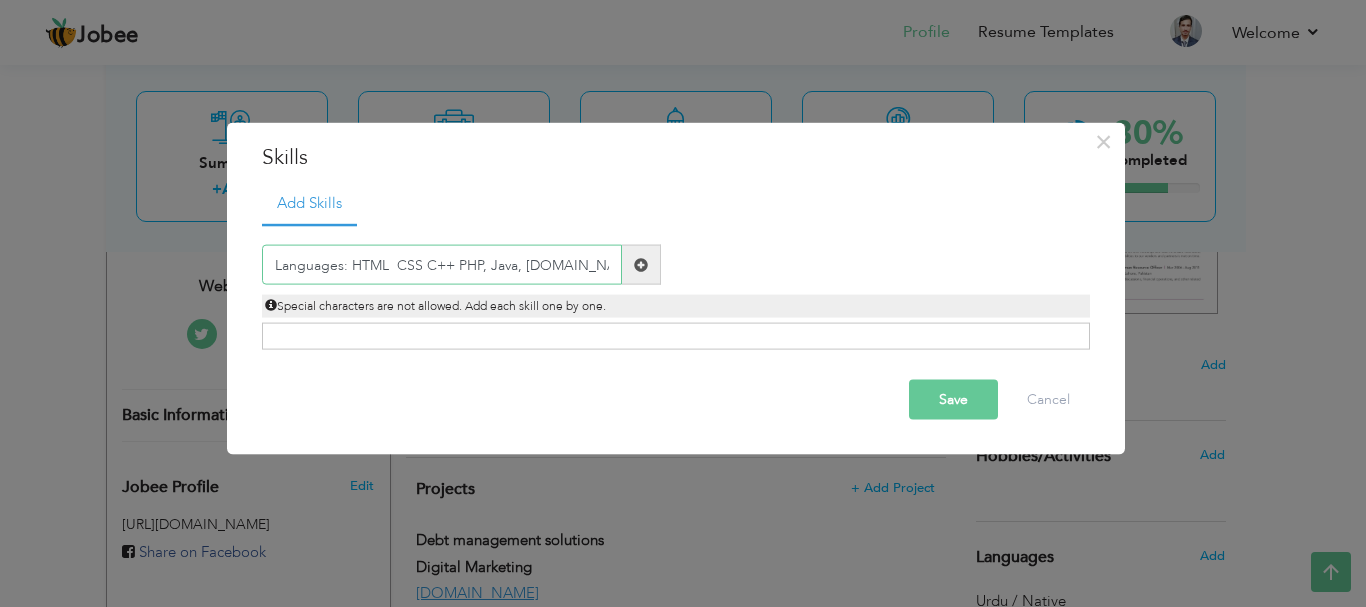 click on "Languages: HTML  CSS C++ PHP, Java, ASP.NET" at bounding box center (442, 265) 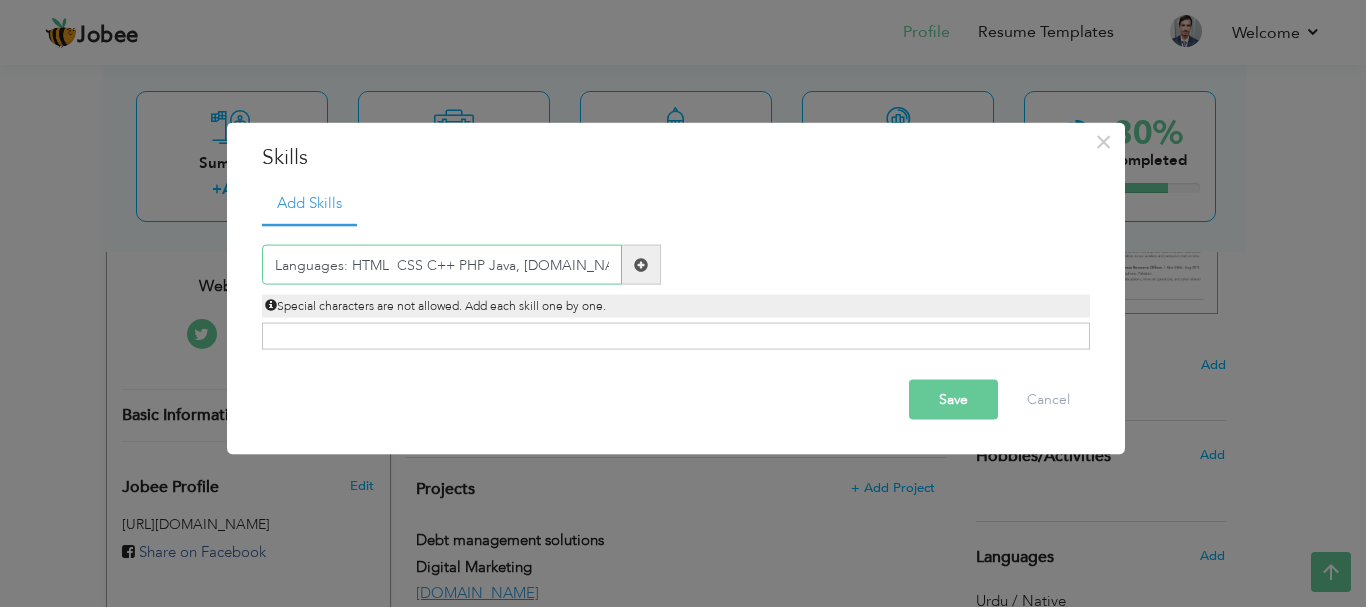 click on "Languages: HTML  CSS C++ PHP Java, ASP.NET" at bounding box center [442, 265] 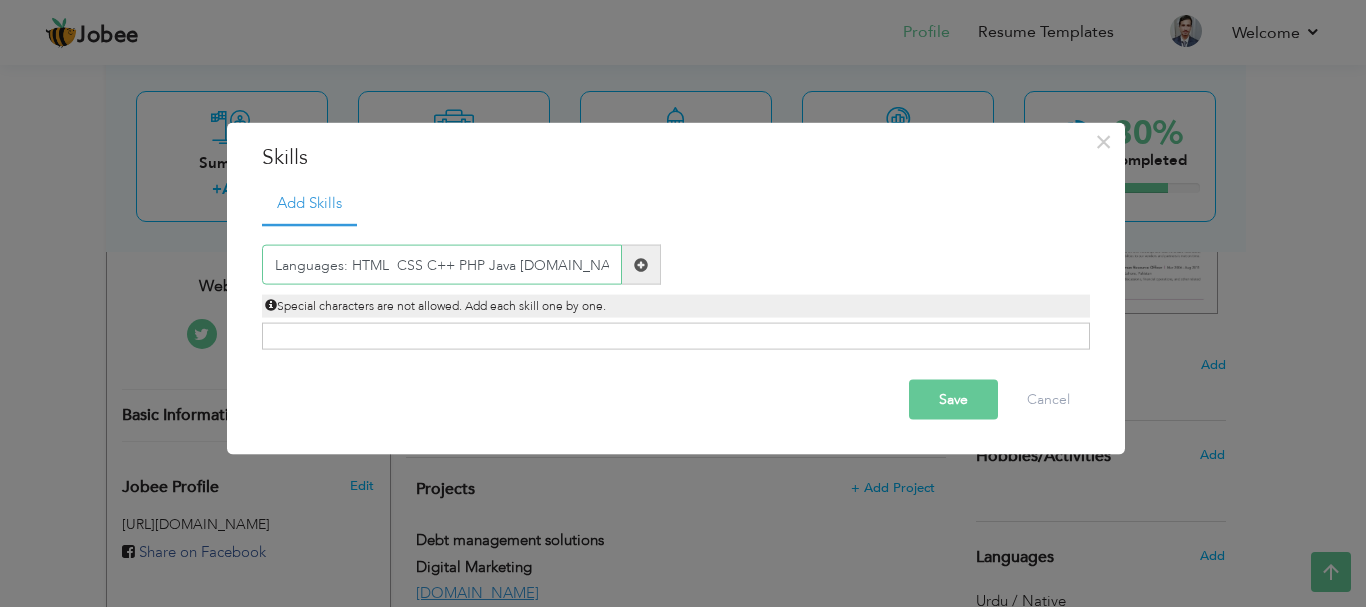 click on "Languages: HTML  CSS C++ PHP Java ASP.NET" at bounding box center [442, 265] 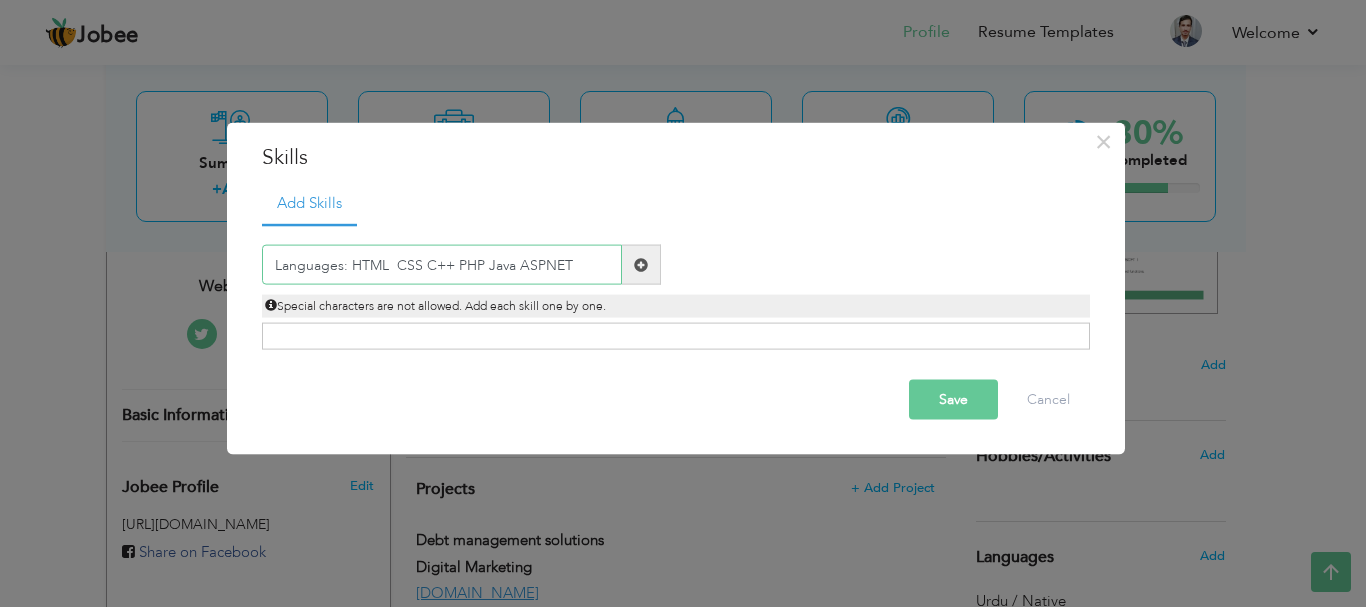 type on "Languages: HTML  CSS C++ PHP Java ASPNET" 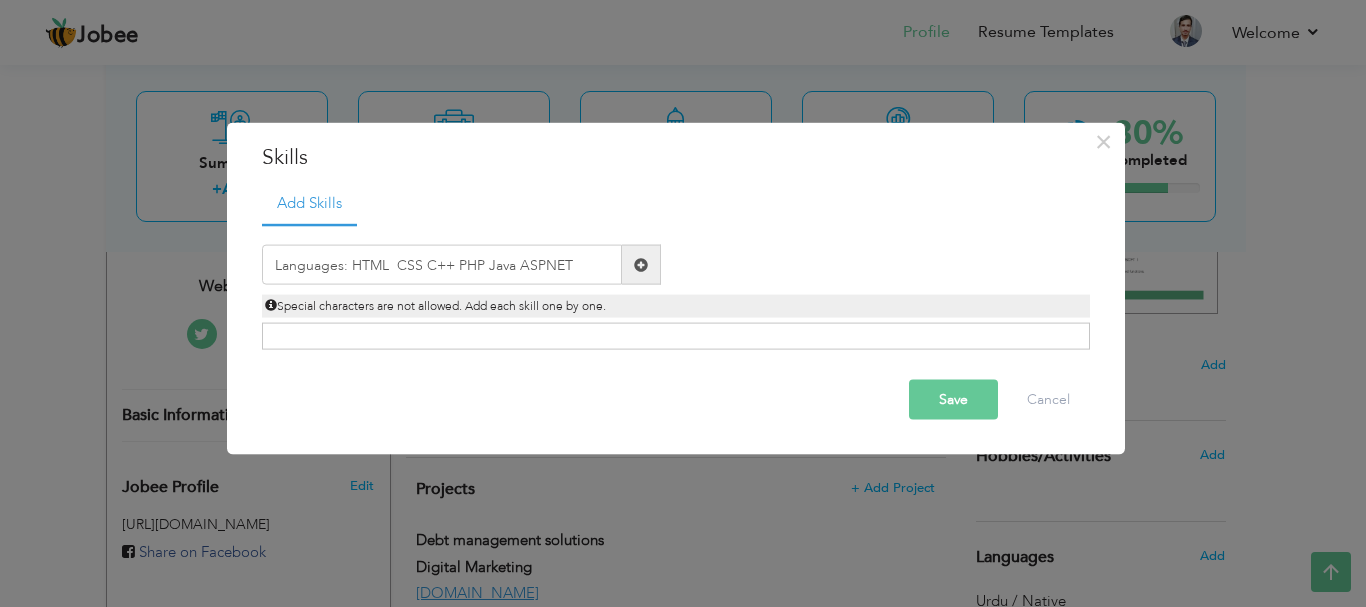 click on "Save" at bounding box center (953, 400) 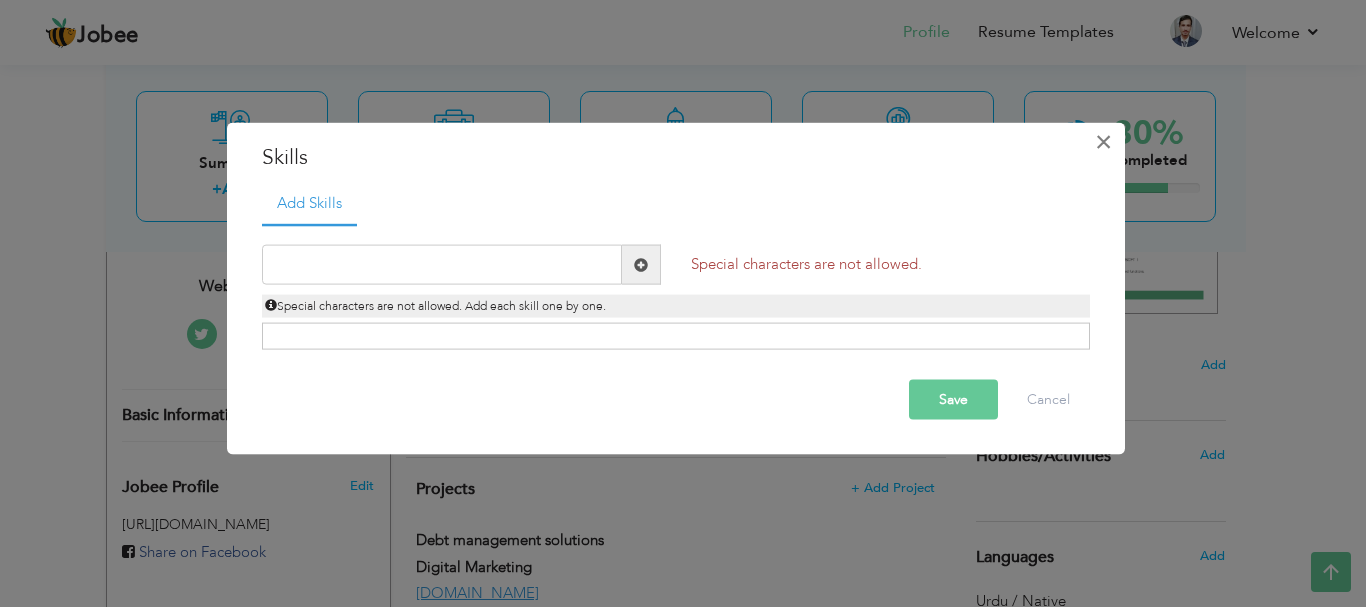 click on "×" at bounding box center (1103, 141) 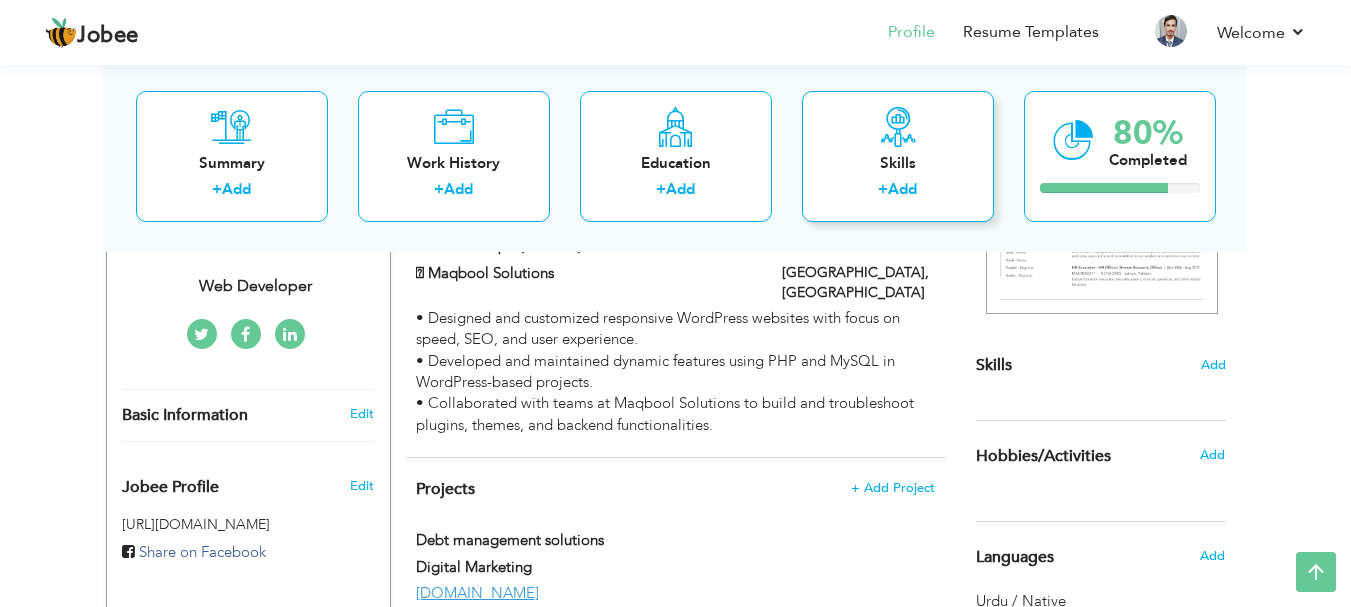 click on "Add" at bounding box center (902, 189) 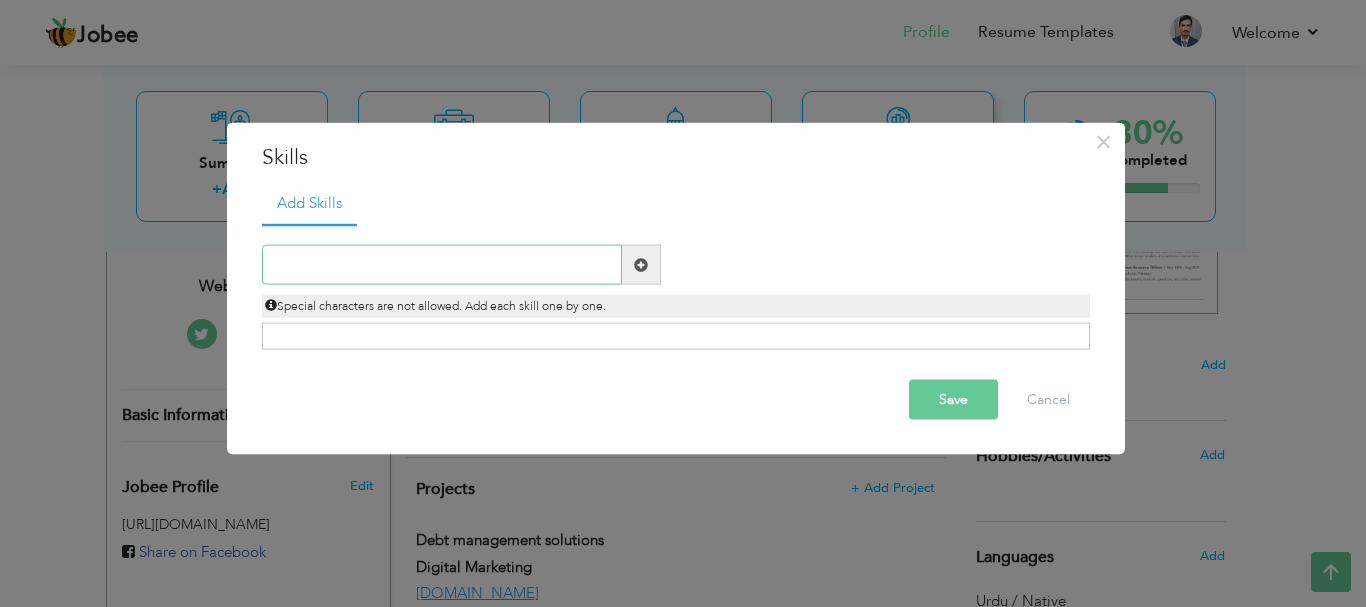 paste on "Languages: HTML, CSS, C++, PHP, Java, ASP.NET" 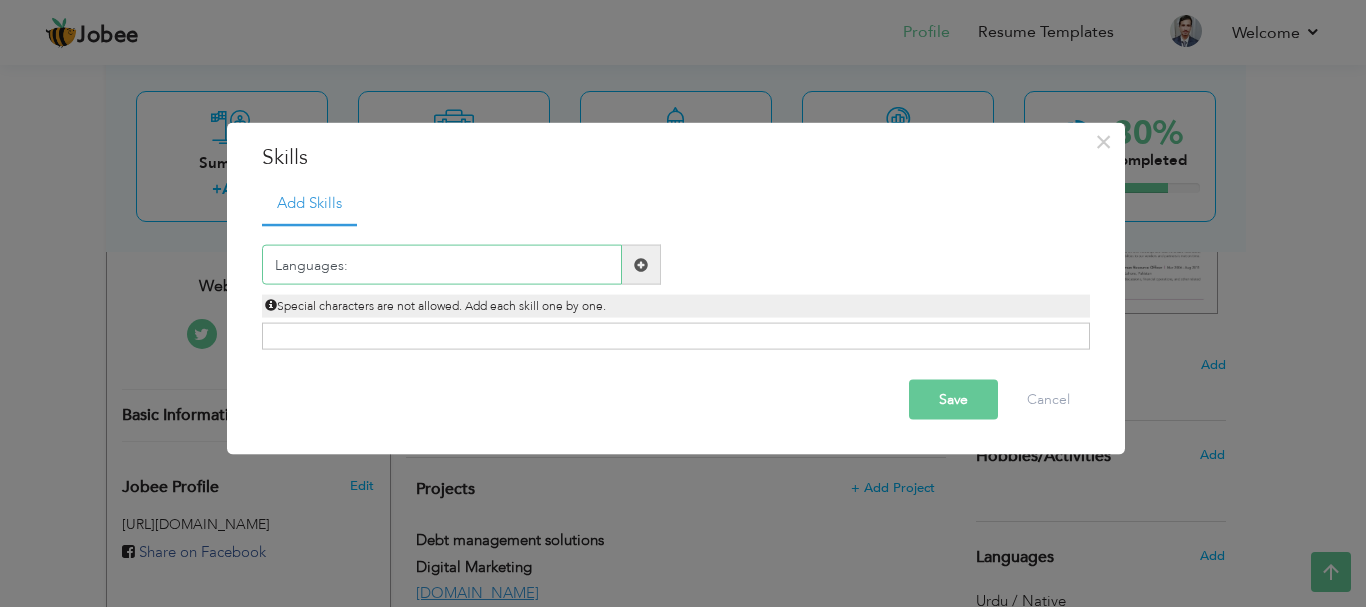 type on "Languages:" 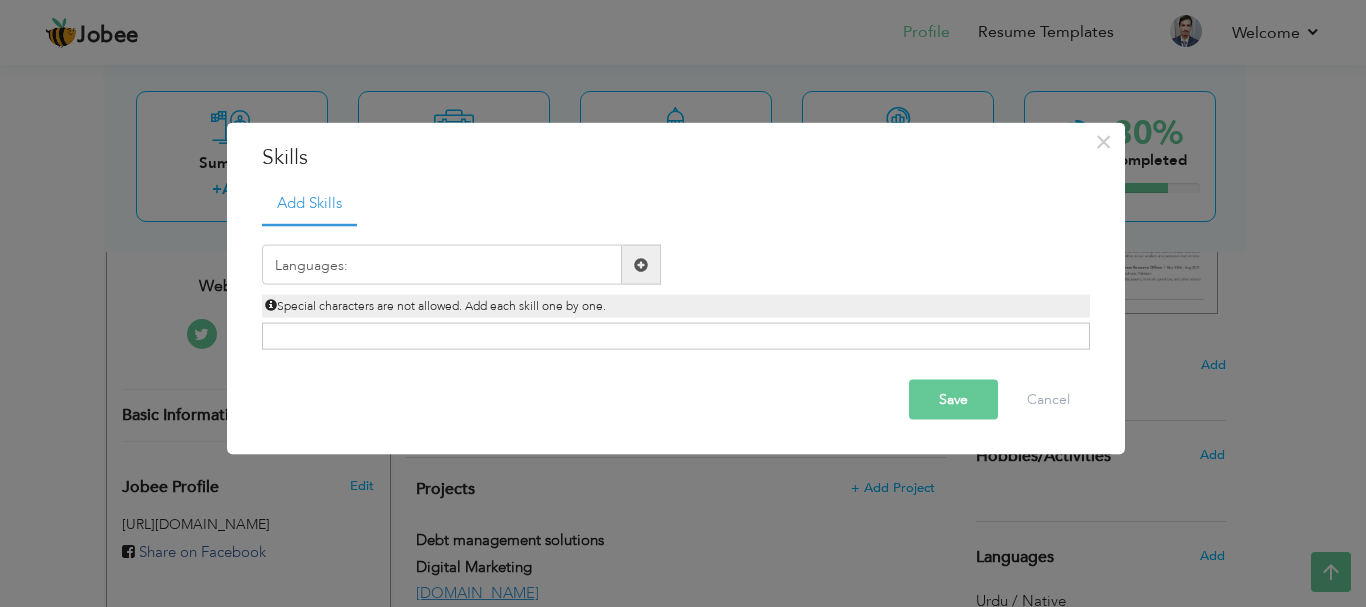 click on "Save" at bounding box center (953, 400) 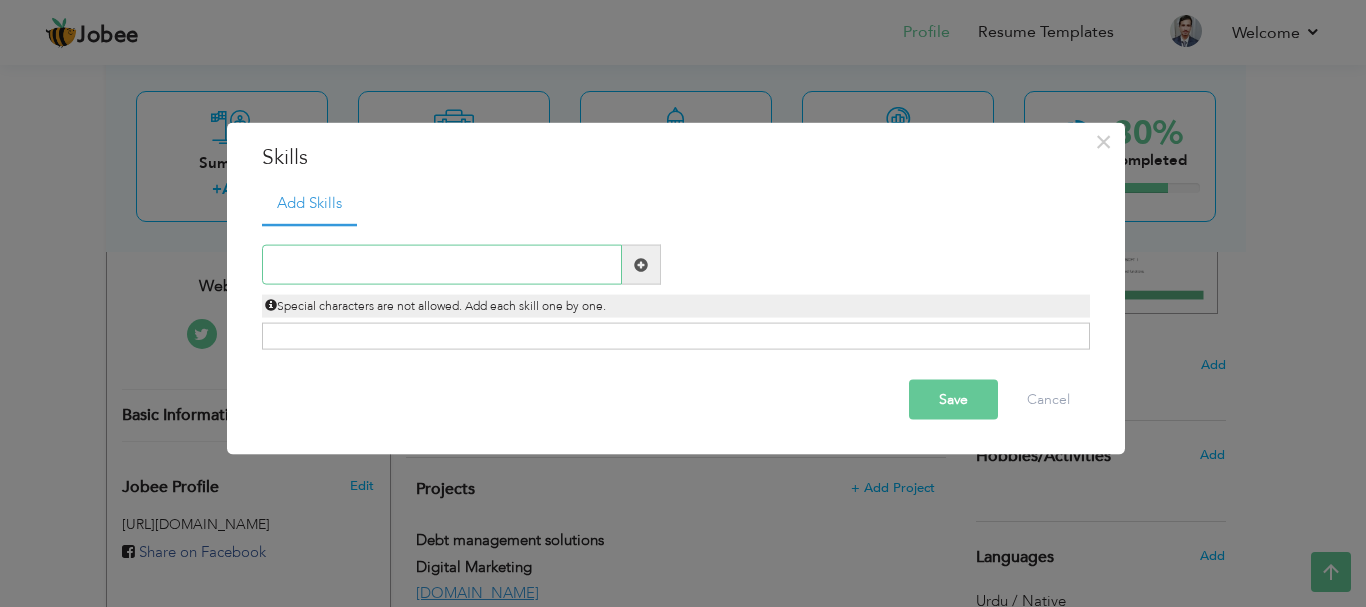 paste on "Languages: HTML, CSS, C++, PHP, Java, ASP.NET" 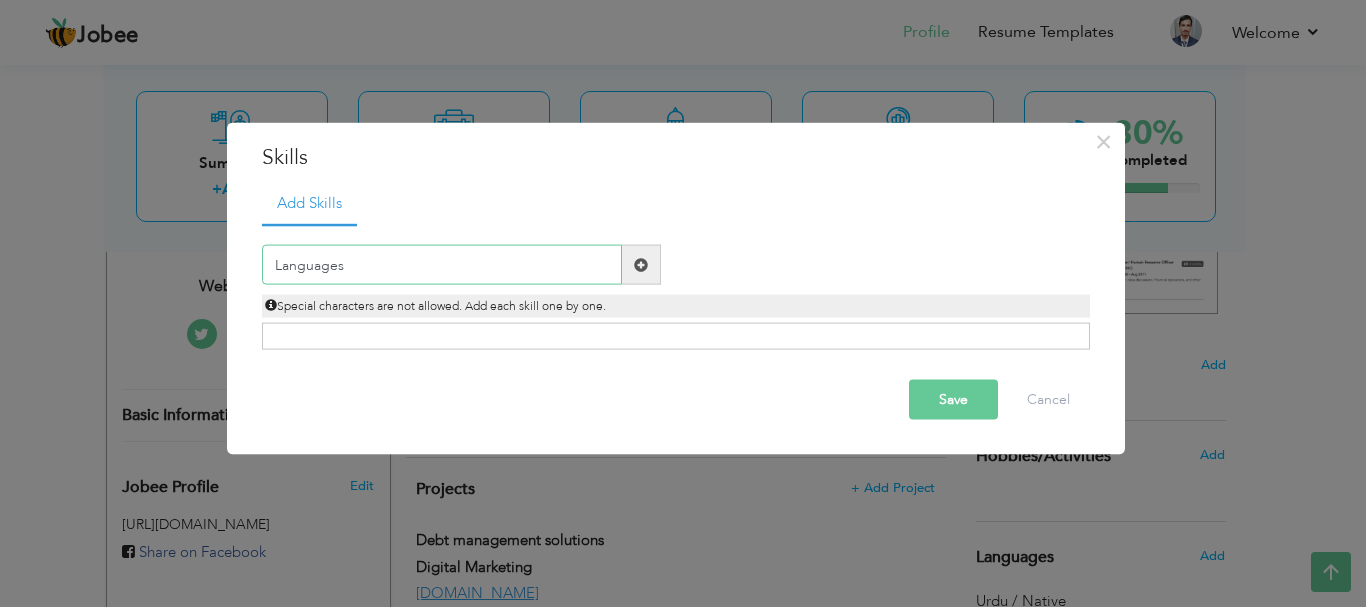 type on "Languages" 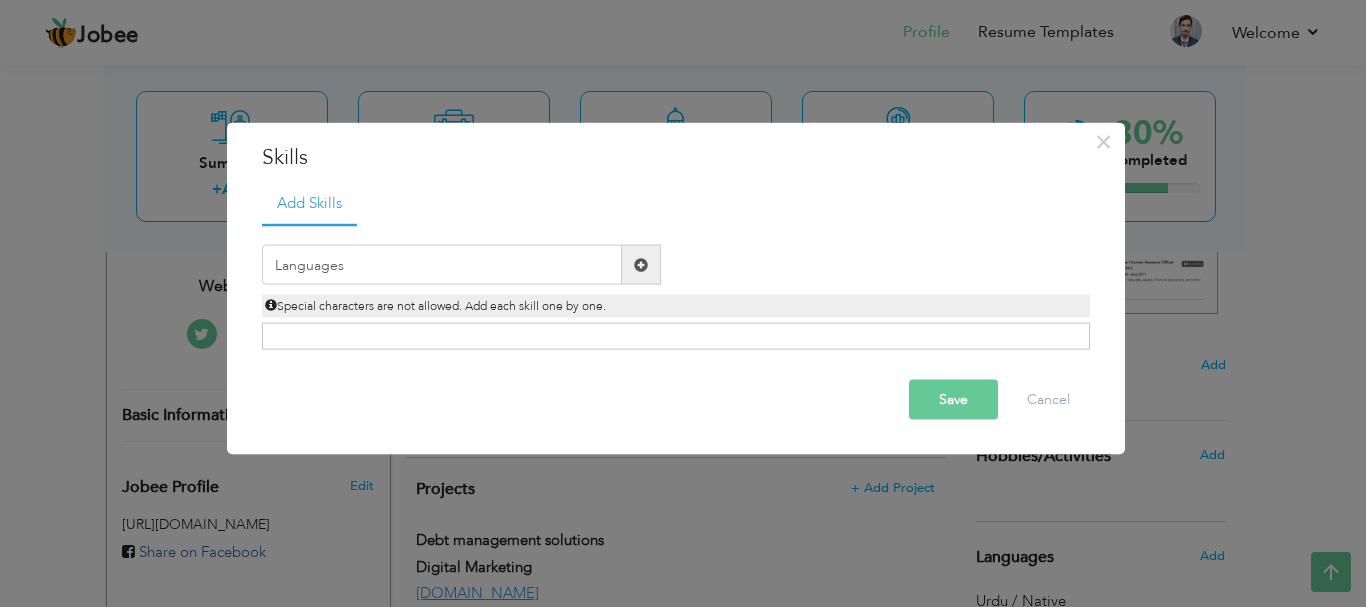 click on "Save" at bounding box center (953, 400) 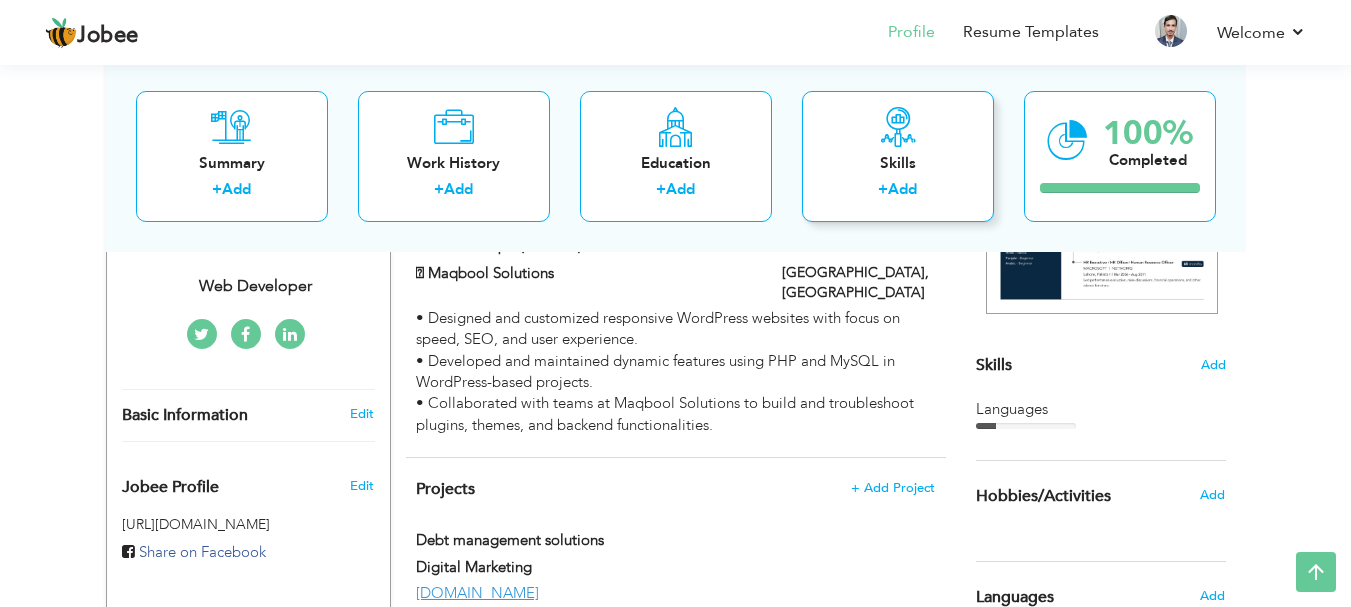 click on "Add" at bounding box center (902, 189) 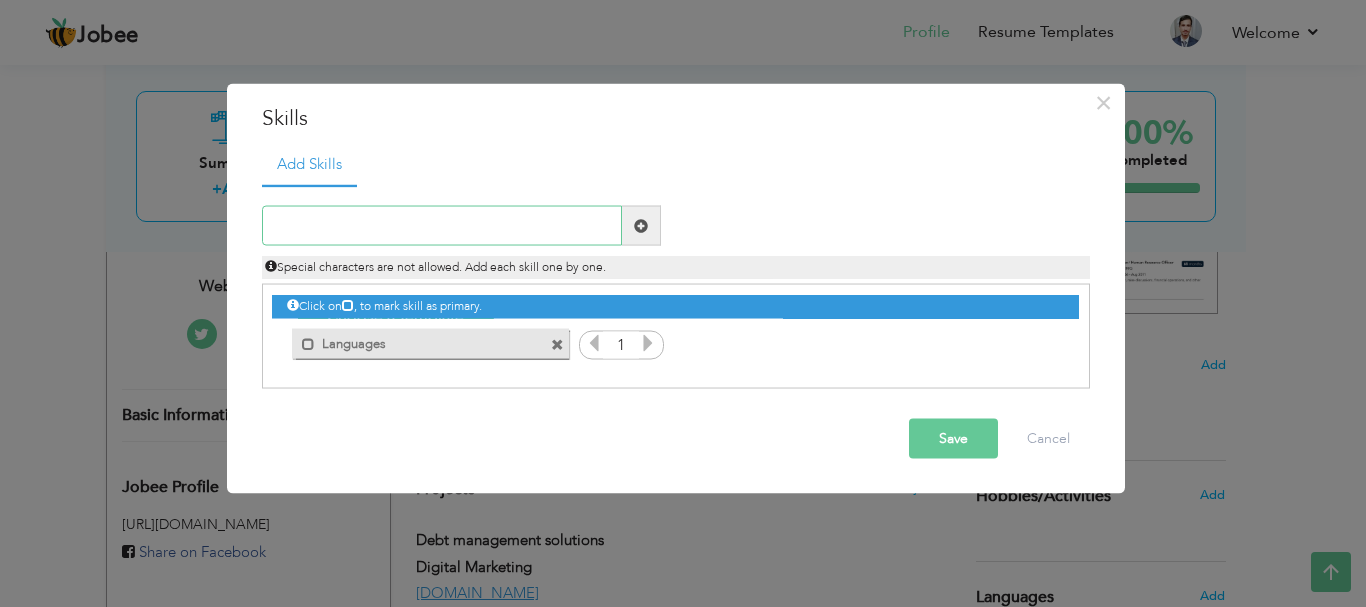 paste on "Languages: HTML, CSS, C++, PHP, Java, ASP.NET" 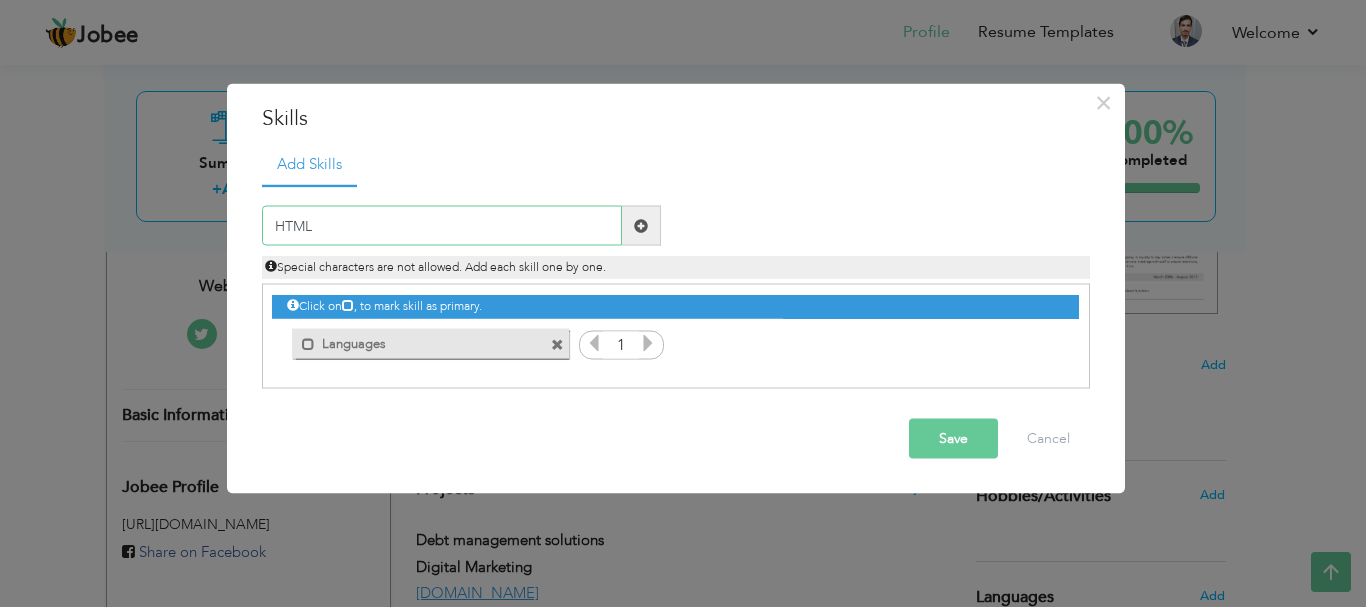 type on "HTML" 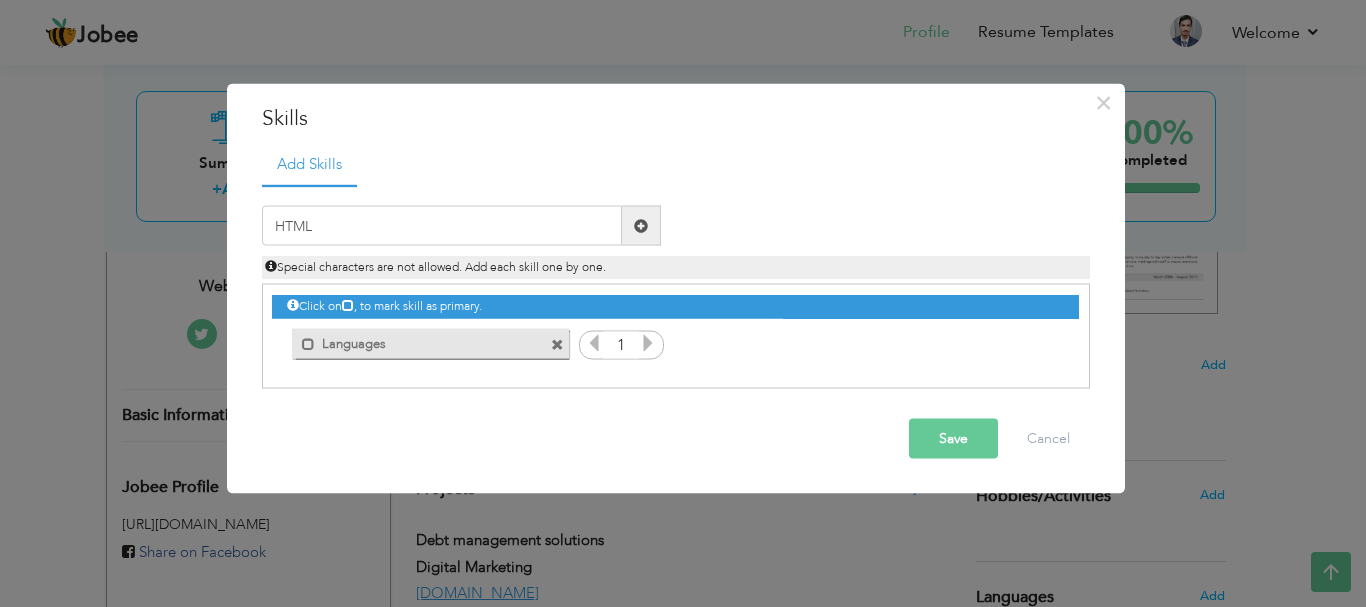 click on "Save" at bounding box center (953, 439) 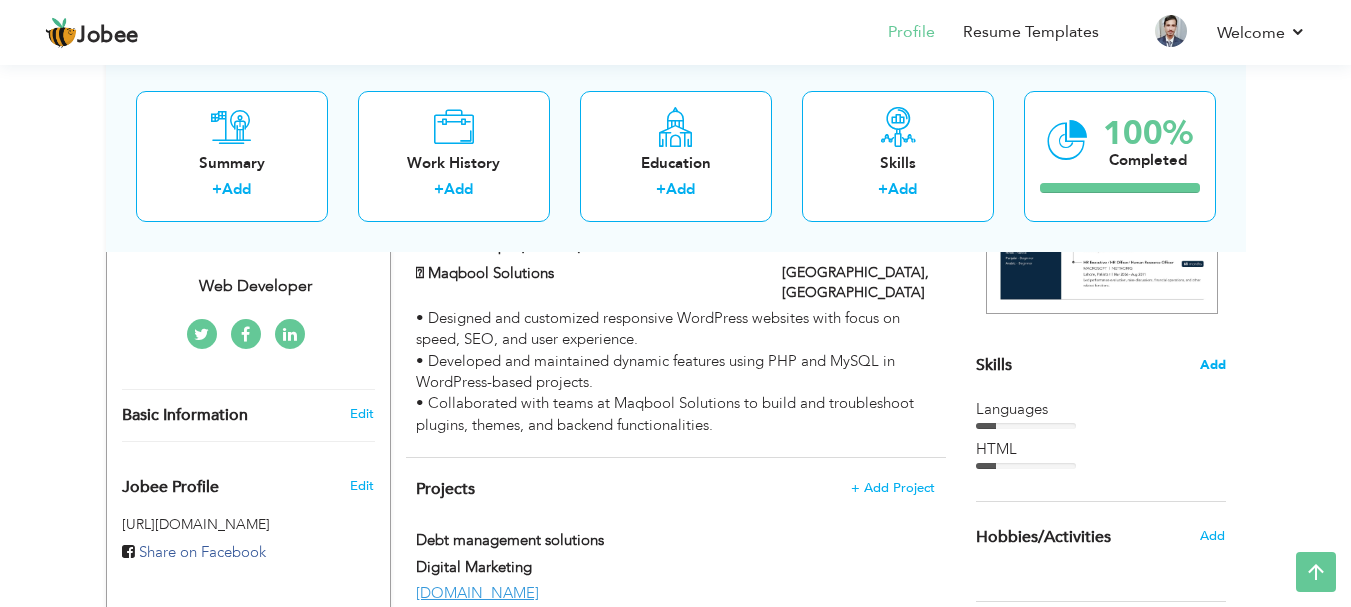 click on "Add" at bounding box center (1213, 365) 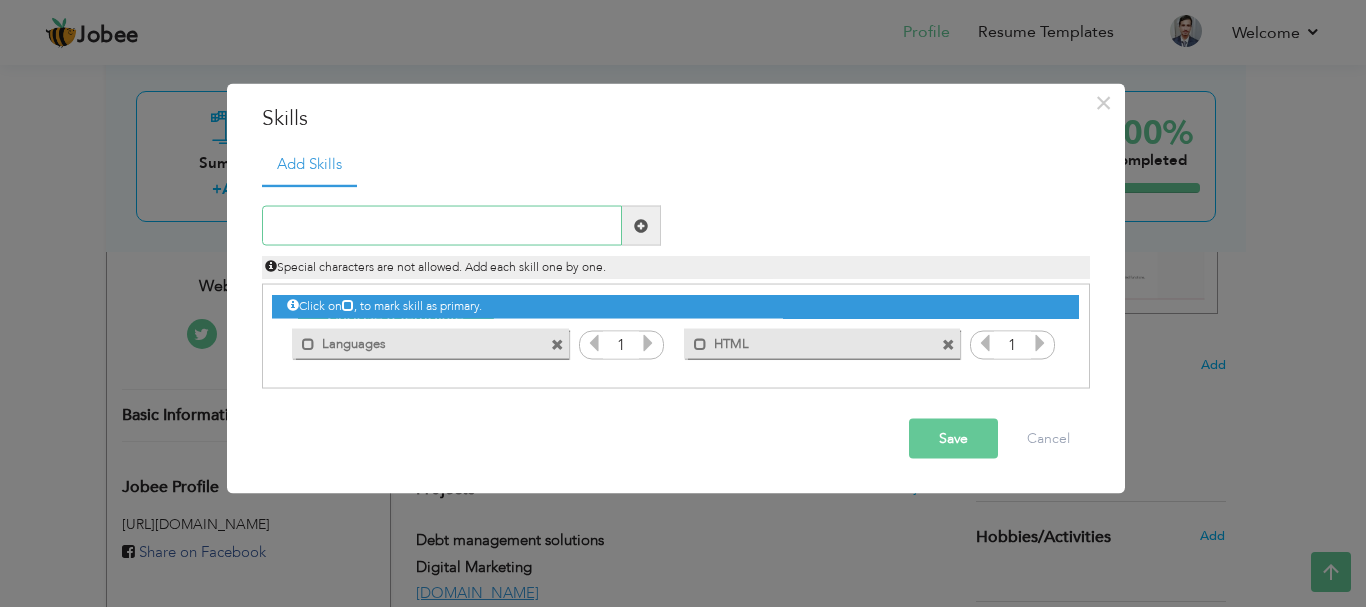 paste on "Languages: HTML, CSS, C++, PHP, Java, ASP.NET" 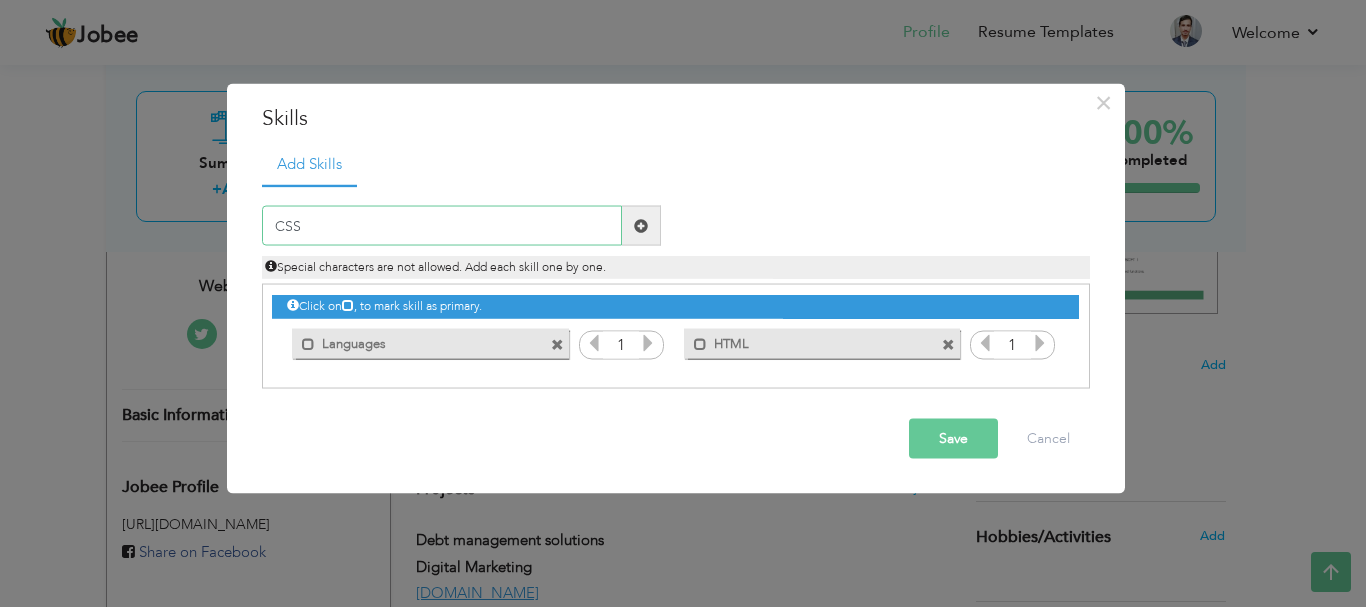 type on "CSS" 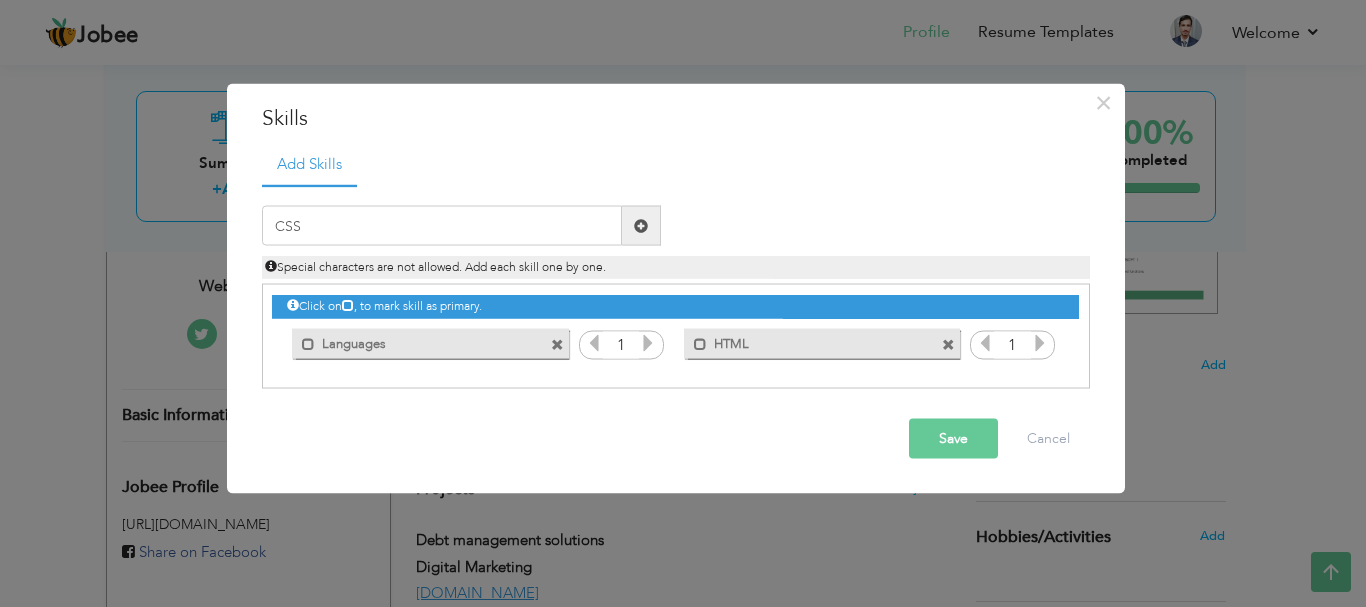 click on "Save" at bounding box center [953, 439] 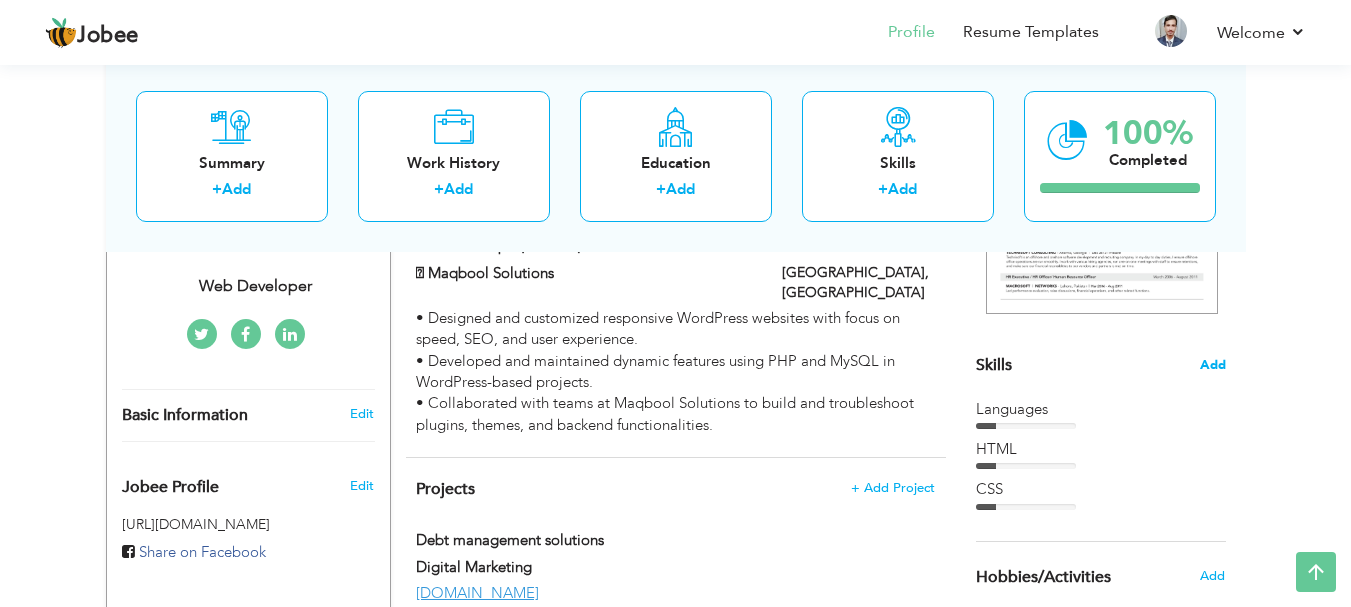 click on "Add" at bounding box center (1213, 365) 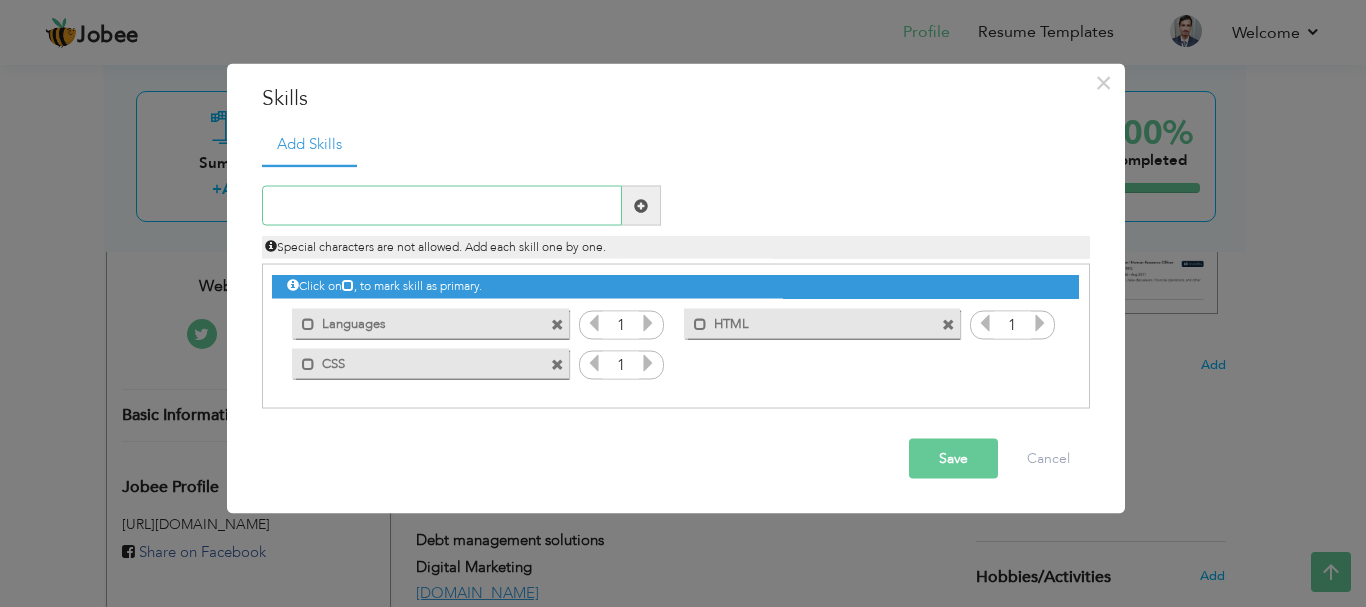paste on "Languages: HTML, CSS, C++, PHP, Java, ASP.NET" 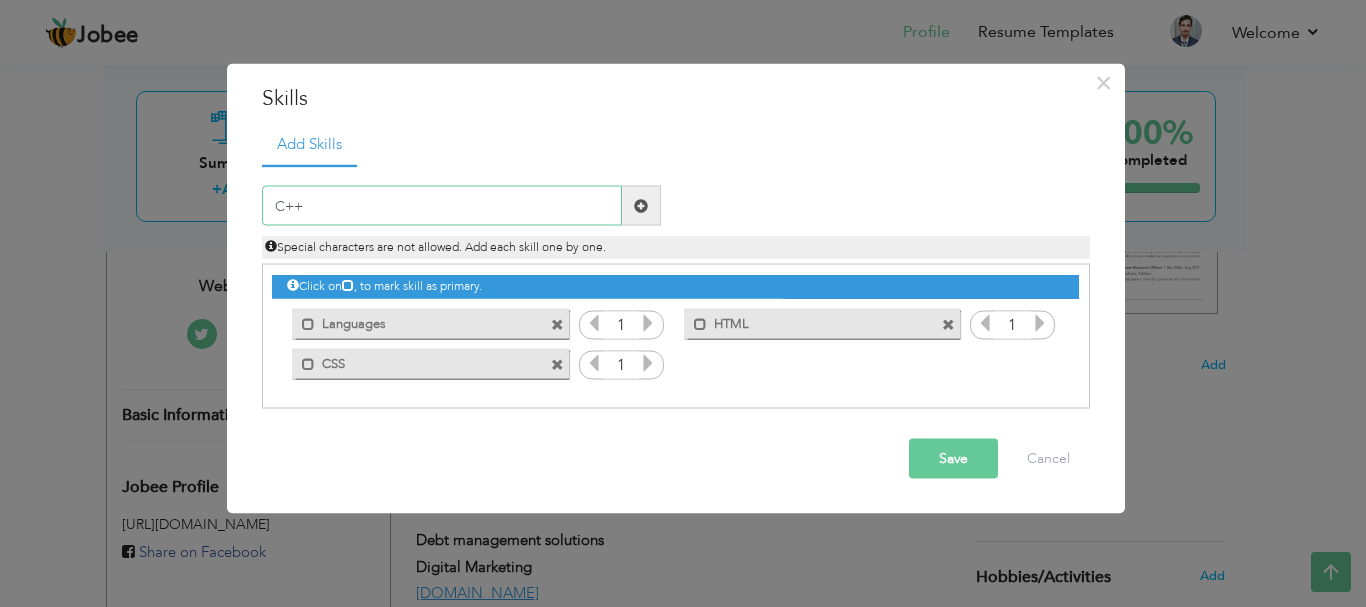 type on "C++" 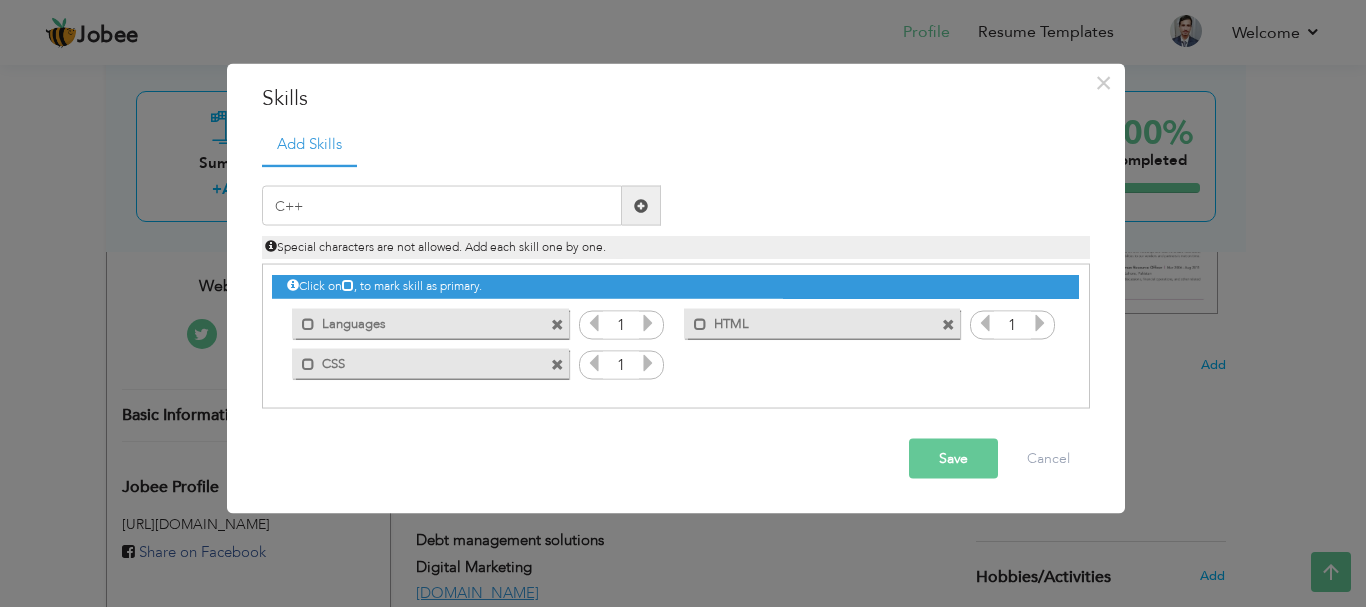 click on "Save" at bounding box center [953, 459] 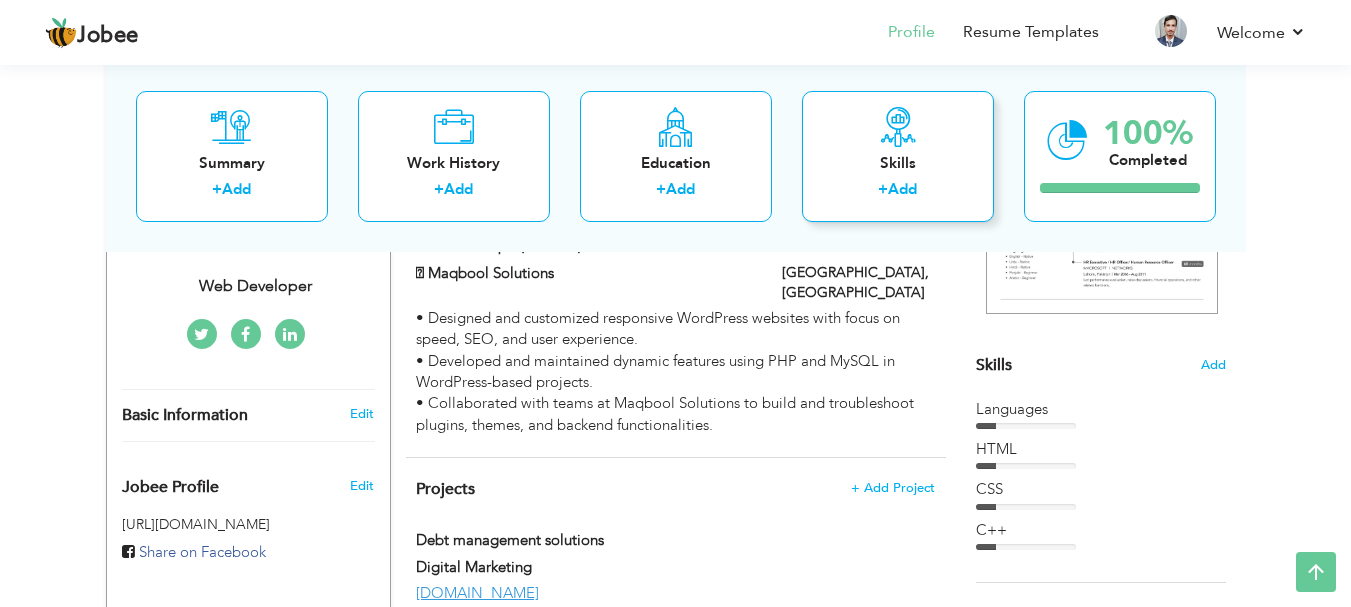 click on "Add" at bounding box center [902, 189] 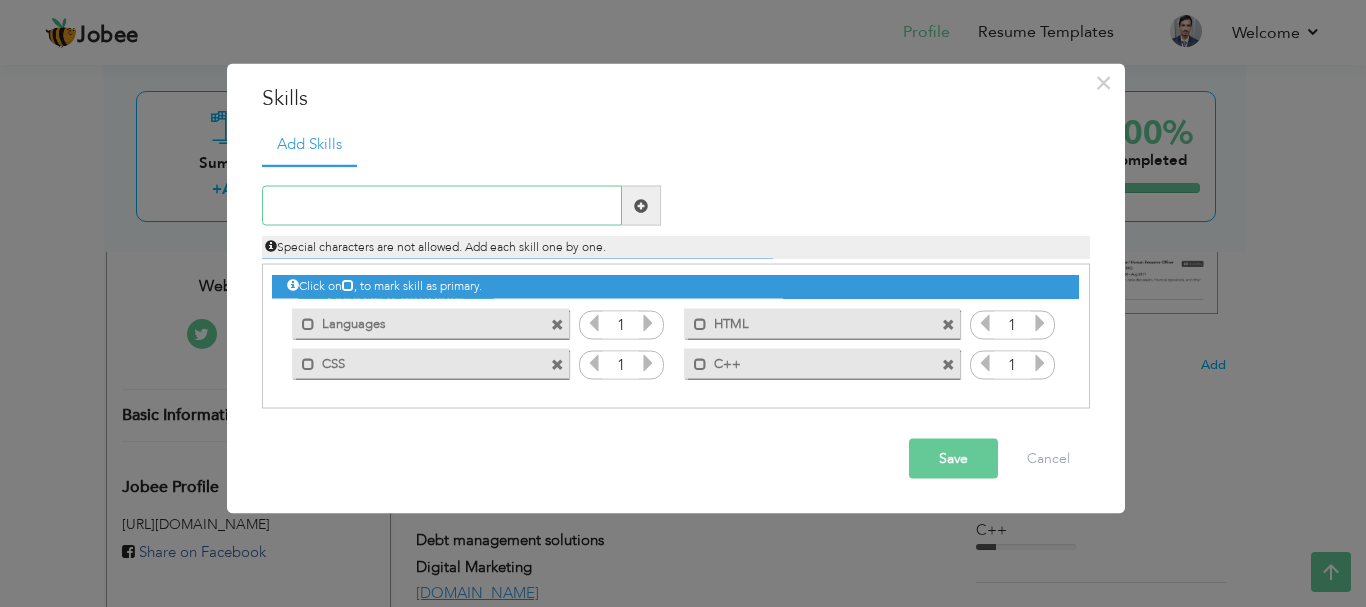 paste on "Languages: HTML, CSS, C++, PHP, Java, ASP.NET" 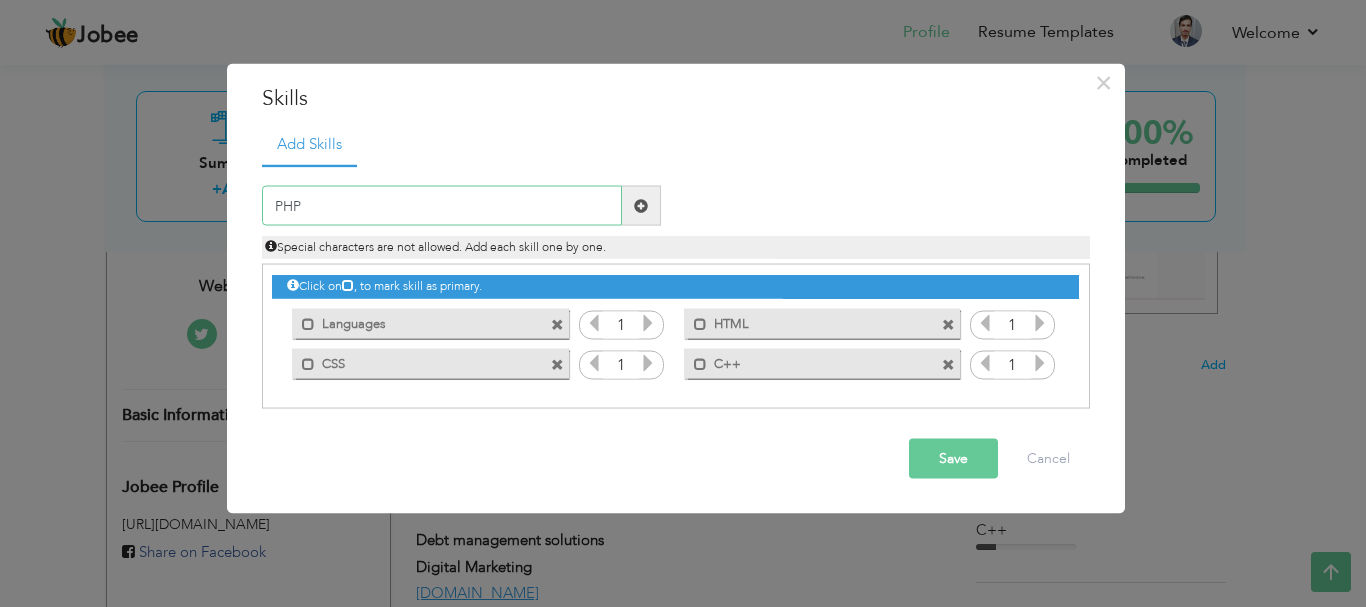 type on "PHP" 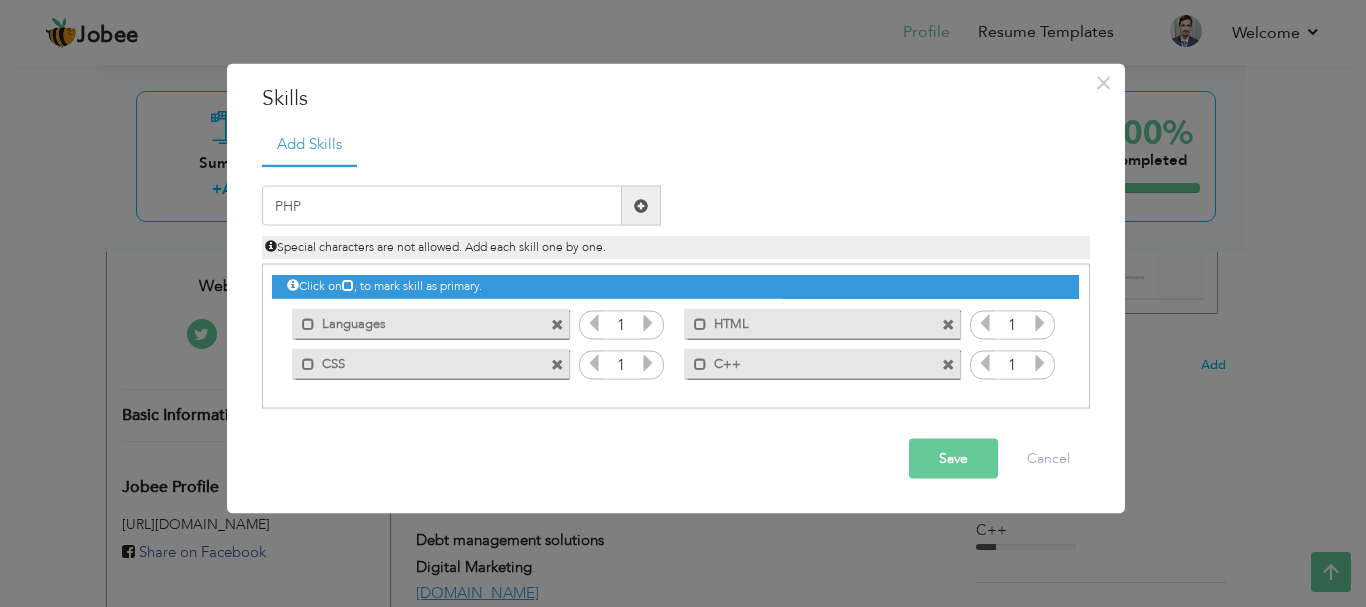 click on "Save" at bounding box center [953, 459] 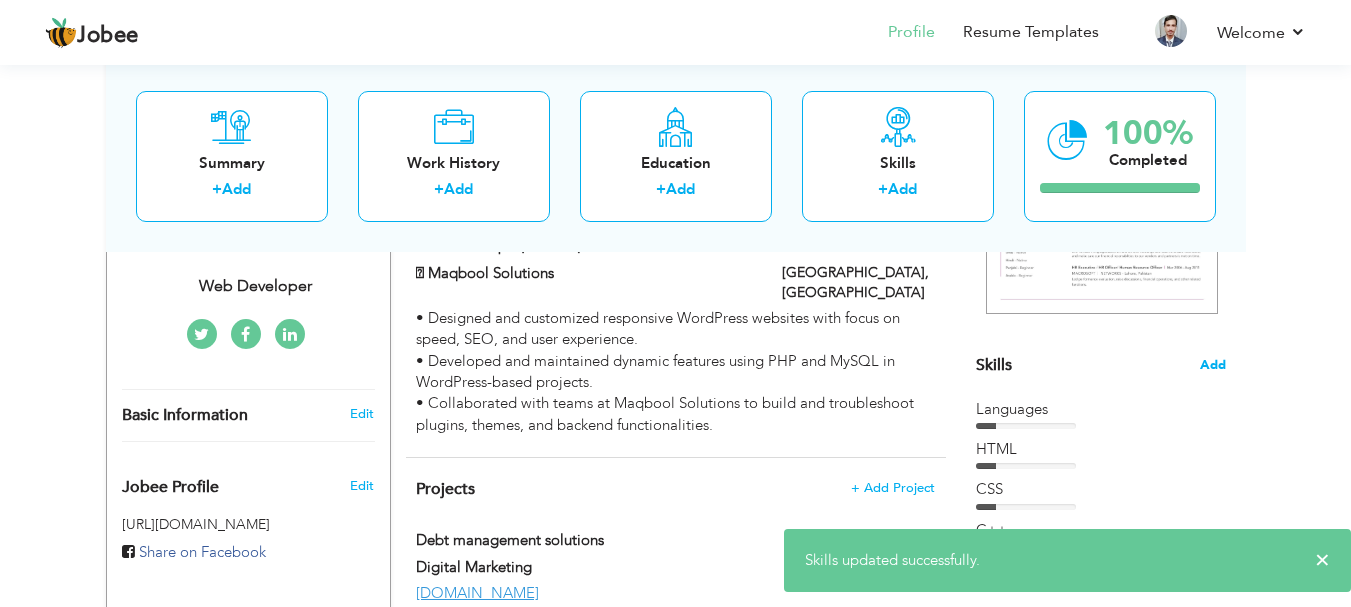 click on "Add" at bounding box center [1213, 365] 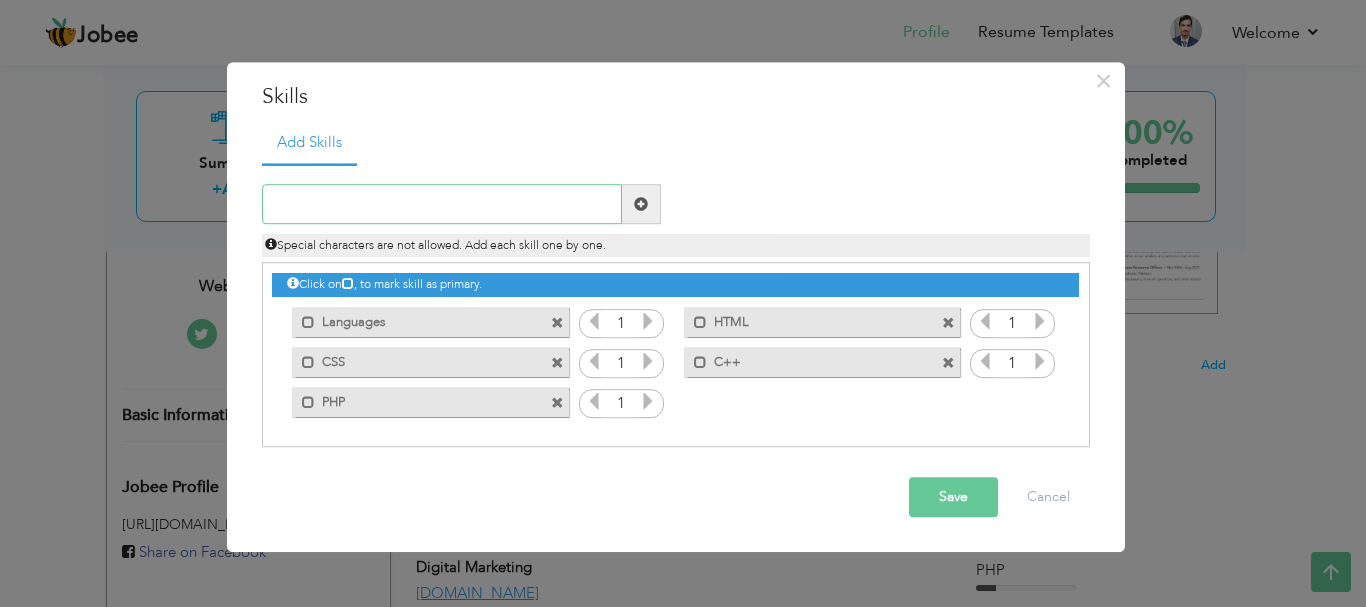 paste on "Languages: HTML, CSS, C++, PHP, Java, ASP.NET" 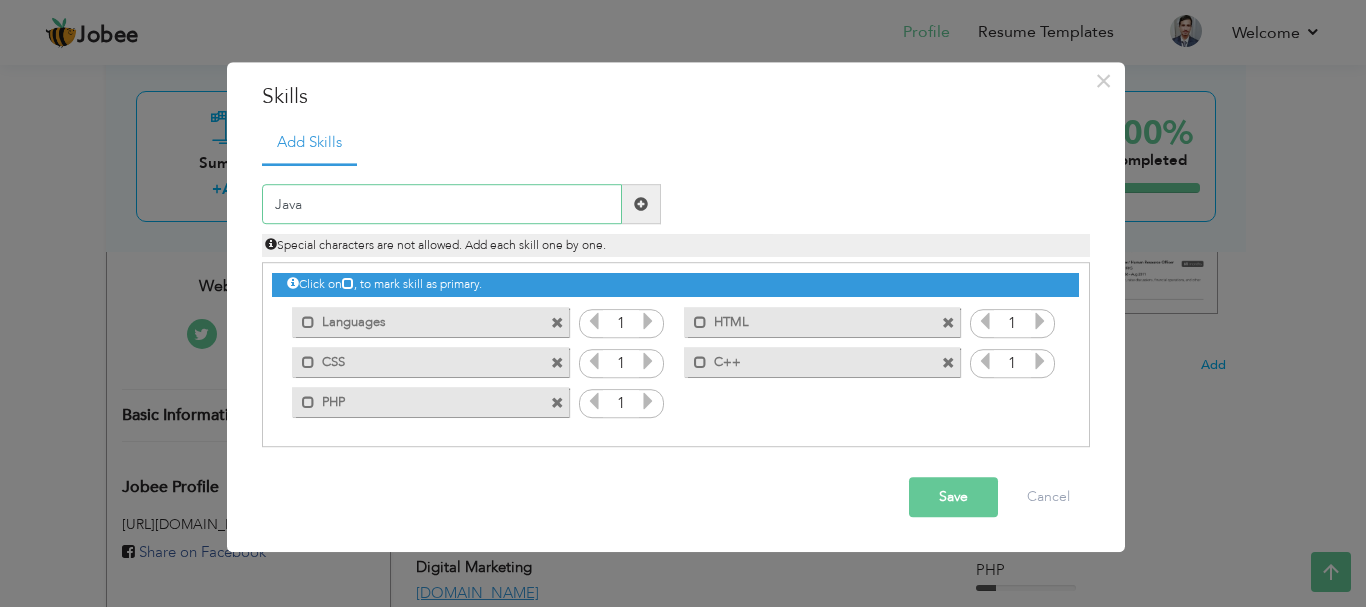 type on "Java" 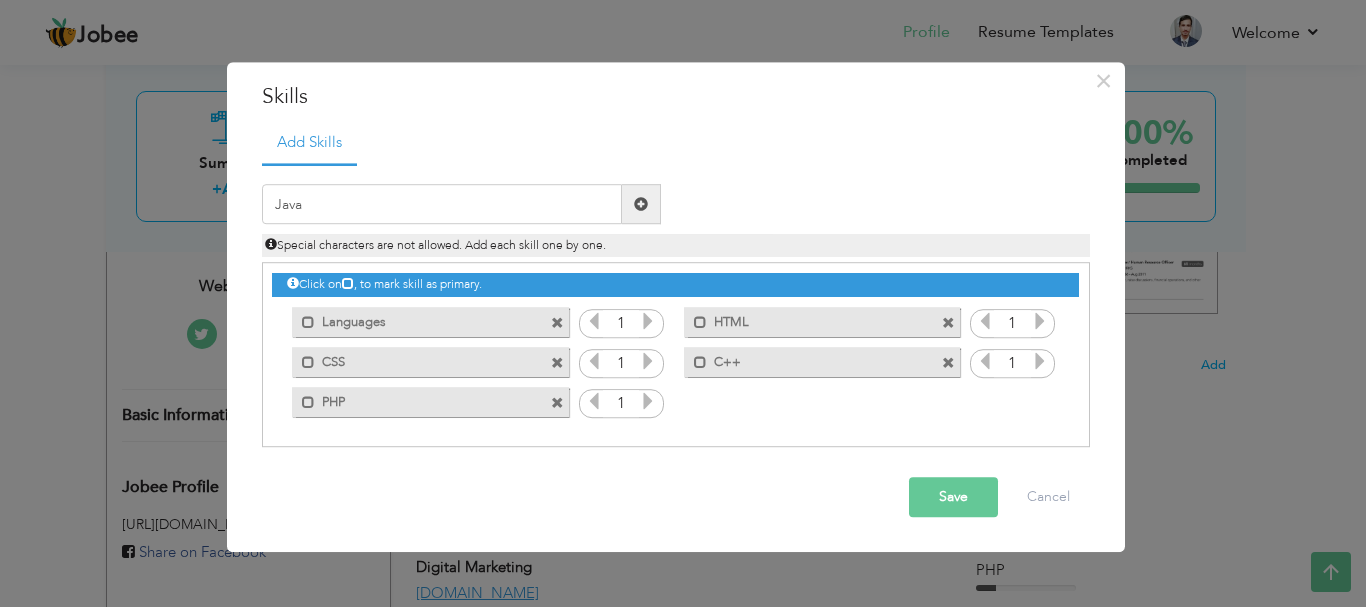 click on "Save" at bounding box center [953, 498] 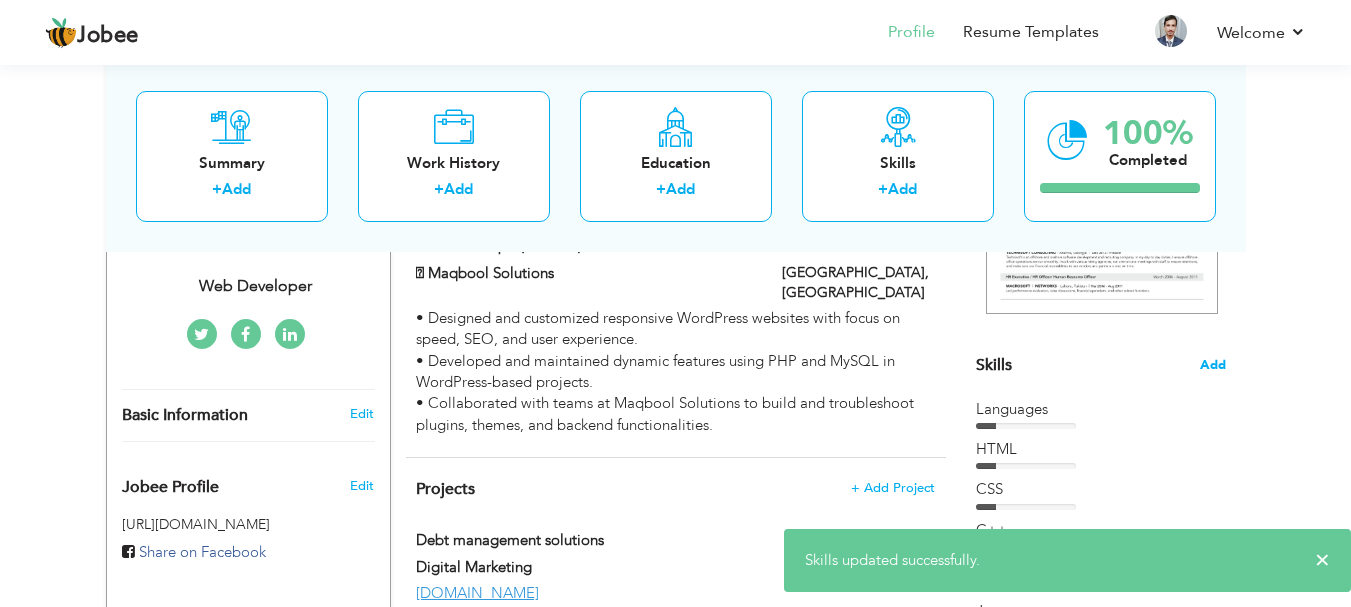 click on "Add" at bounding box center (1213, 365) 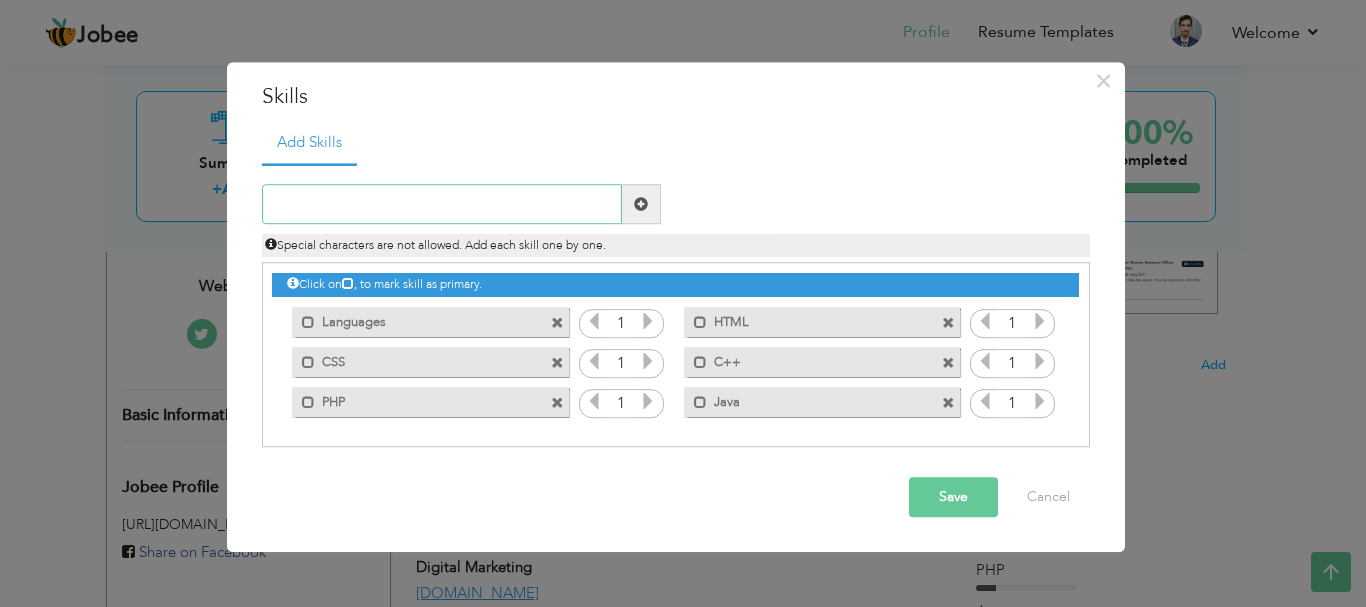 paste on "Languages: HTML, CSS, C++, PHP, Java, ASP.NET" 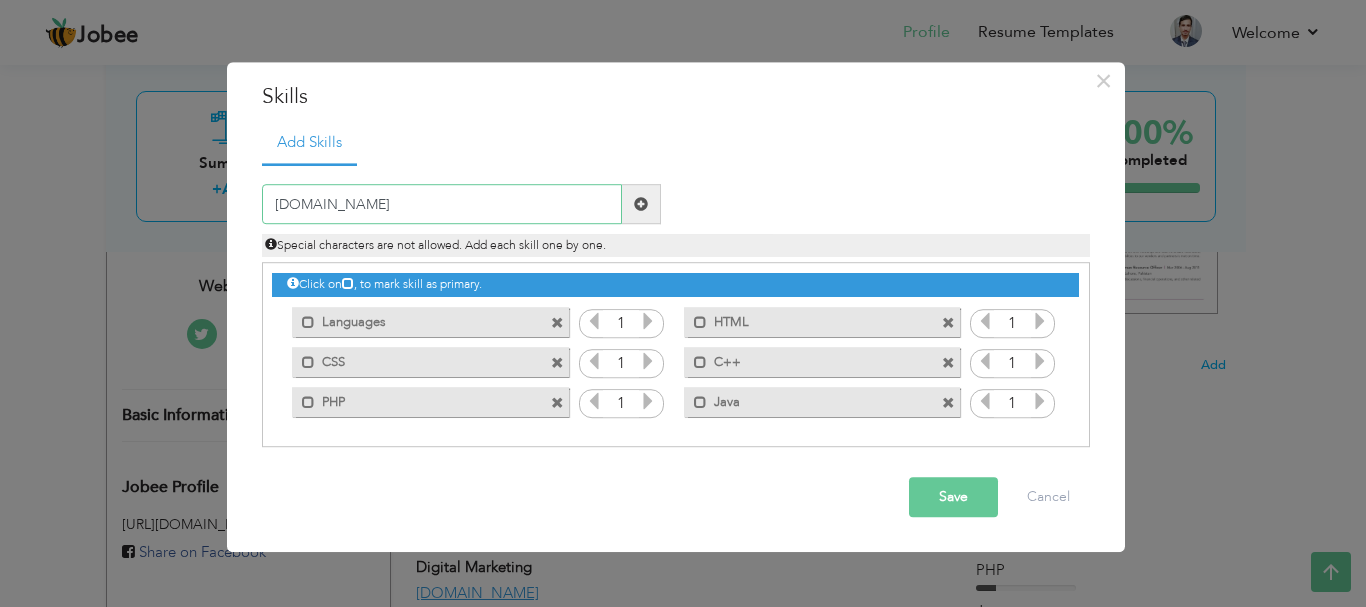 type on "[DOMAIN_NAME]" 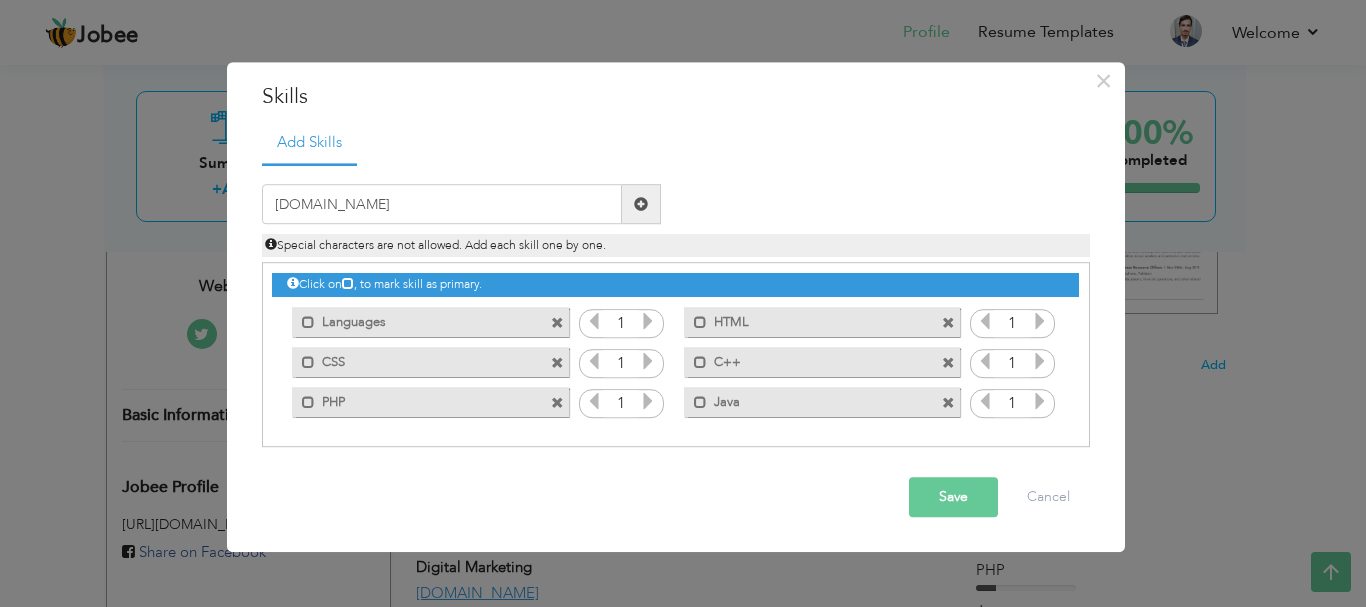 click on "Save" at bounding box center (953, 498) 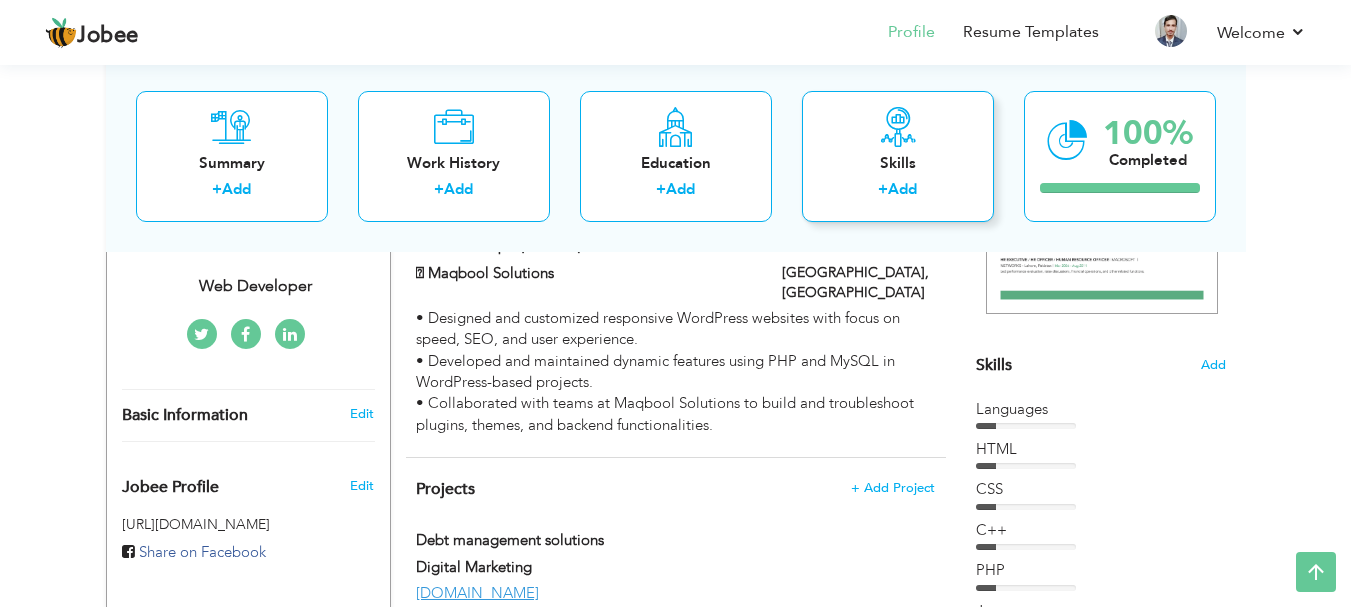 click on "Skills
+  Add" at bounding box center (898, 155) 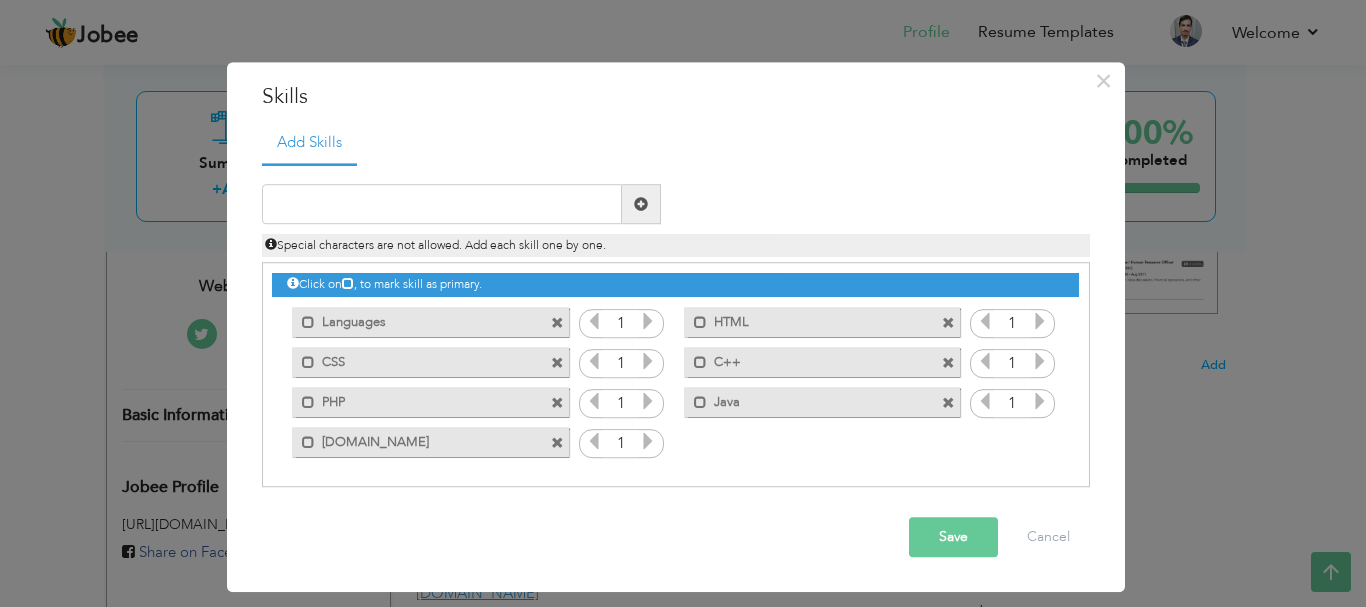 click at bounding box center (648, 362) 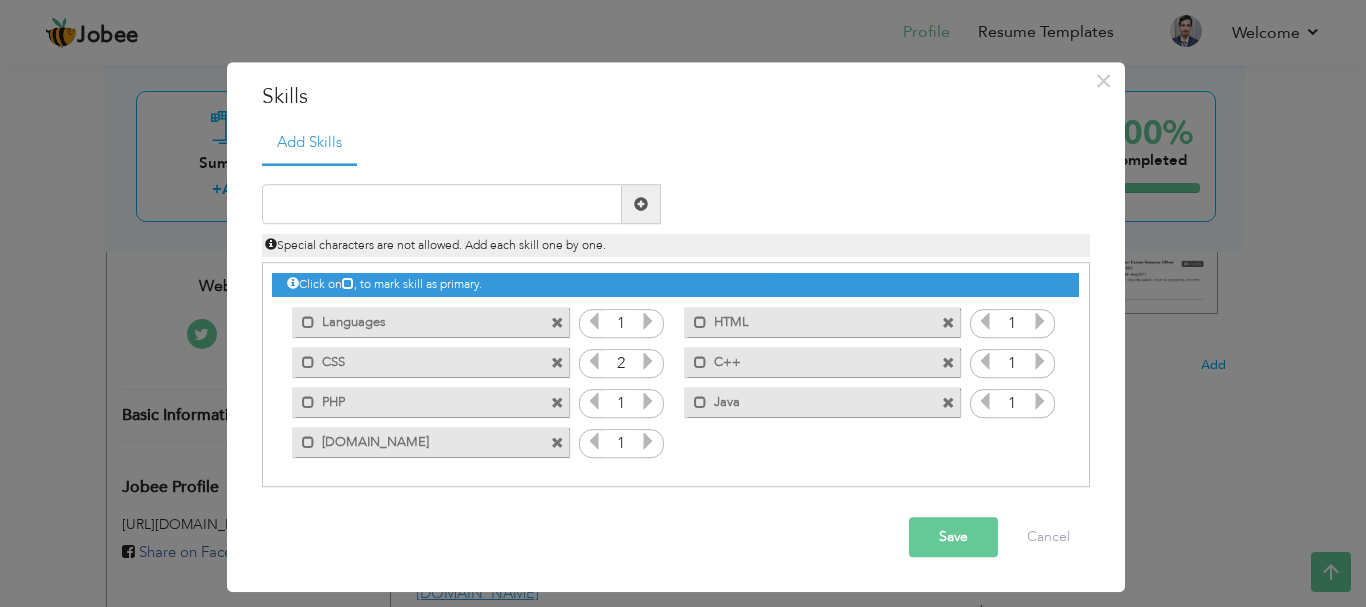 click at bounding box center [648, 362] 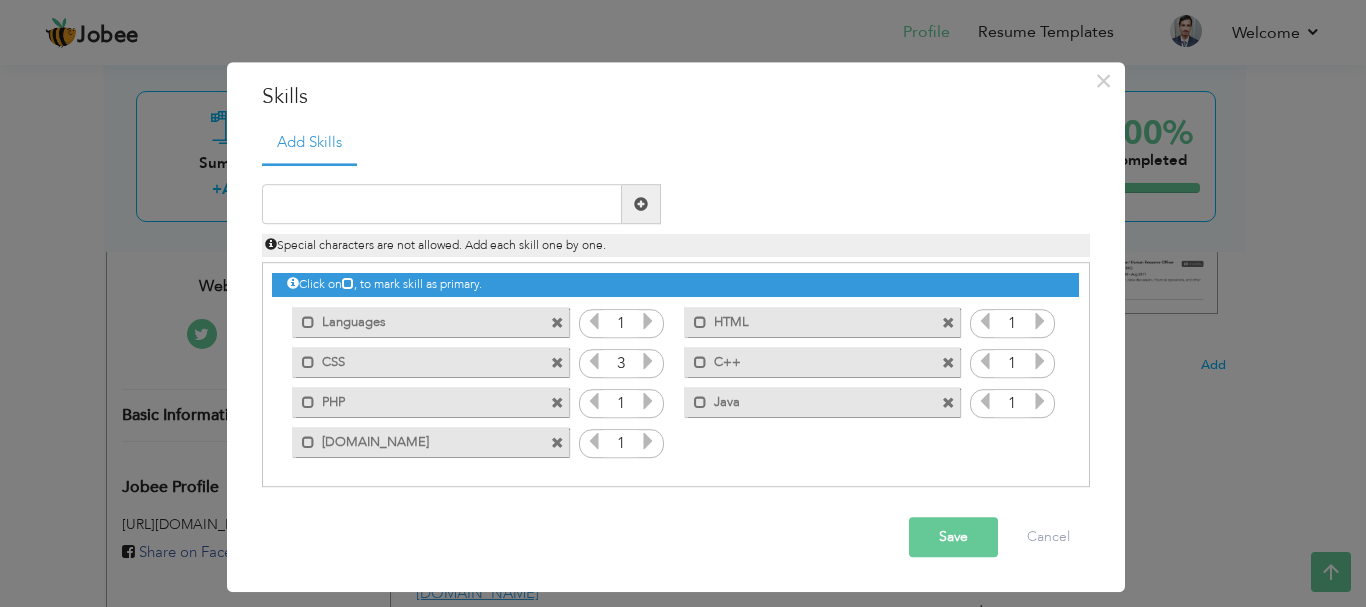 click at bounding box center [648, 362] 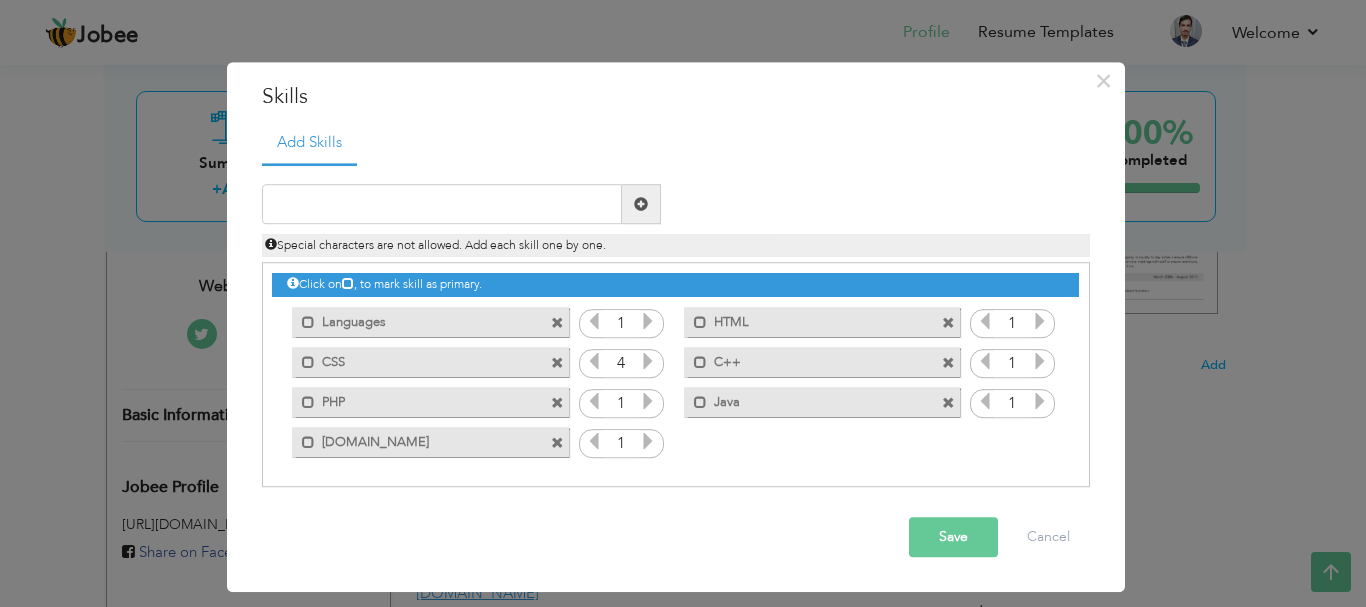 click at bounding box center [648, 402] 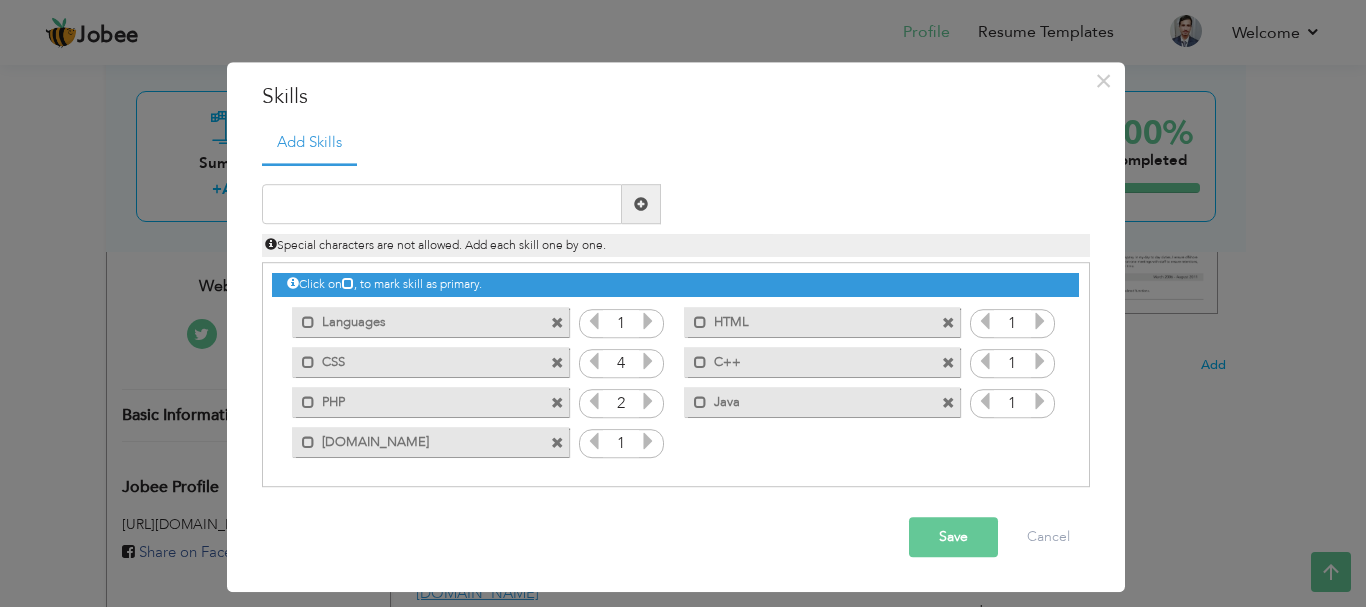 click at bounding box center (648, 402) 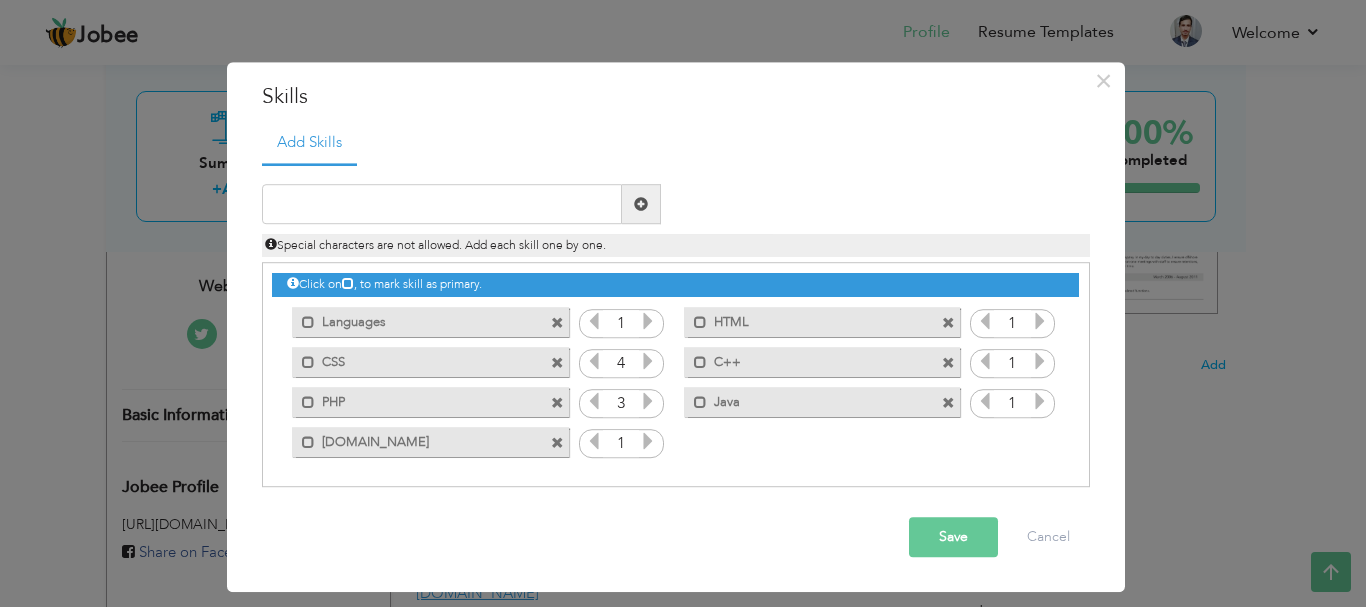 click at bounding box center [648, 402] 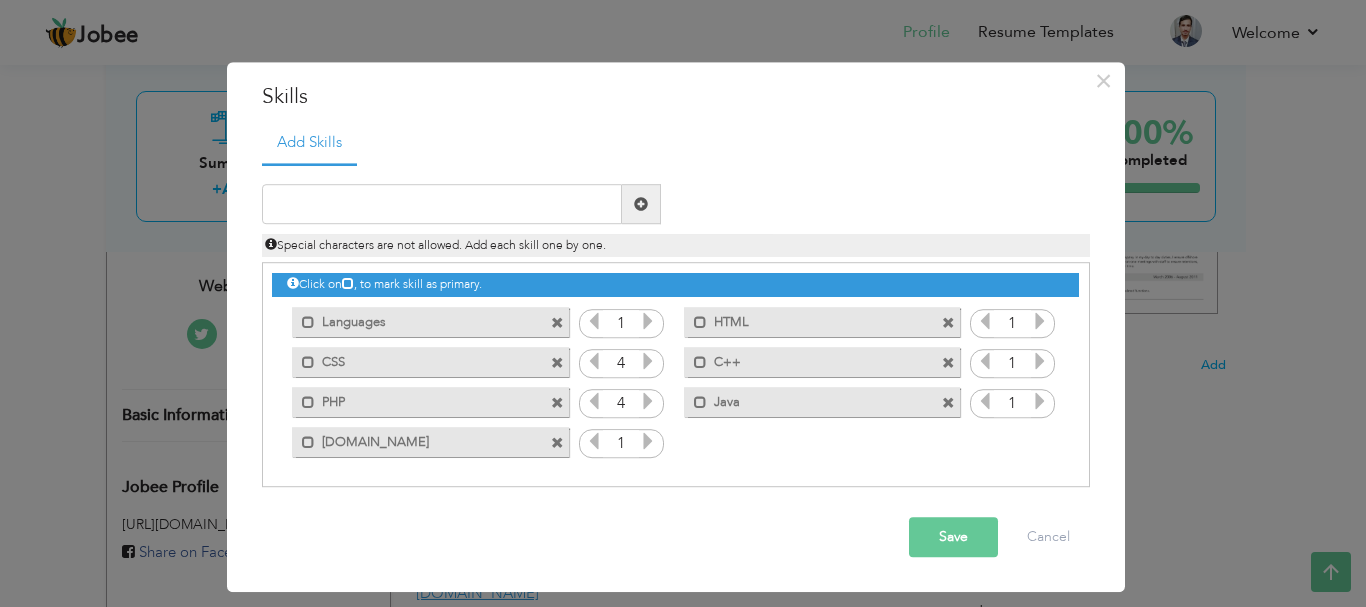 click at bounding box center [648, 402] 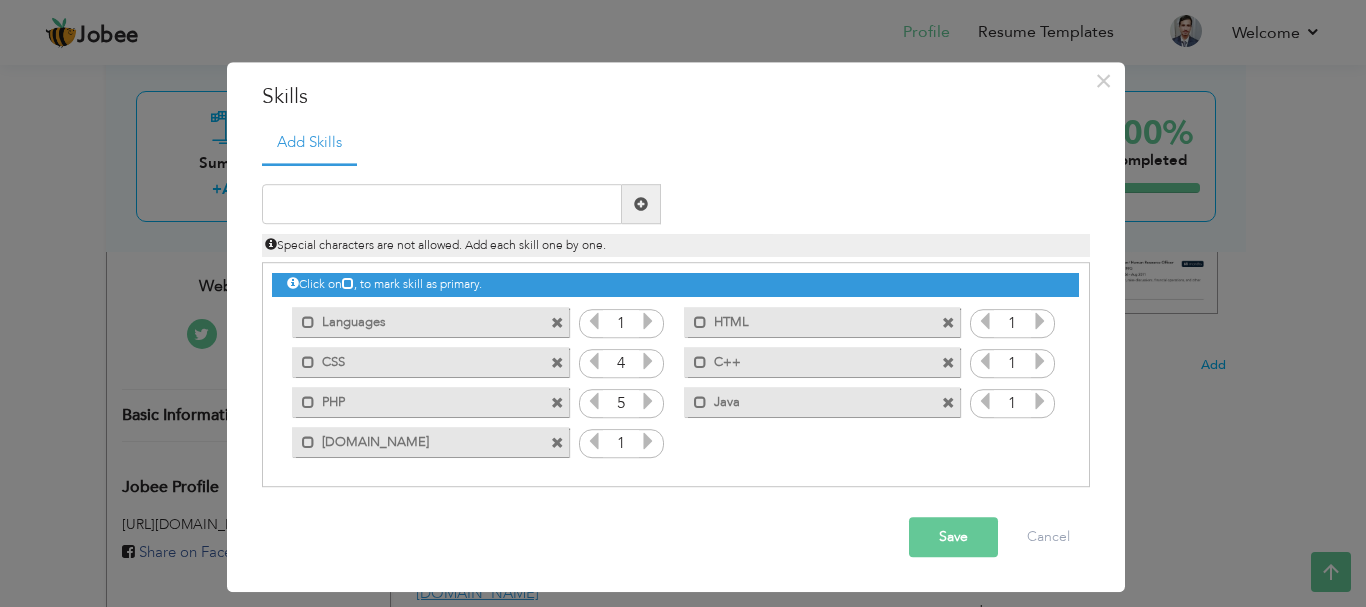 click at bounding box center [648, 442] 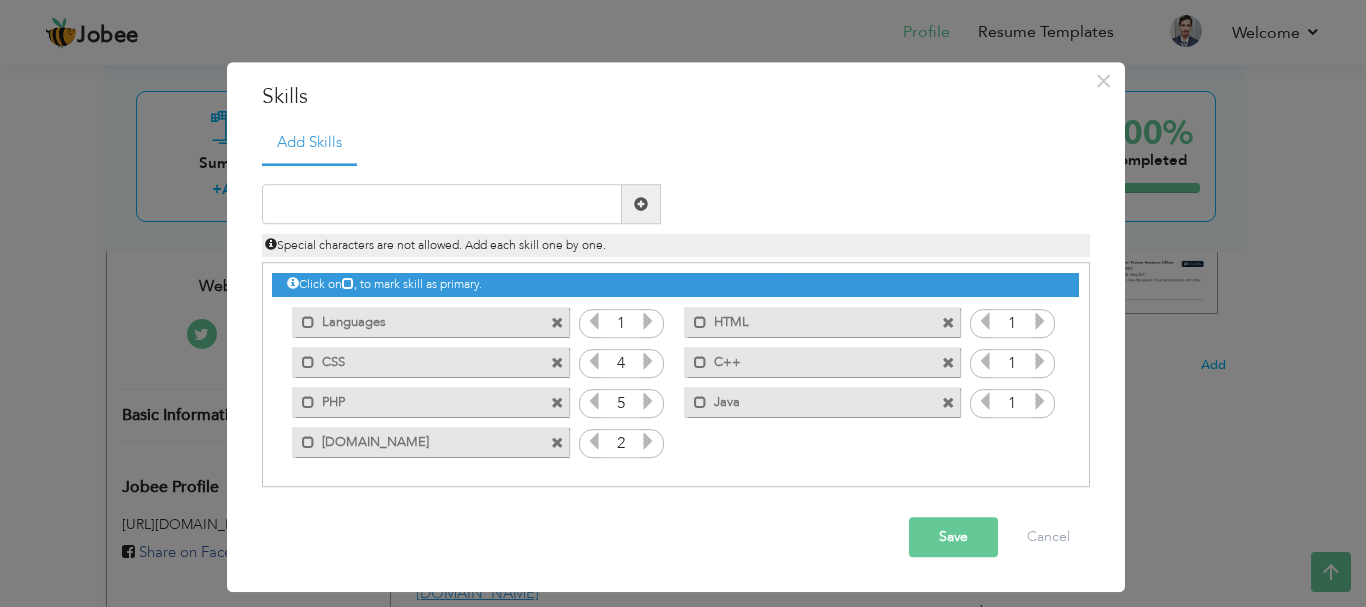 click at bounding box center (648, 442) 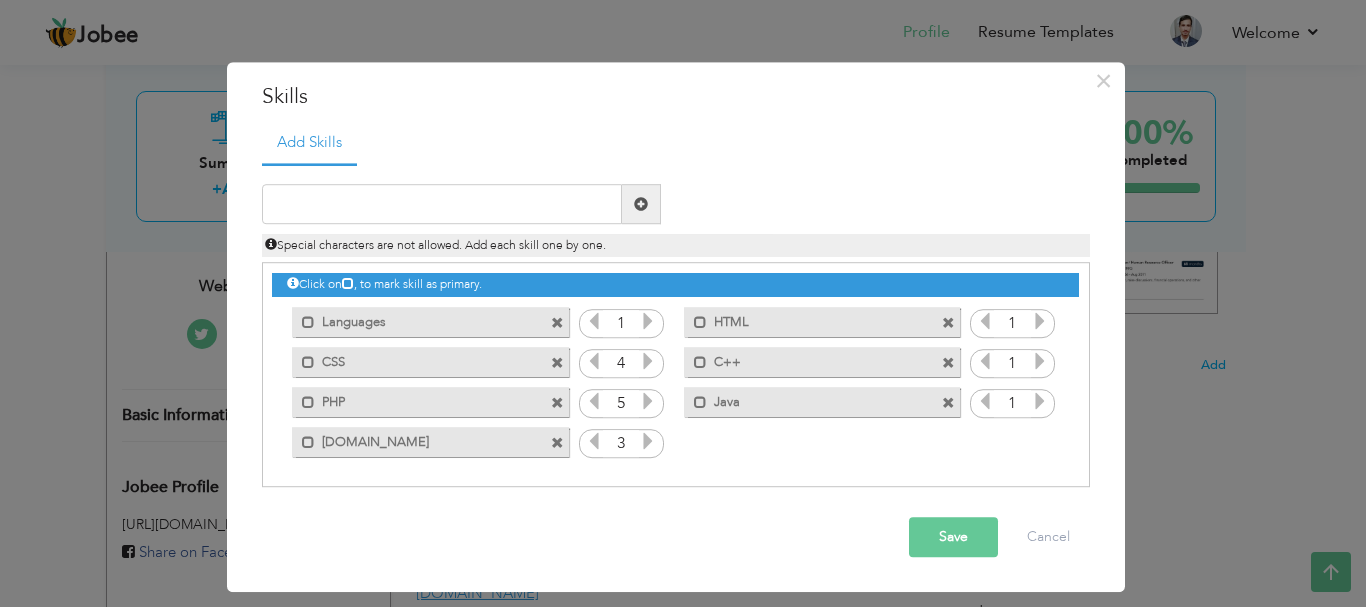 click at bounding box center (648, 442) 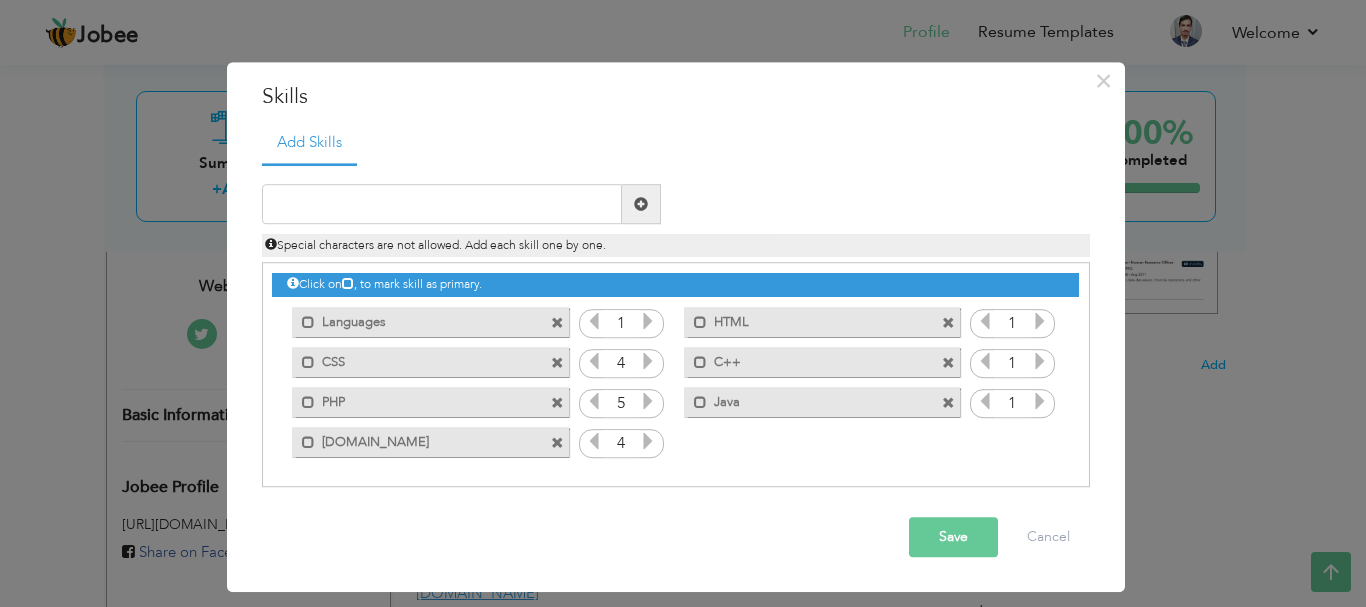 click at bounding box center [648, 442] 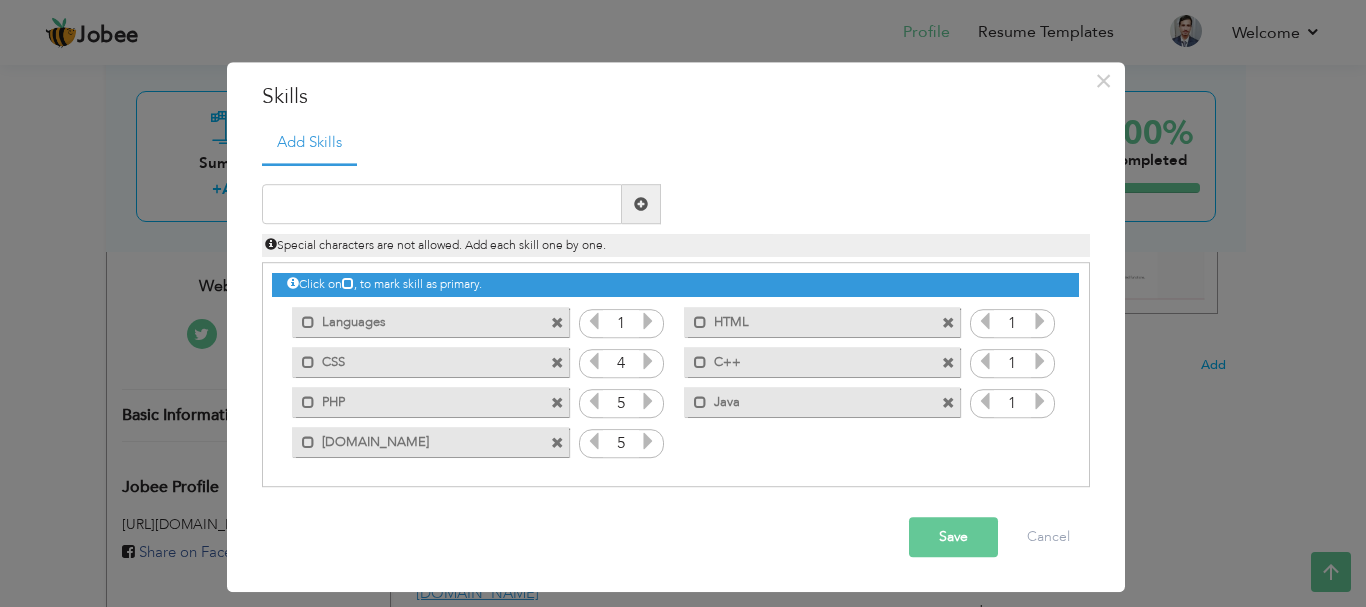 click at bounding box center (1040, 322) 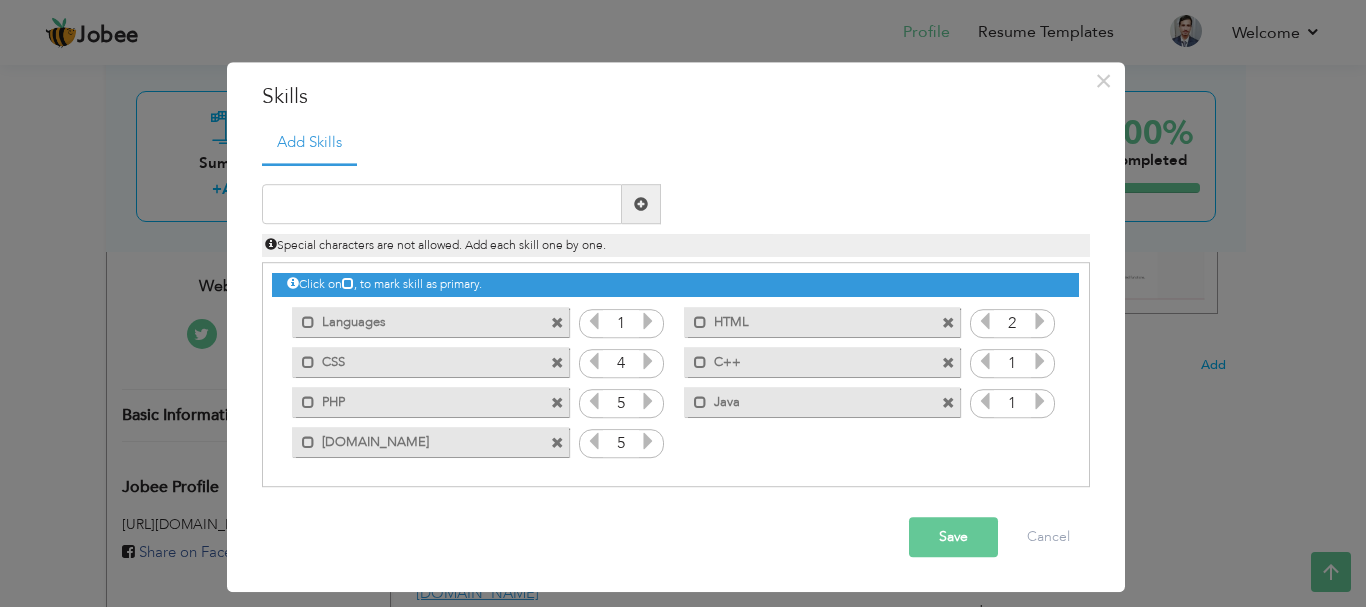 click at bounding box center [1040, 322] 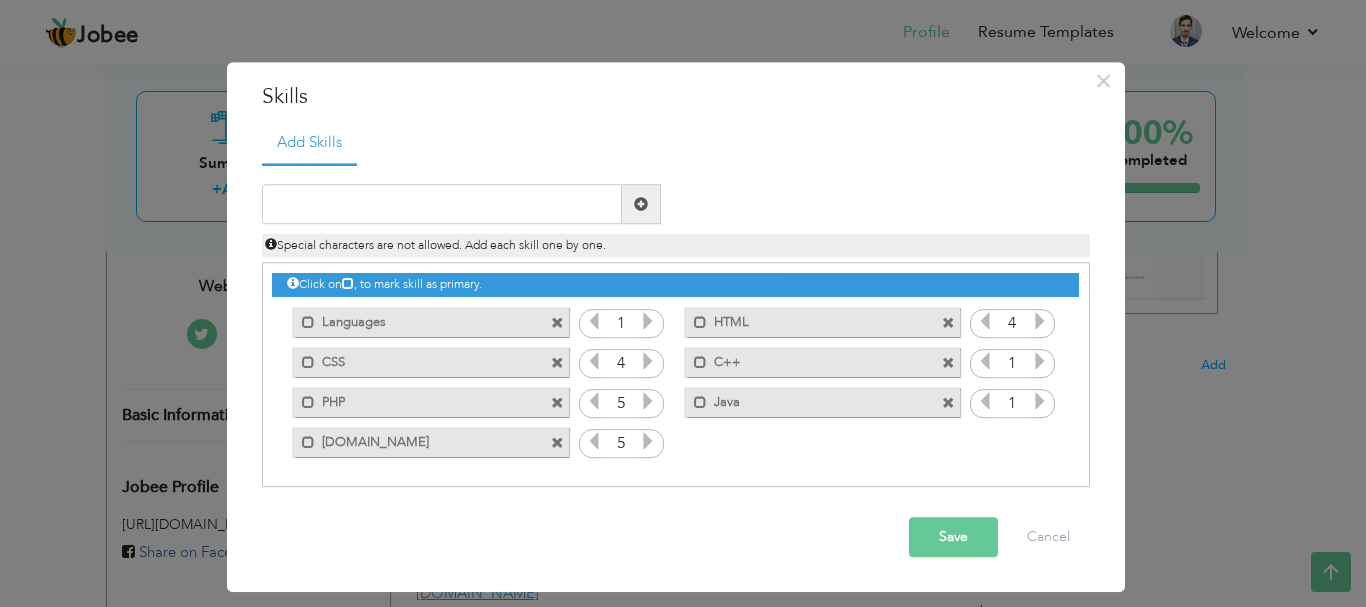click at bounding box center (1040, 322) 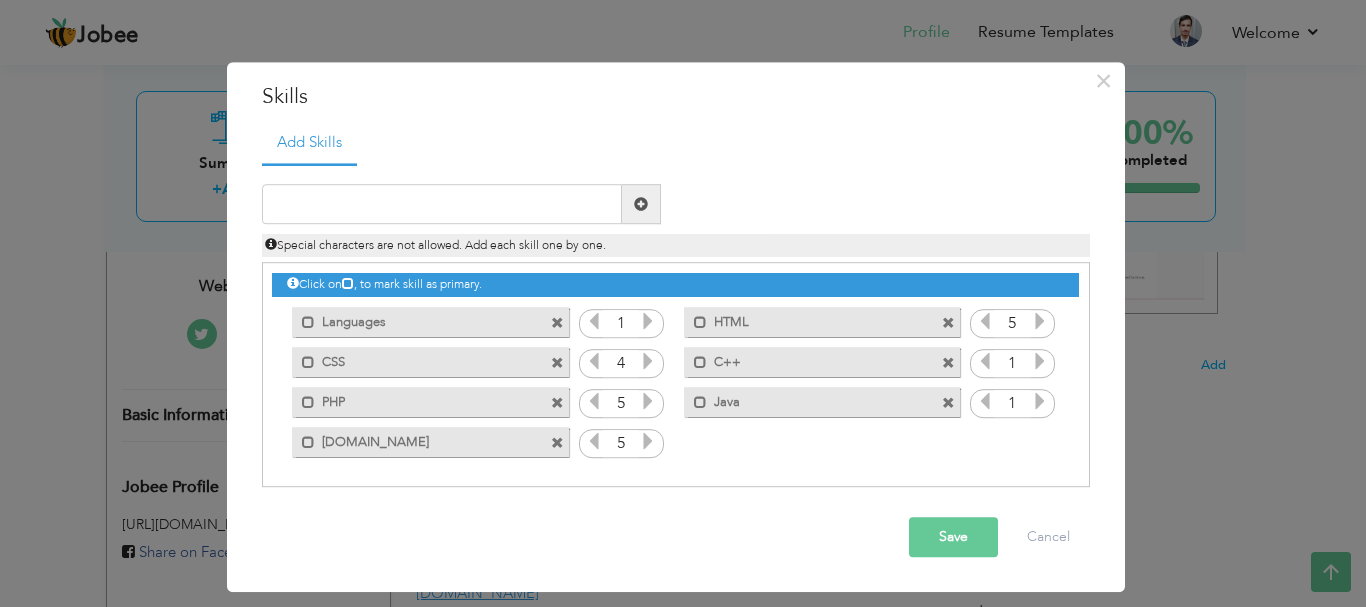 click at bounding box center [985, 322] 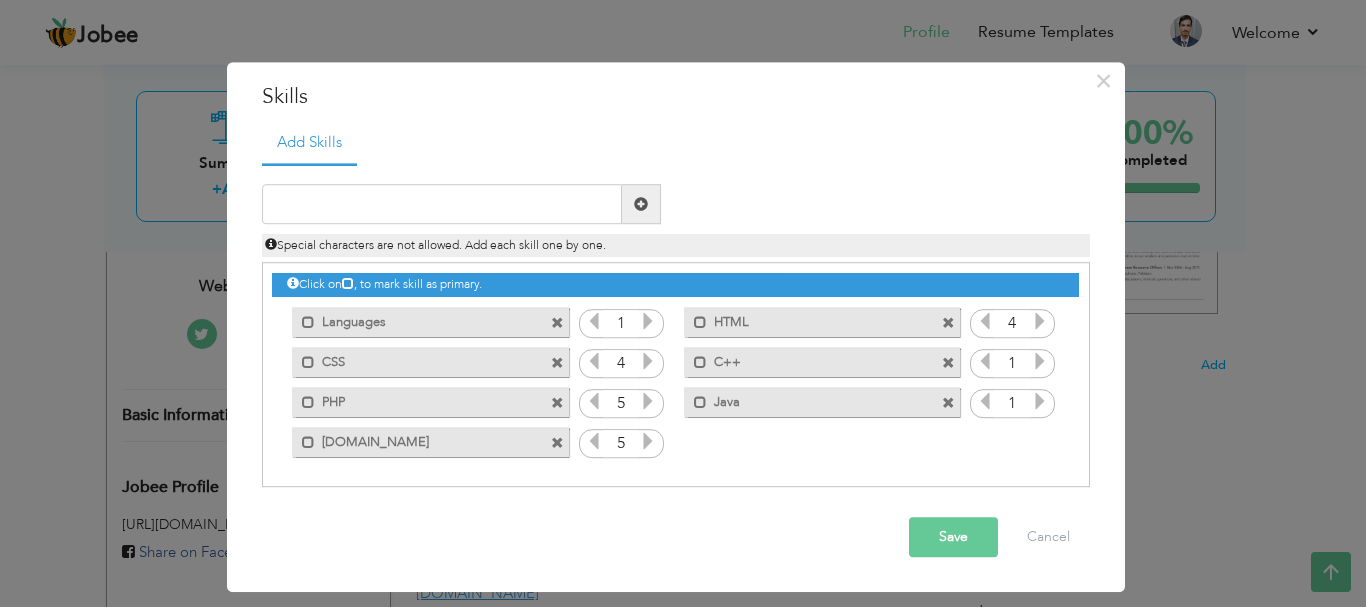 click at bounding box center (1040, 362) 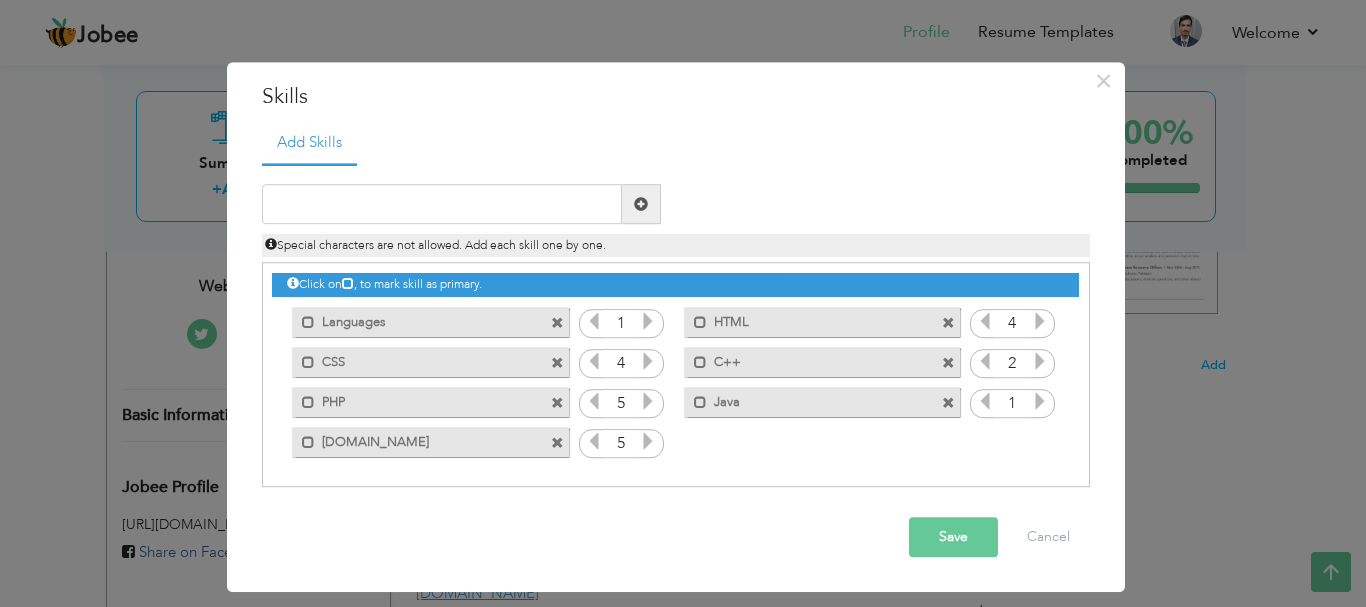 click at bounding box center (1040, 362) 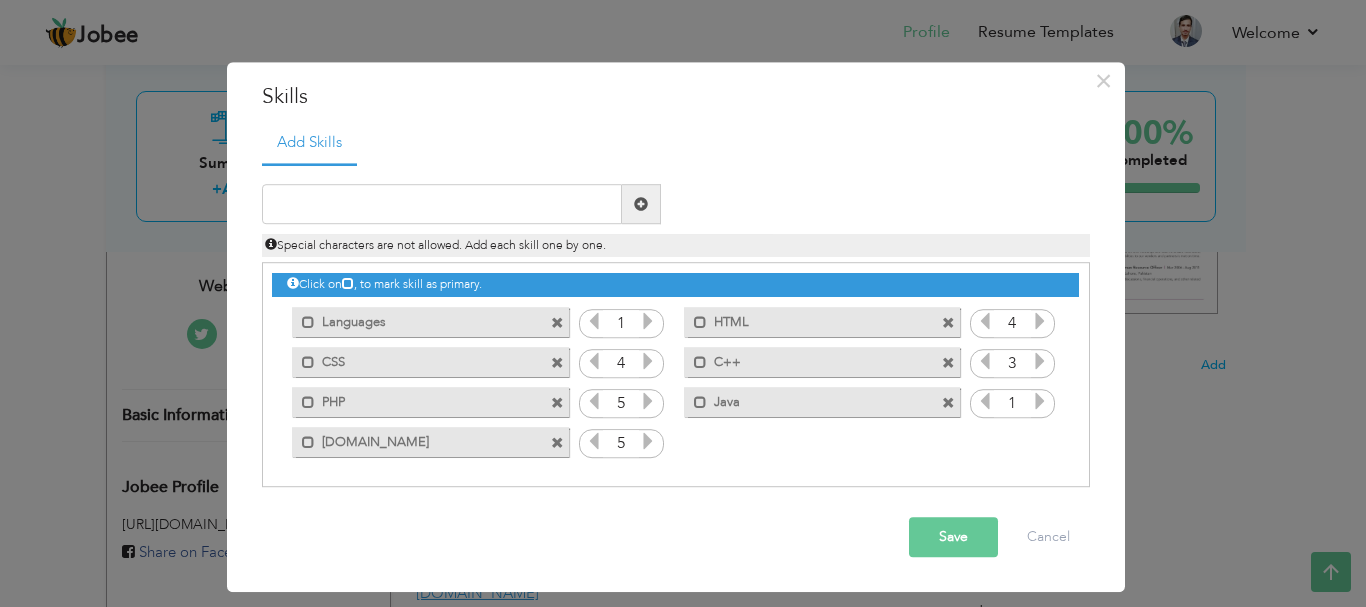 click at bounding box center [1040, 362] 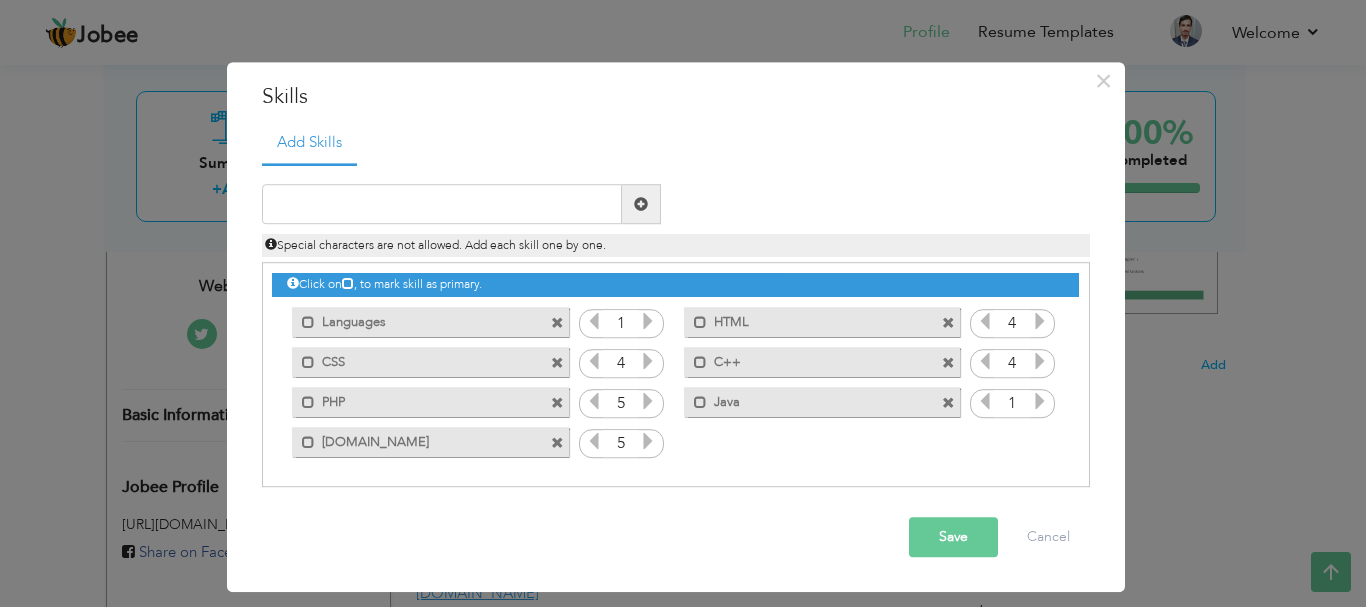 click at bounding box center [1040, 402] 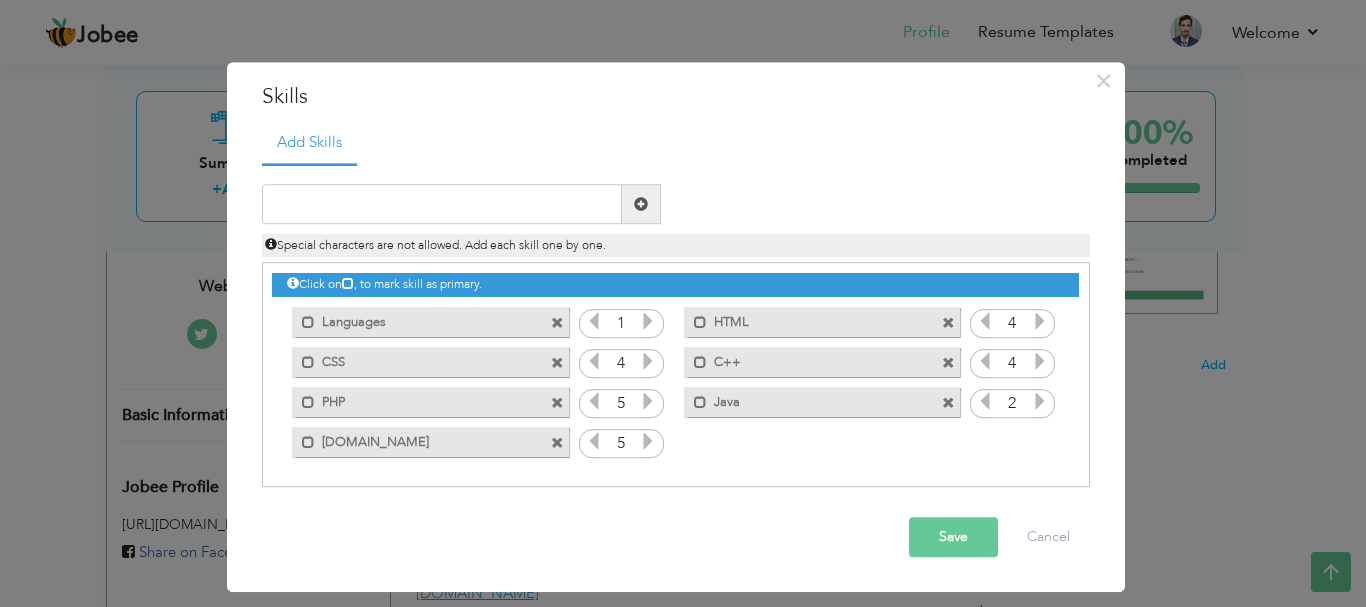 click at bounding box center [1040, 402] 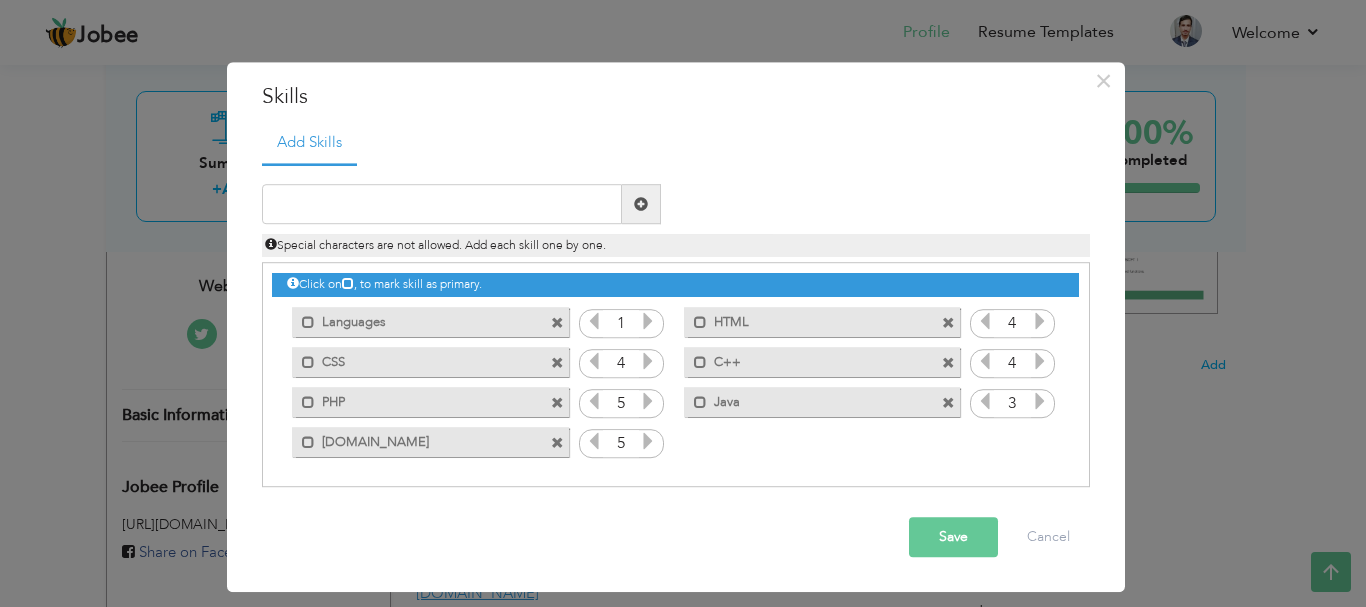 click at bounding box center (1040, 402) 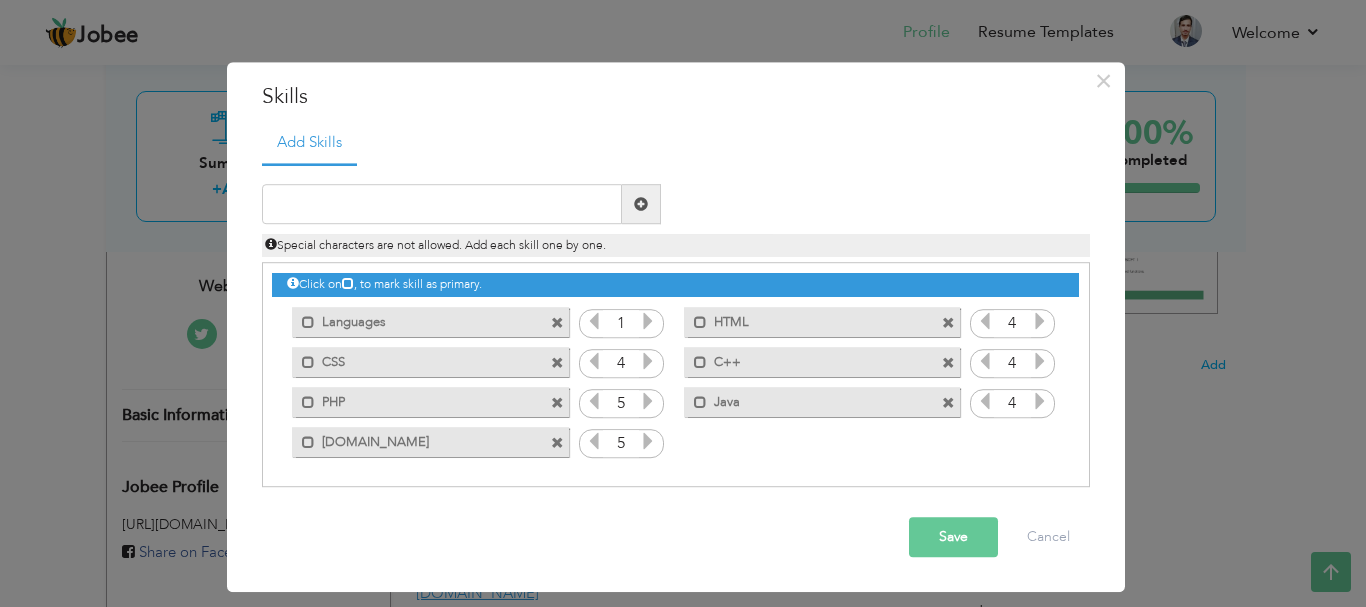 click at bounding box center [1040, 402] 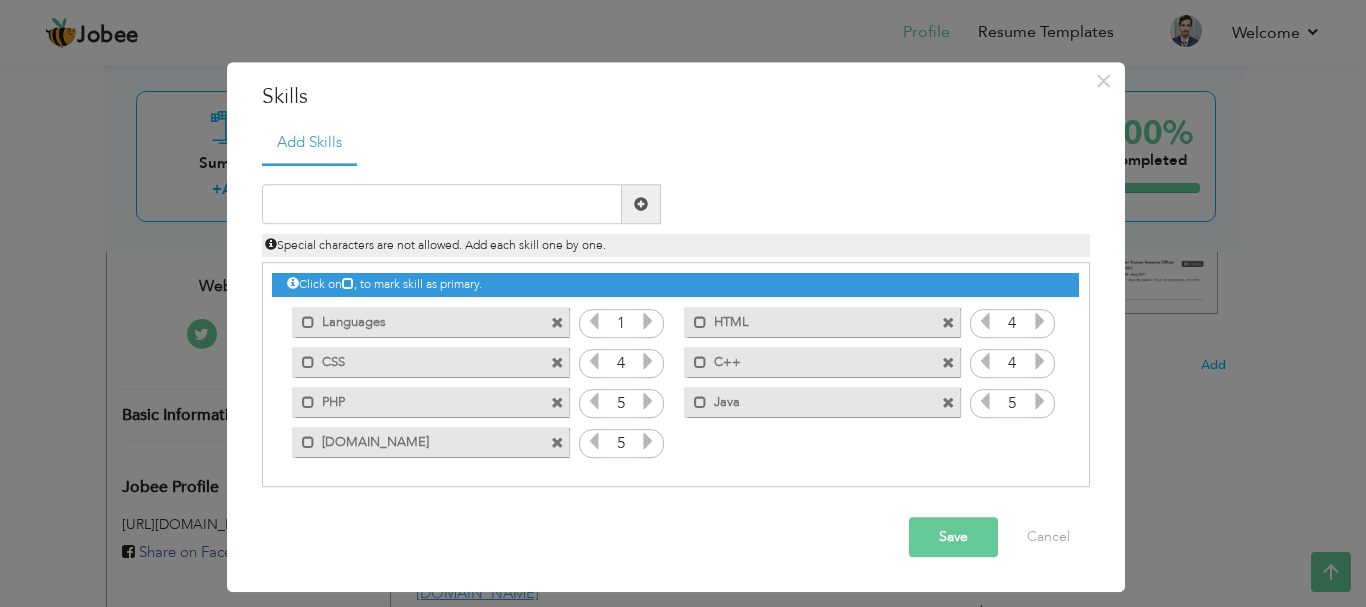 click on "Save" at bounding box center [953, 538] 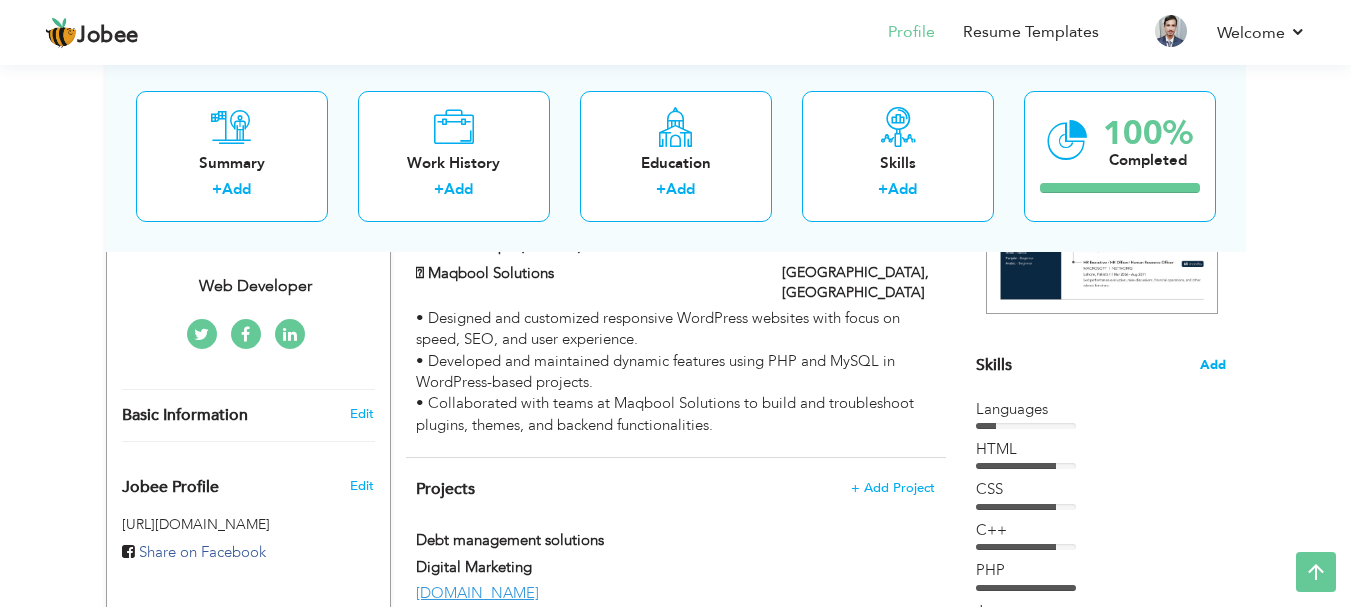 click on "Add" at bounding box center [1213, 365] 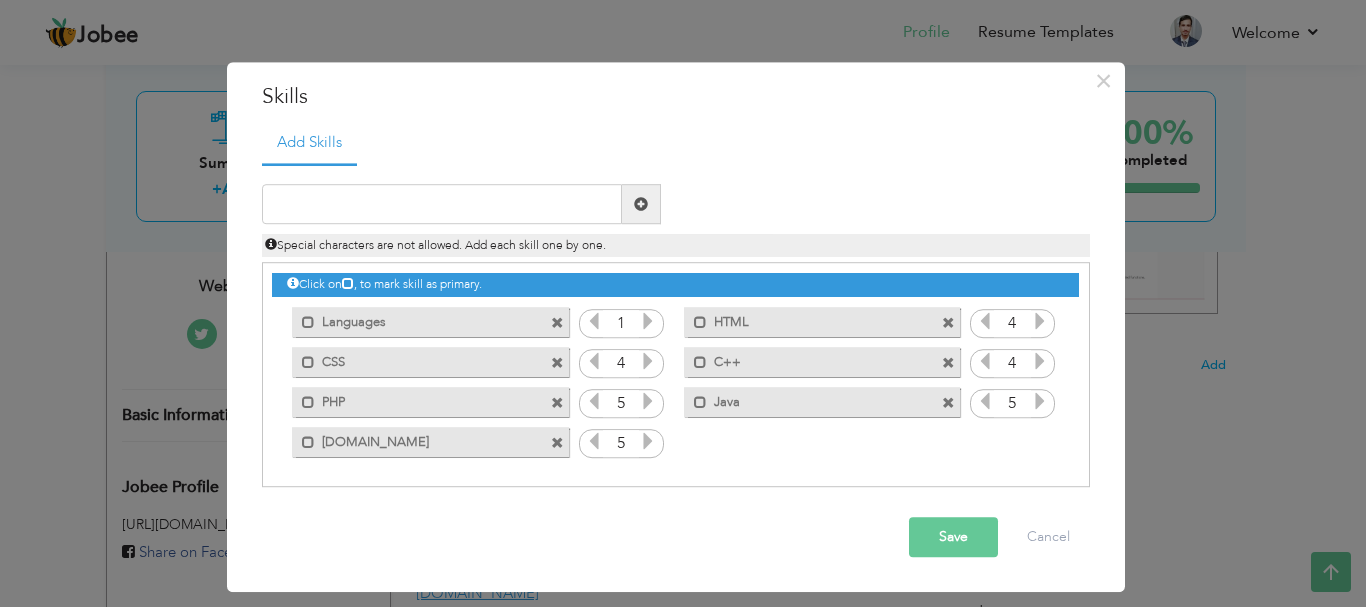 click at bounding box center (557, 323) 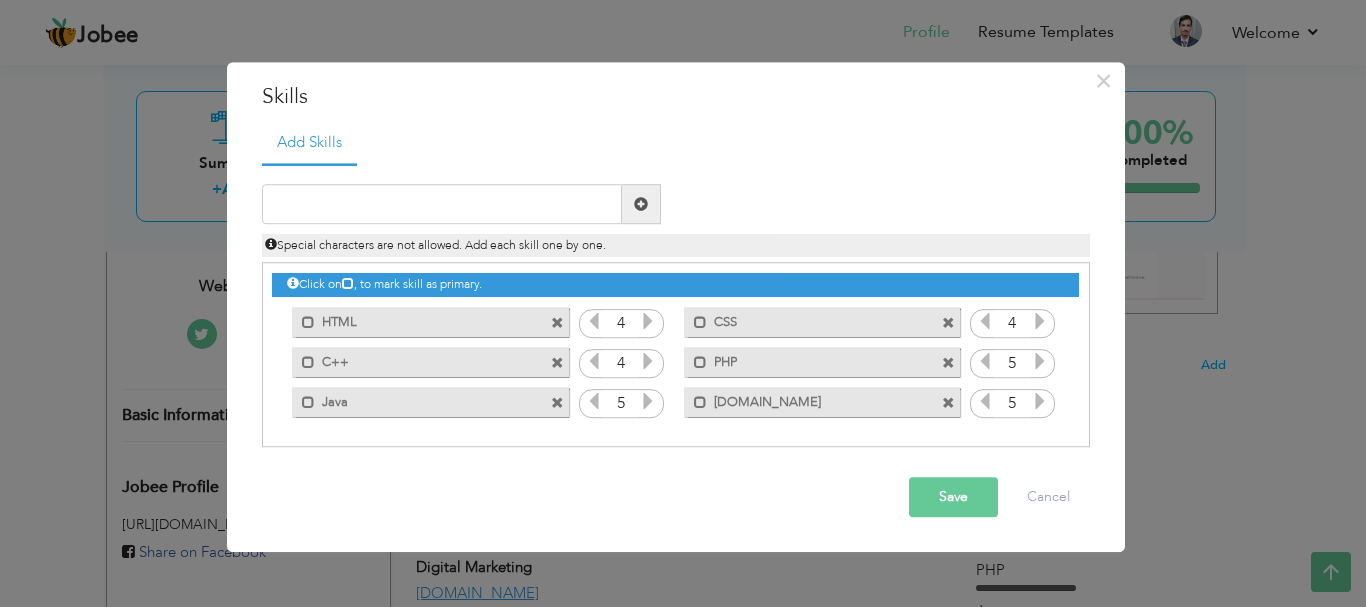 click on "Save" at bounding box center (953, 498) 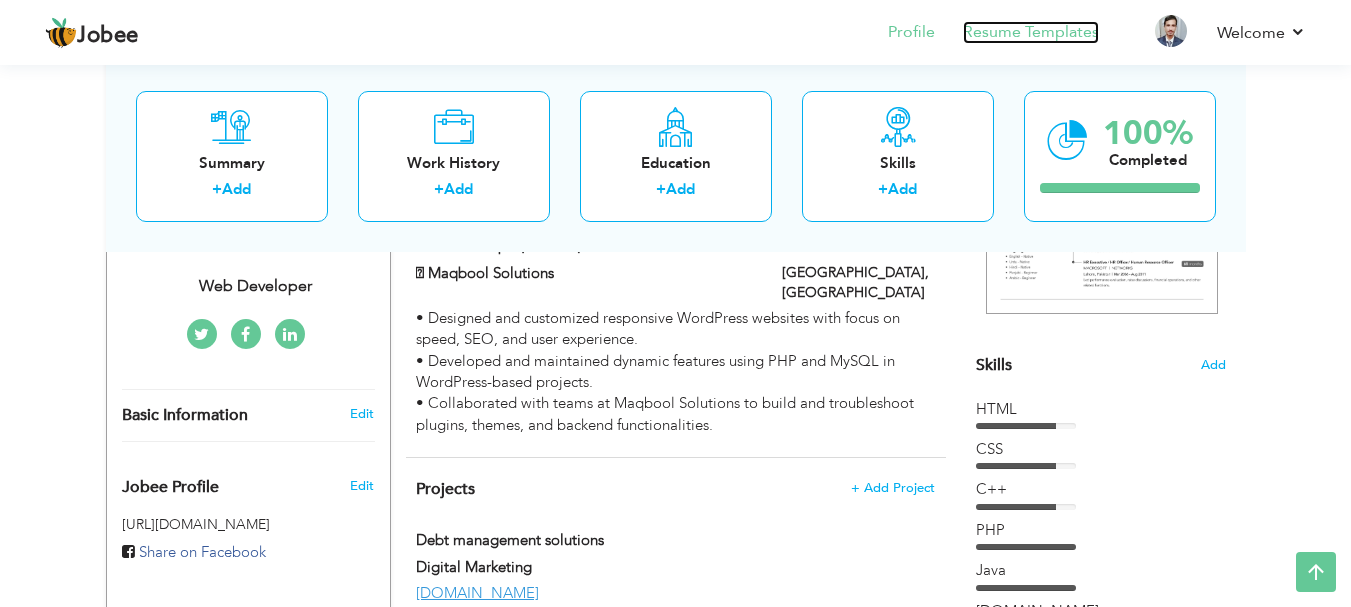 click on "Resume Templates" at bounding box center [1031, 32] 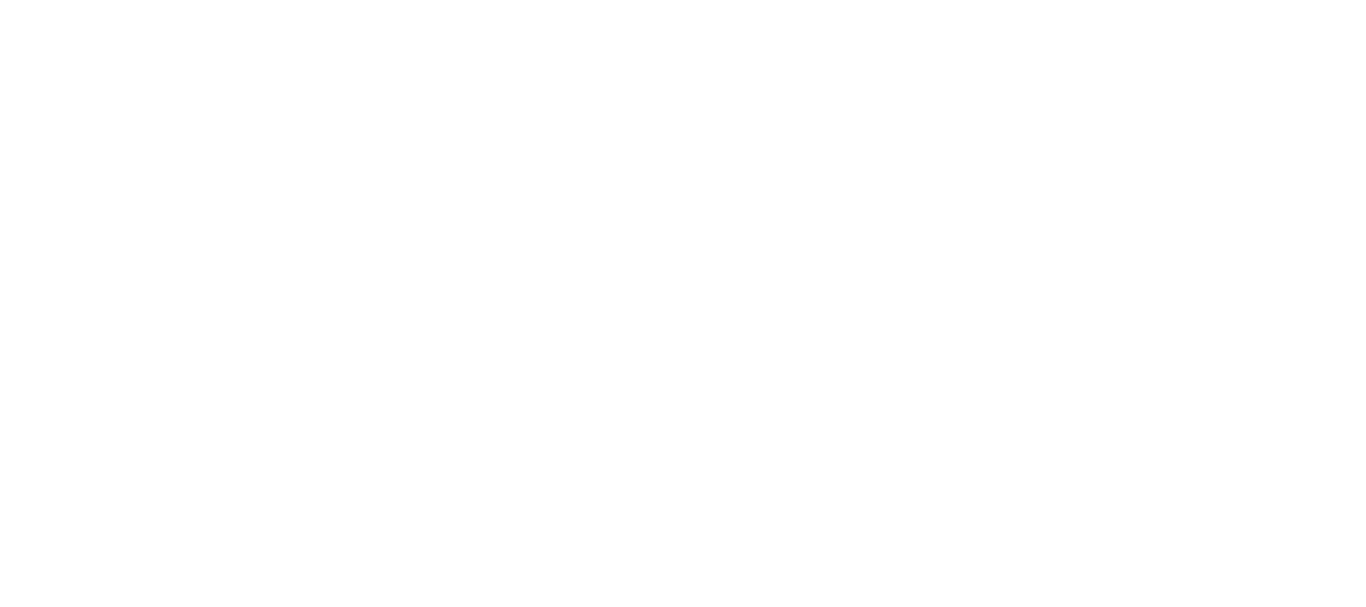scroll, scrollTop: 0, scrollLeft: 0, axis: both 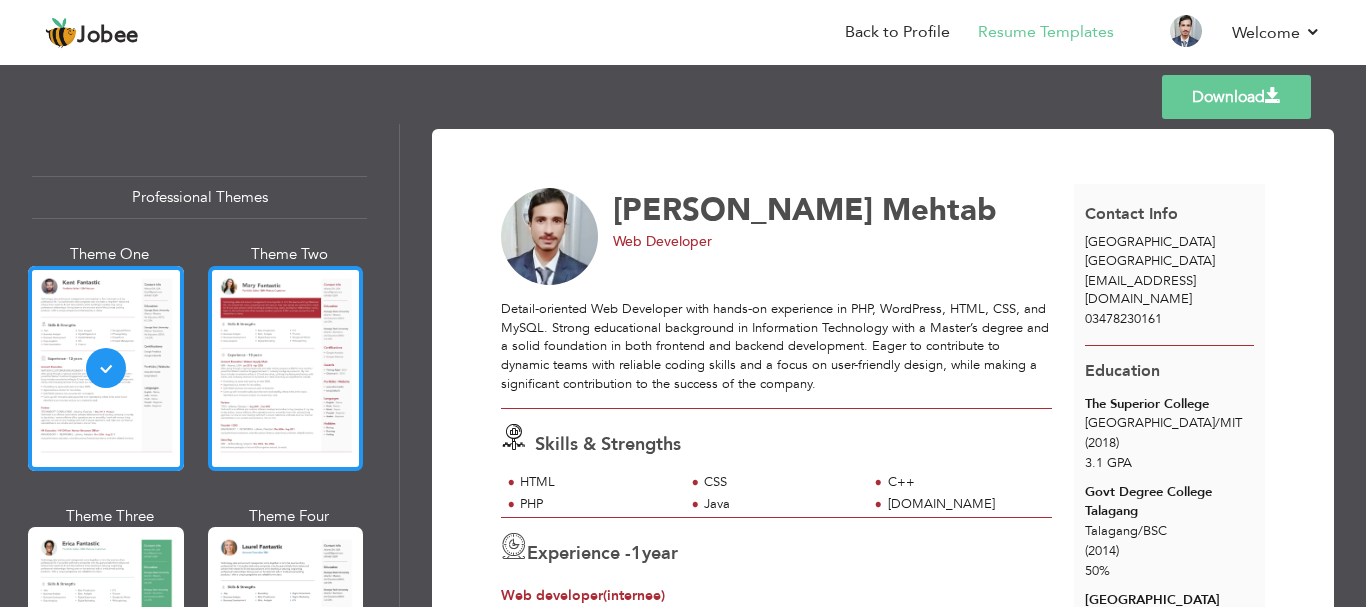 drag, startPoint x: 372, startPoint y: 357, endPoint x: 348, endPoint y: 280, distance: 80.65358 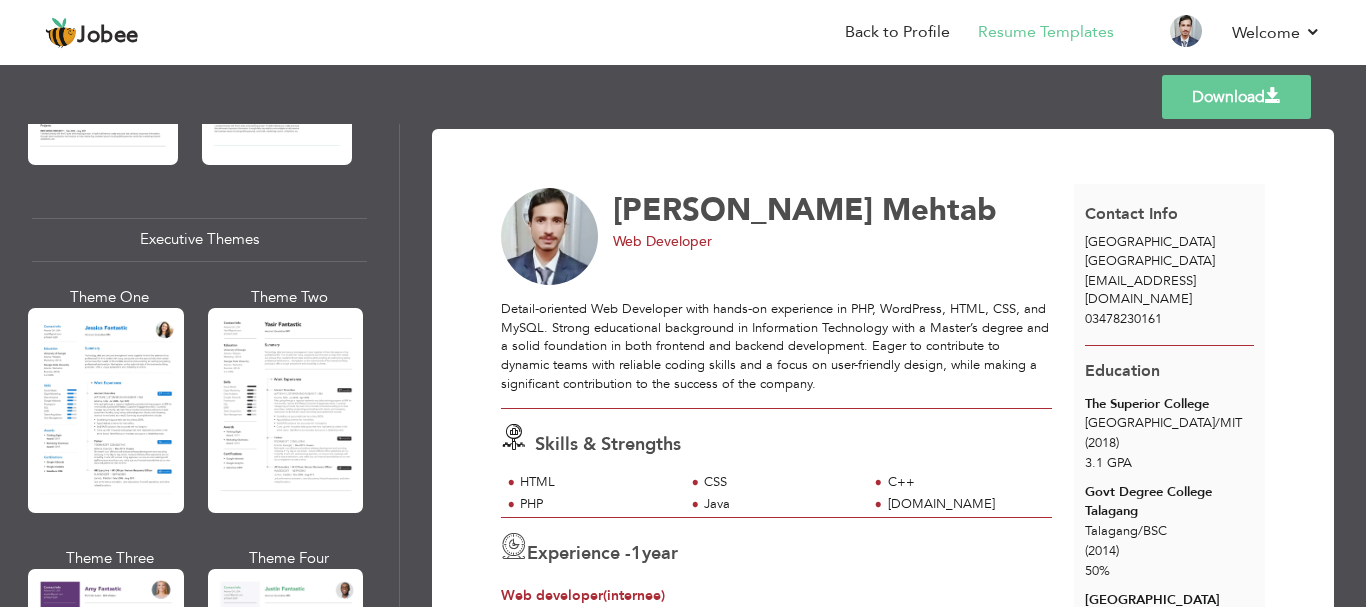 scroll, scrollTop: 1435, scrollLeft: 0, axis: vertical 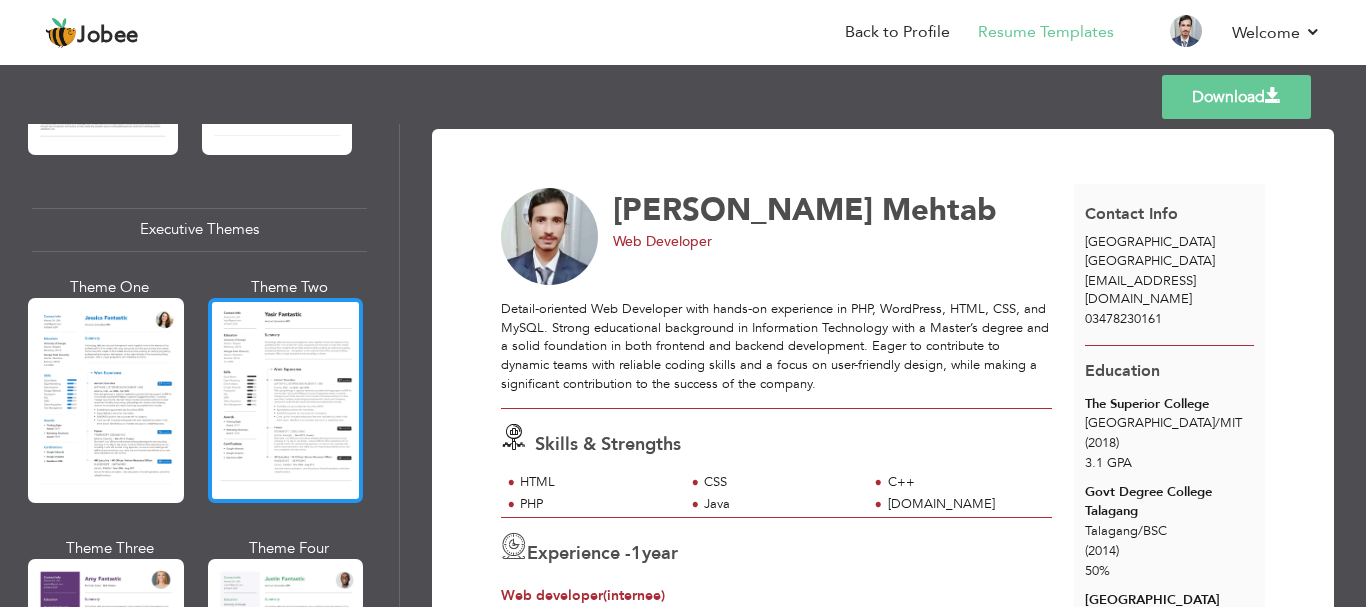 click at bounding box center [286, 400] 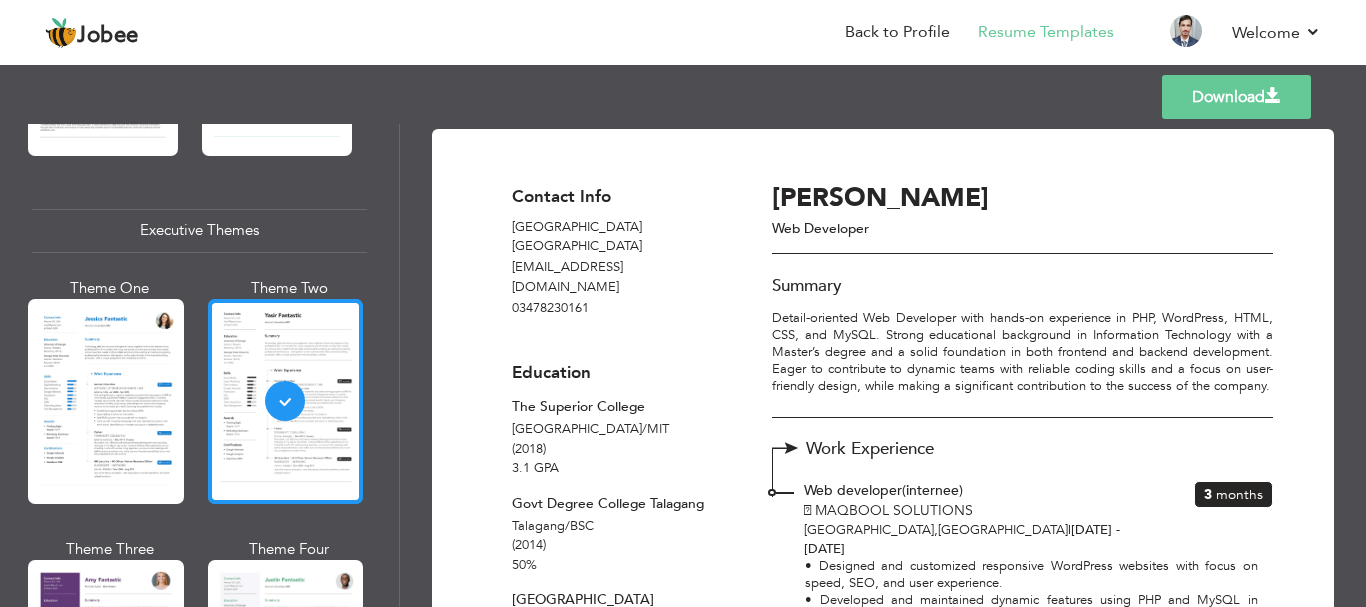 scroll, scrollTop: 1435, scrollLeft: 0, axis: vertical 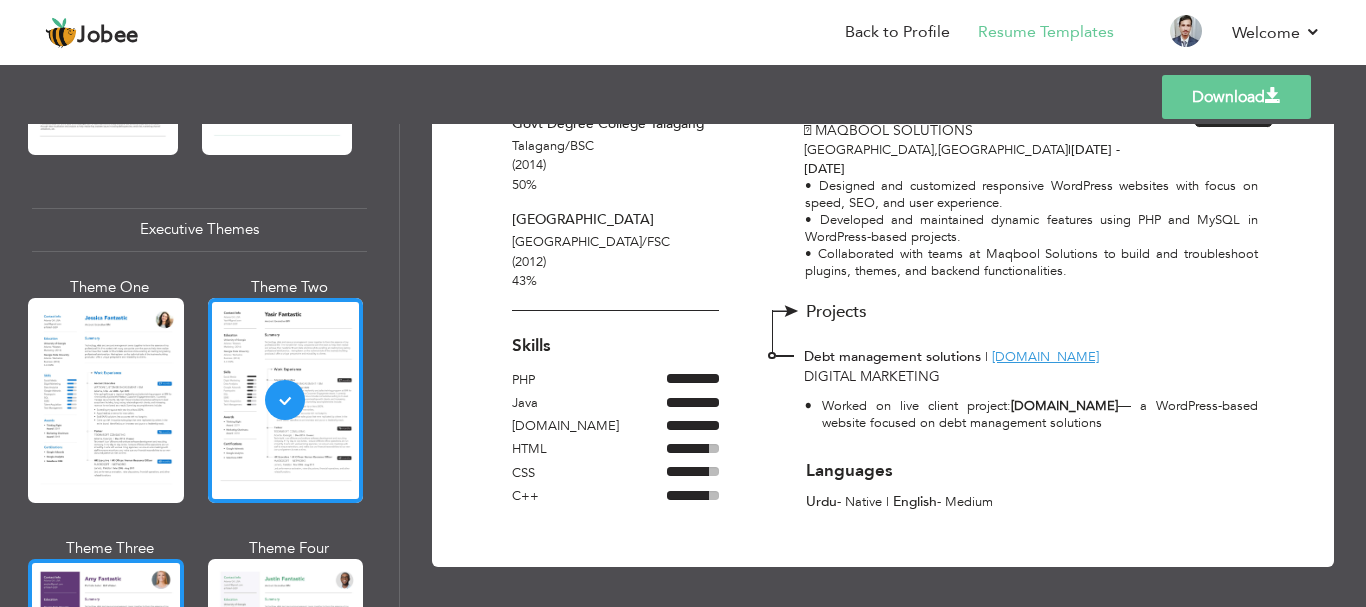 click at bounding box center [106, 661] 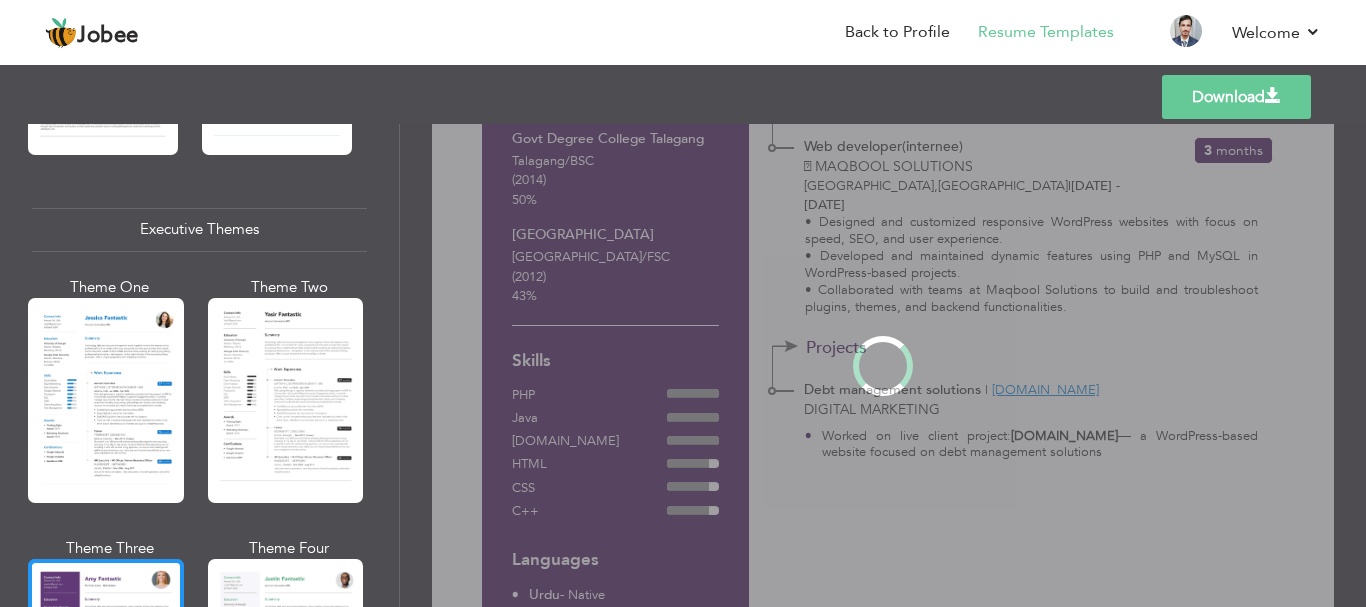 scroll, scrollTop: 0, scrollLeft: 0, axis: both 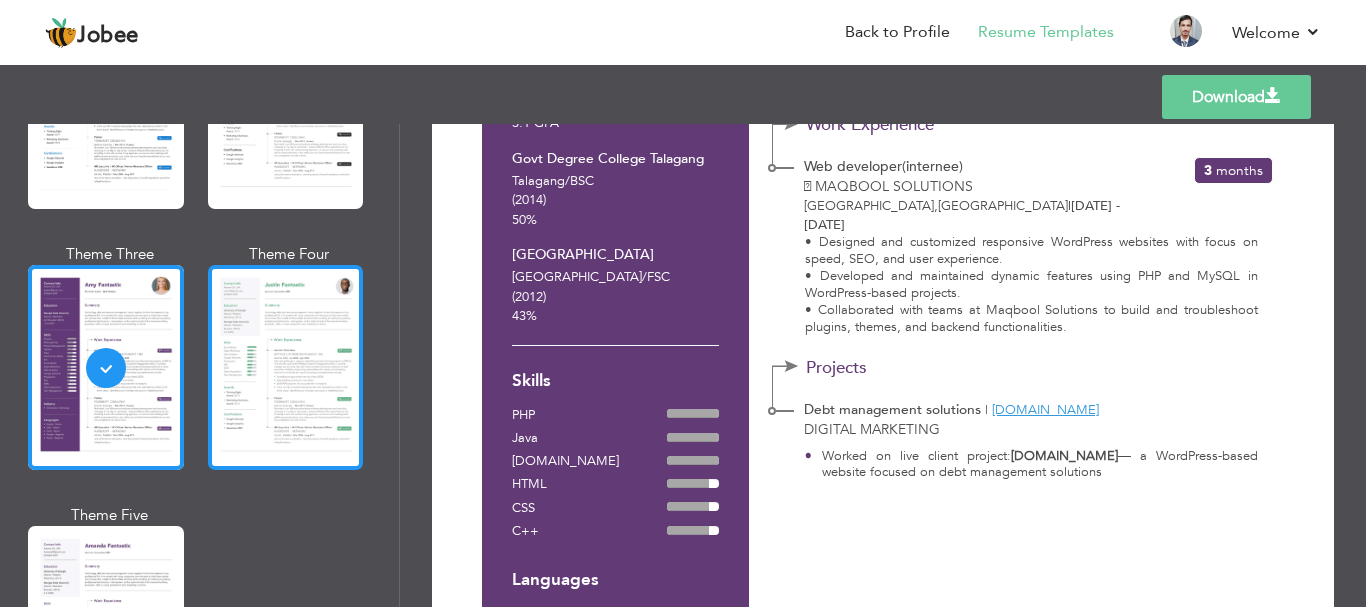 click at bounding box center (286, 367) 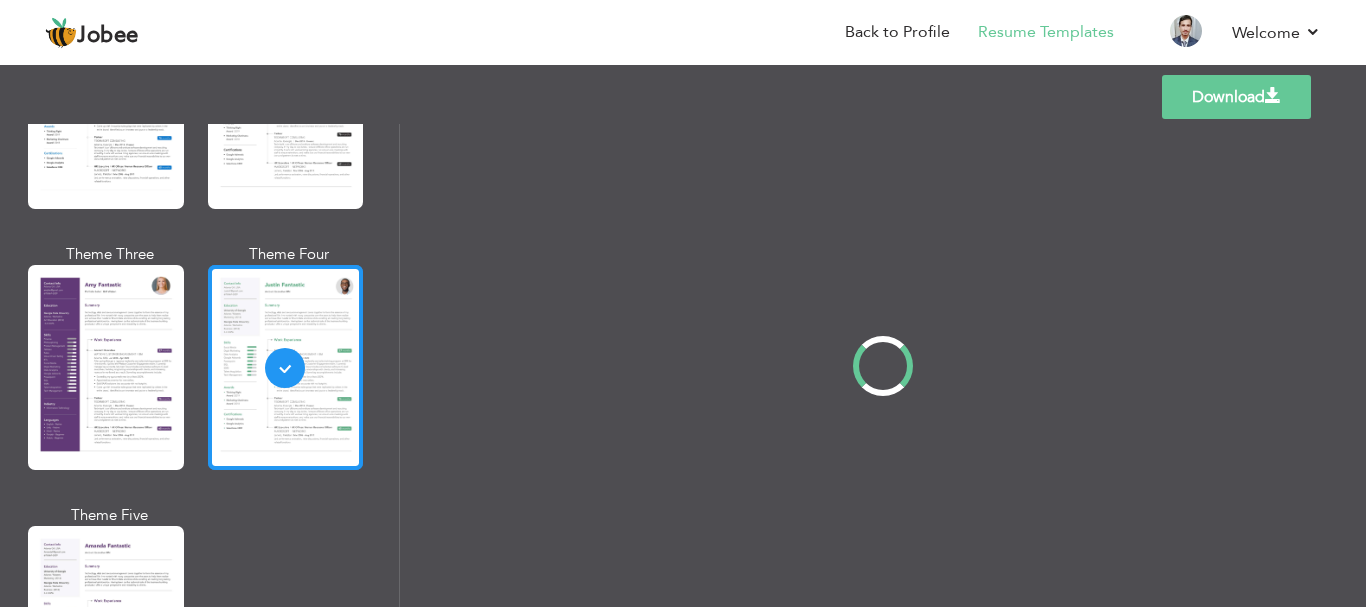 scroll, scrollTop: 0, scrollLeft: 0, axis: both 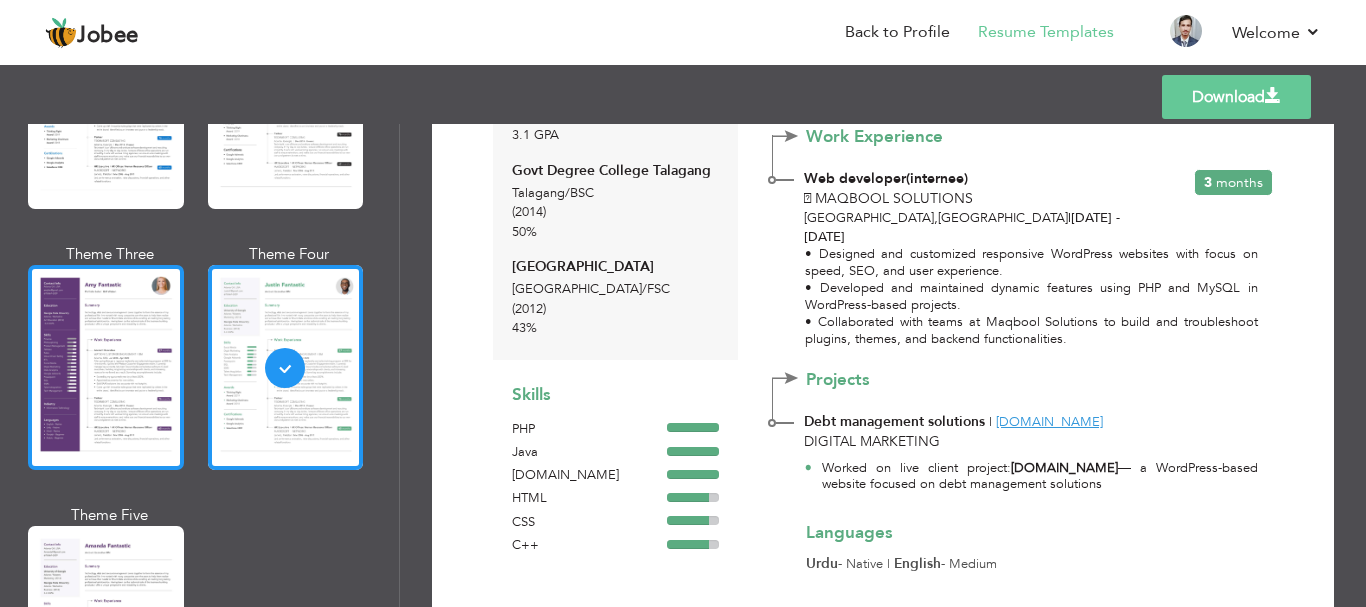click at bounding box center (106, 367) 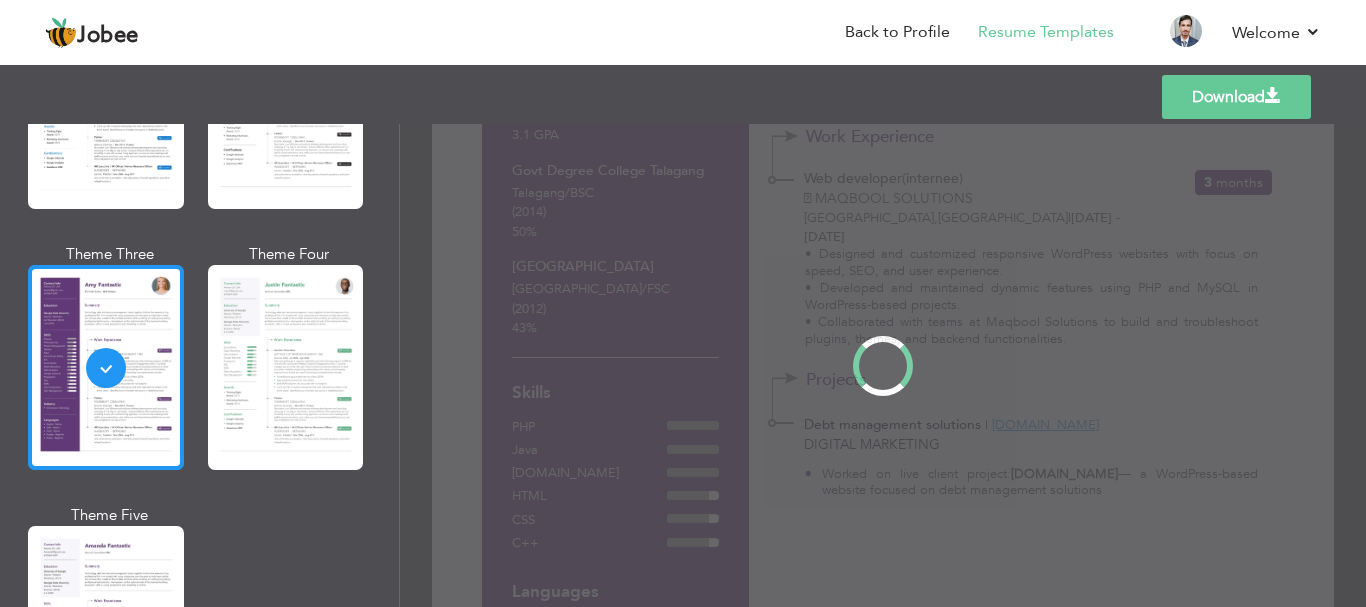 scroll, scrollTop: 0, scrollLeft: 0, axis: both 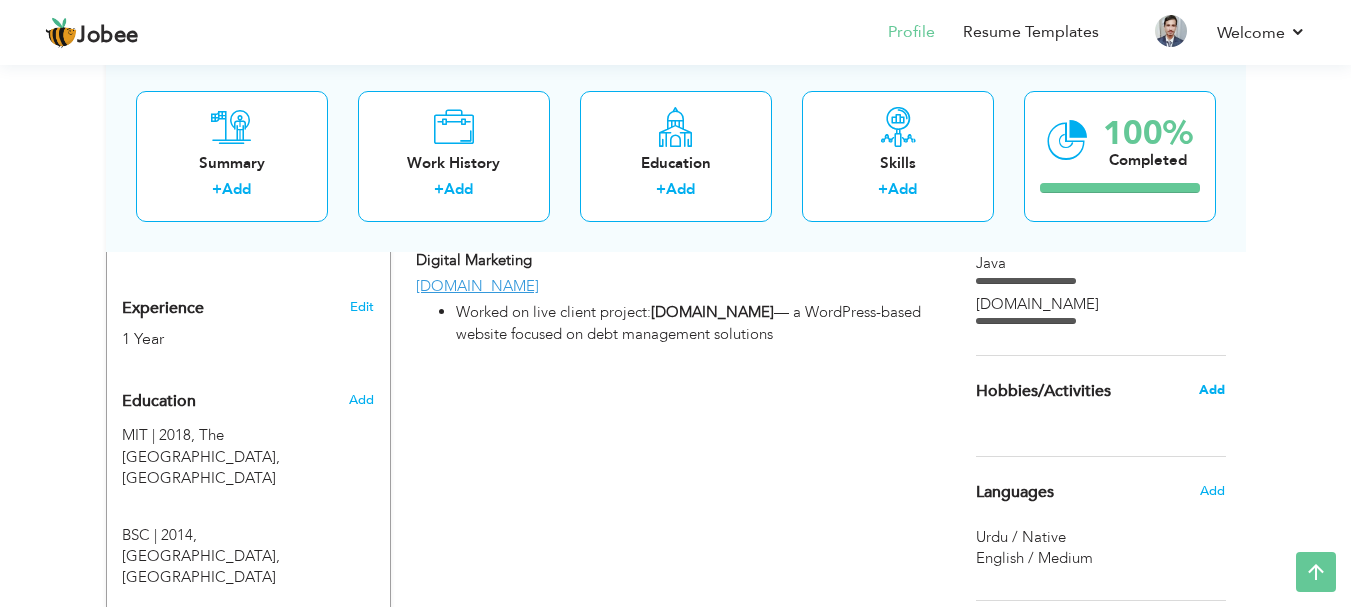 click on "Add" at bounding box center (1212, 390) 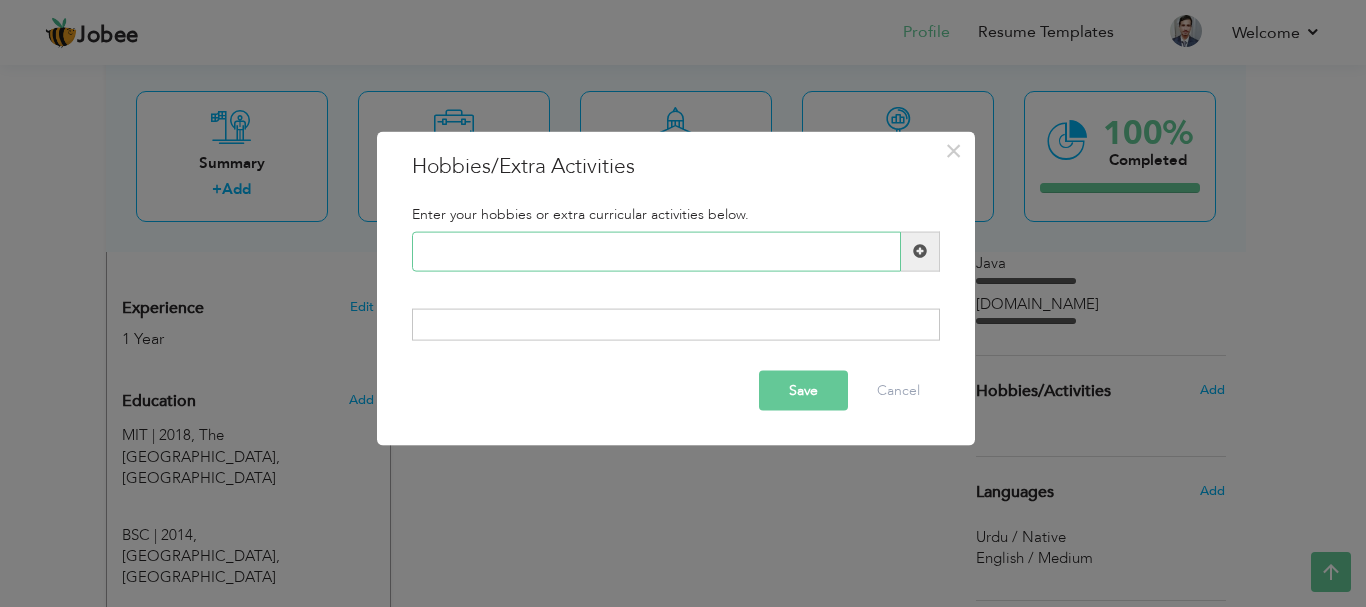 click at bounding box center [656, 251] 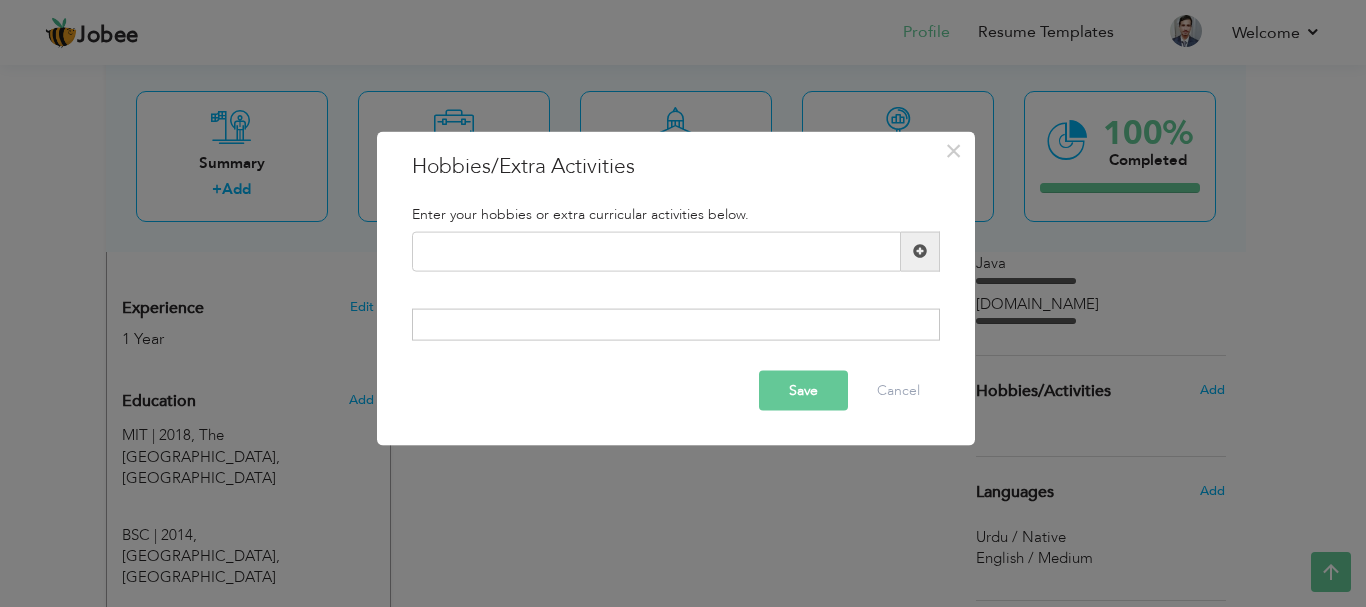 click at bounding box center (676, 325) 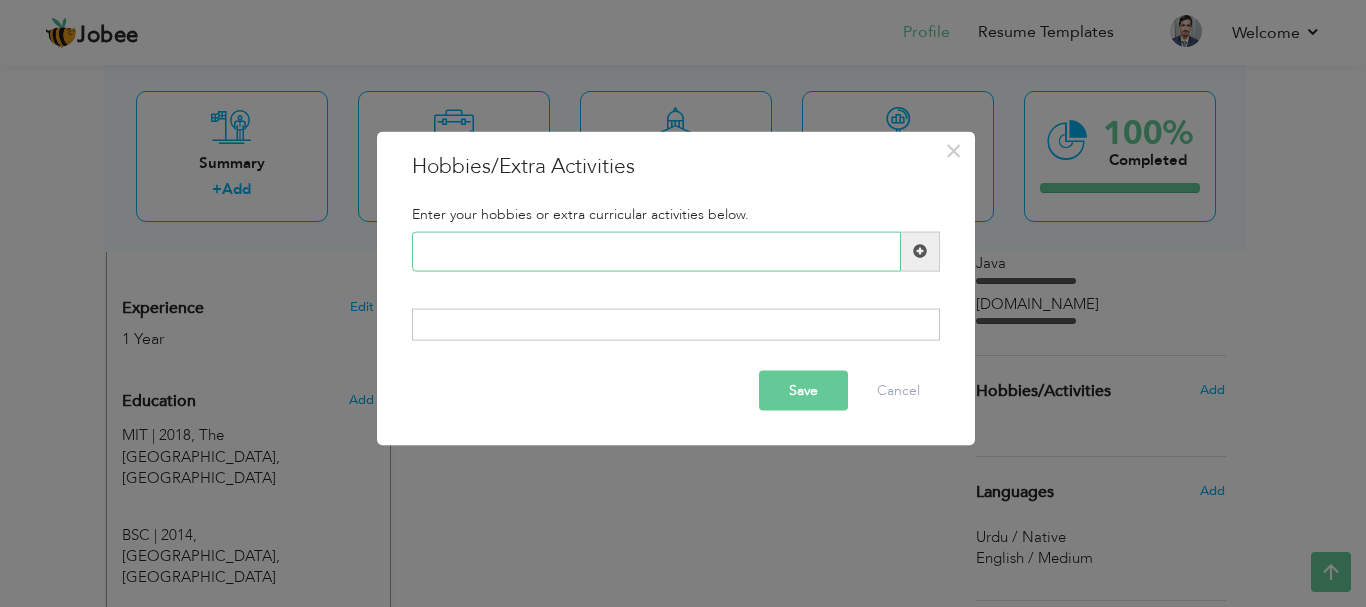 paste on "Exploring new WordPress t" 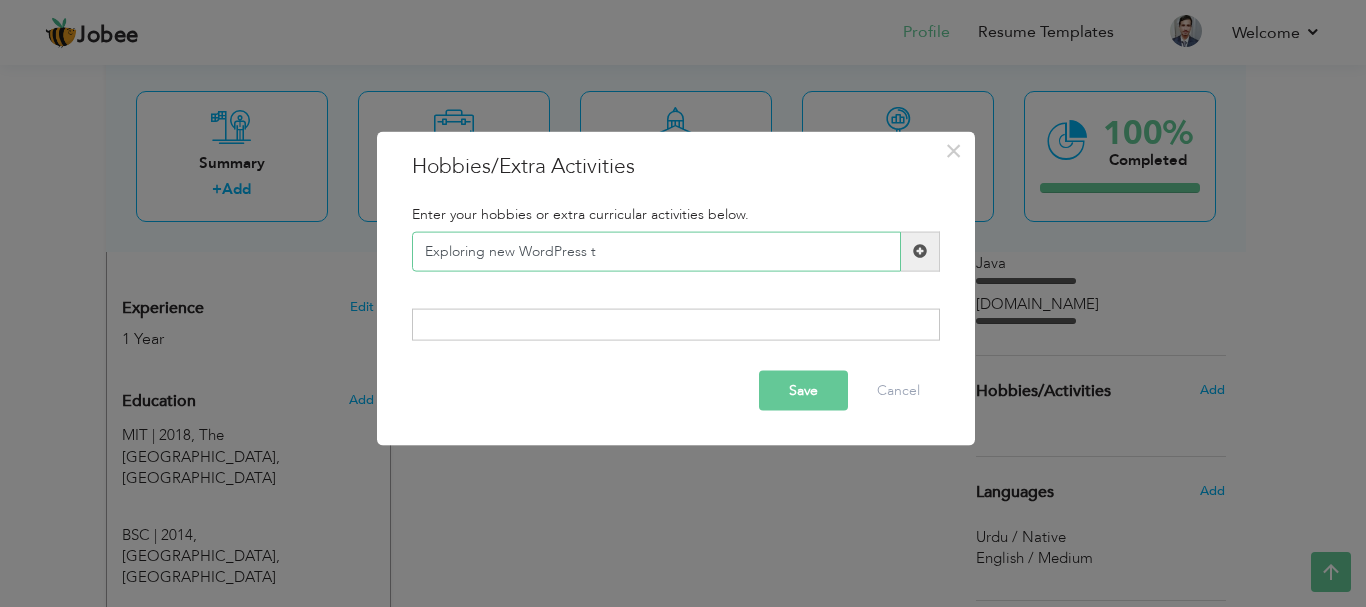drag, startPoint x: 627, startPoint y: 253, endPoint x: 405, endPoint y: 240, distance: 222.38031 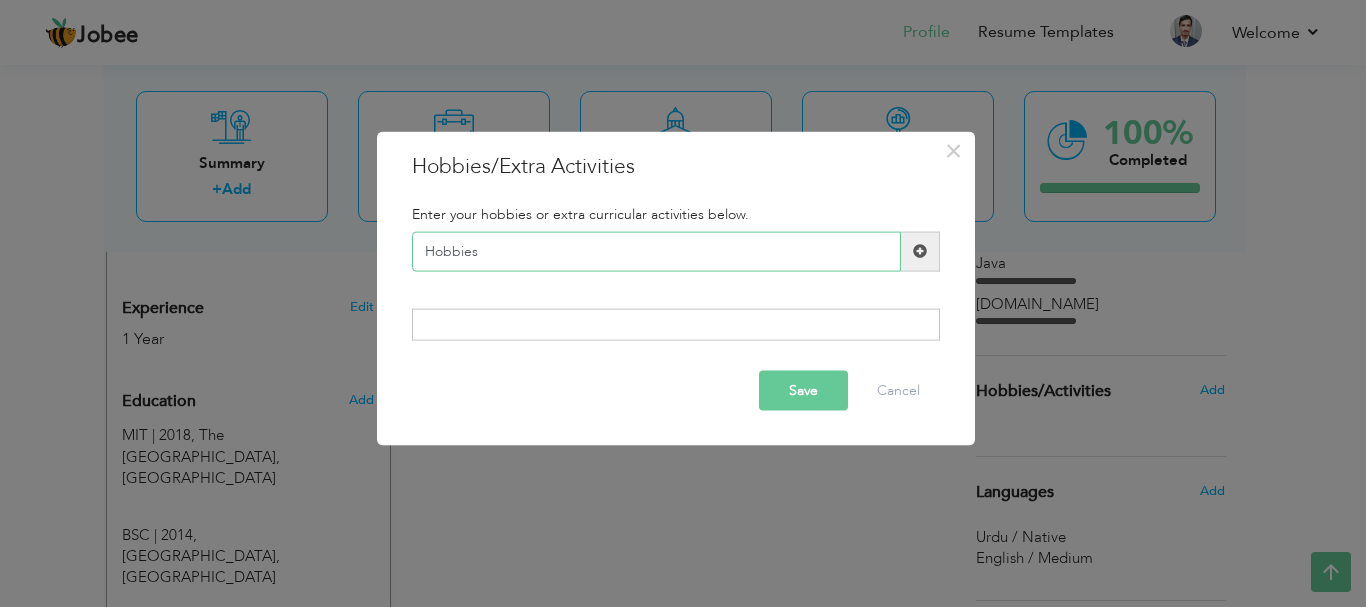 type on "Hobbies" 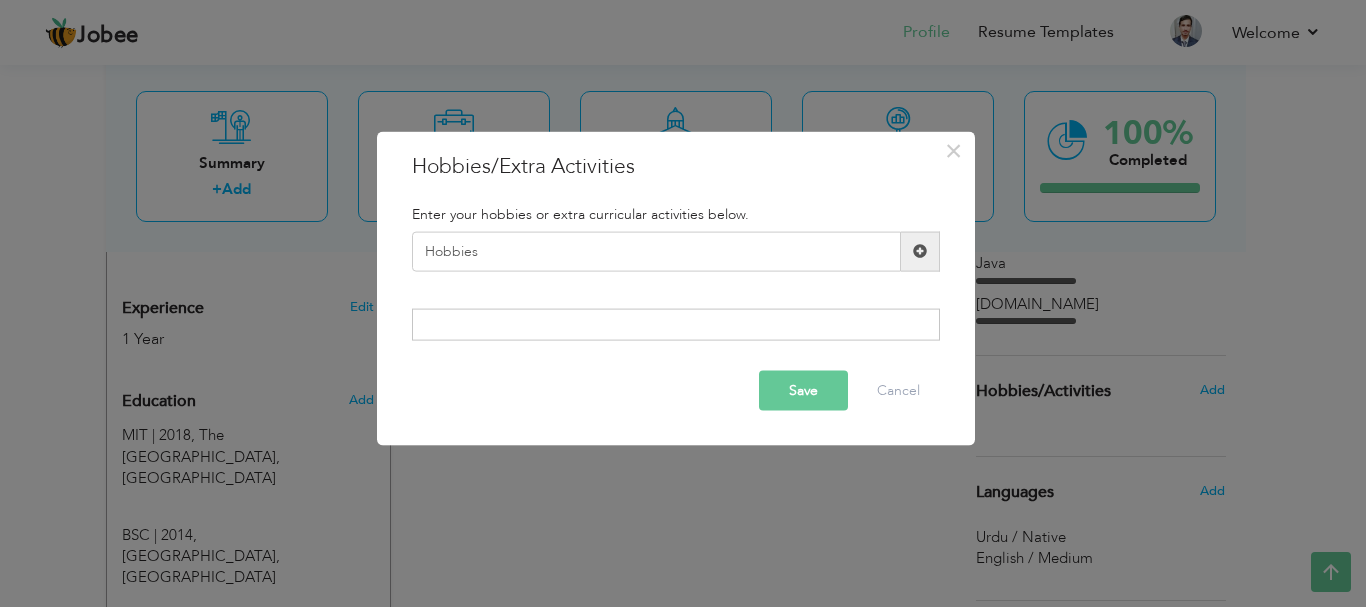 click on "Save" at bounding box center [803, 391] 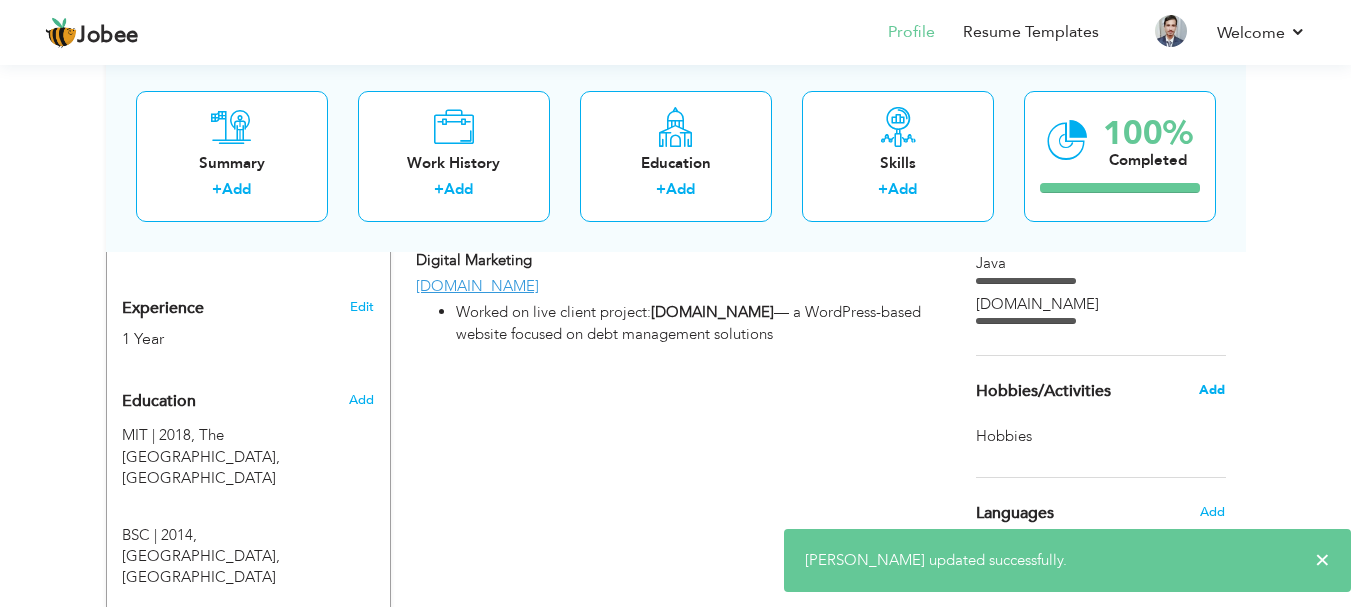click on "Add" at bounding box center [1212, 390] 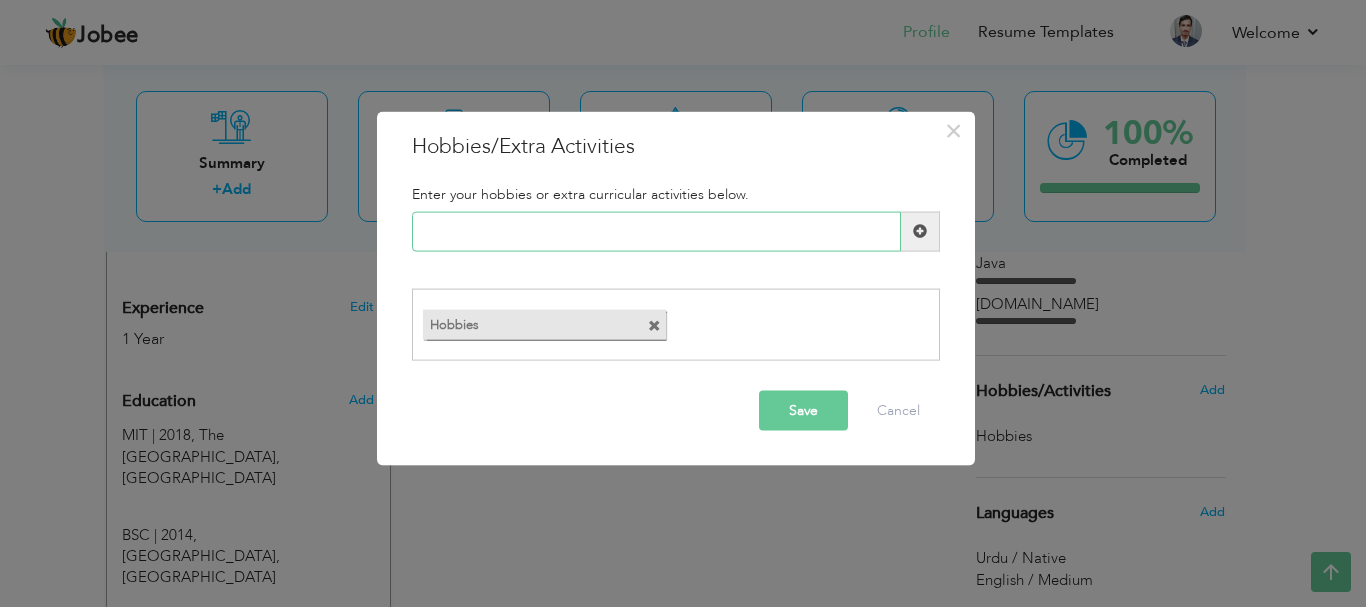 click at bounding box center (656, 231) 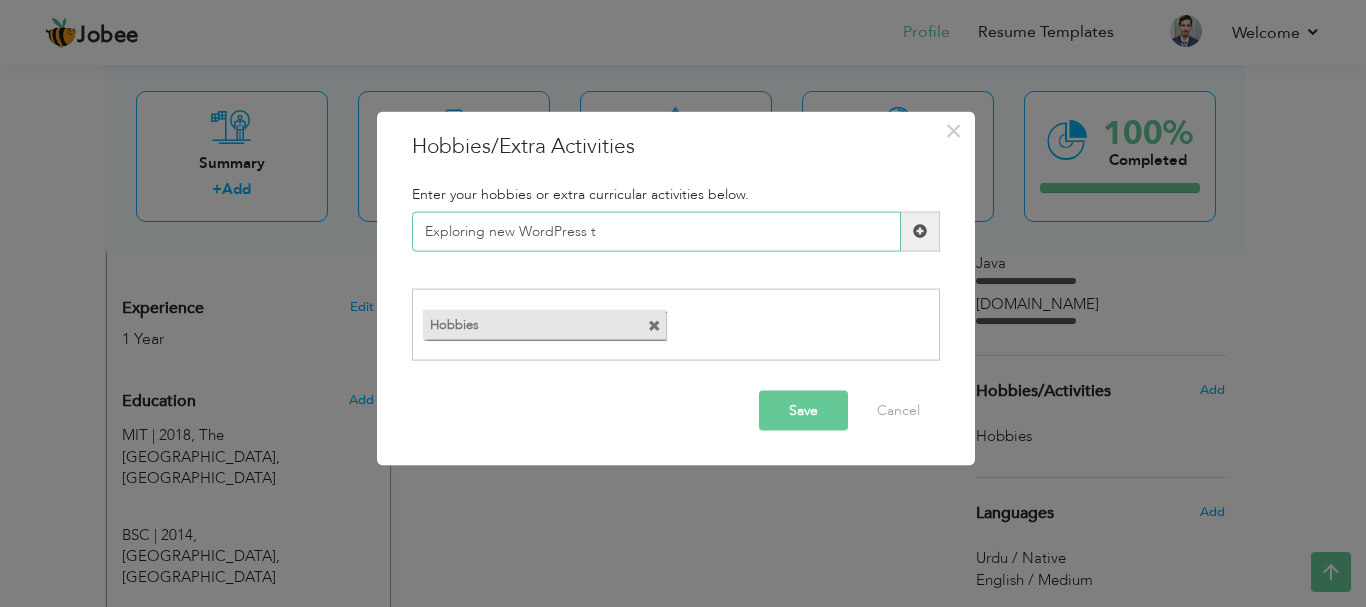 drag, startPoint x: 633, startPoint y: 243, endPoint x: 417, endPoint y: 219, distance: 217.32924 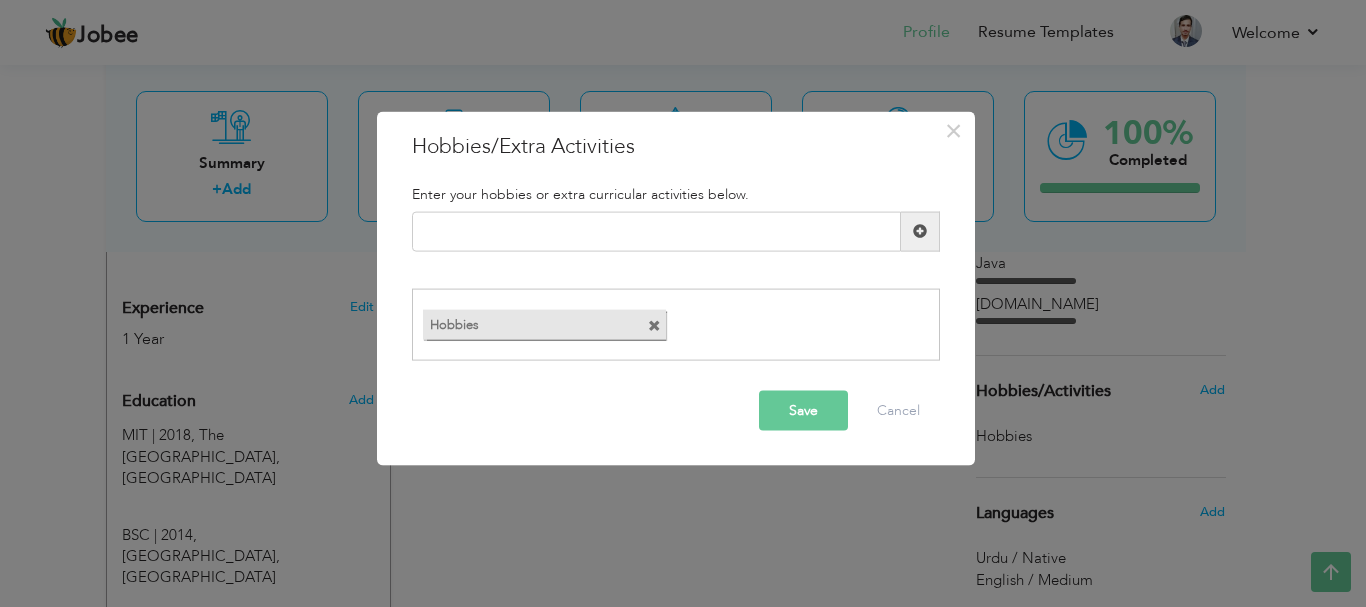 click at bounding box center [654, 326] 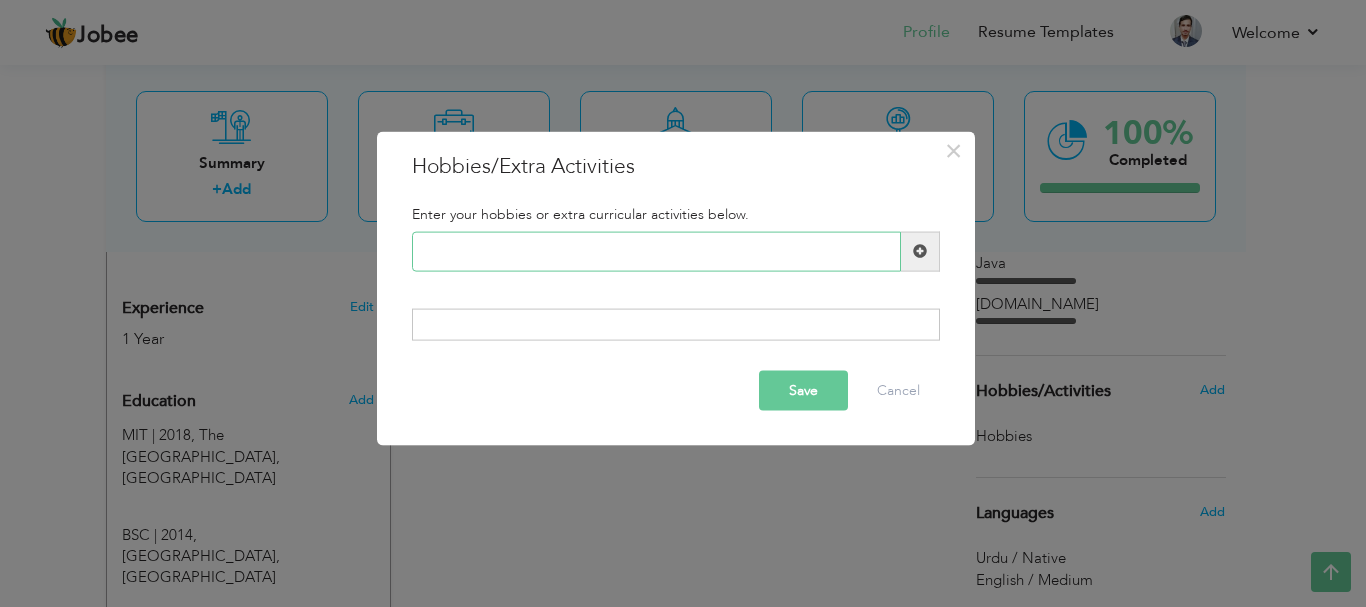 click at bounding box center (656, 251) 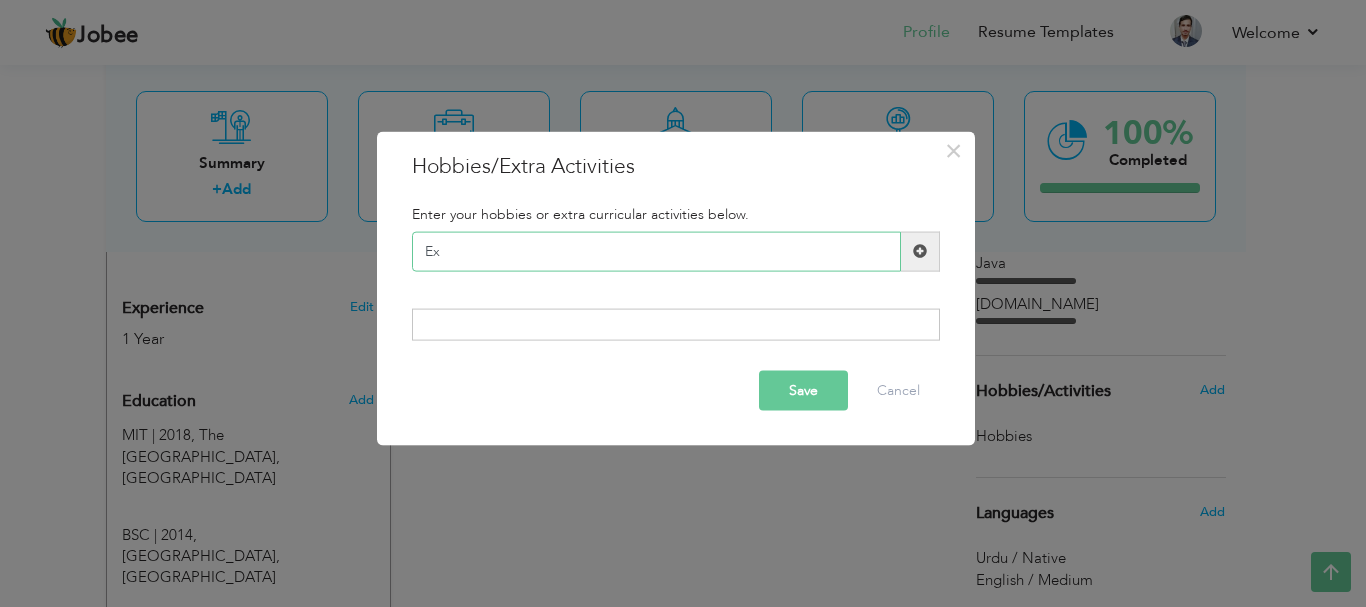 type on "E" 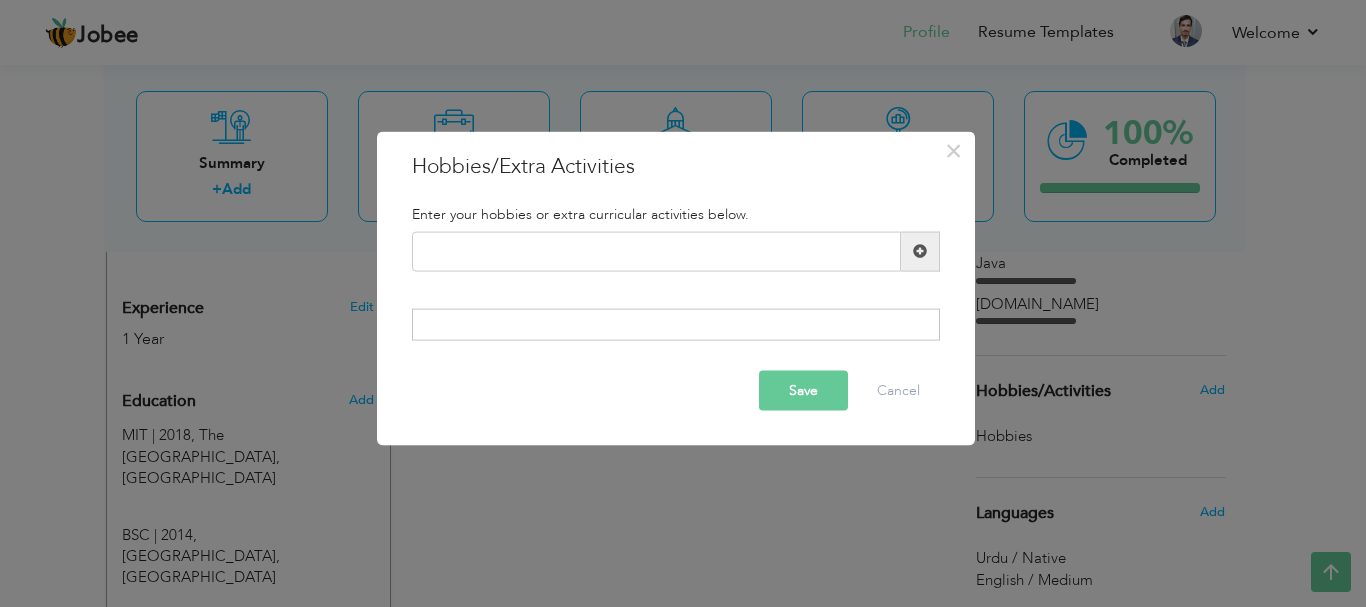 click at bounding box center (676, 325) 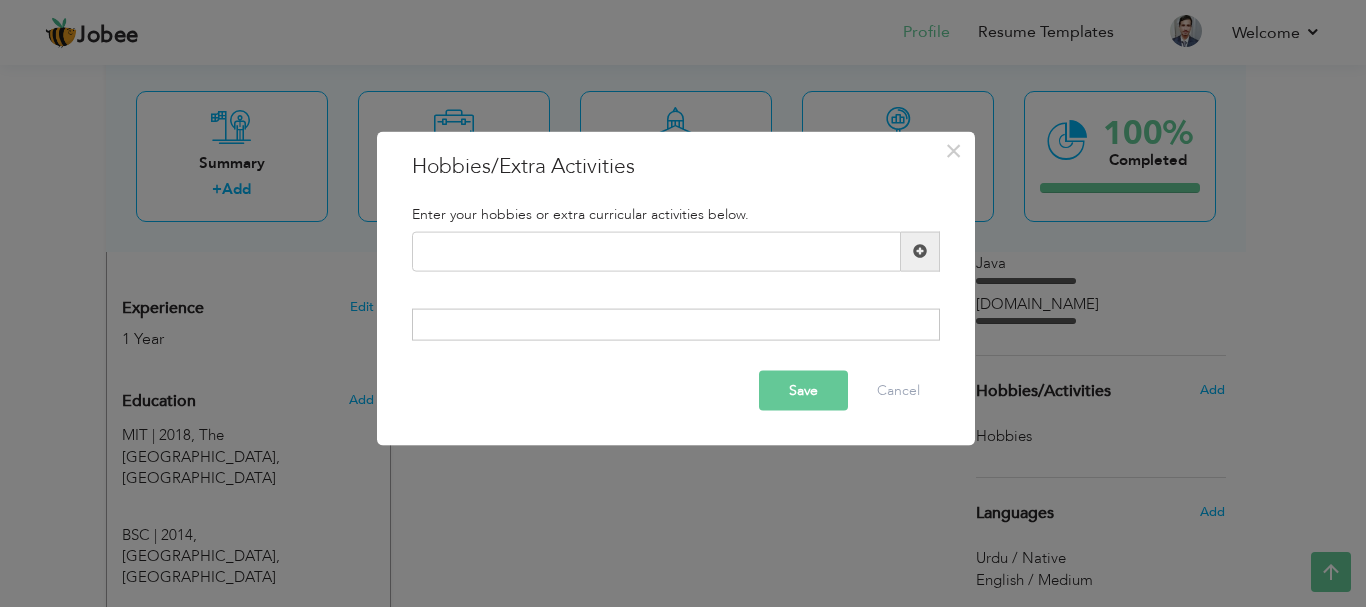 click at bounding box center (920, 251) 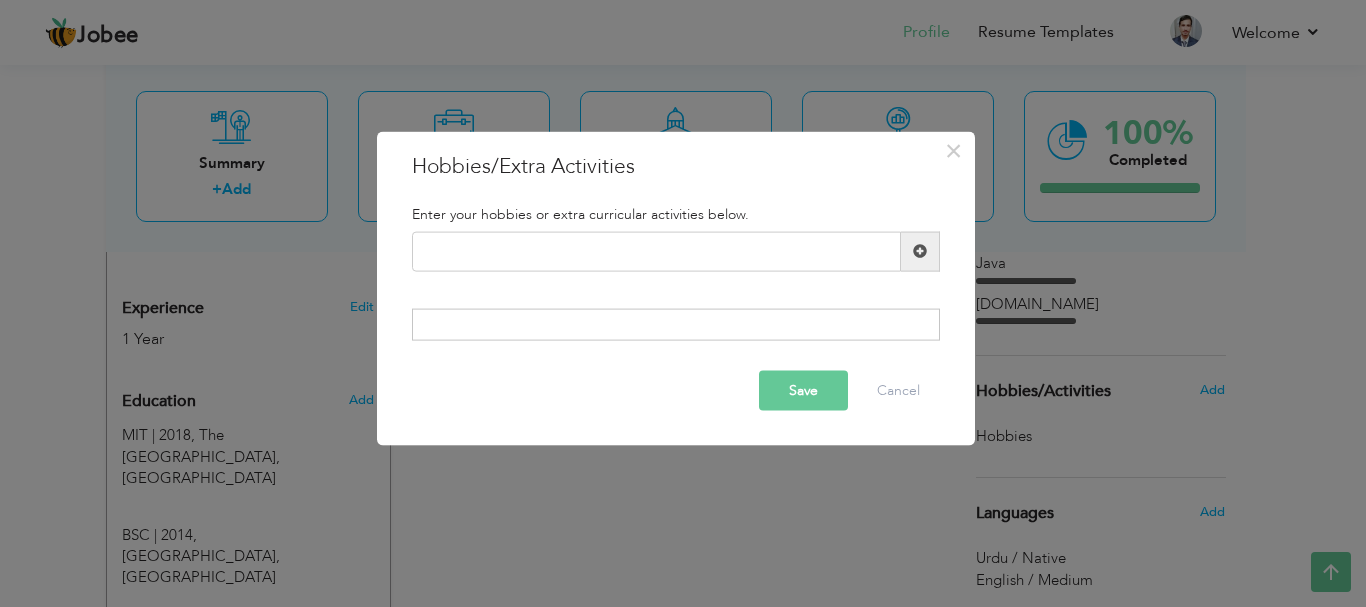 click at bounding box center (920, 251) 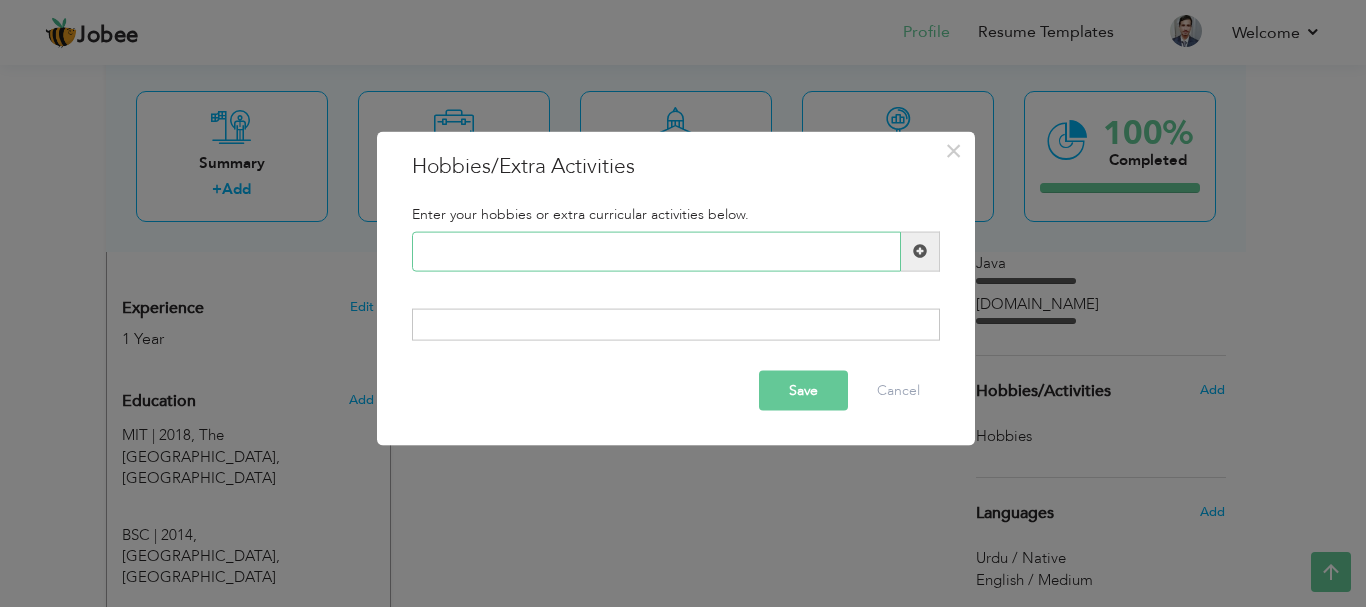 paste on "Exploring new WordPress t" 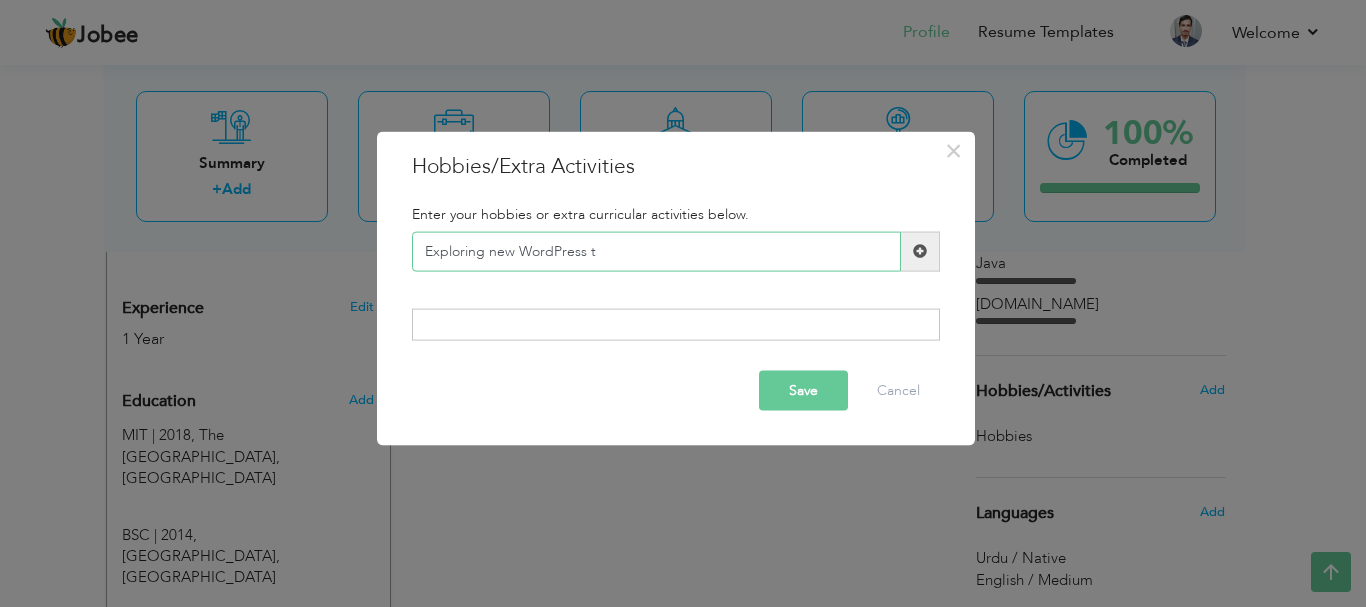 type on "Exploring new WordPress t" 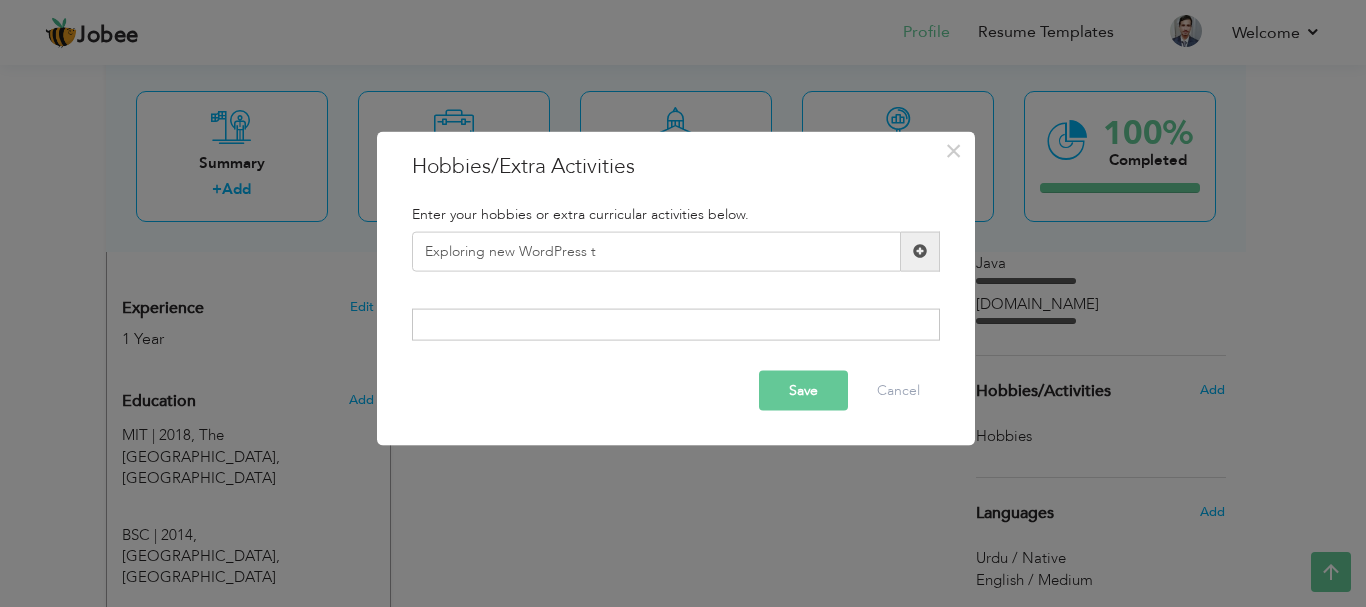 click on "Save" at bounding box center [803, 391] 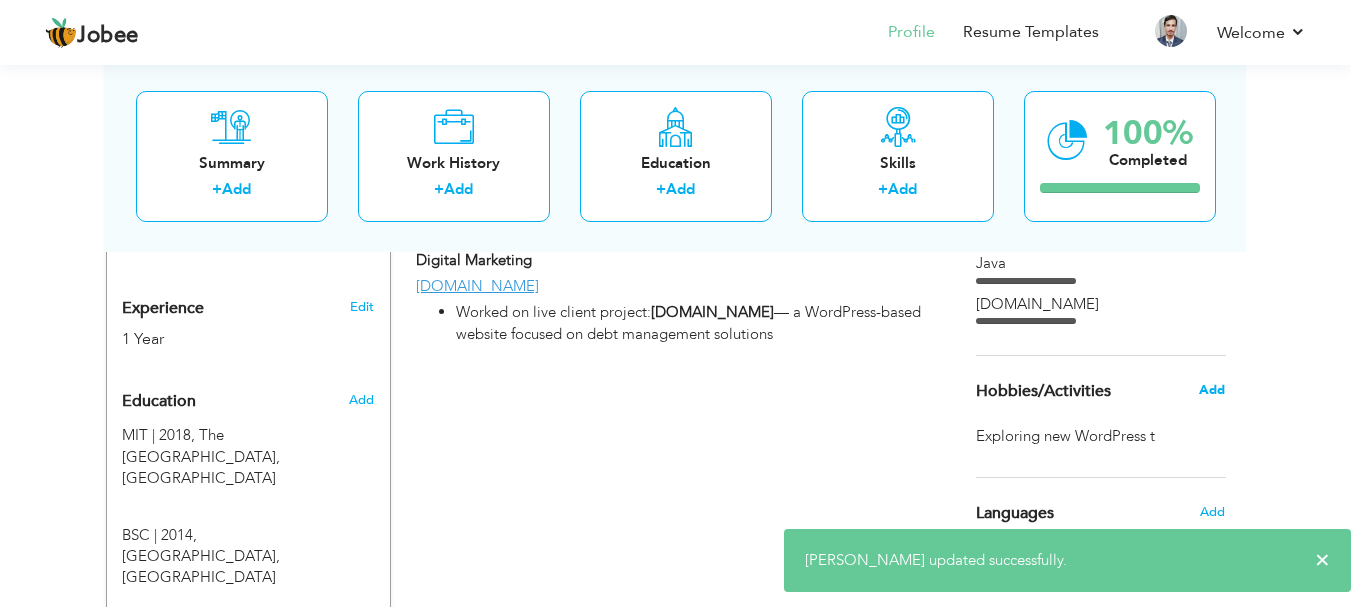 click on "Add" at bounding box center (1212, 390) 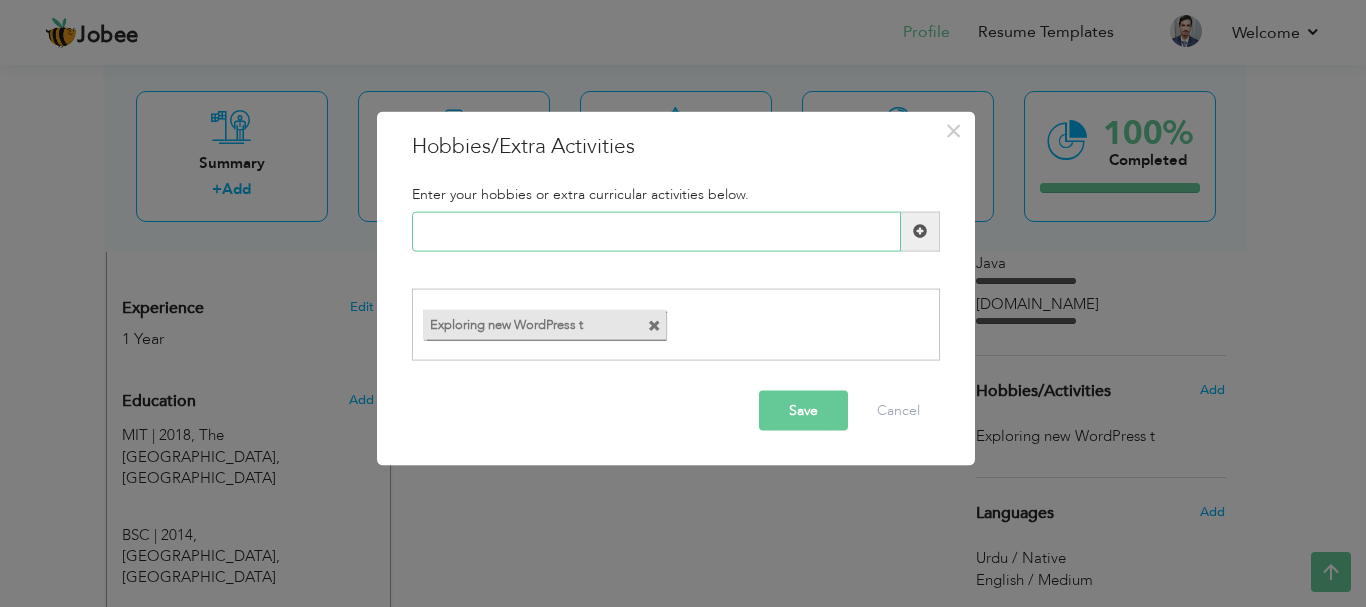 paste on "Participating in online c" 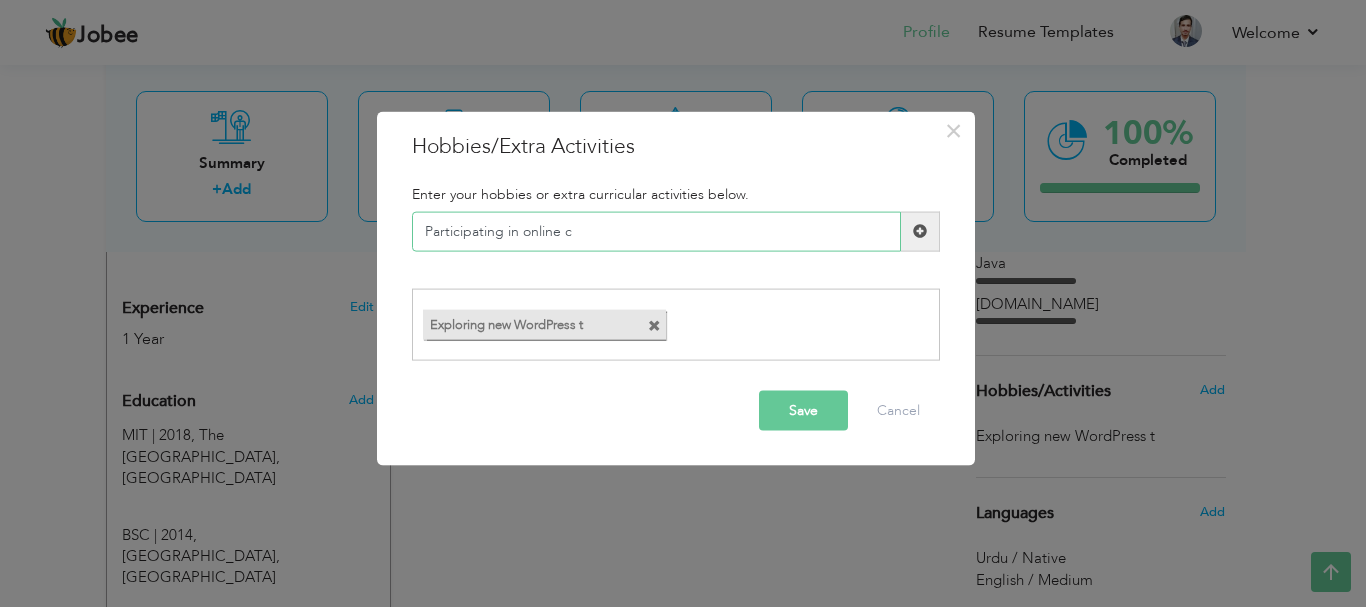 type on "Participating in online c" 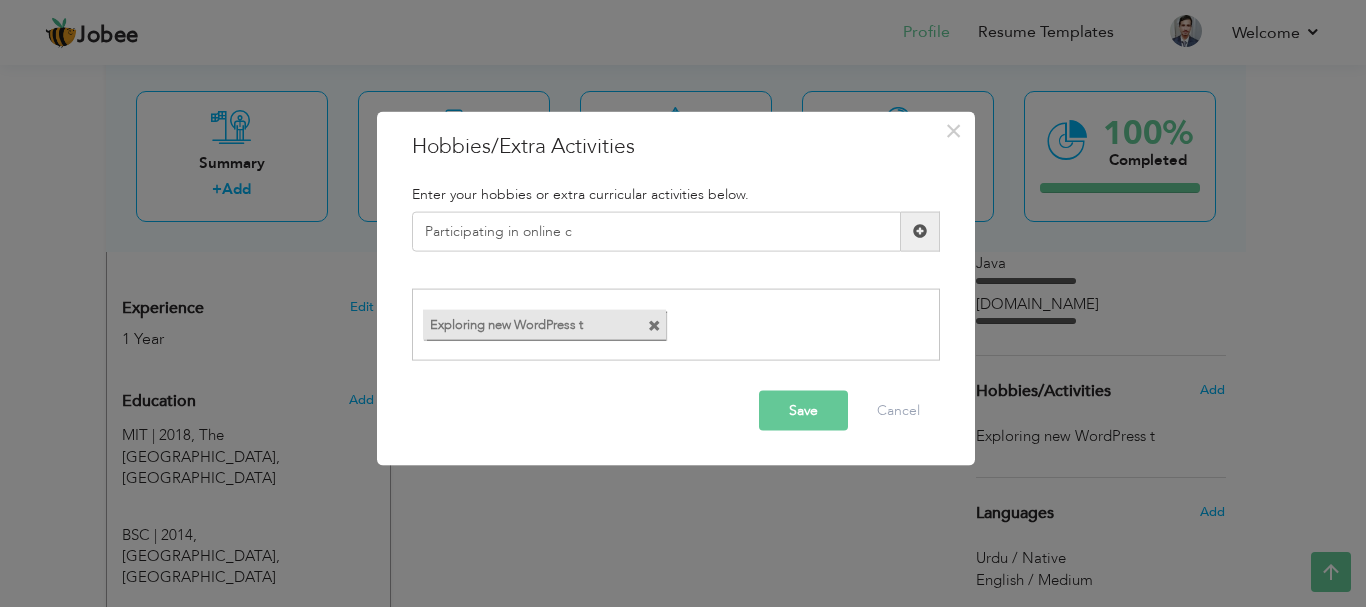 click on "Save" at bounding box center (803, 411) 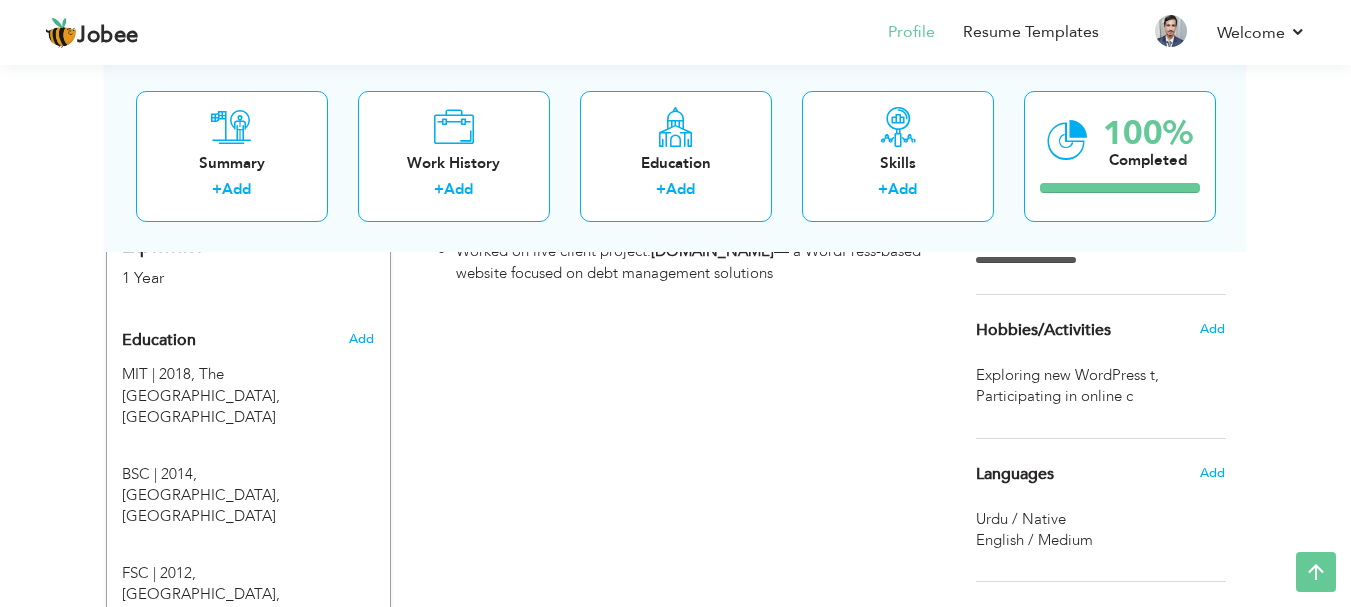 scroll, scrollTop: 775, scrollLeft: 0, axis: vertical 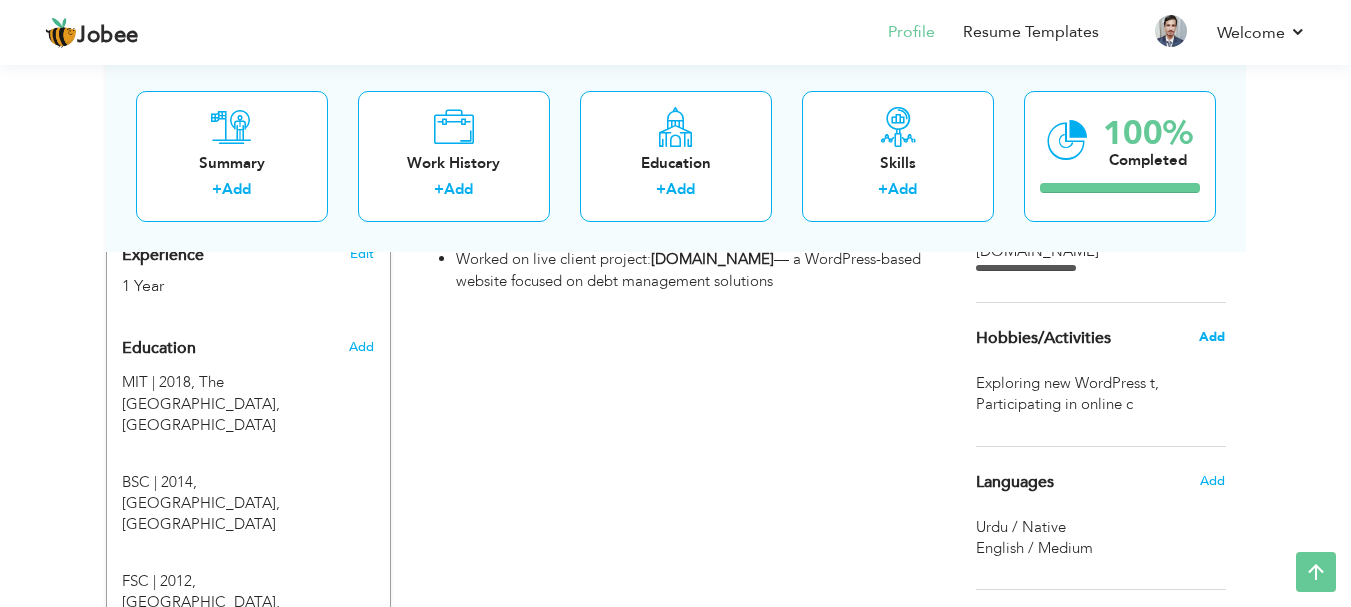 click on "Add" at bounding box center (1212, 337) 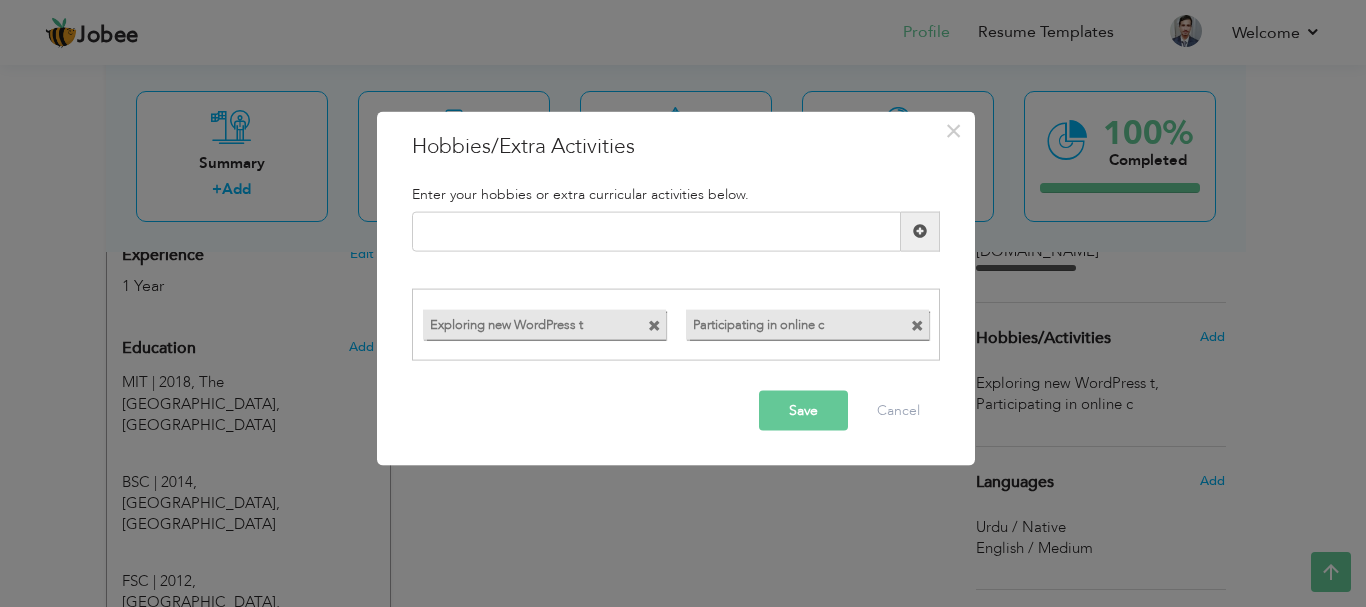 click at bounding box center [917, 326] 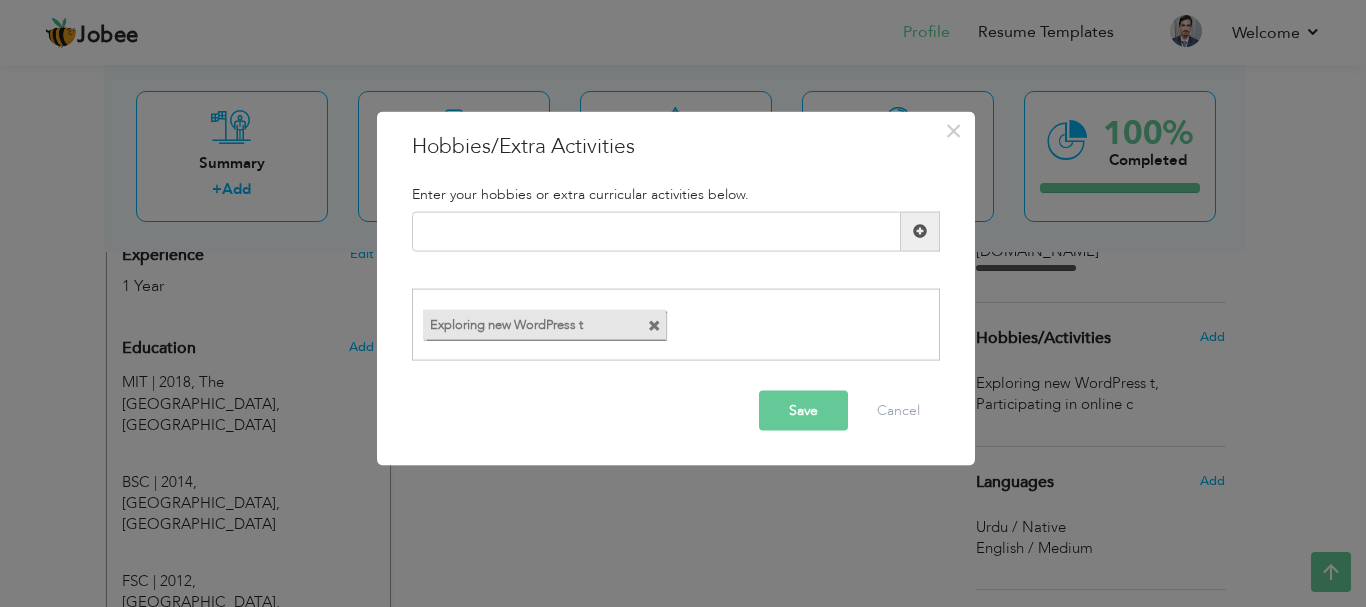 click at bounding box center [654, 326] 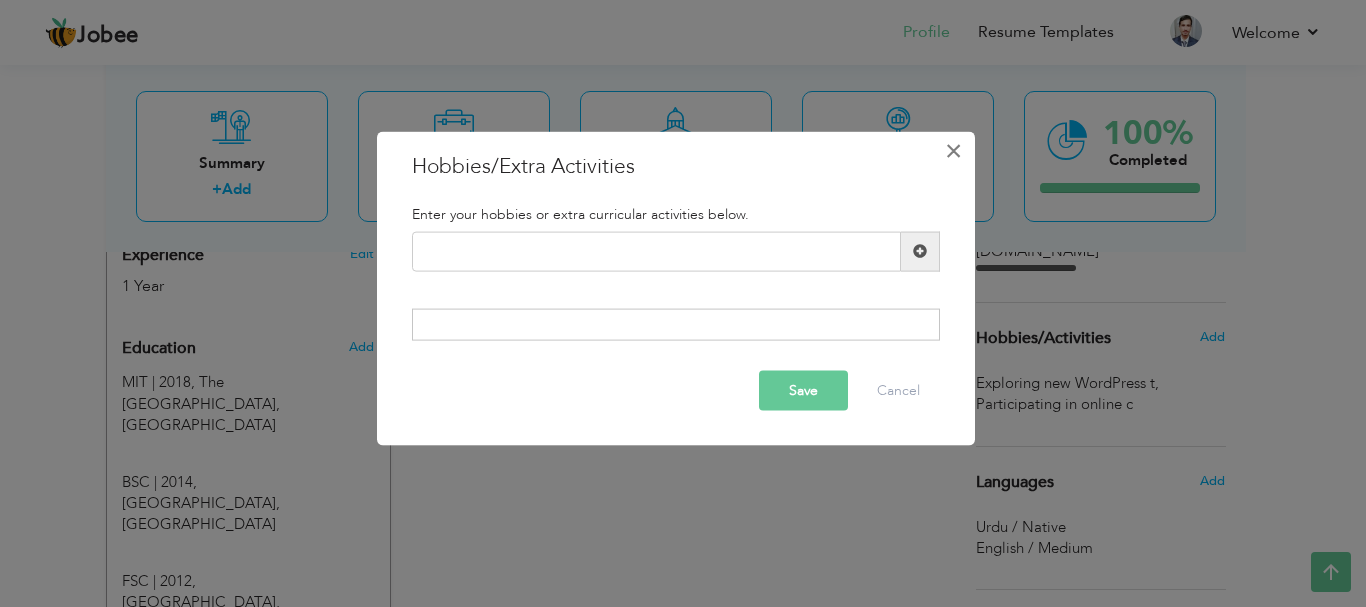 click on "×" at bounding box center (953, 150) 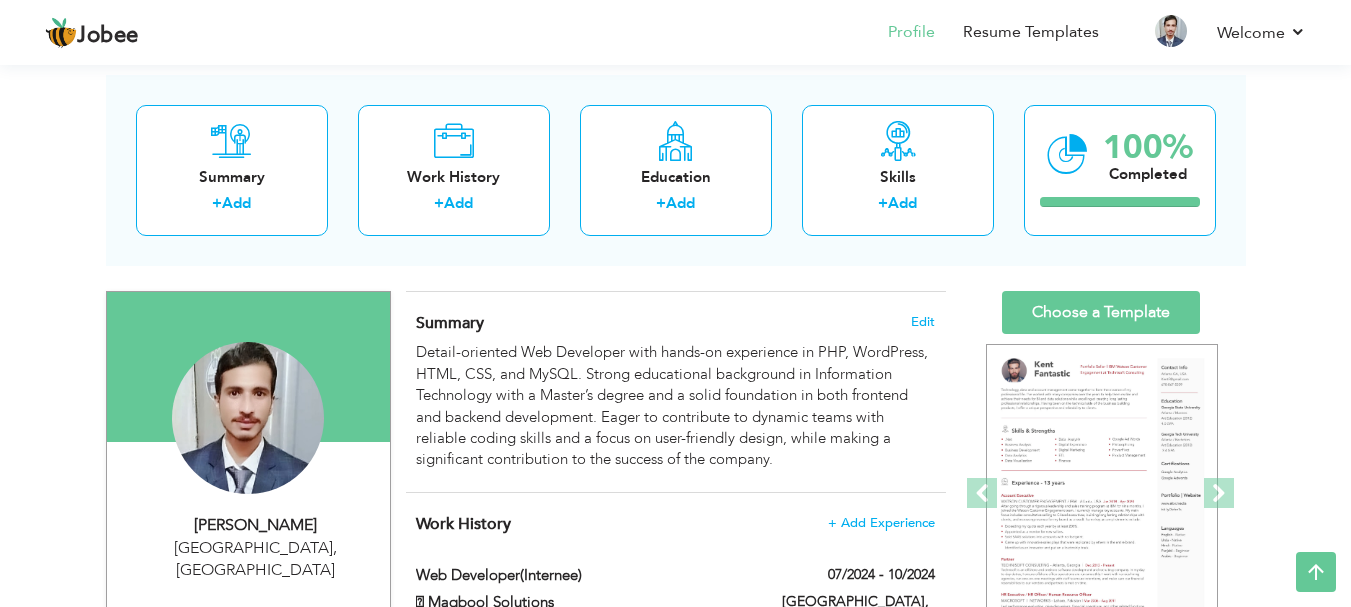 scroll, scrollTop: 66, scrollLeft: 0, axis: vertical 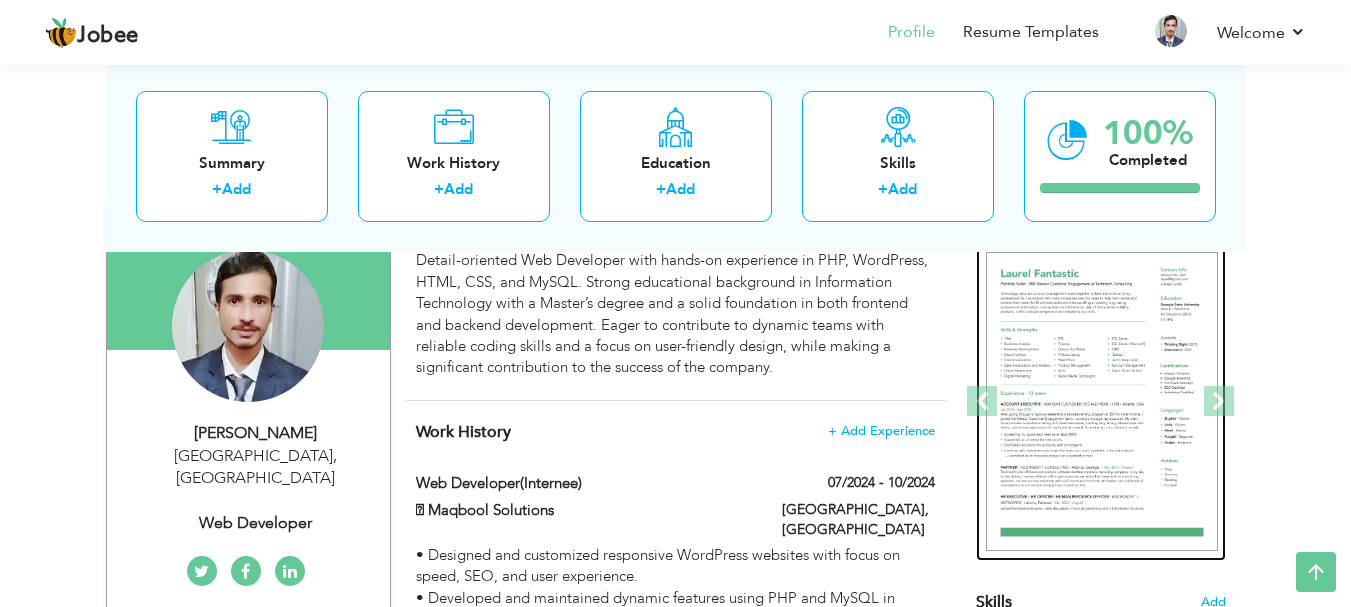 click at bounding box center (1102, 402) 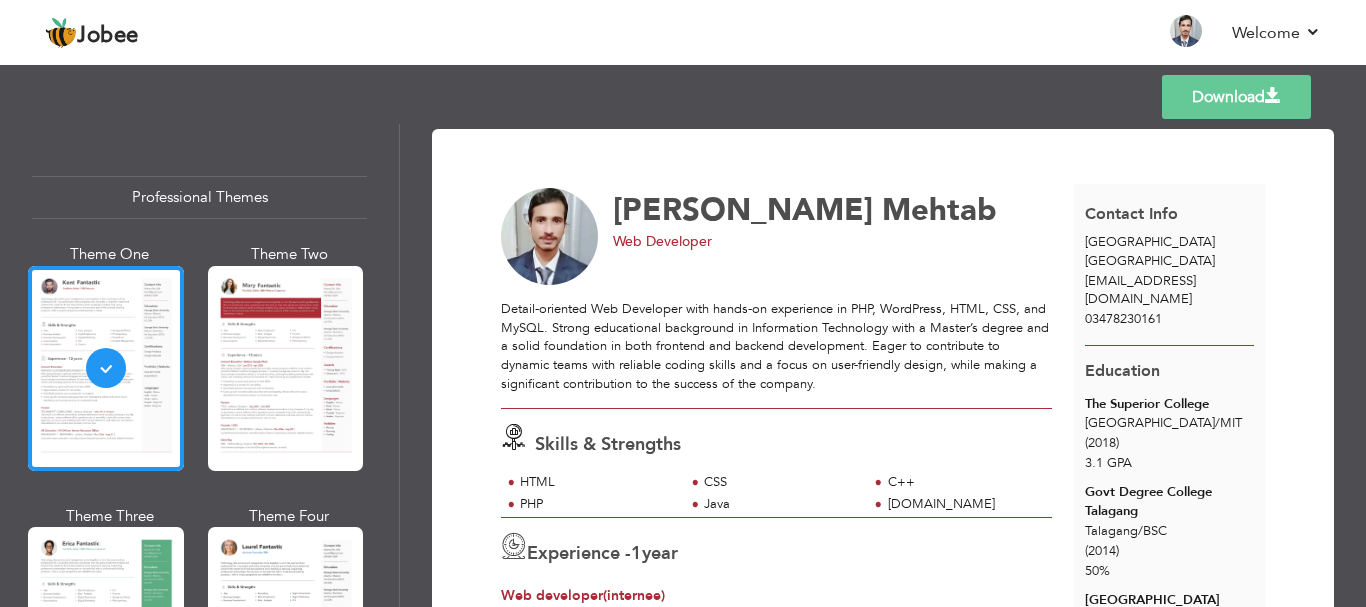 scroll, scrollTop: 0, scrollLeft: 0, axis: both 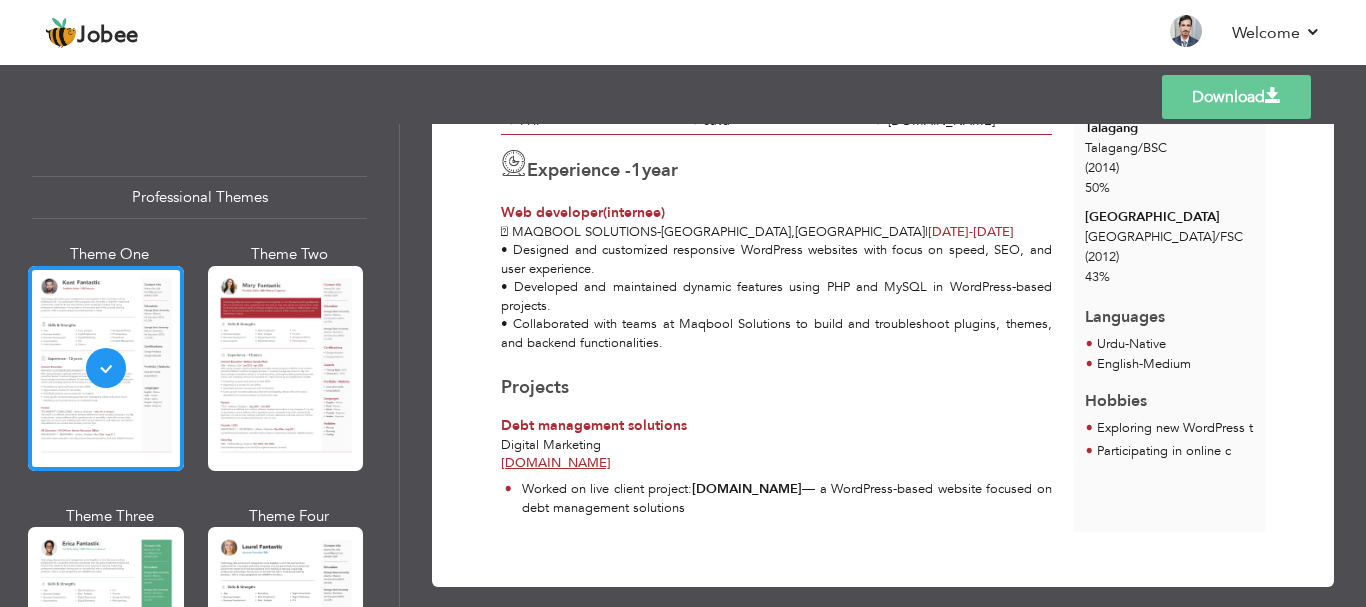 click on "Exploring new WordPress t" at bounding box center [1175, 429] 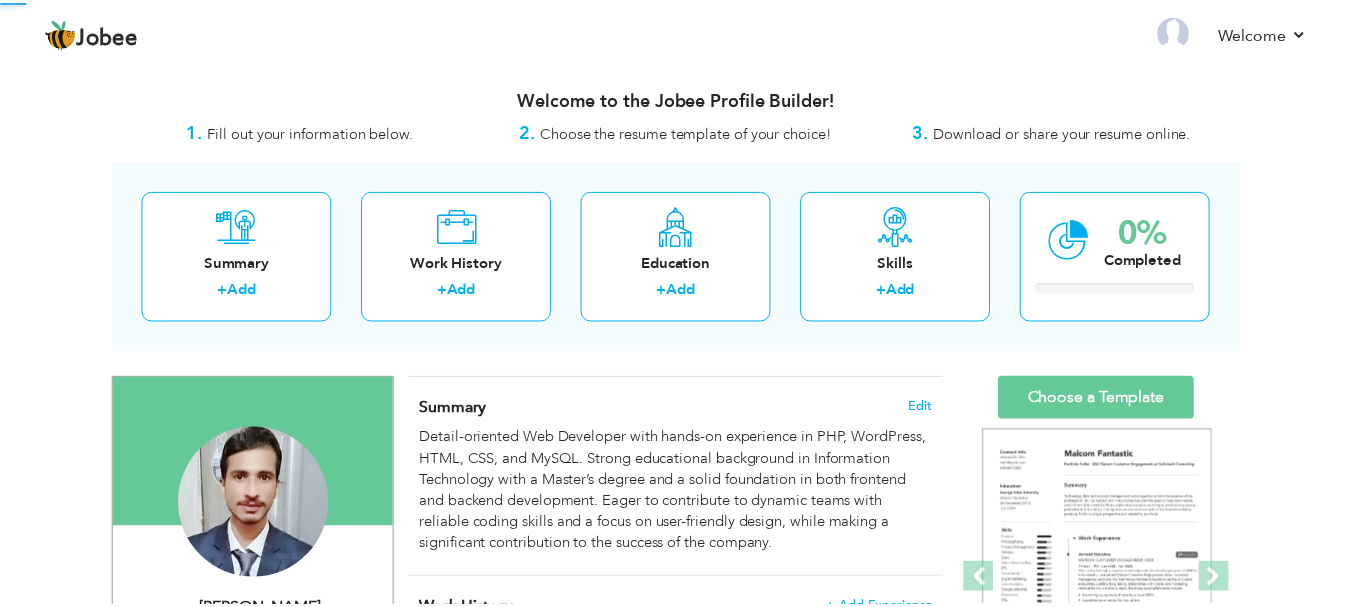 scroll, scrollTop: 0, scrollLeft: 0, axis: both 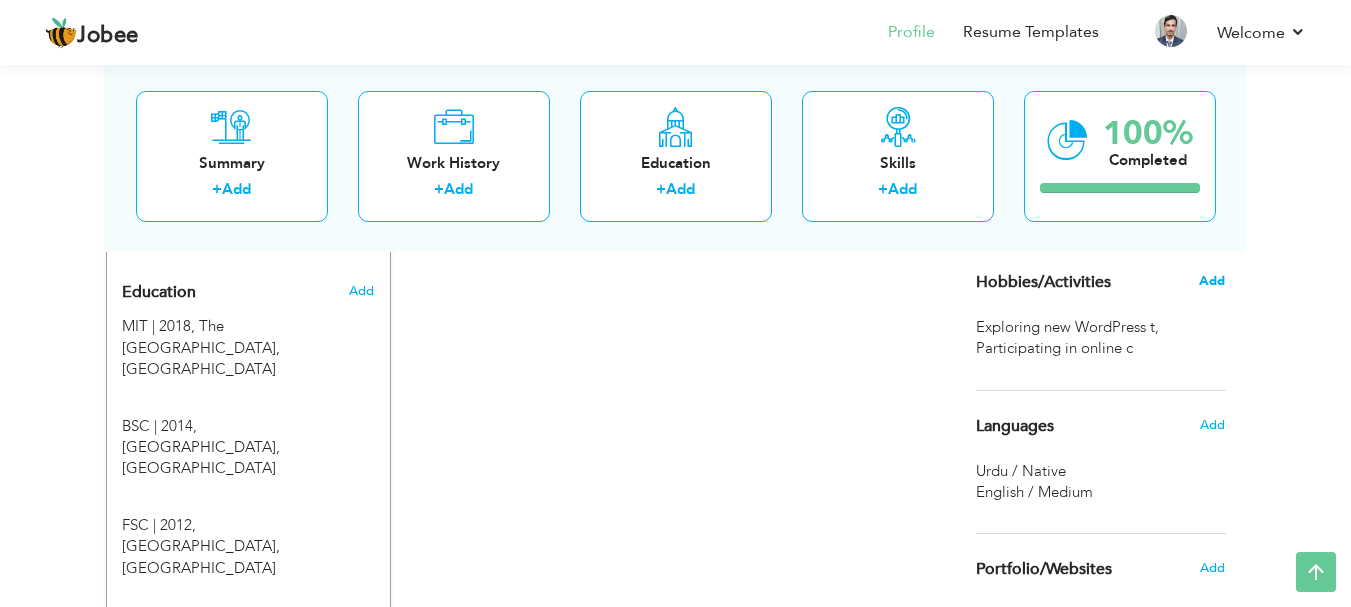 click on "Add" at bounding box center (1212, 281) 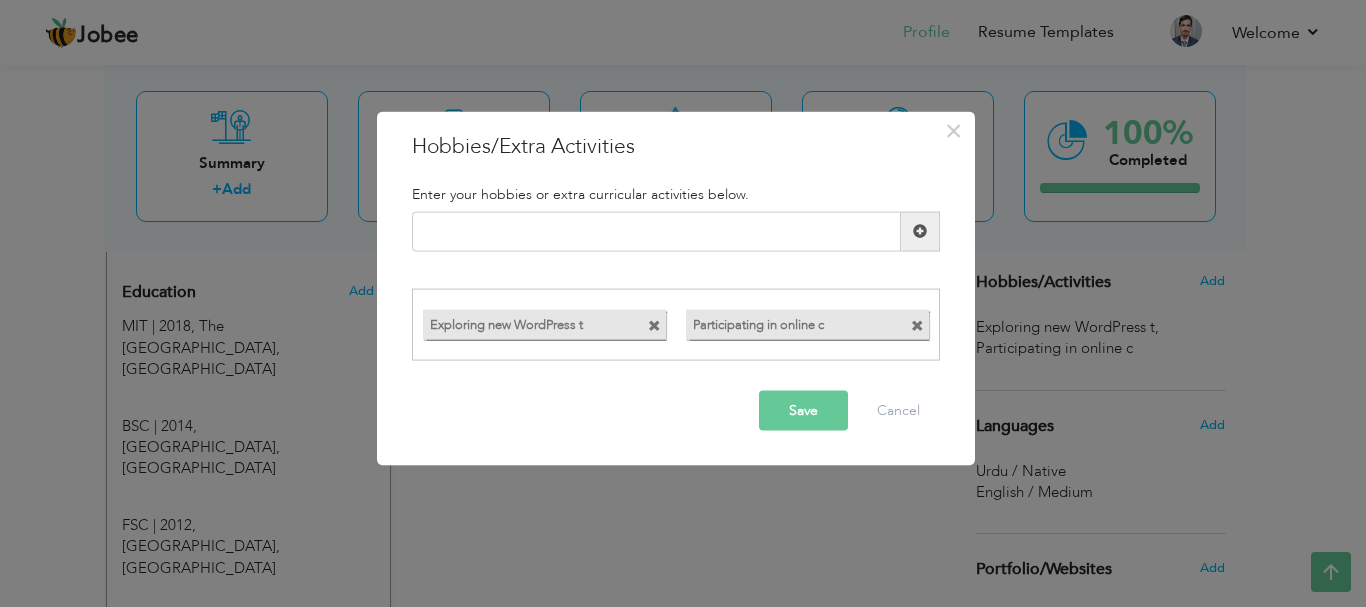click at bounding box center (917, 326) 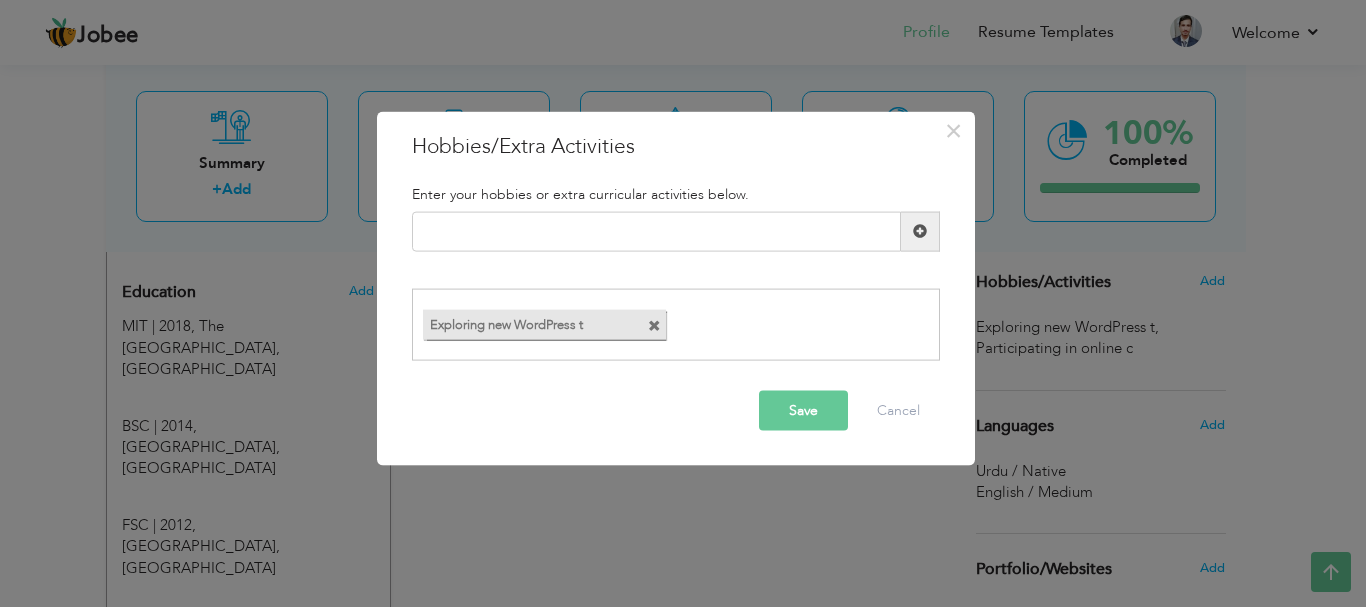 click at bounding box center (654, 326) 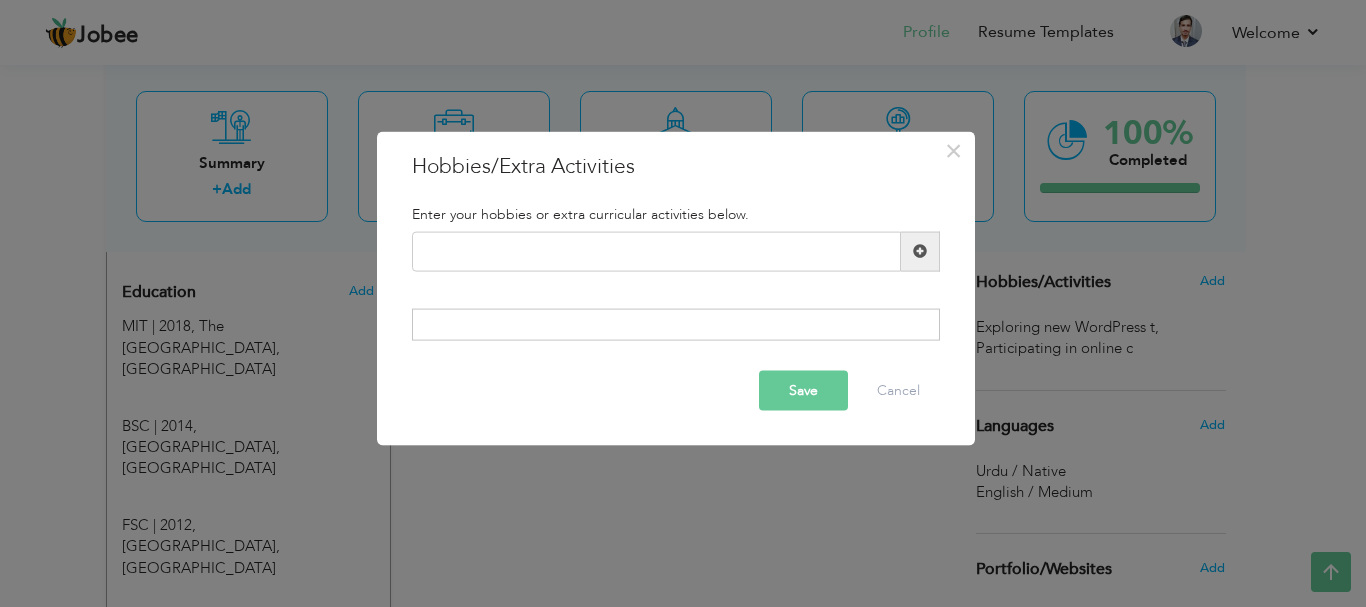 click on "Save" at bounding box center [803, 391] 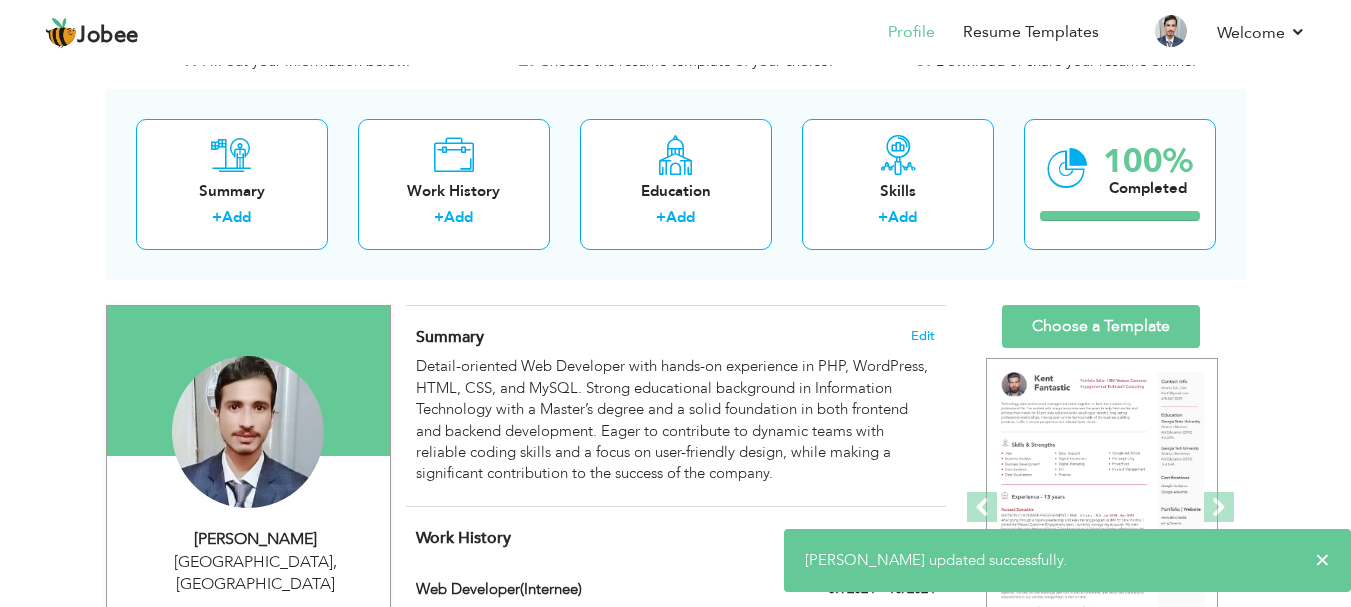 scroll, scrollTop: 0, scrollLeft: 0, axis: both 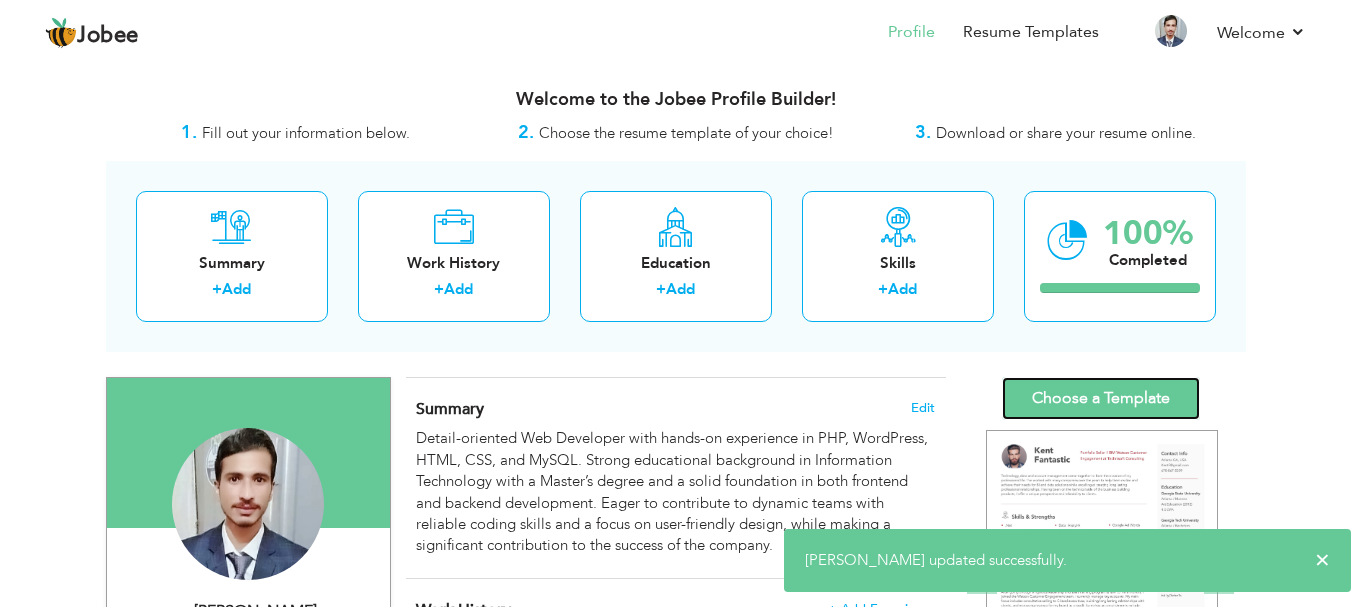click on "Choose a Template" at bounding box center (1101, 398) 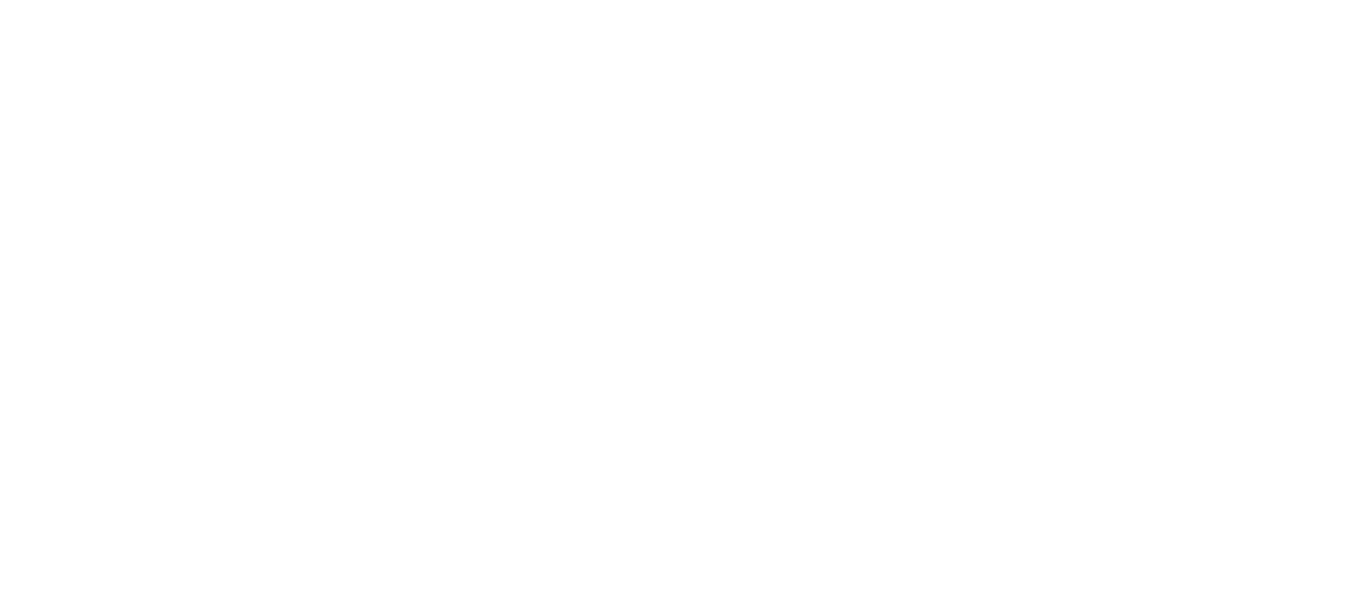 scroll, scrollTop: 0, scrollLeft: 0, axis: both 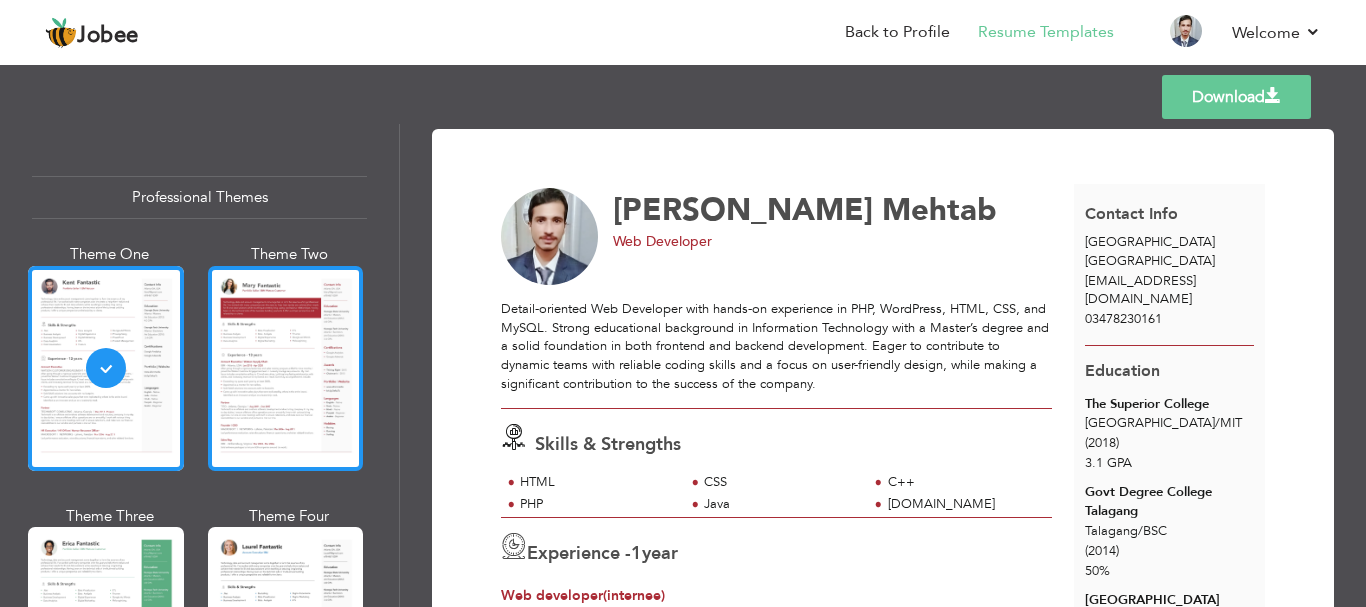 click at bounding box center (286, 368) 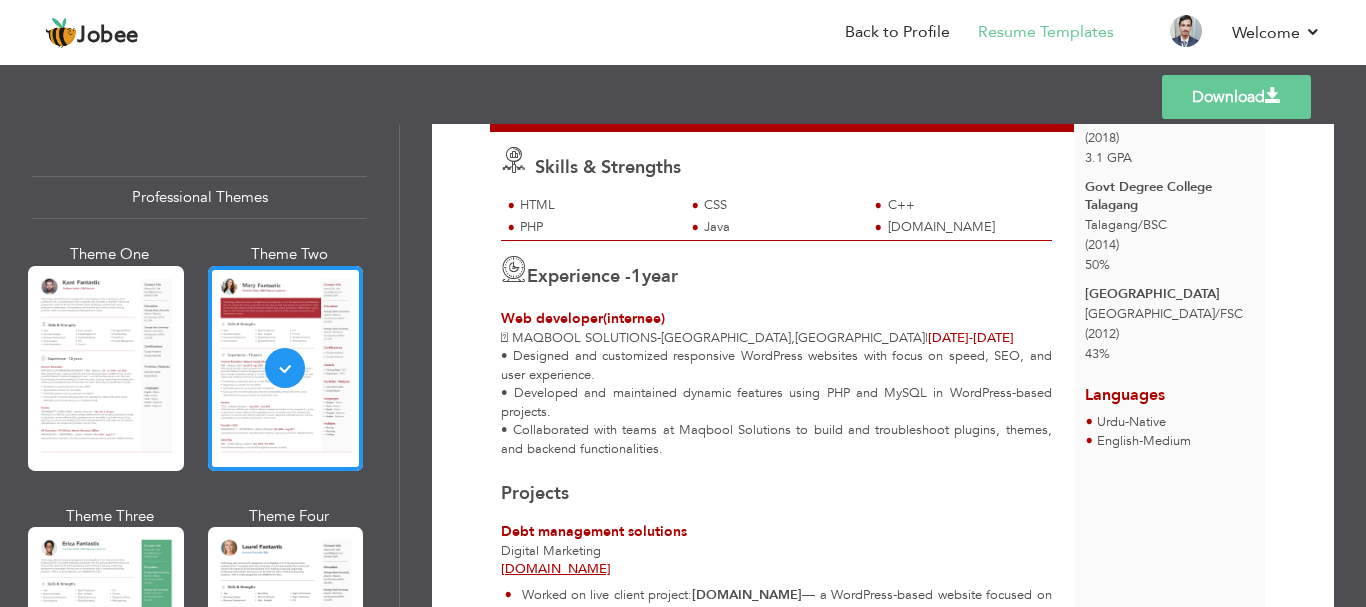 scroll, scrollTop: 295, scrollLeft: 0, axis: vertical 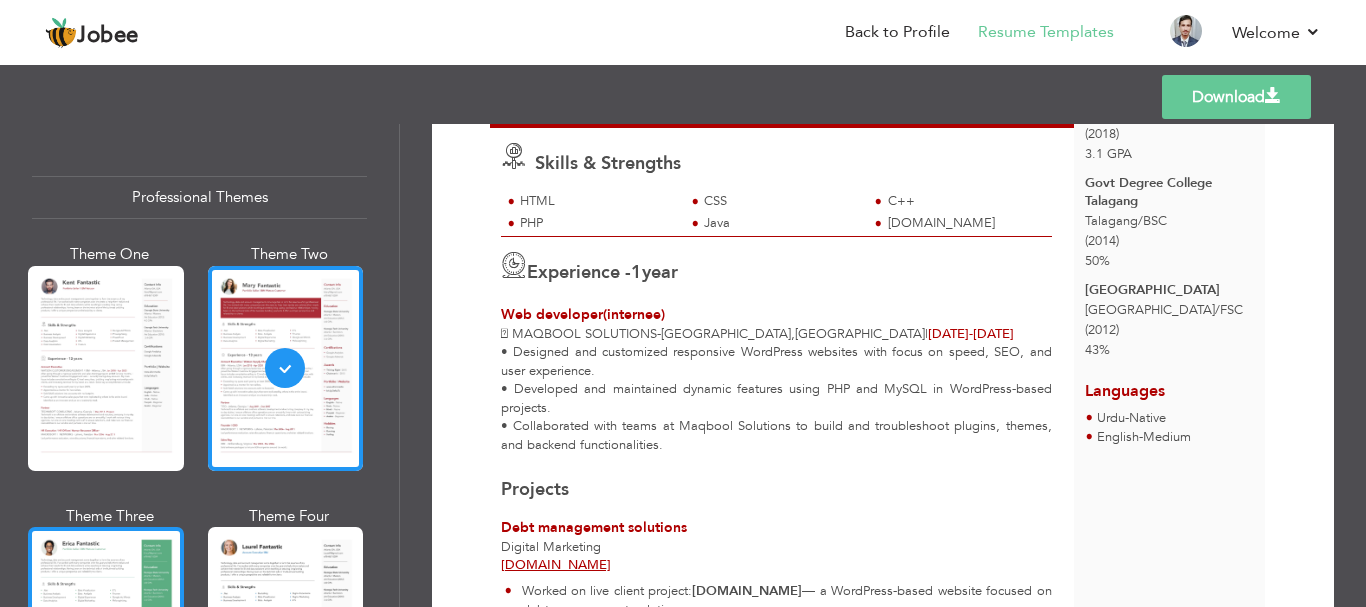 click at bounding box center [106, 629] 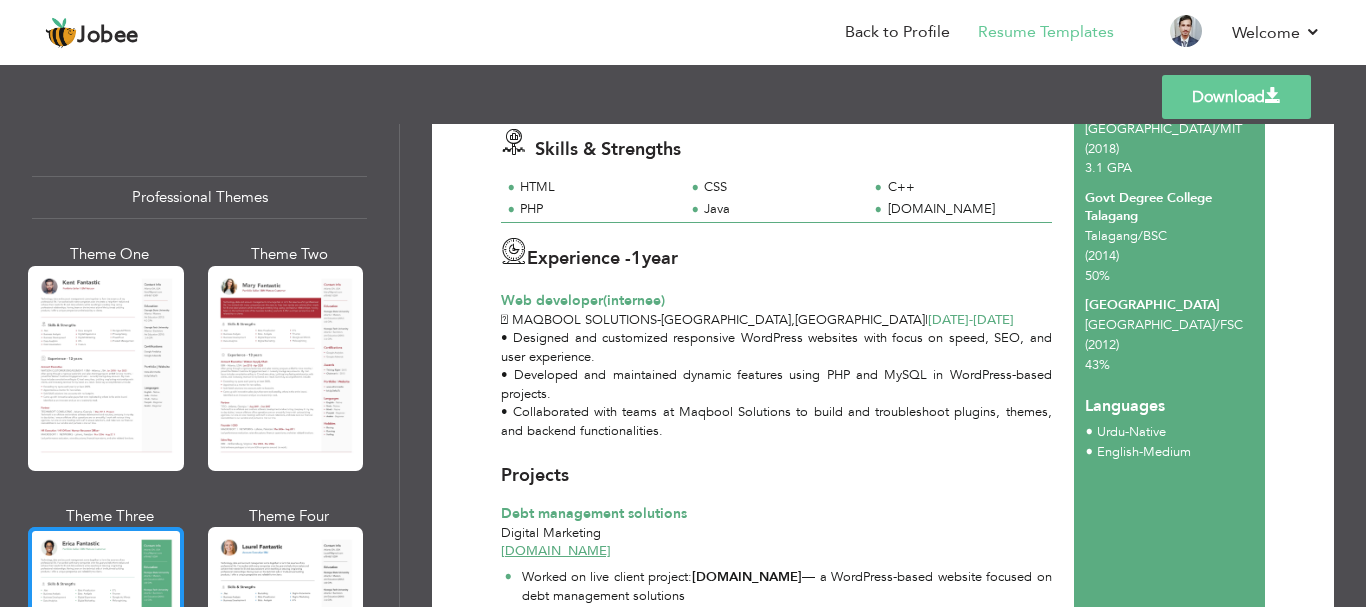 scroll, scrollTop: 0, scrollLeft: 0, axis: both 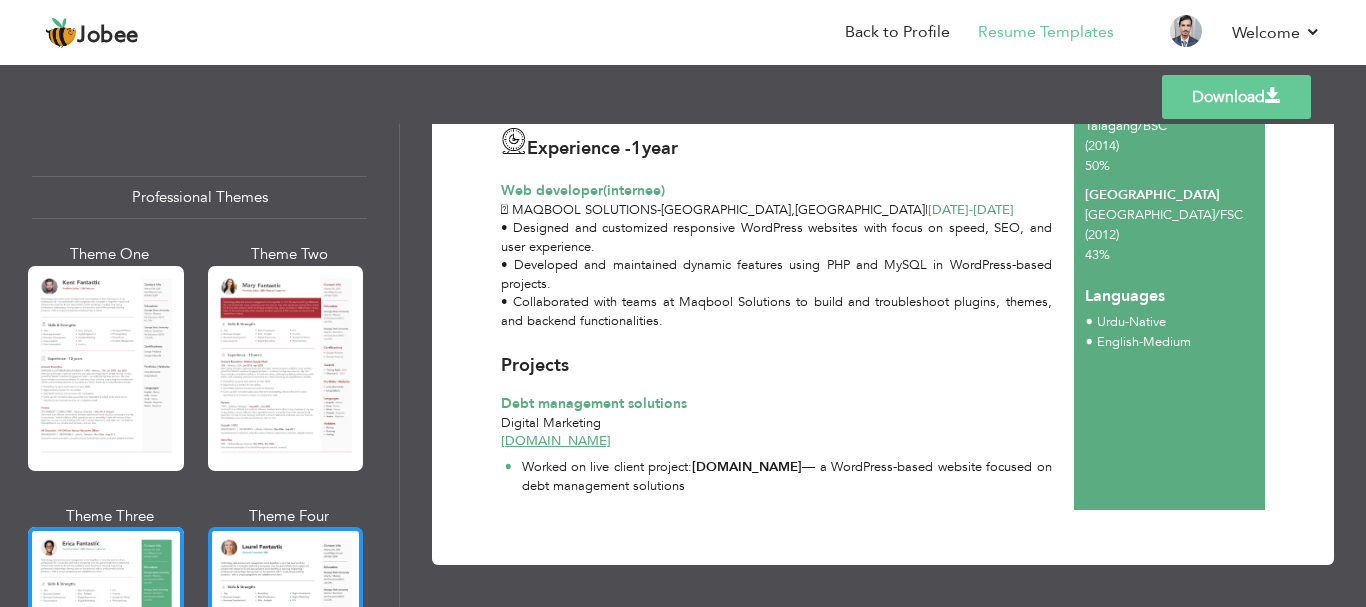 click at bounding box center (286, 629) 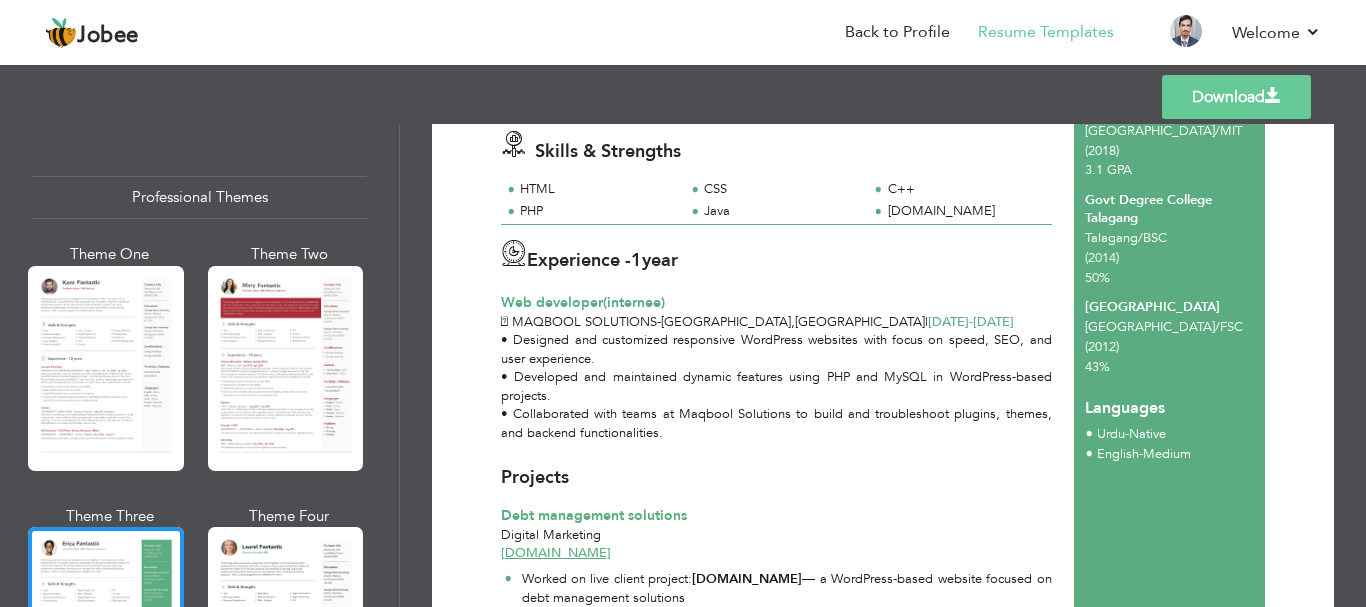 scroll, scrollTop: 0, scrollLeft: 0, axis: both 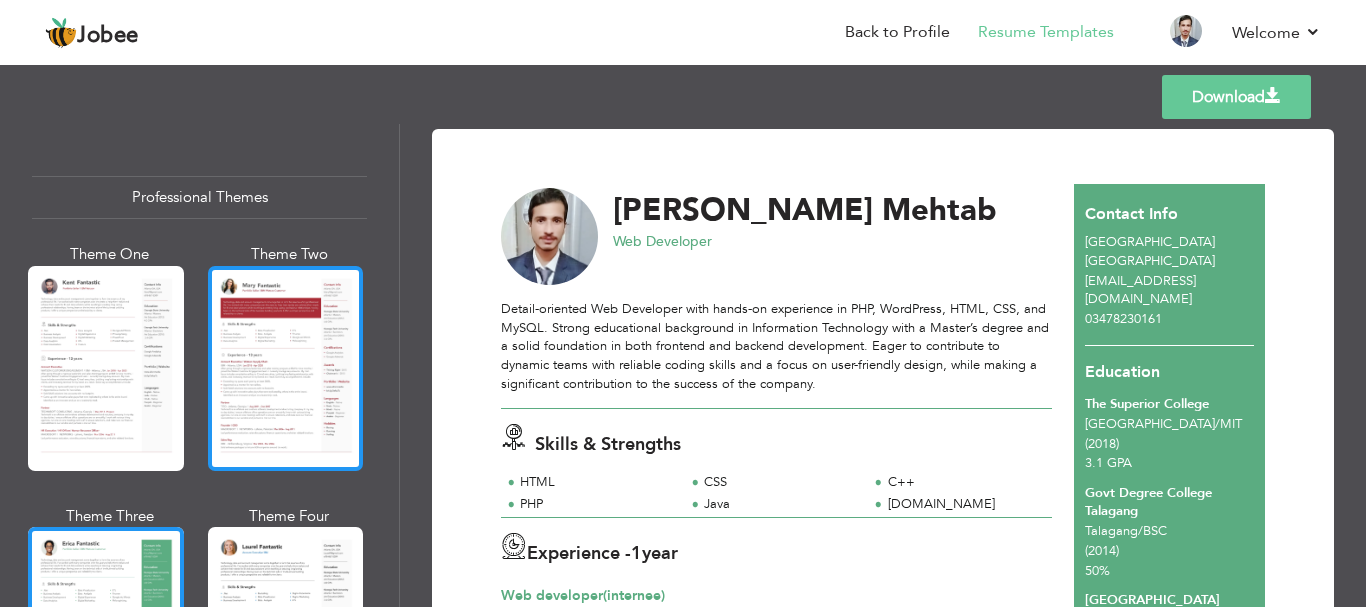 click at bounding box center [286, 368] 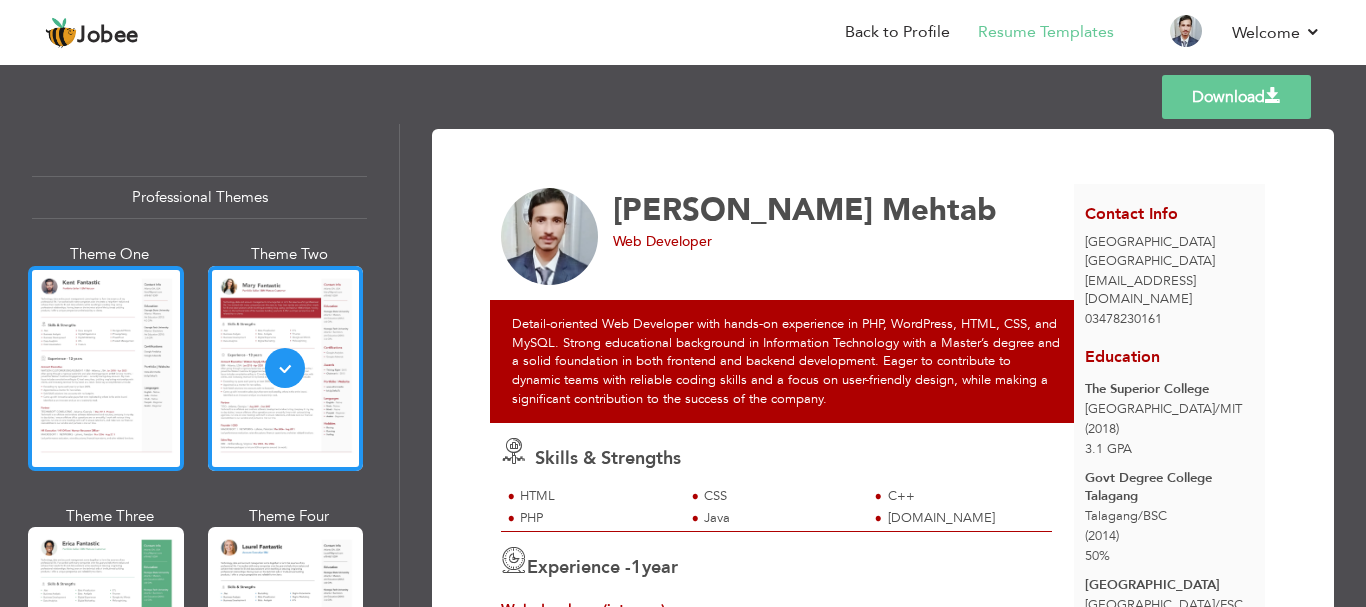 click at bounding box center (106, 368) 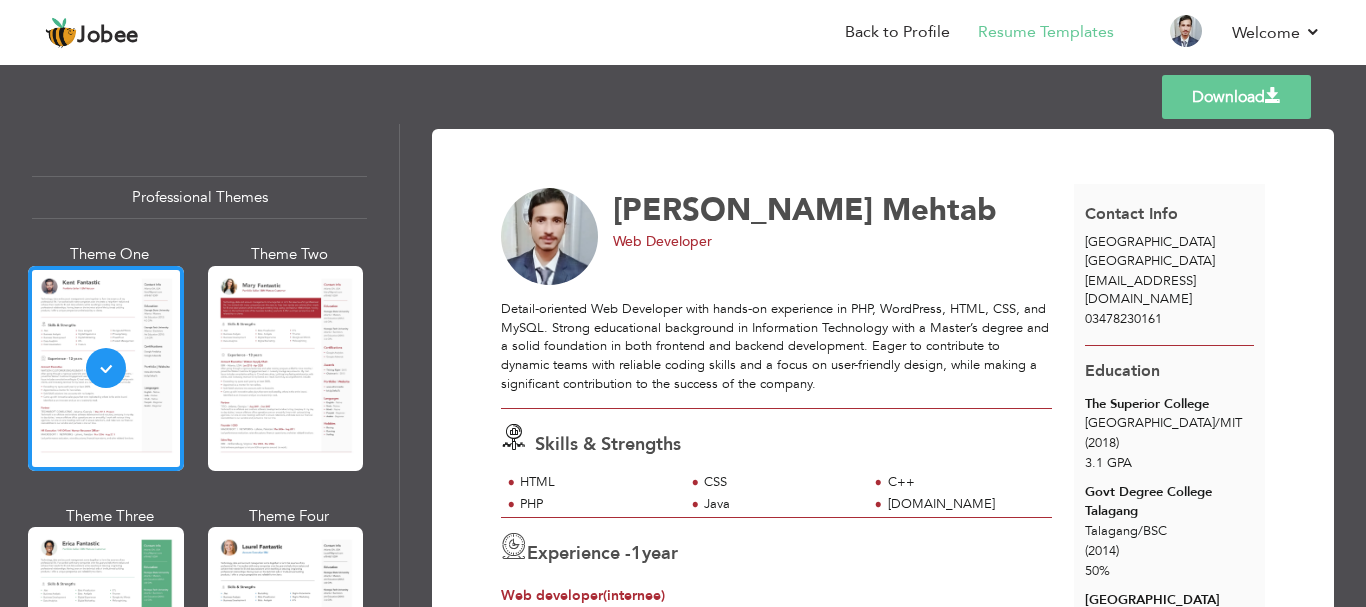click at bounding box center [286, 629] 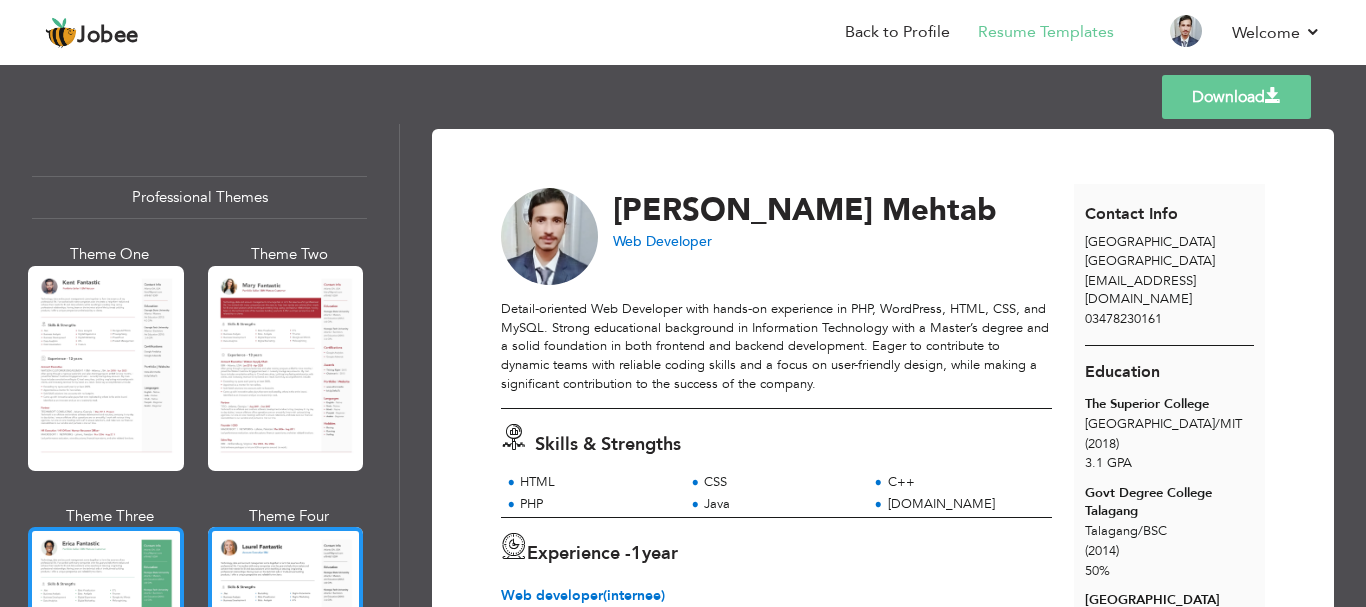 click at bounding box center (106, 629) 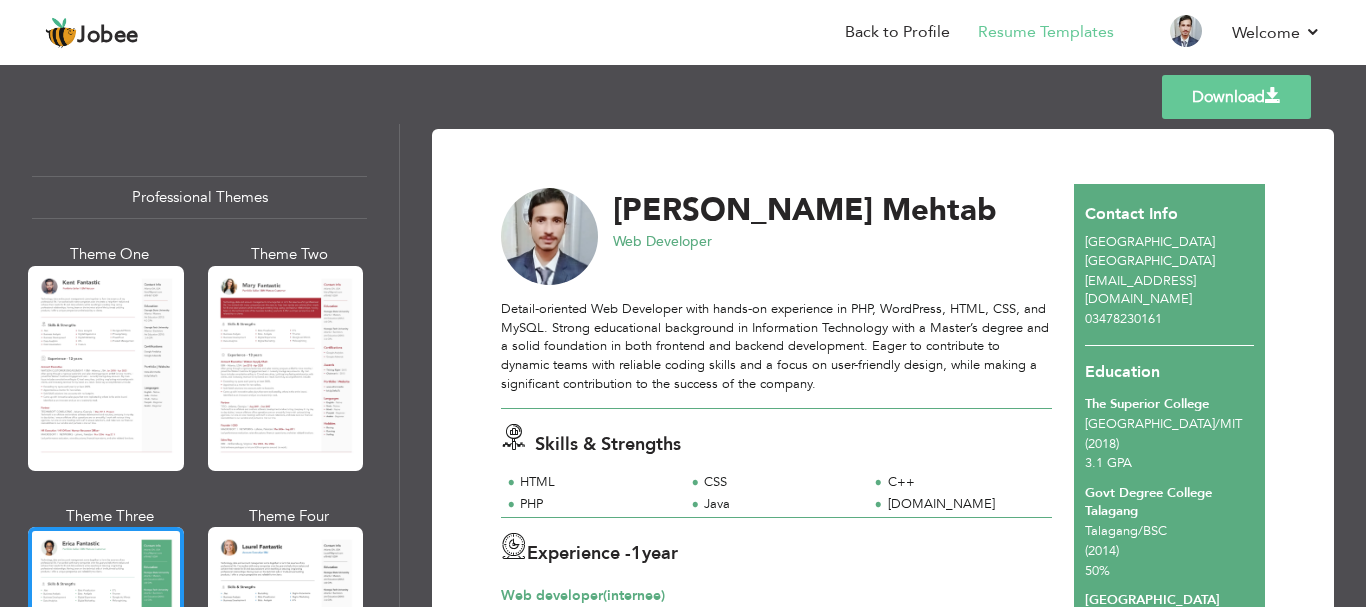 click on "Download" at bounding box center (1236, 97) 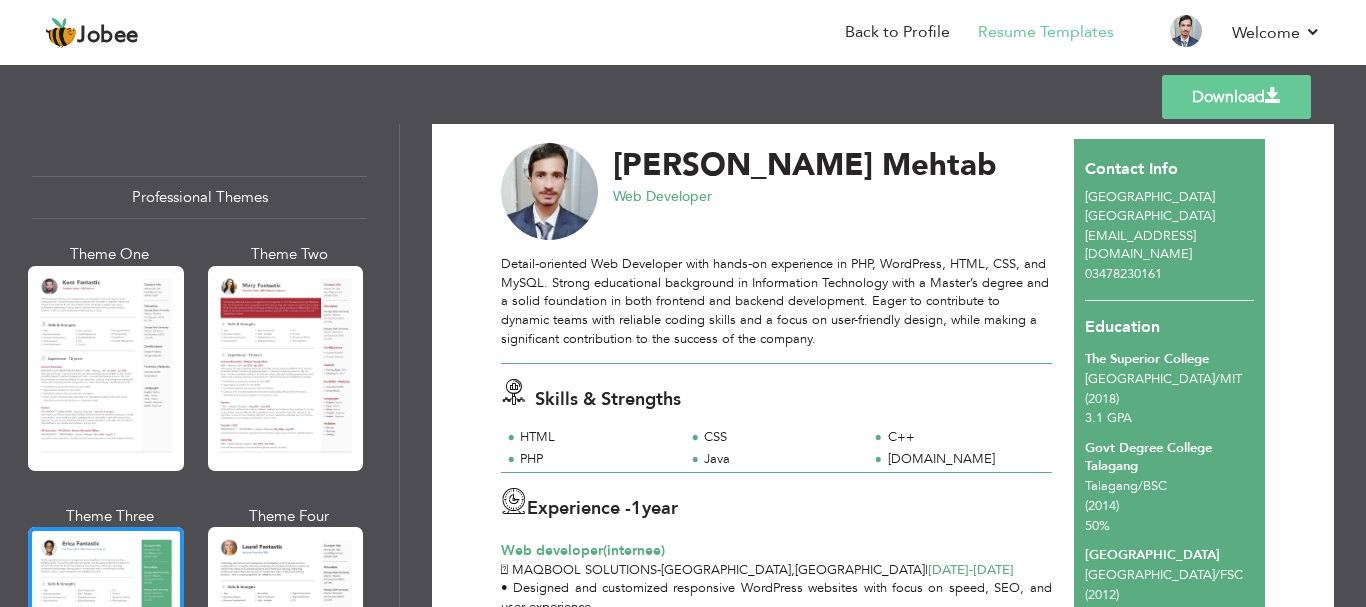 scroll, scrollTop: 0, scrollLeft: 0, axis: both 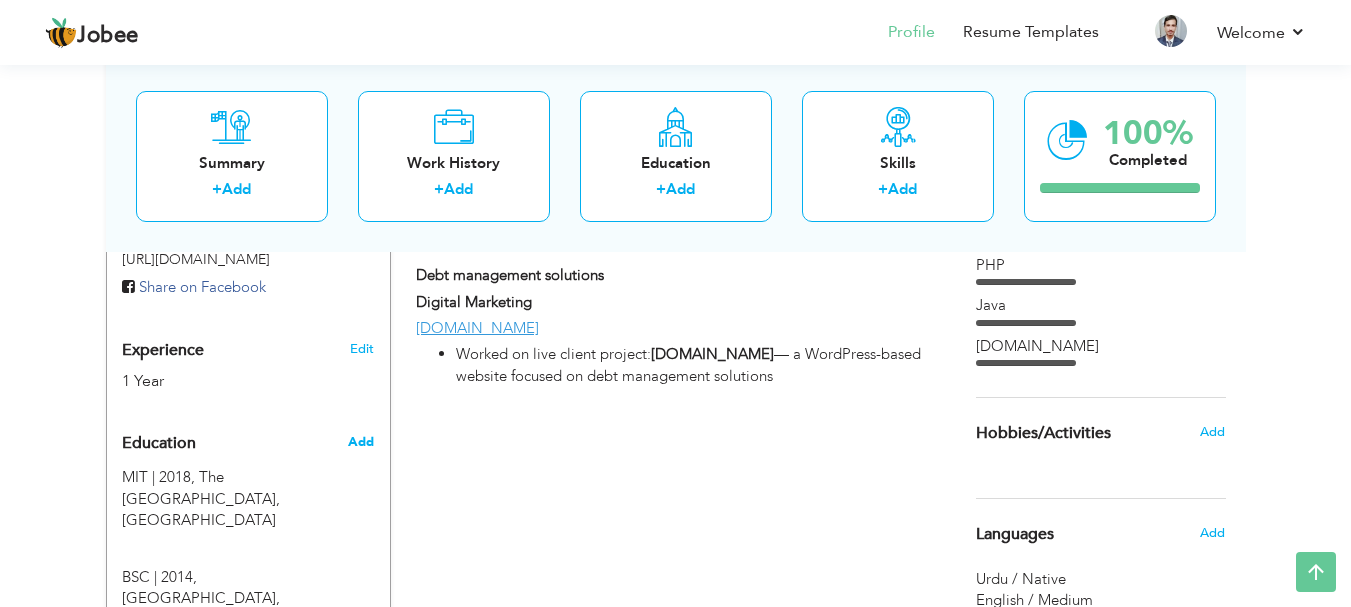 click on "Add" at bounding box center (361, 442) 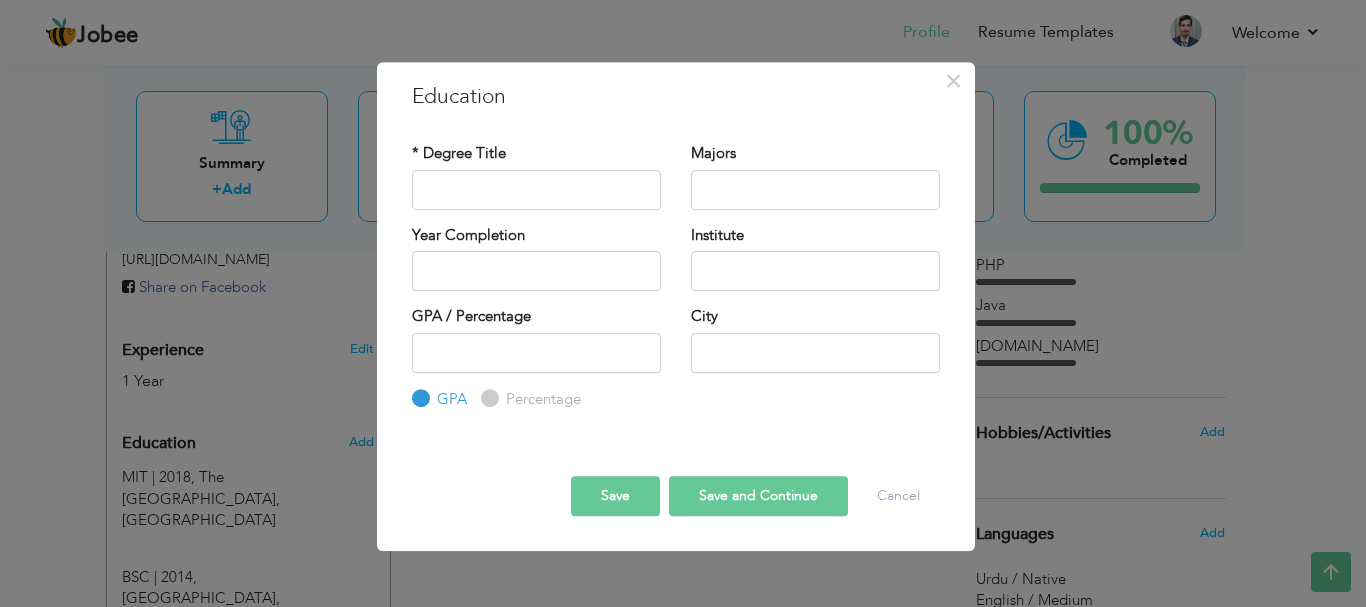 click on "GPA" at bounding box center [418, 398] 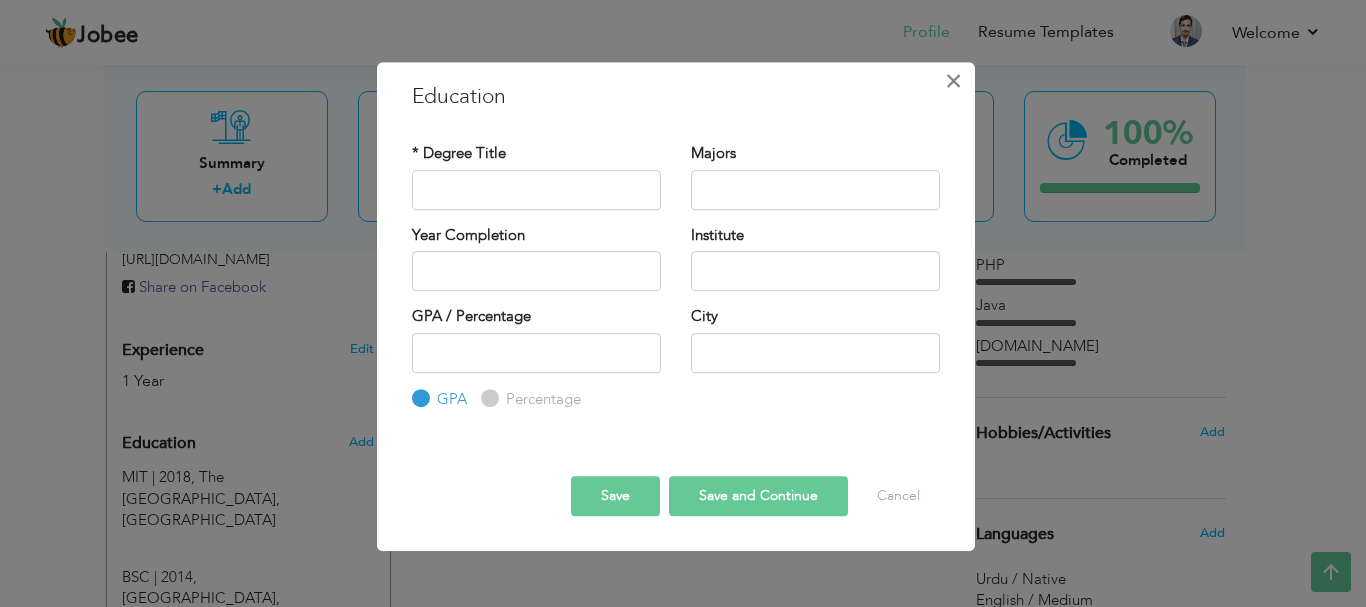 click on "×" at bounding box center (953, 81) 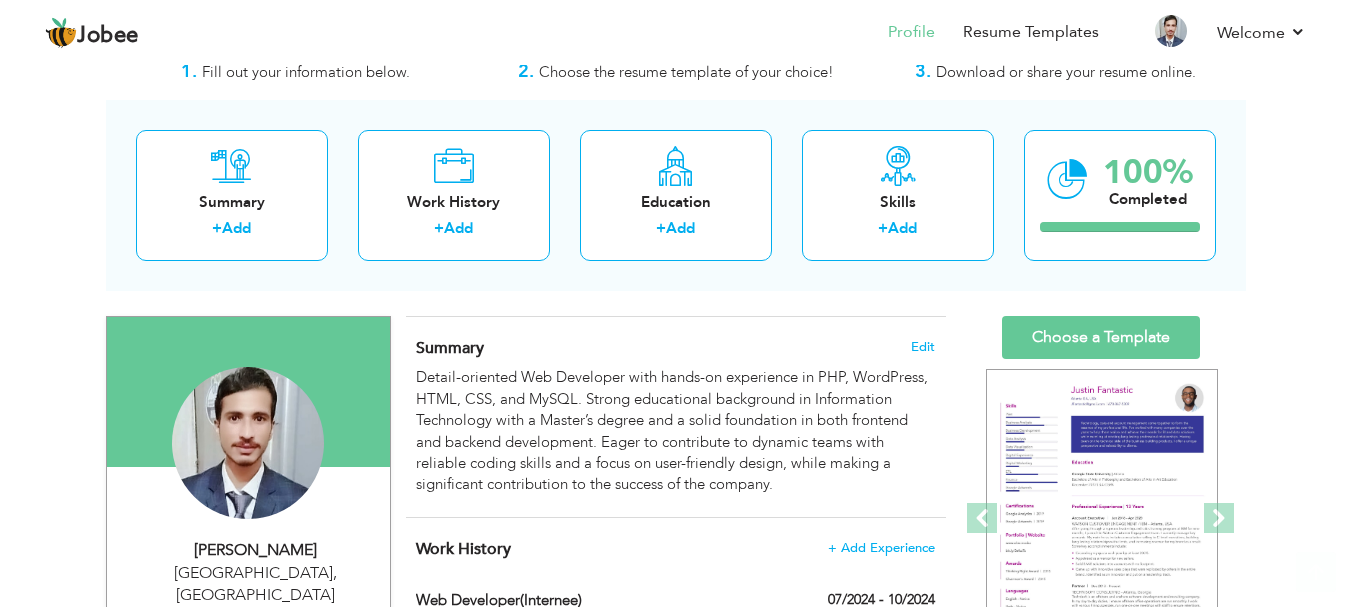 scroll, scrollTop: 20, scrollLeft: 0, axis: vertical 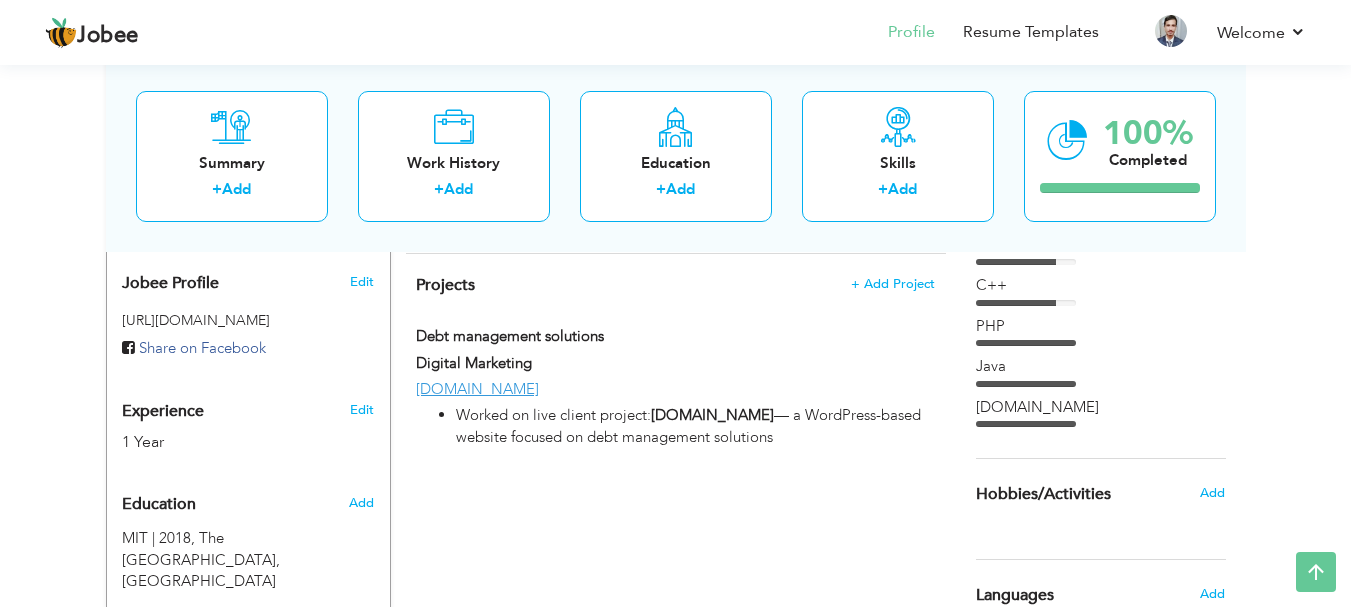 click on "Edit" at bounding box center [362, 410] 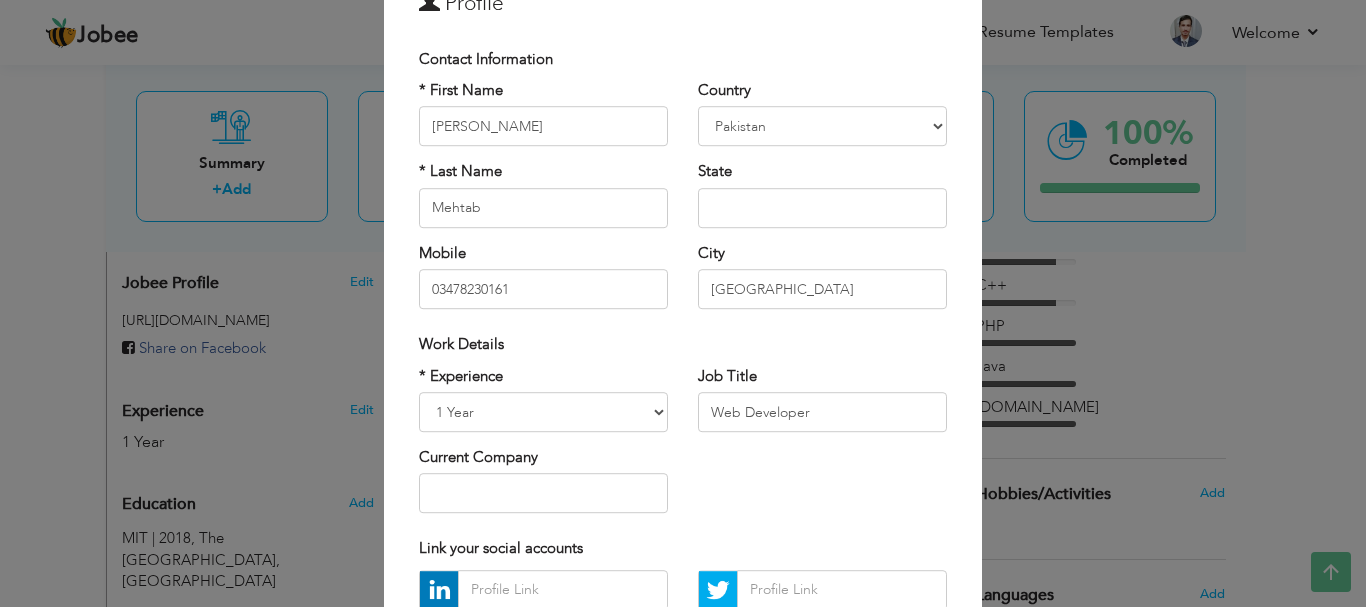 scroll, scrollTop: 101, scrollLeft: 0, axis: vertical 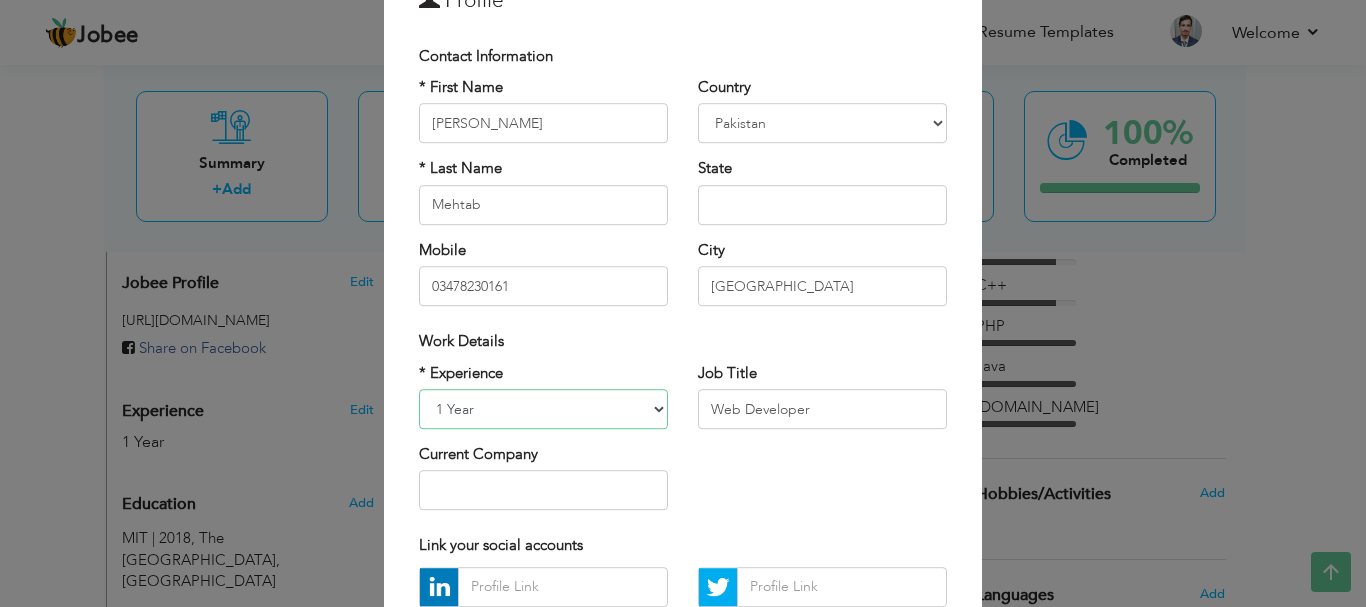 click on "Entry Level Less than 1 Year 1 Year 2 Years 3 Years 4 Years 5 Years 6 Years 7 Years 8 Years 9 Years 10 Years 11 Years 12 Years 13 Years 14 Years 15 Years 16 Years 17 Years 18 Years 19 Years 20 Years 21 Years 22 Years 23 Years 24 Years 25 Years 26 Years 27 Years 28 Years 29 Years 30 Years 31 Years 32 Years 33 Years 34 Years 35 Years More than 35 Years" at bounding box center (543, 409) 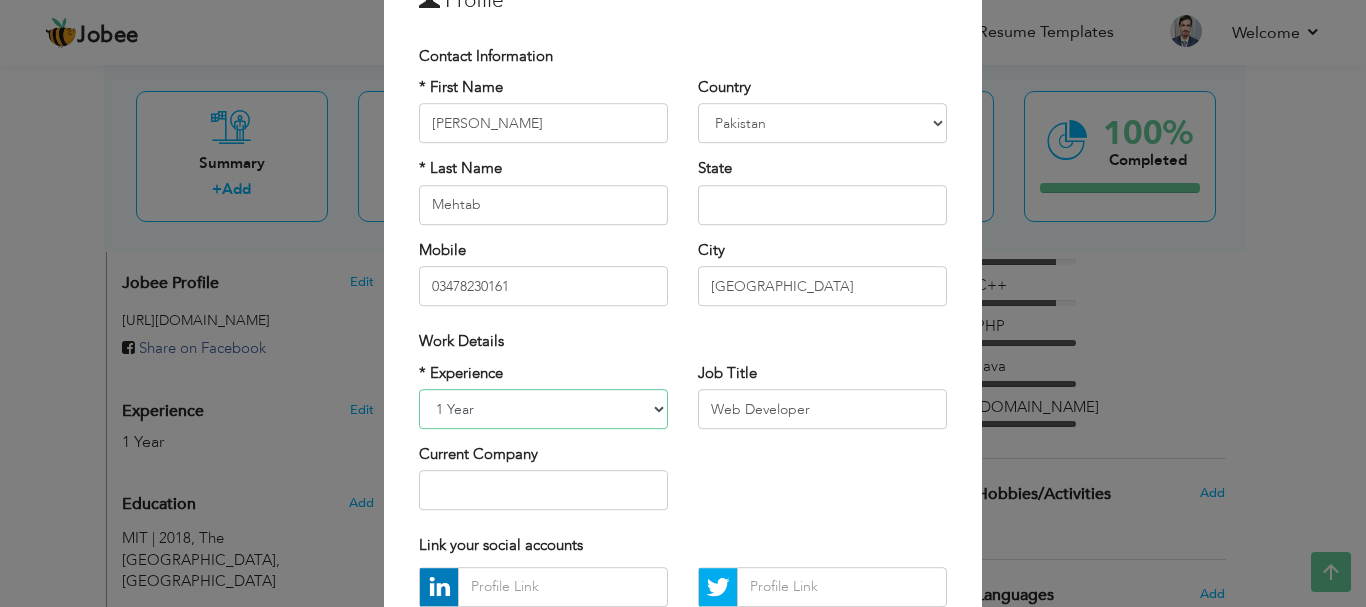 select on "number:2" 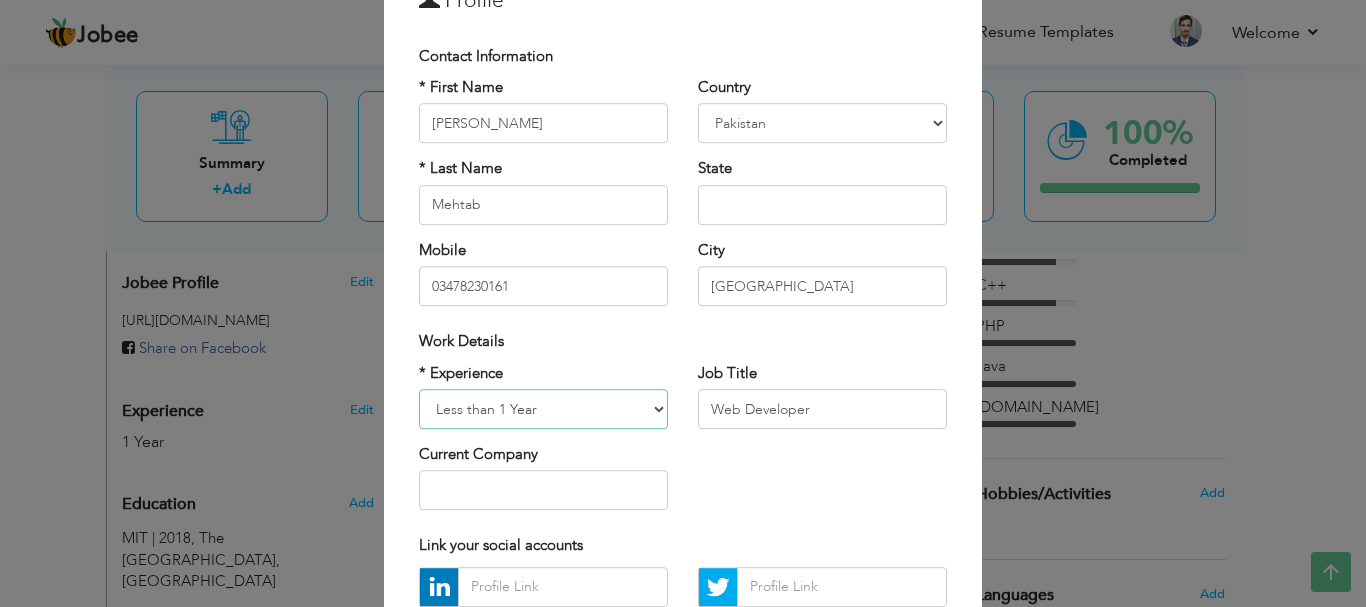 click on "Entry Level Less than 1 Year 1 Year 2 Years 3 Years 4 Years 5 Years 6 Years 7 Years 8 Years 9 Years 10 Years 11 Years 12 Years 13 Years 14 Years 15 Years 16 Years 17 Years 18 Years 19 Years 20 Years 21 Years 22 Years 23 Years 24 Years 25 Years 26 Years 27 Years 28 Years 29 Years 30 Years 31 Years 32 Years 33 Years 34 Years 35 Years More than 35 Years" at bounding box center [543, 409] 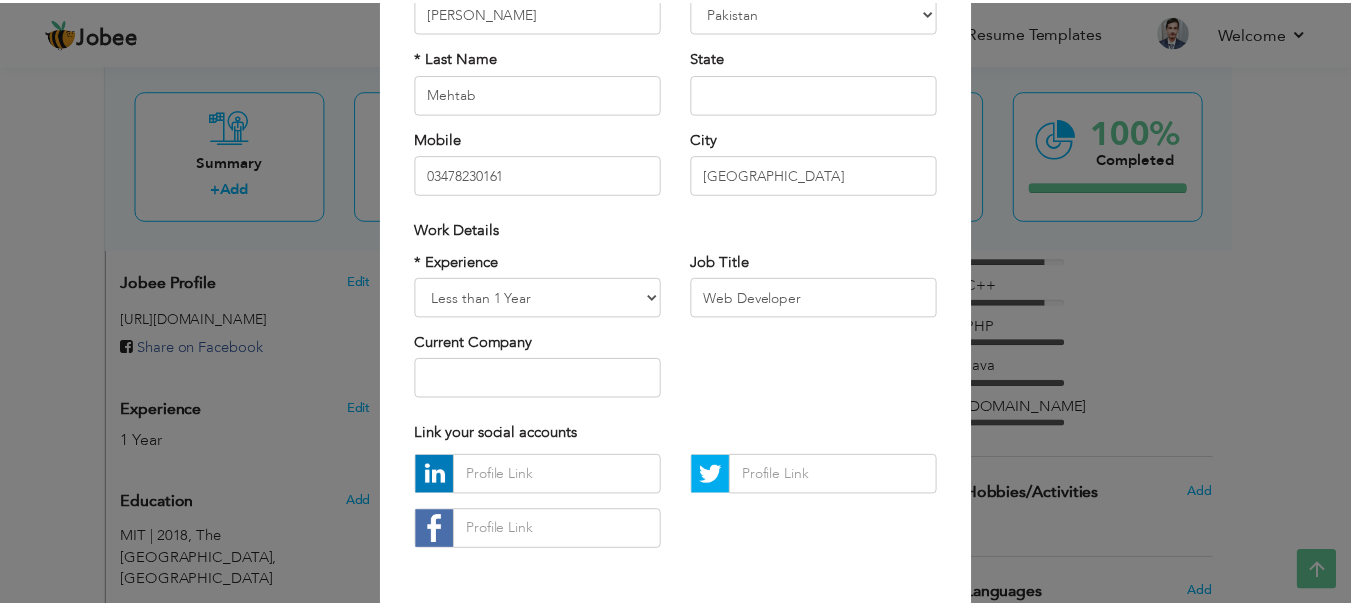 scroll, scrollTop: 292, scrollLeft: 0, axis: vertical 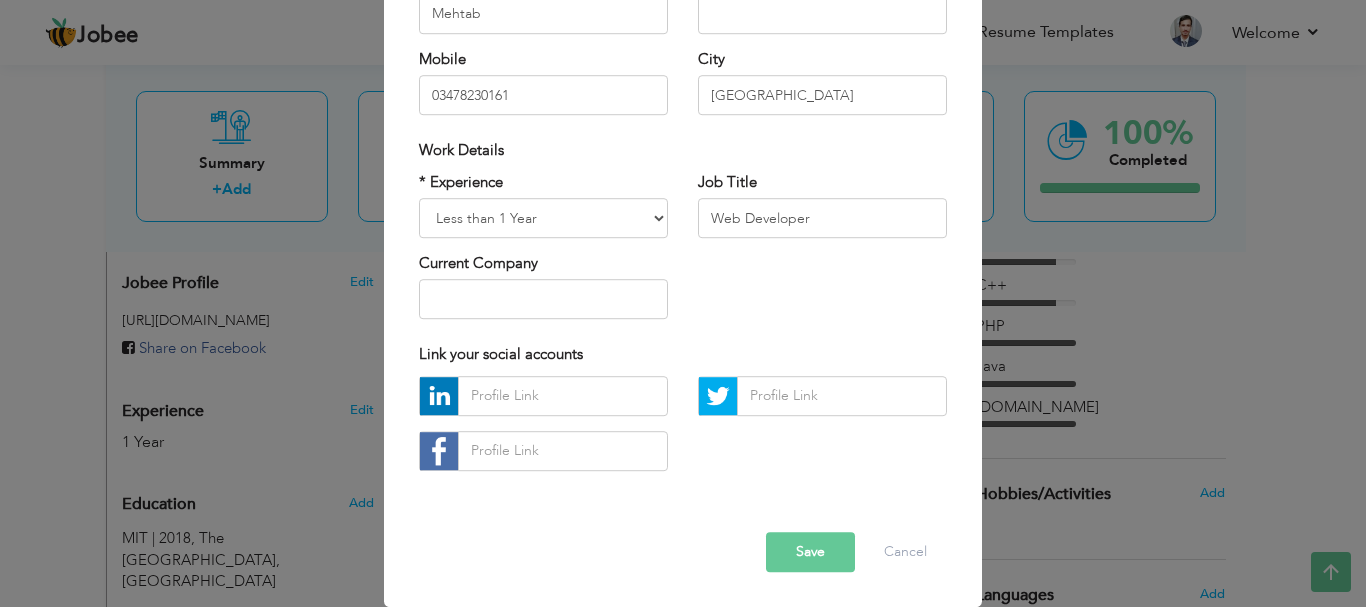 click on "Save" at bounding box center [810, 552] 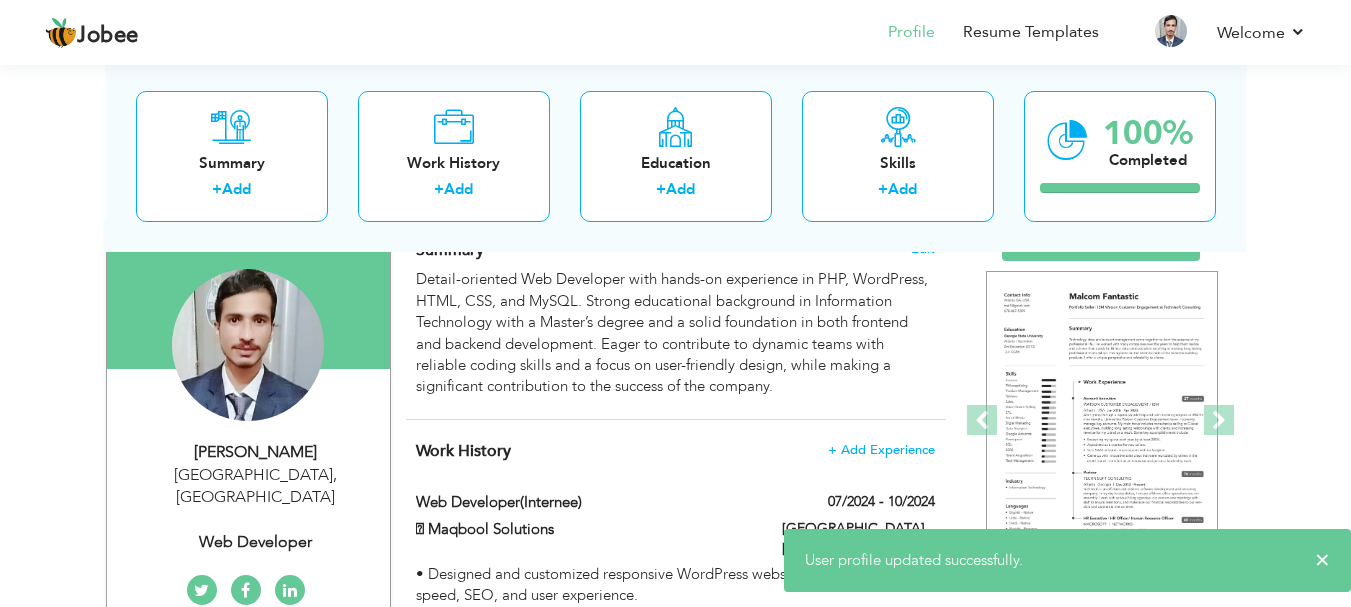 scroll, scrollTop: 0, scrollLeft: 0, axis: both 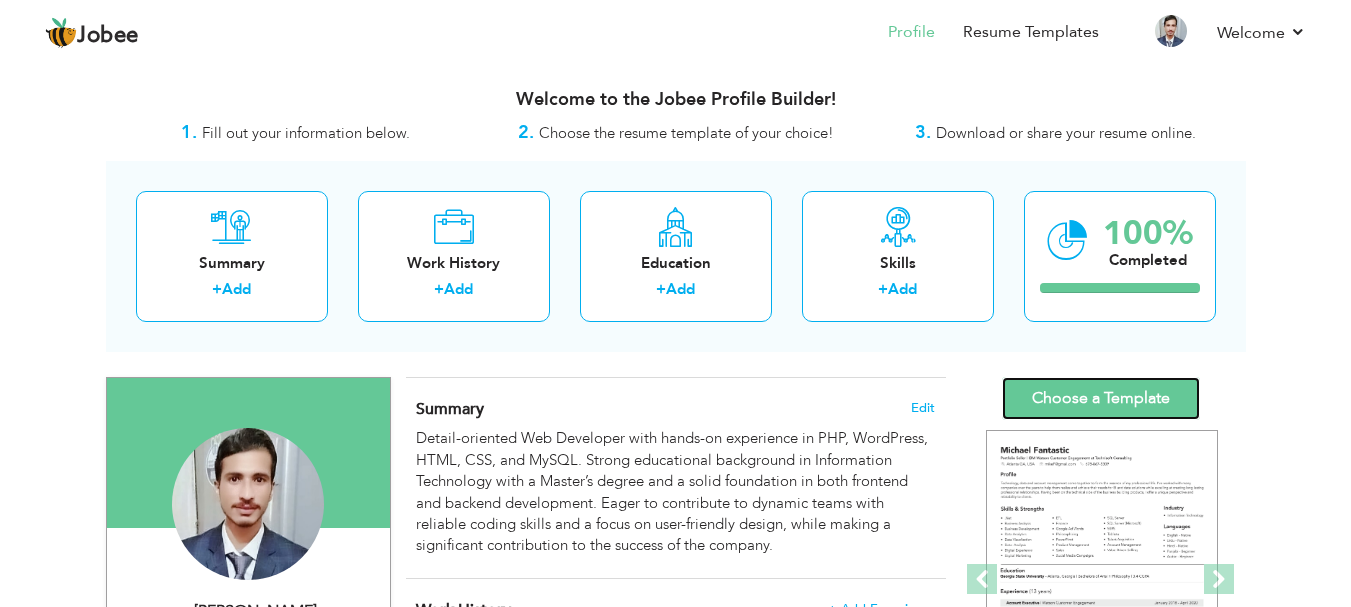 click on "Choose a Template" at bounding box center (1101, 398) 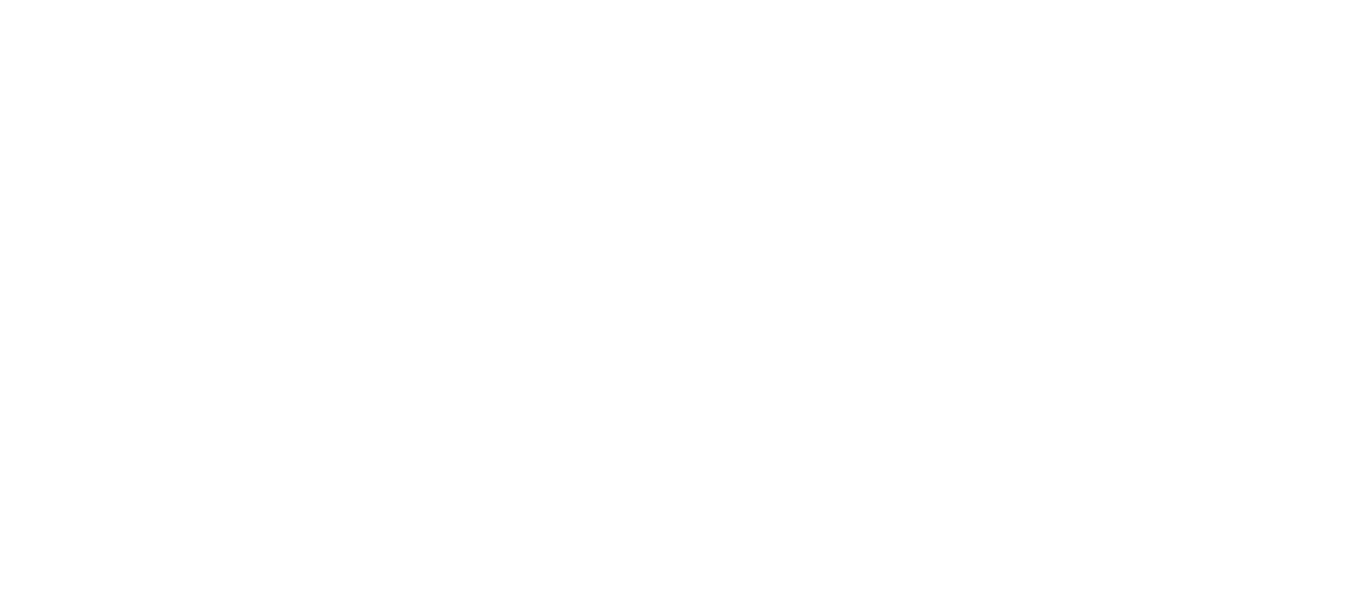 scroll, scrollTop: 0, scrollLeft: 0, axis: both 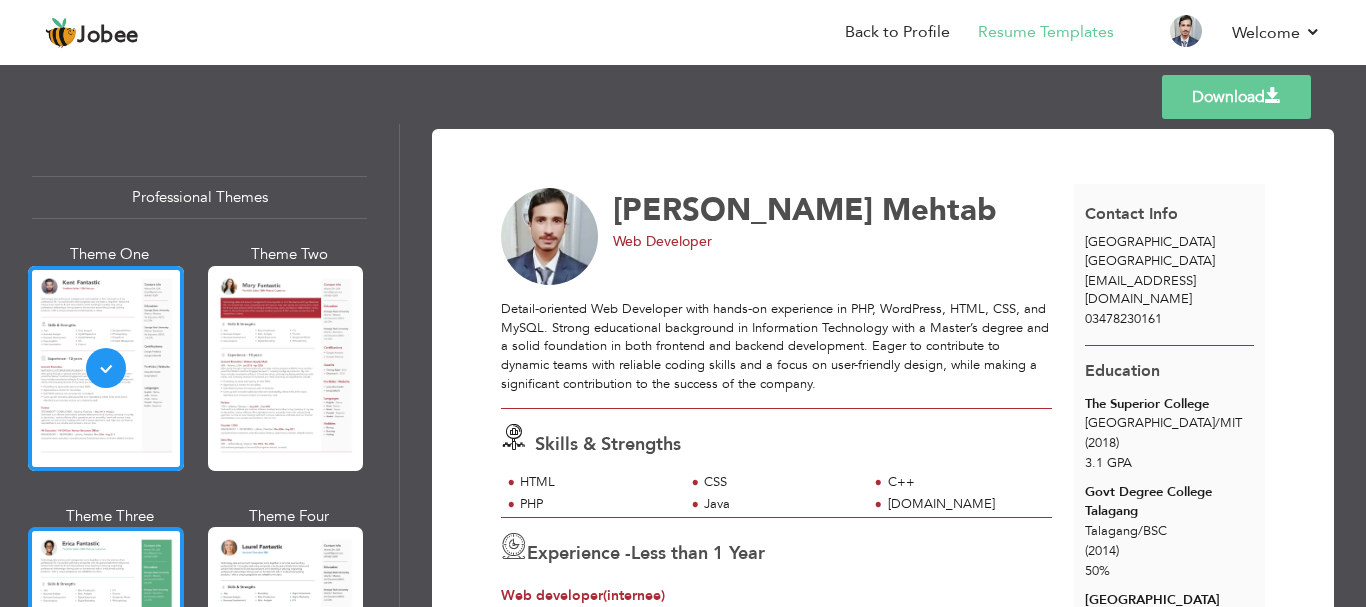 click at bounding box center (106, 629) 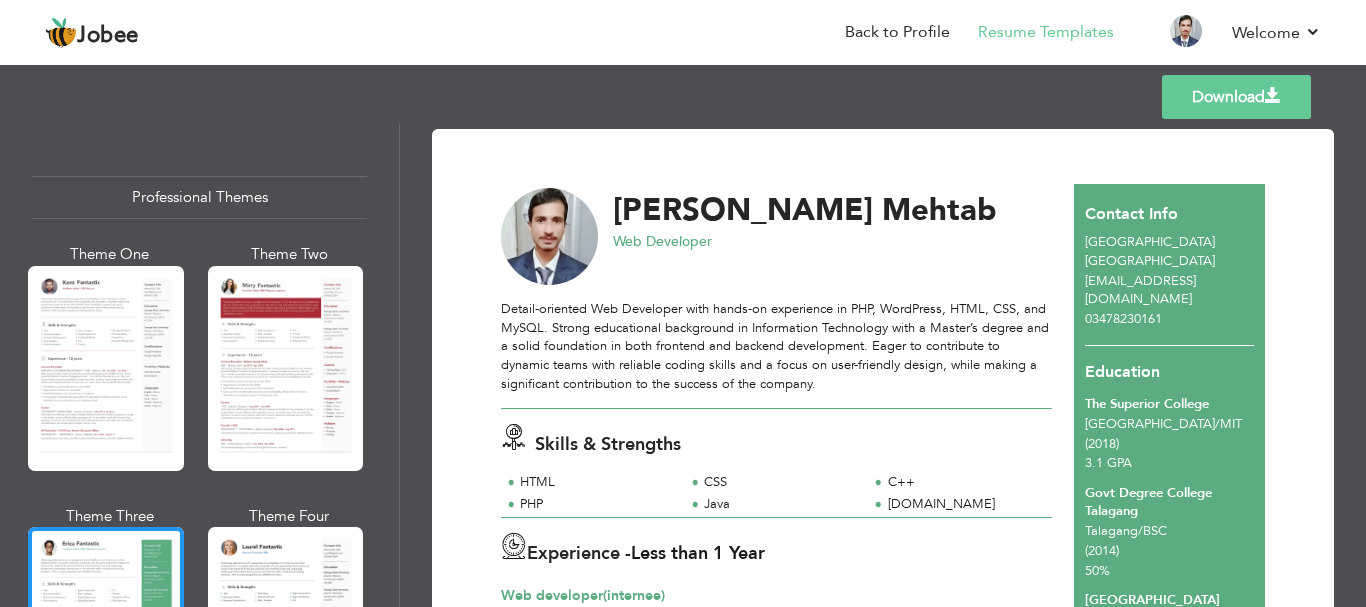 click on "Download" at bounding box center [1236, 97] 